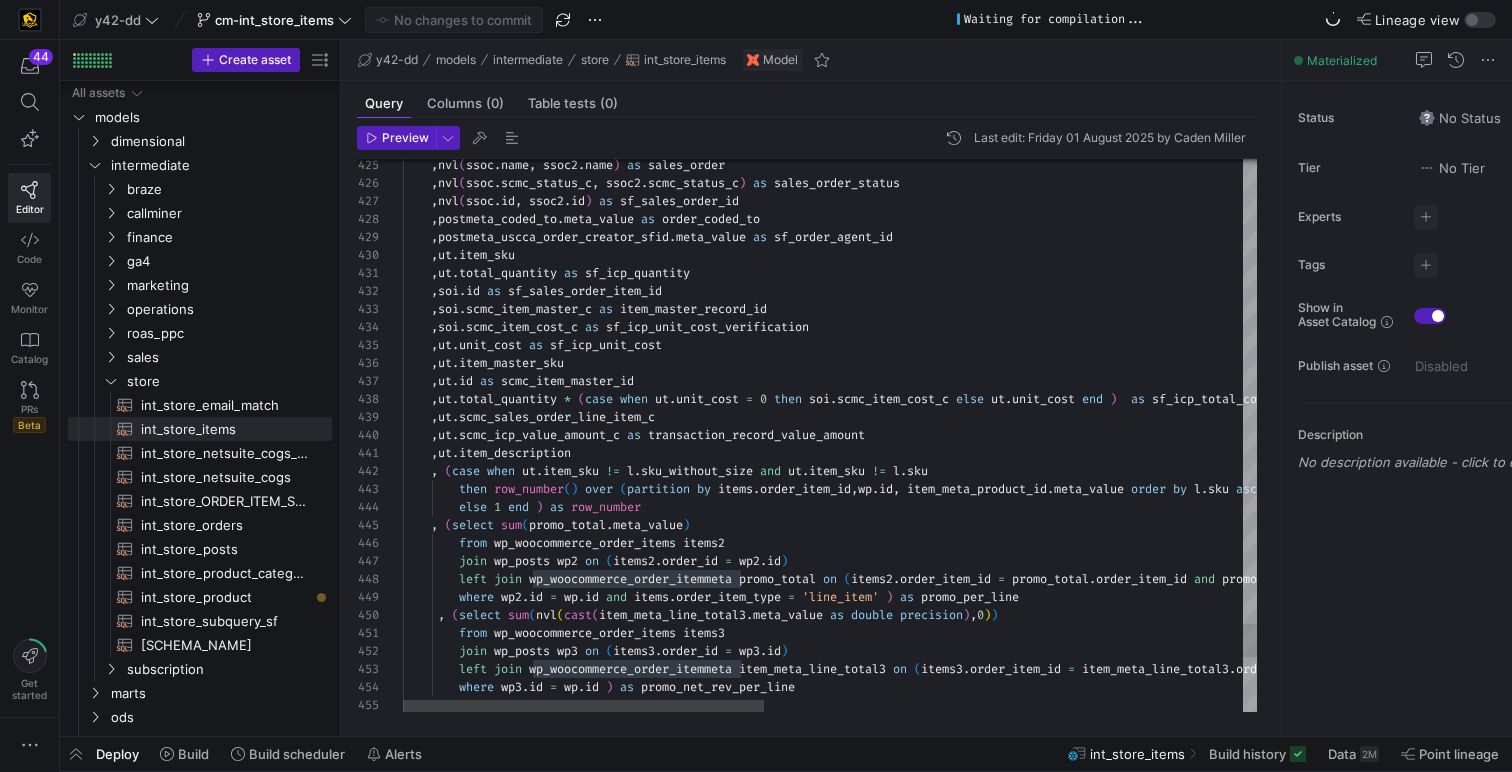 scroll, scrollTop: 0, scrollLeft: 0, axis: both 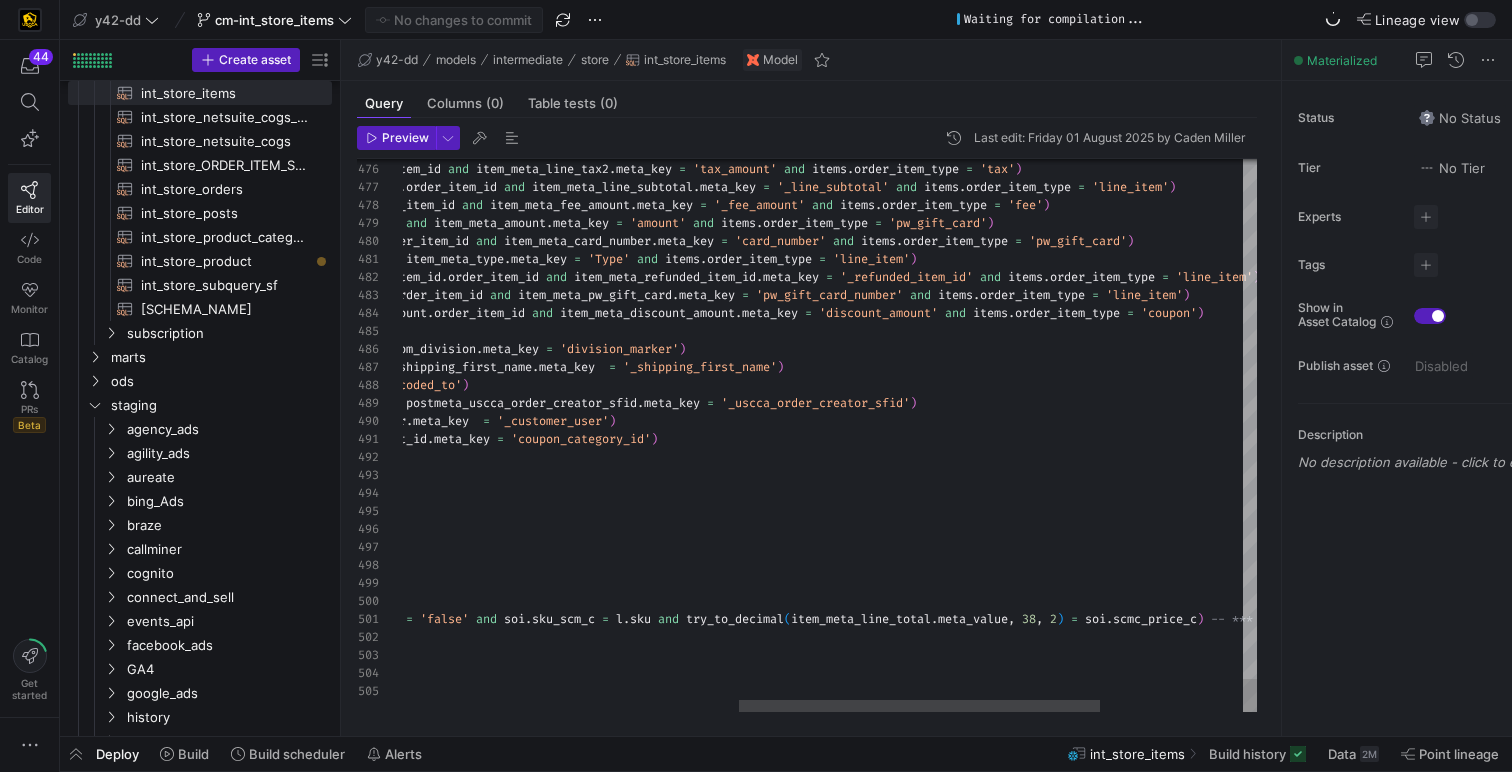 click on "left   join   wp_woocommerce_order_itemmeta   item_meta_line_tax   on   ( items . order_item_id   =   item_meta_line_tax . order_item_id   and   item_meta_line_tax . meta_key   =   '_line_tax'   and   items . order_item_type   =   'line_item' ) left   join   wp_woocommerce_order_itemmeta   item_meta_line_tax2   on   ( items . order_item_id   =   item_meta_line_tax2 . order_item_id   and   item_meta_line_tax2 . meta_key   =   'tax_amount'   and   items . order_item_type   =   'tax' ) left   join   wp_woocommerce_order_itemmeta   item_meta_line_subtotal   on   ( items . order_item_id   =   item_meta_line_subtotal . order_item_id   and   item_meta_line_subtotal . meta_key   =   '_line_subtotal'   and   items . order_item_type   =   'line_item' ) left   join   wp_woocommerce_order_itemmeta   item_meta_fee_amount   on   ( items . order_item_id   =   item_meta_fee_amount . order_item_id   and   item_meta_fee_amount . meta_key   =   '_fee_amount'   and   ." at bounding box center [601, -3847] 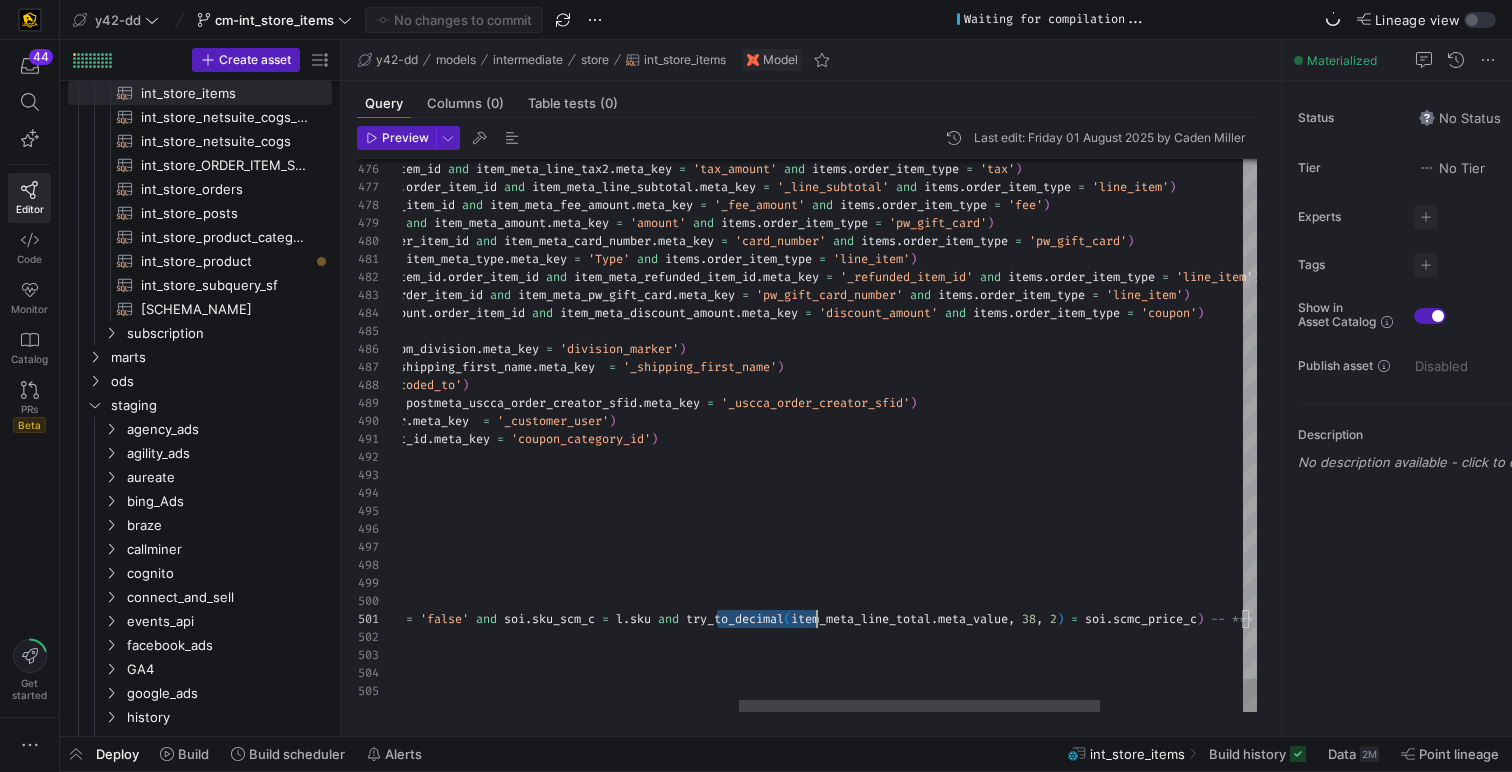 click on "left   join   wp_woocommerce_order_itemmeta   item_meta_line_tax   on   ( items . order_item_id   =   item_meta_line_tax . order_item_id   and   item_meta_line_tax . meta_key   =   '_line_tax'   and   items . order_item_type   =   'line_item' ) left   join   wp_woocommerce_order_itemmeta   item_meta_line_tax2   on   ( items . order_item_id   =   item_meta_line_tax2 . order_item_id   and   item_meta_line_tax2 . meta_key   =   'tax_amount'   and   items . order_item_type   =   'tax' ) left   join   wp_woocommerce_order_itemmeta   item_meta_line_subtotal   on   ( items . order_item_id   =   item_meta_line_subtotal . order_item_id   and   item_meta_line_subtotal . meta_key   =   '_line_subtotal'   and   items . order_item_type   =   'line_item' ) left   join   wp_woocommerce_order_itemmeta   item_meta_fee_amount   on   ( items . order_item_id   =   item_meta_fee_amount . order_item_id   and   item_meta_fee_amount . meta_key   =   '_fee_amount'   and   ." at bounding box center [601, -3847] 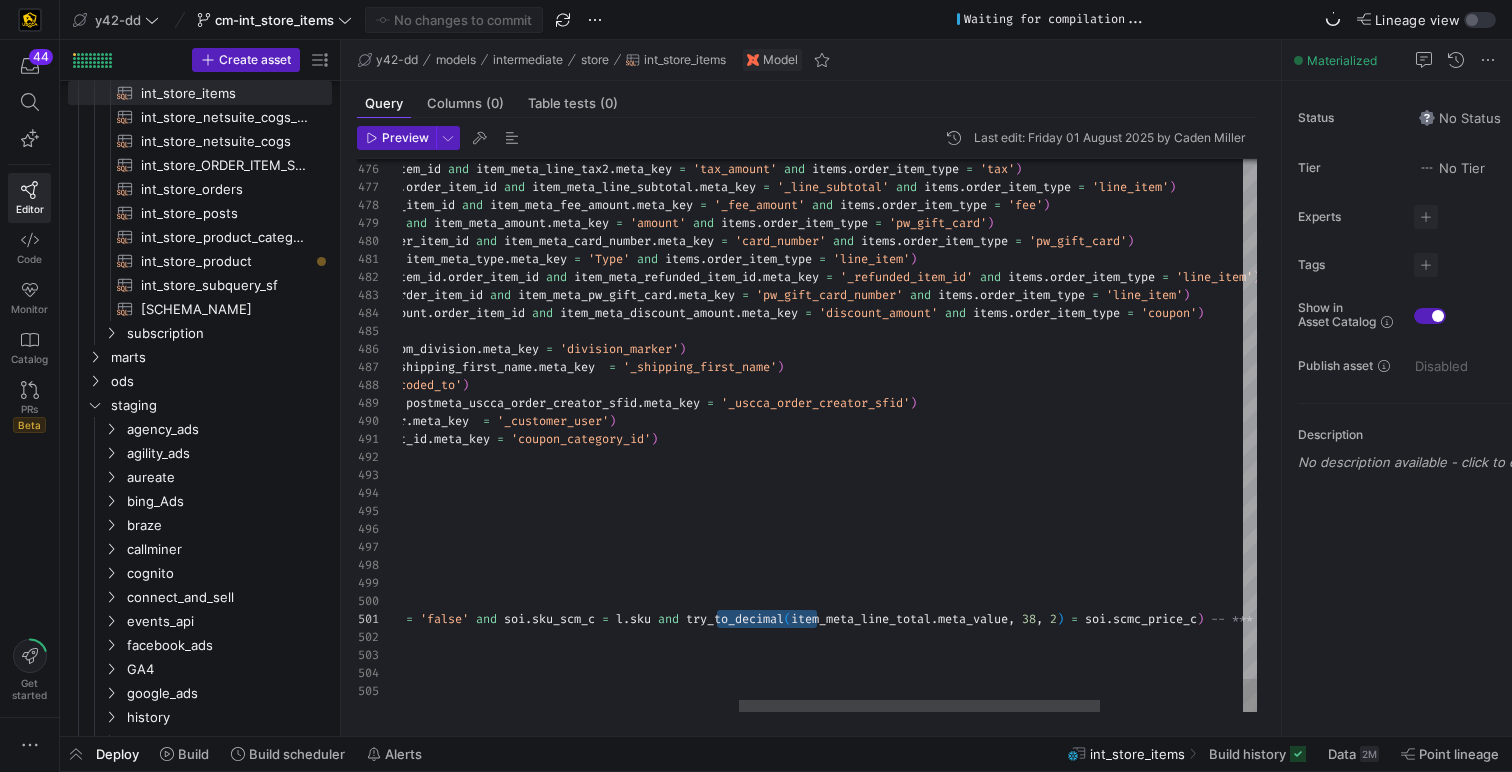 scroll, scrollTop: 0, scrollLeft: 1109, axis: horizontal 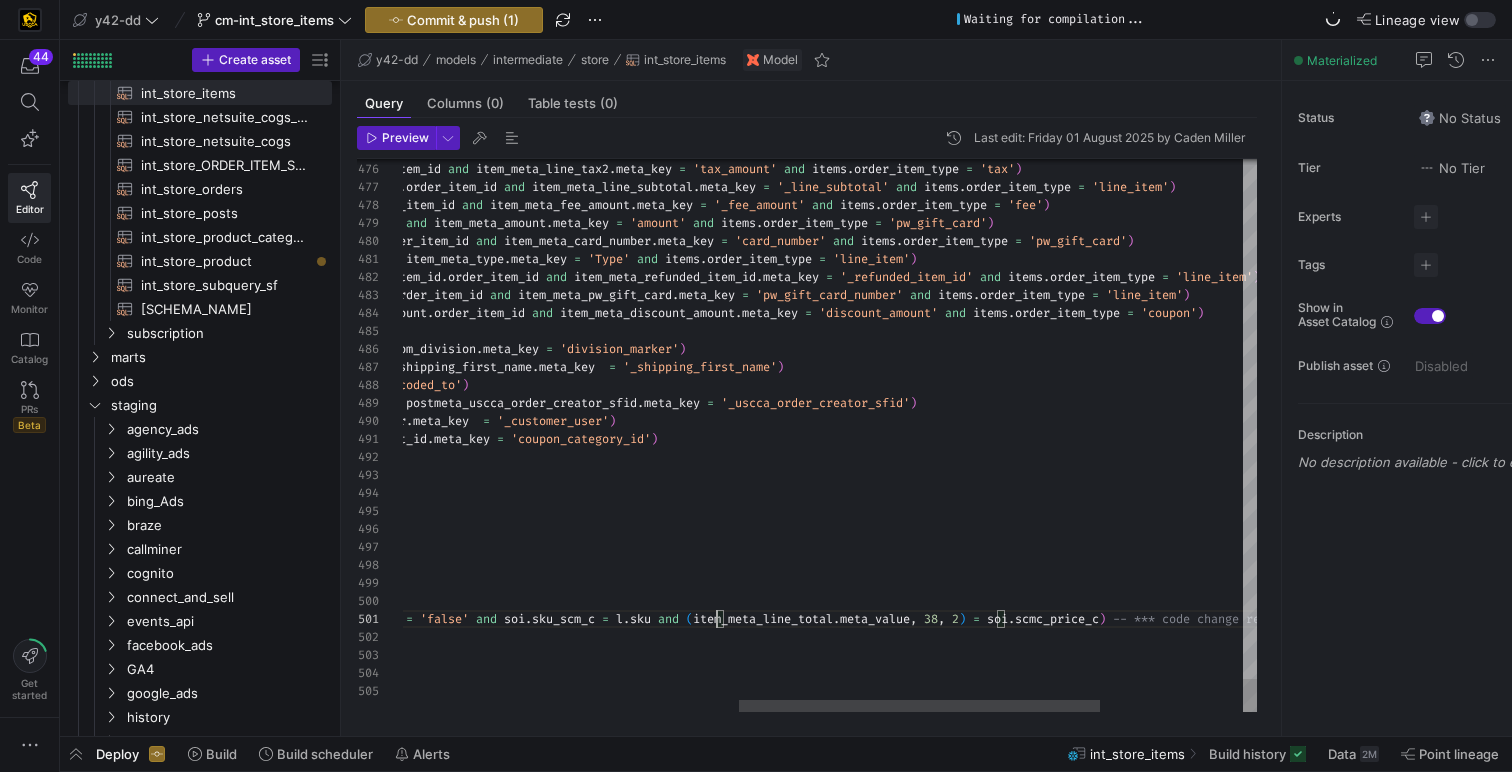 click on "left   join   wp_woocommerce_order_itemmeta   item_meta_line_tax   on   ( items . order_item_id   =   item_meta_line_tax . order_item_id   and   item_meta_line_tax . meta_key   =   '_line_tax'   and   items . order_item_type   =   'line_item' ) left   join   wp_woocommerce_order_itemmeta   item_meta_line_tax2   on   ( items . order_item_id   =   item_meta_line_tax2 . order_item_id   and   item_meta_line_tax2 . meta_key   =   'tax_amount'   and   items . order_item_type   =   'tax' ) left   join   wp_woocommerce_order_itemmeta   item_meta_line_subtotal   on   ( items . order_item_id   =   item_meta_line_subtotal . order_item_id   and   item_meta_line_subtotal . meta_key   =   '_line_subtotal'   and   items . order_item_type   =   'line_item' ) left   join   wp_woocommerce_order_itemmeta   item_meta_fee_amount   on   ( items . order_item_id   =   item_meta_fee_amount . order_item_id   and   item_meta_fee_amount . meta_key   =   '_fee_amount'   and   ." at bounding box center (601, -3847) 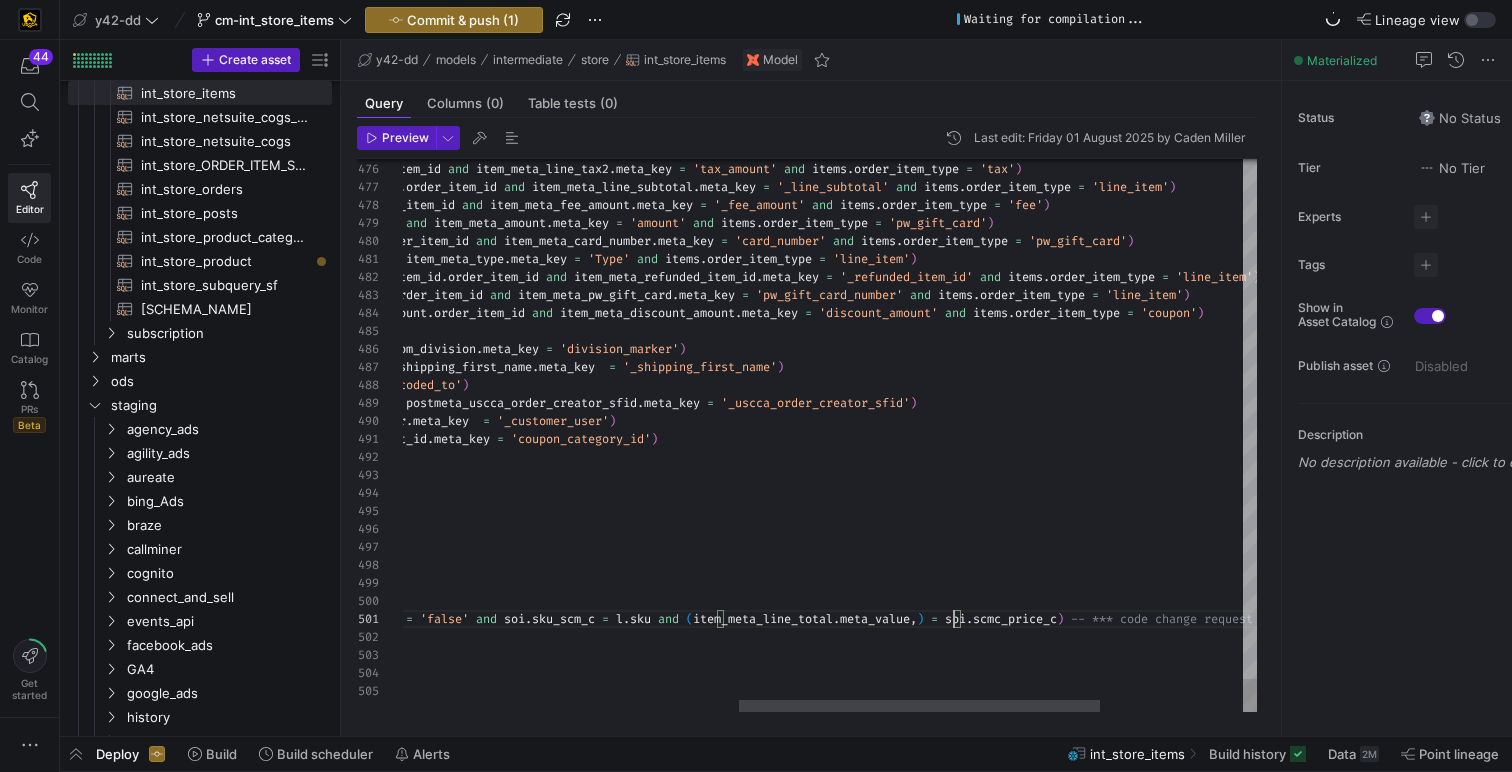 scroll, scrollTop: 0, scrollLeft: 1339, axis: horizontal 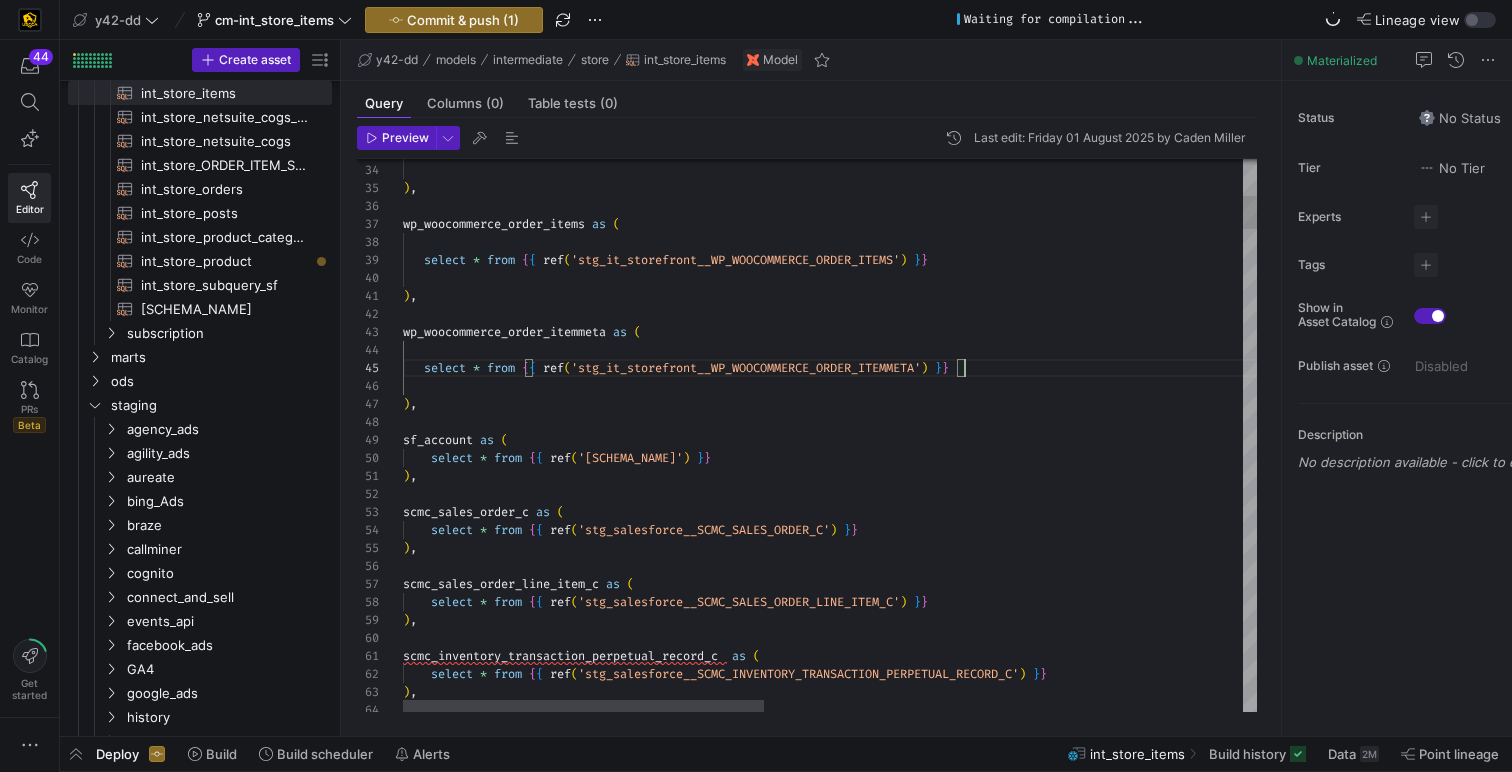 click on "select   *   from   { {   ref ( 'stg_it_storefront__WP_POSTMETA' )   } } ) , wp_woocommerce_order_items   as   (     select   *   from   { {   ref ( 'stg_it_storefront__WP_WOOCOMMERCE_ORDER_ITEMS' )   } } ) , wp_woocommerce_order_itemmeta   as   (     select   *   from   { {   ref ( 'stg_it_storefront__WP_WOOCOMMERCE_ORDER_ITEMMETA' )   } } ) , sf_account   as   (      select   *   from   { {   ref ( 'stg_salesforce__ACCOUNT' )   } } ) , scmc_sales_order_c   as   (      select   *   from   { {   ref ( 'stg_salesforce__SCMC_SALES_ORDER_C' )   } } ) , scmc_sales_order_line_item_c   as   (      select   *   from   { {   ref ( 'stg_salesforce__SCMC_SALES_ORDER_LINE_ITEM_C' )   } } ) , scmc_inventory_transaction_perpetual_record_c    as   (      select   *   from   { {   ref ( 'stg_salesforce__SCMC_INVENTORY_TRANSACTION_PERPET UAL_RECORD_C' )   } } )" at bounding box center (1396, 4110) 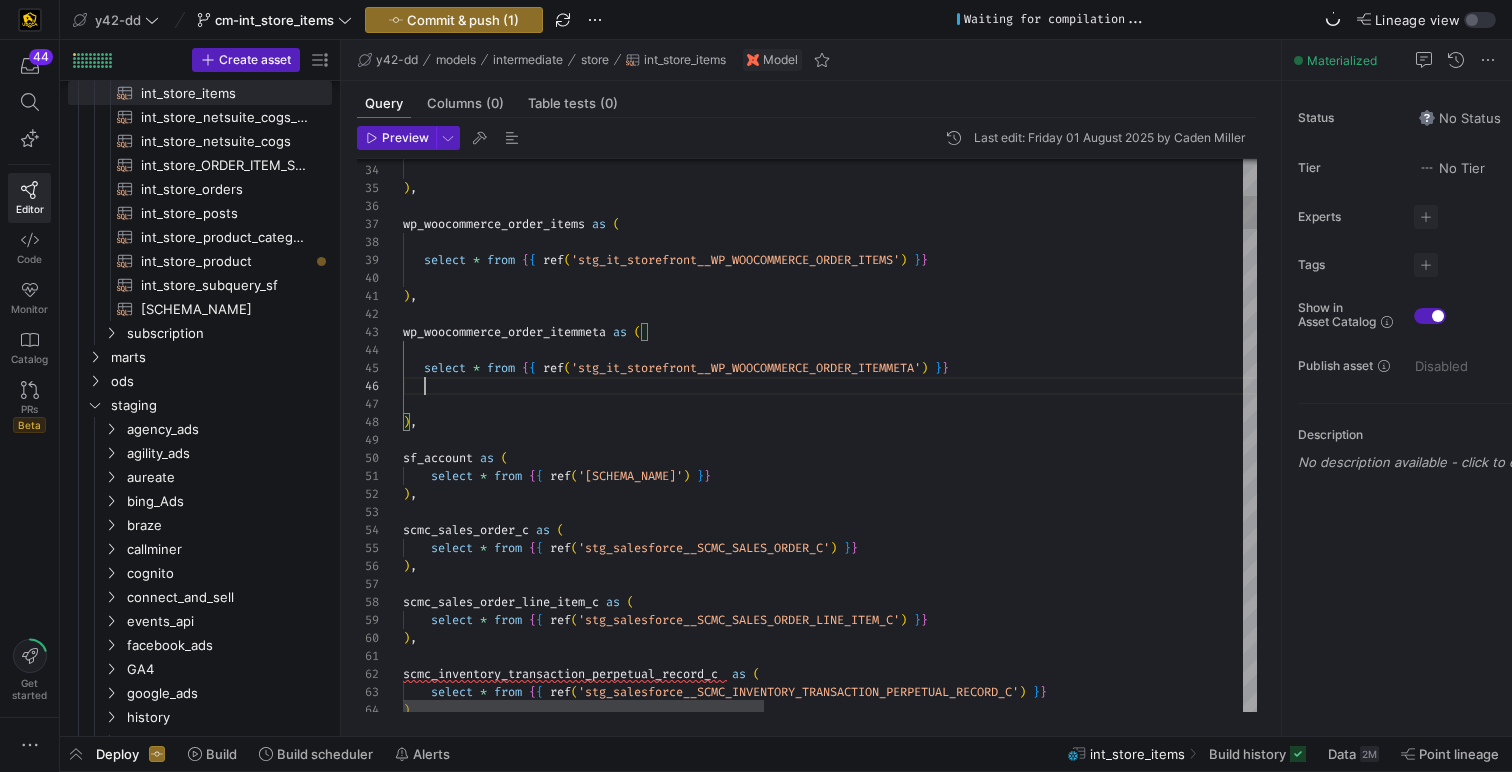 scroll, scrollTop: 90, scrollLeft: 302, axis: both 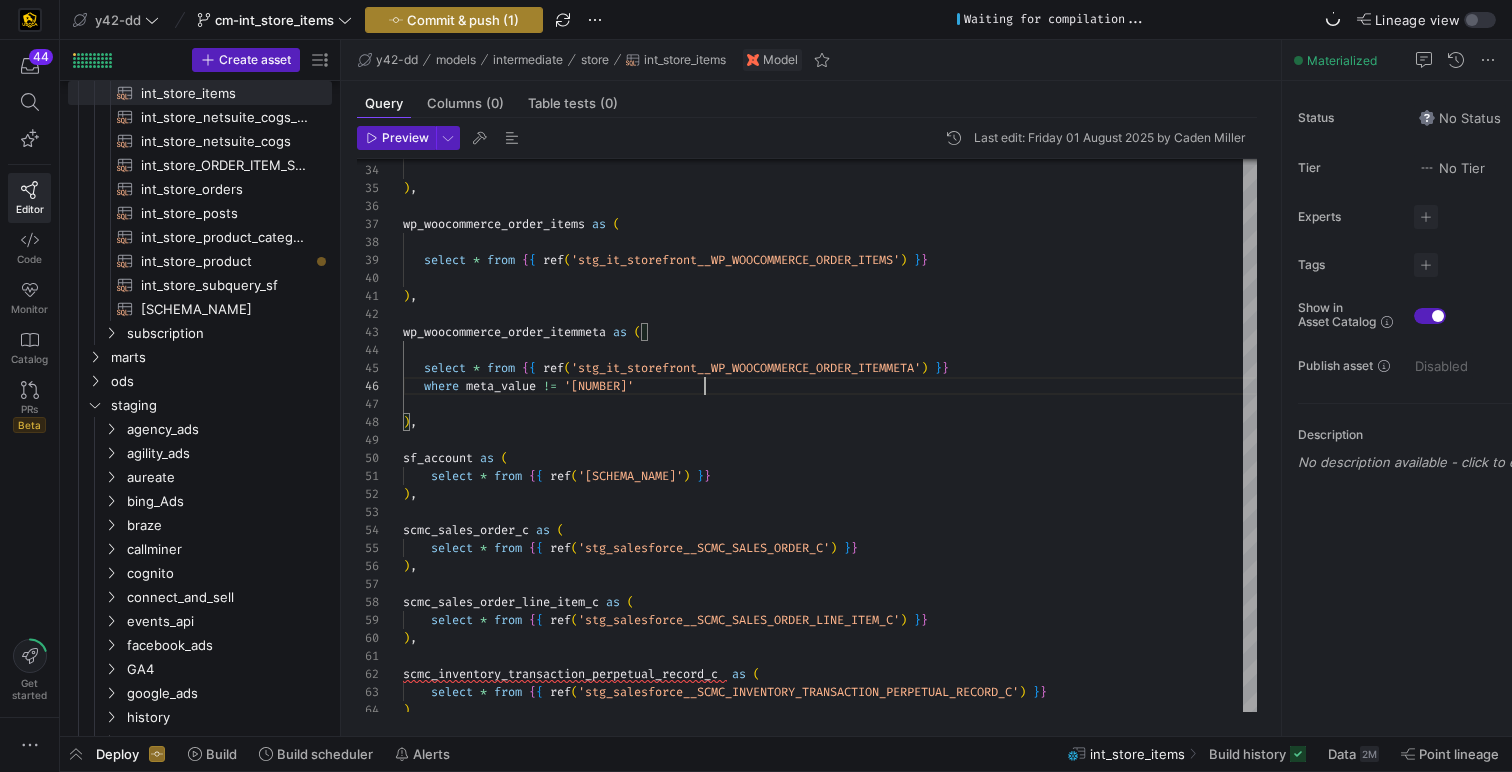 type on "),
wp_woocommerce_order_itemmeta as (
select * from {{ ref('stg_it_storefront__WP_WOOCOMMERCE_ORDER_ITEMMETA') }}
where meta_value != '20555555555555556'
),
sf_account as (" 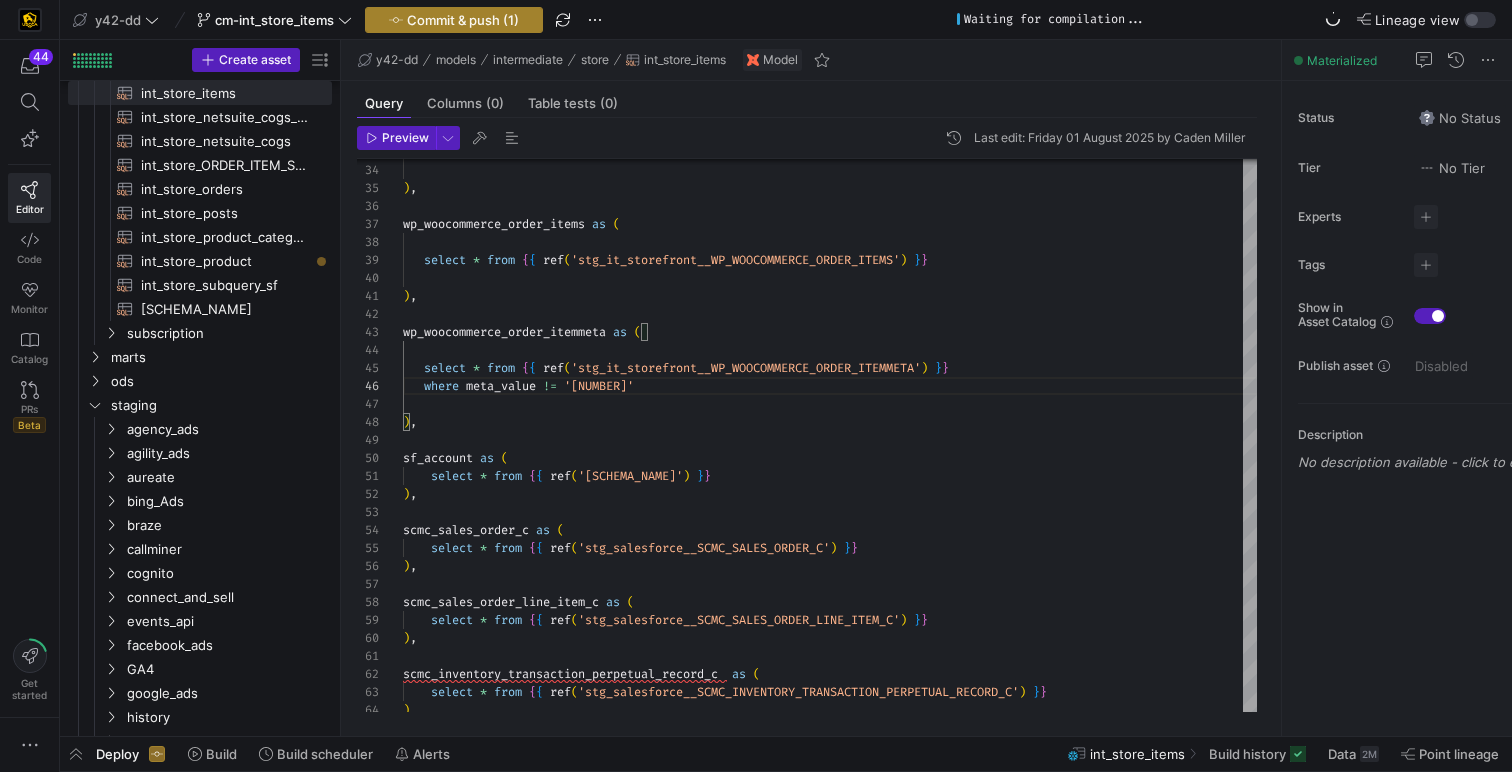 click on "Commit & push (1)" at bounding box center (463, 20) 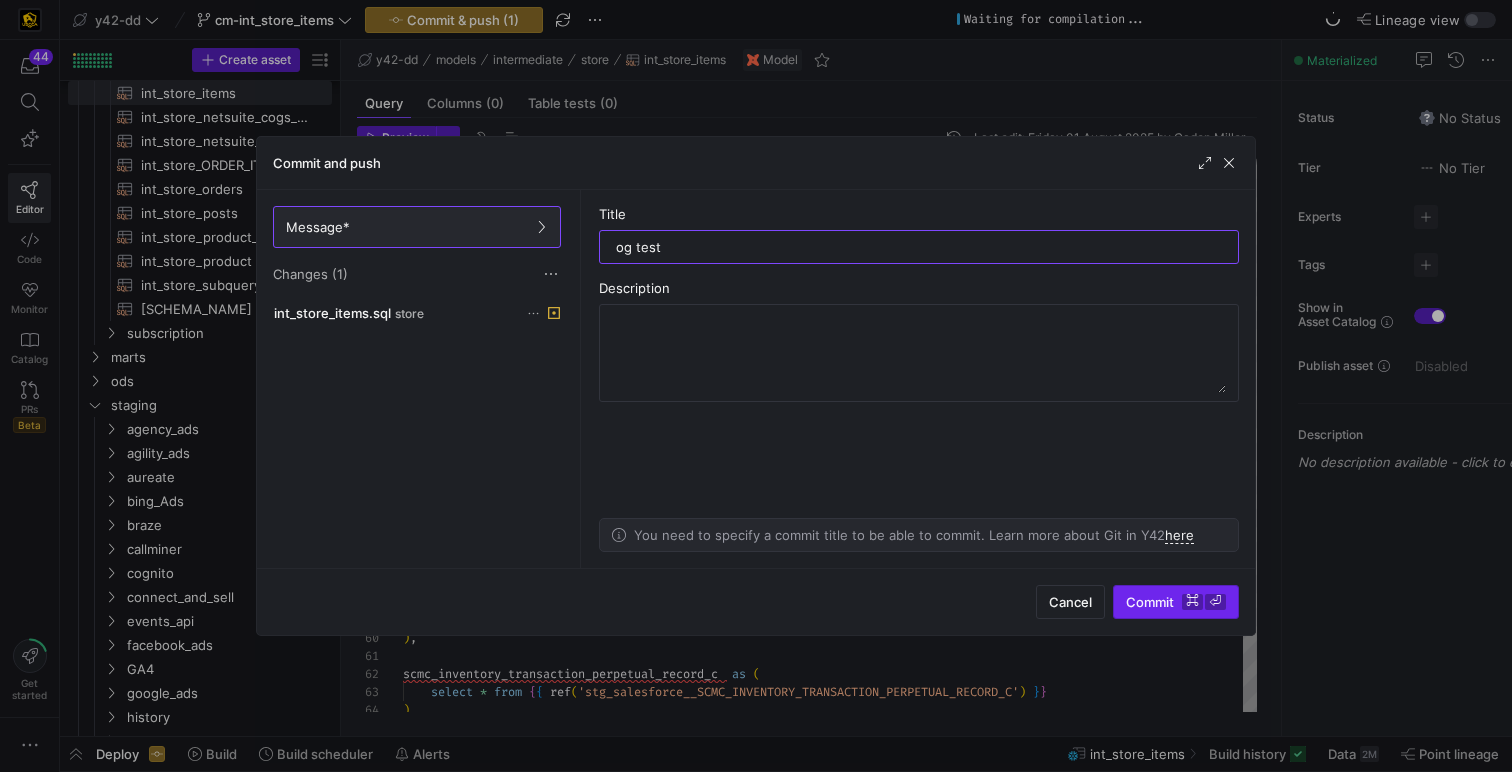 type on "og test" 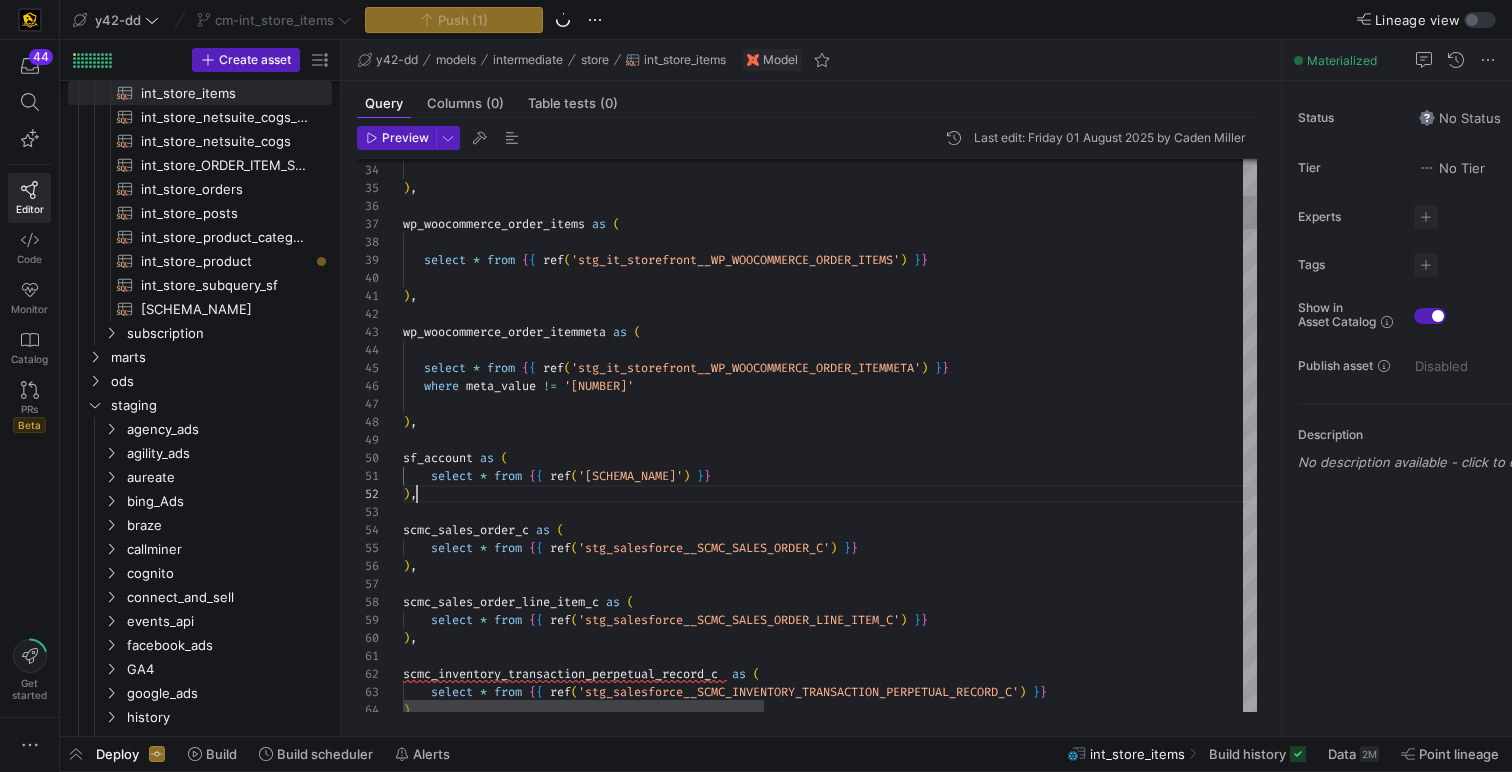 scroll, scrollTop: 18, scrollLeft: 14, axis: both 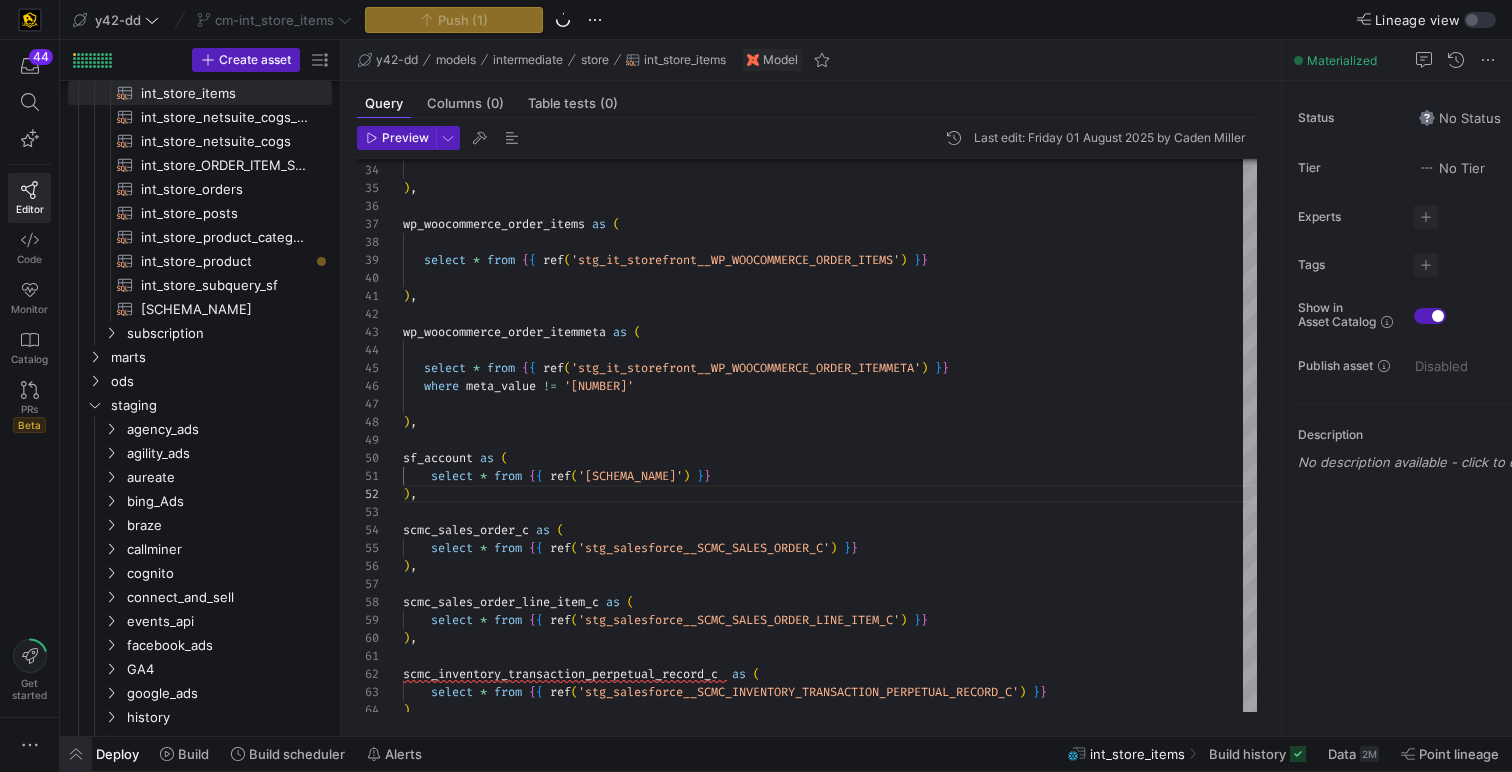 click 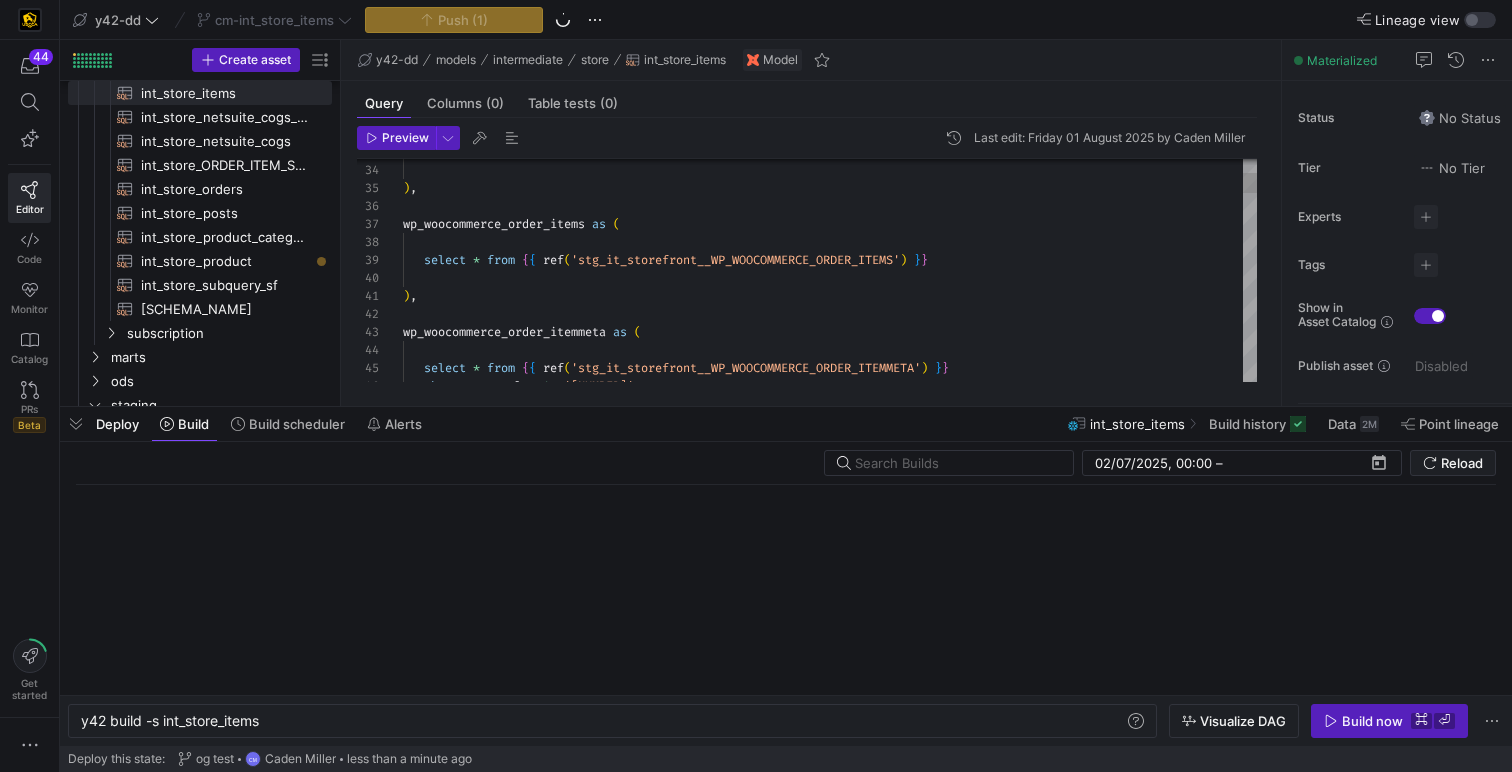 scroll, scrollTop: 0, scrollLeft: 181, axis: horizontal 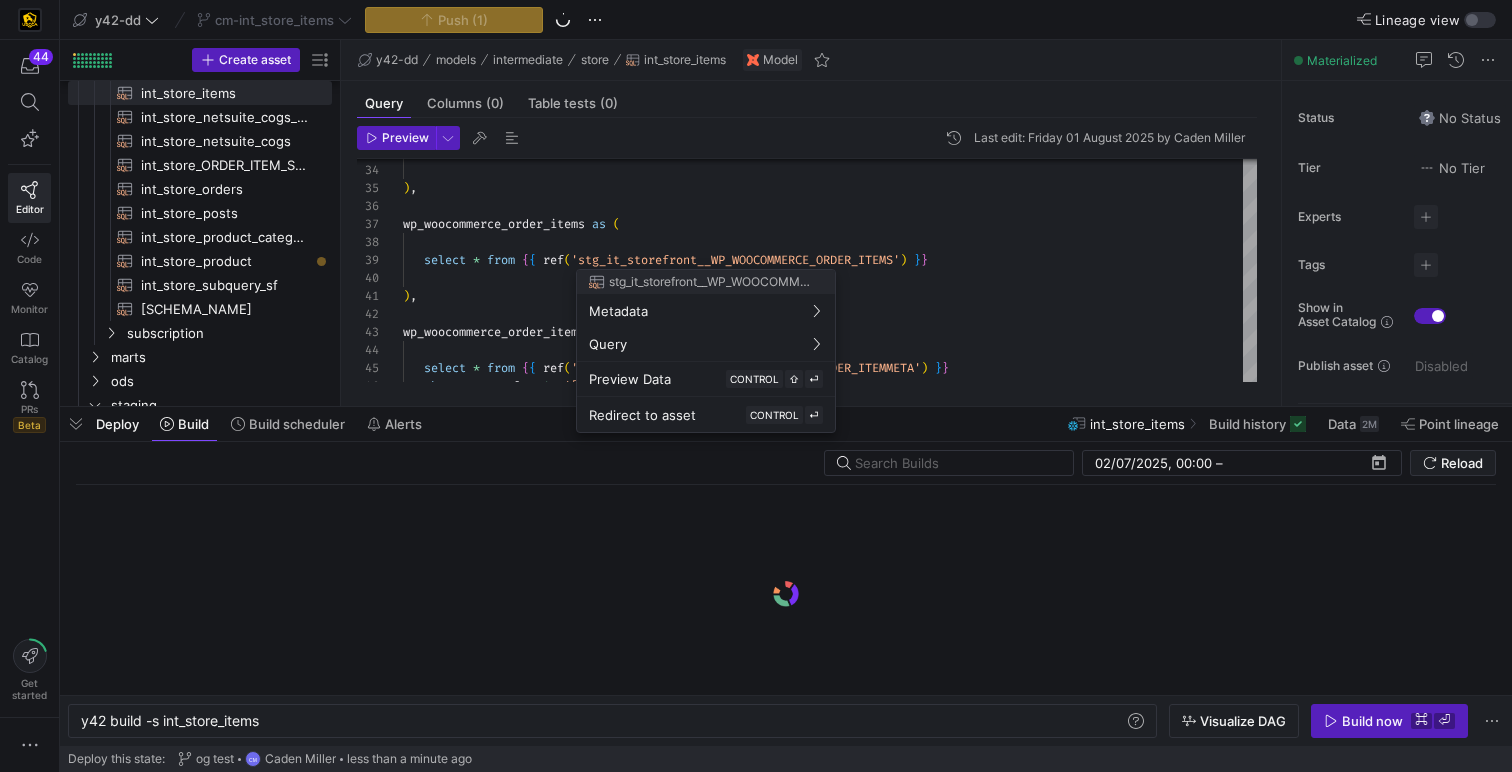 click at bounding box center [756, 386] 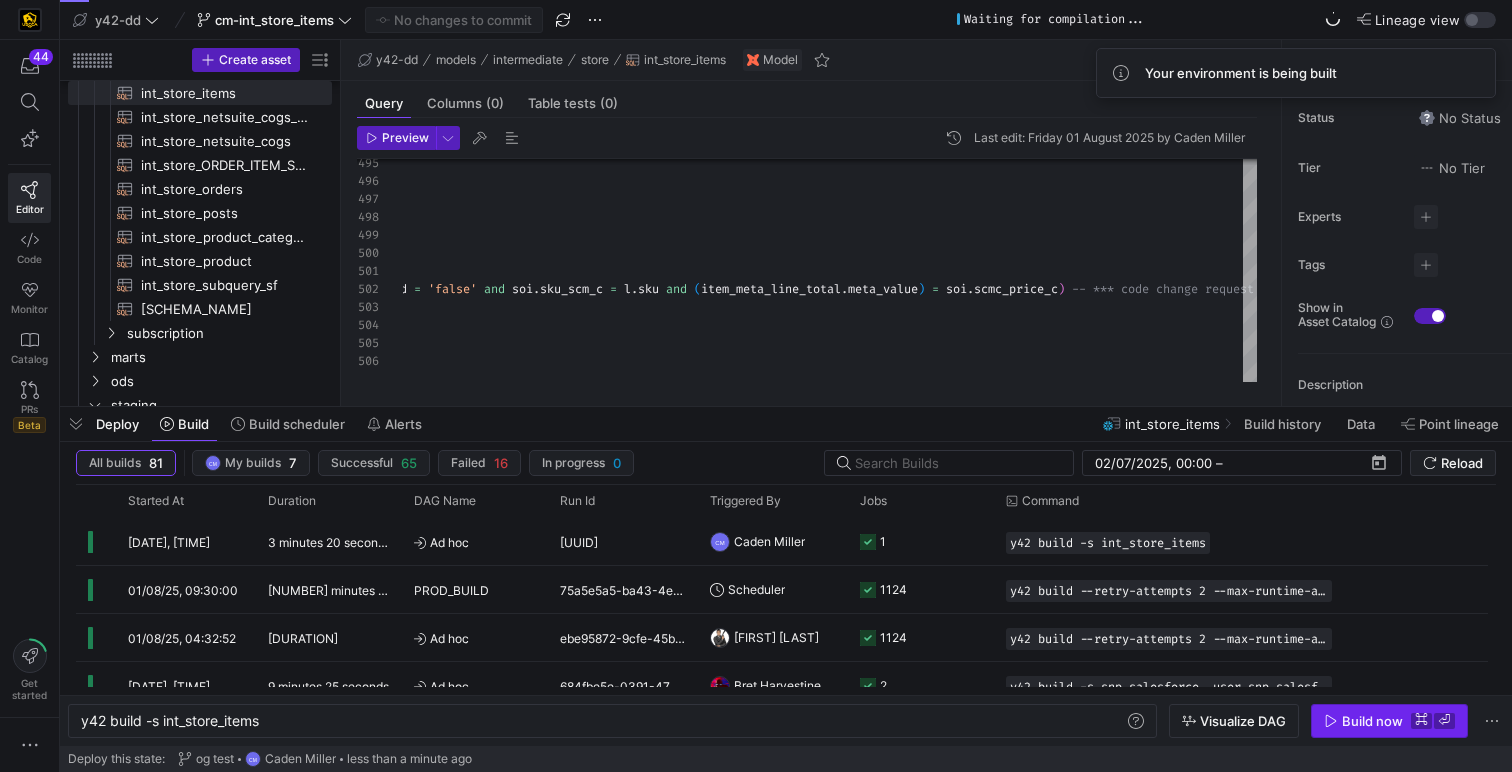 click on "⌘" 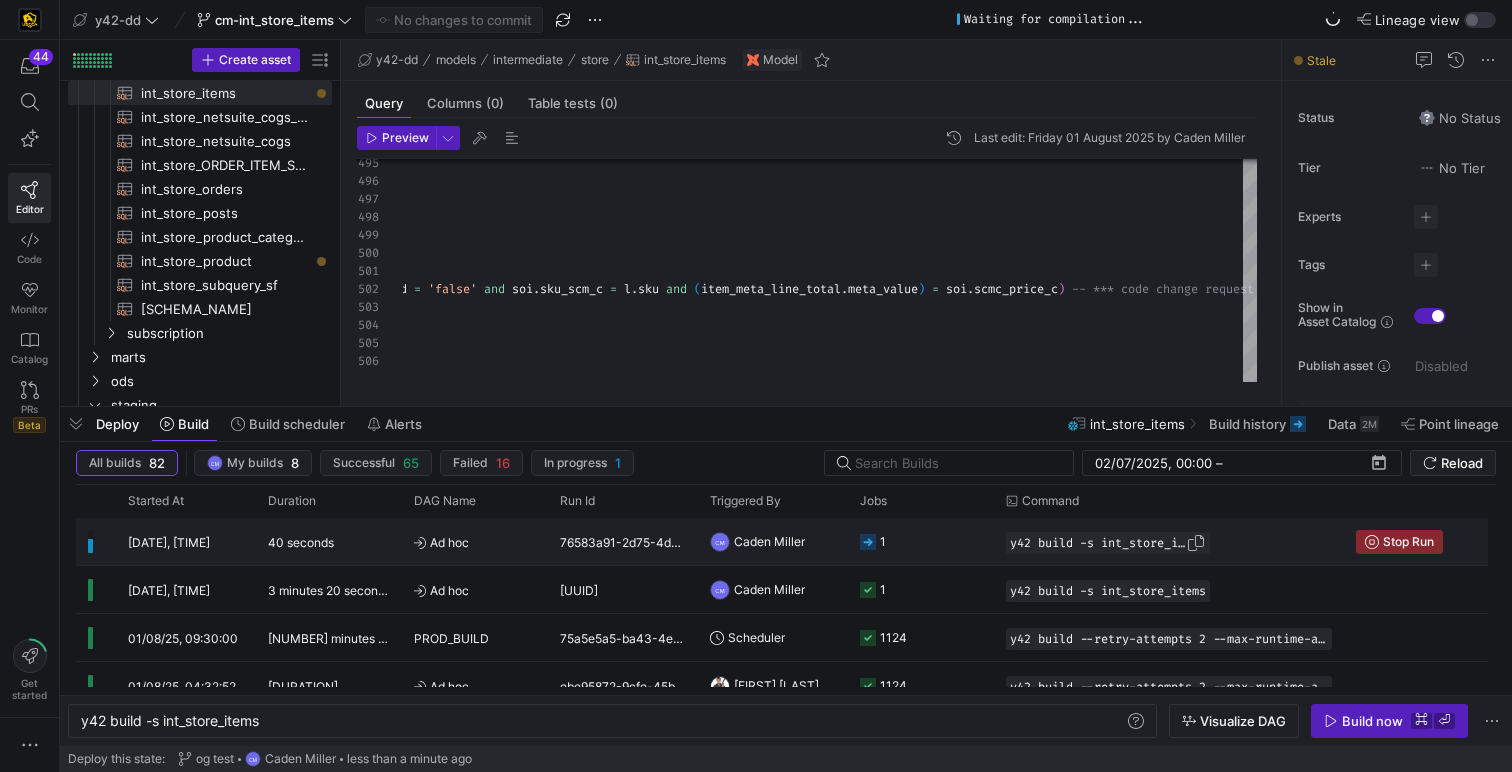 click on "y42 build -s int_store_items" 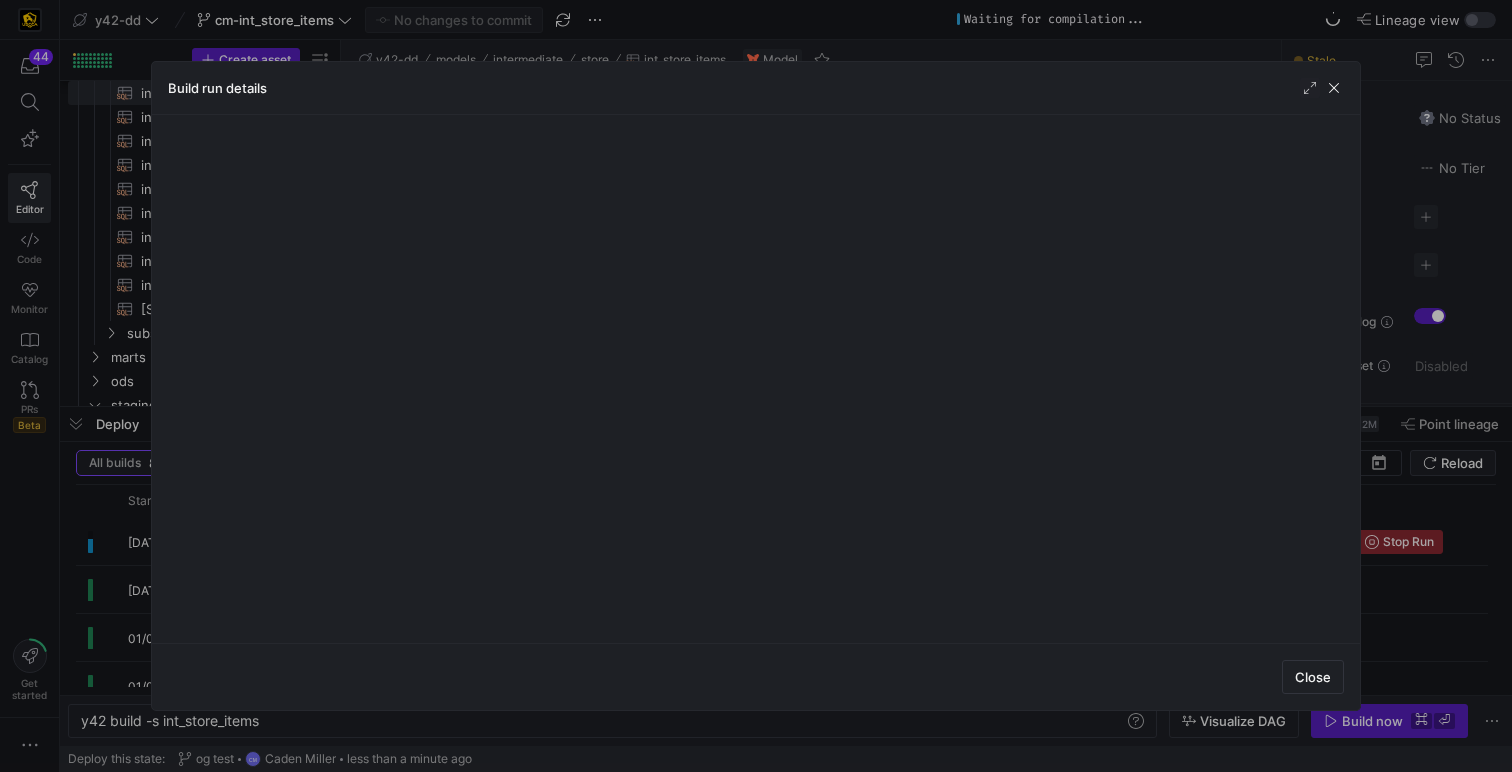 click at bounding box center (756, 379) 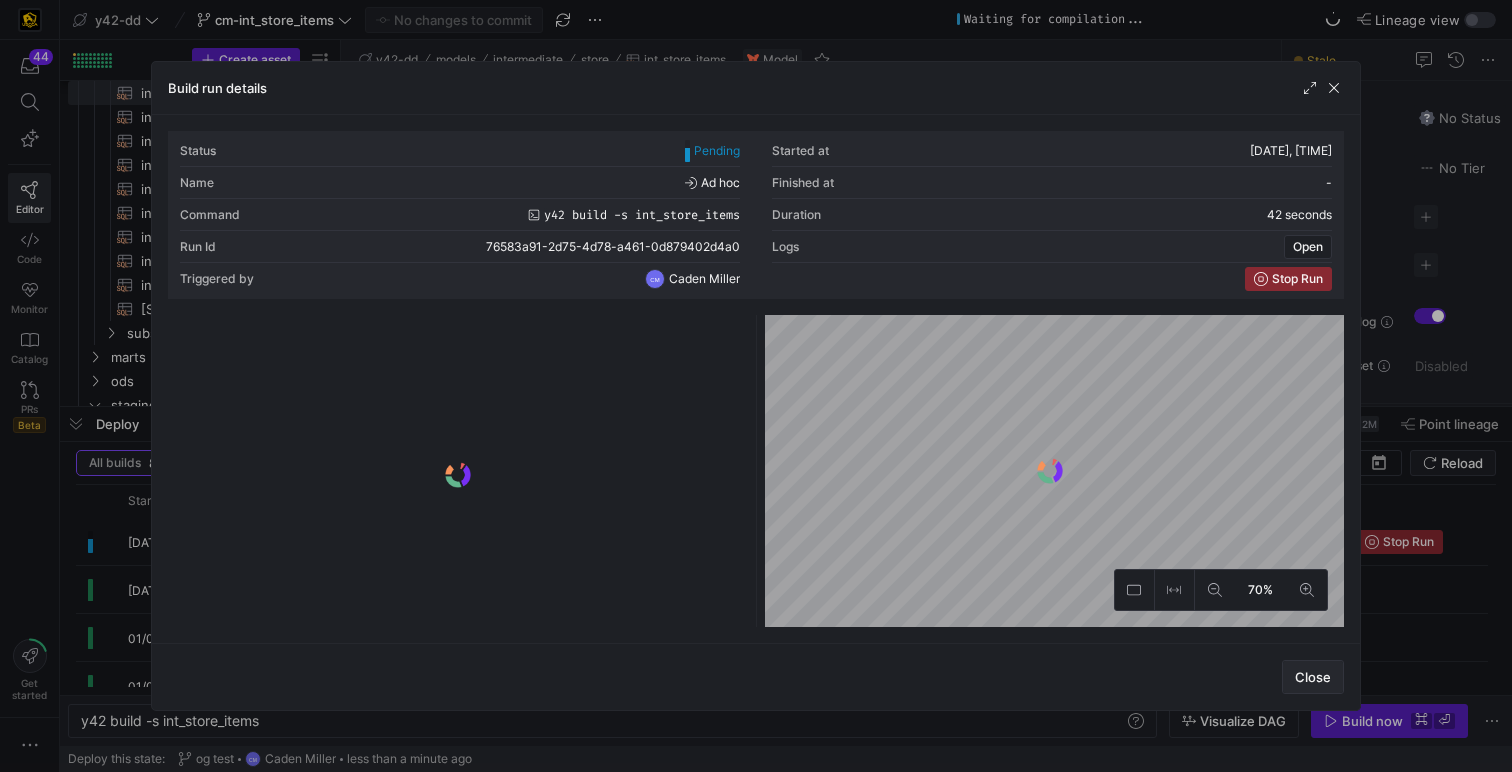 click at bounding box center [1313, 677] 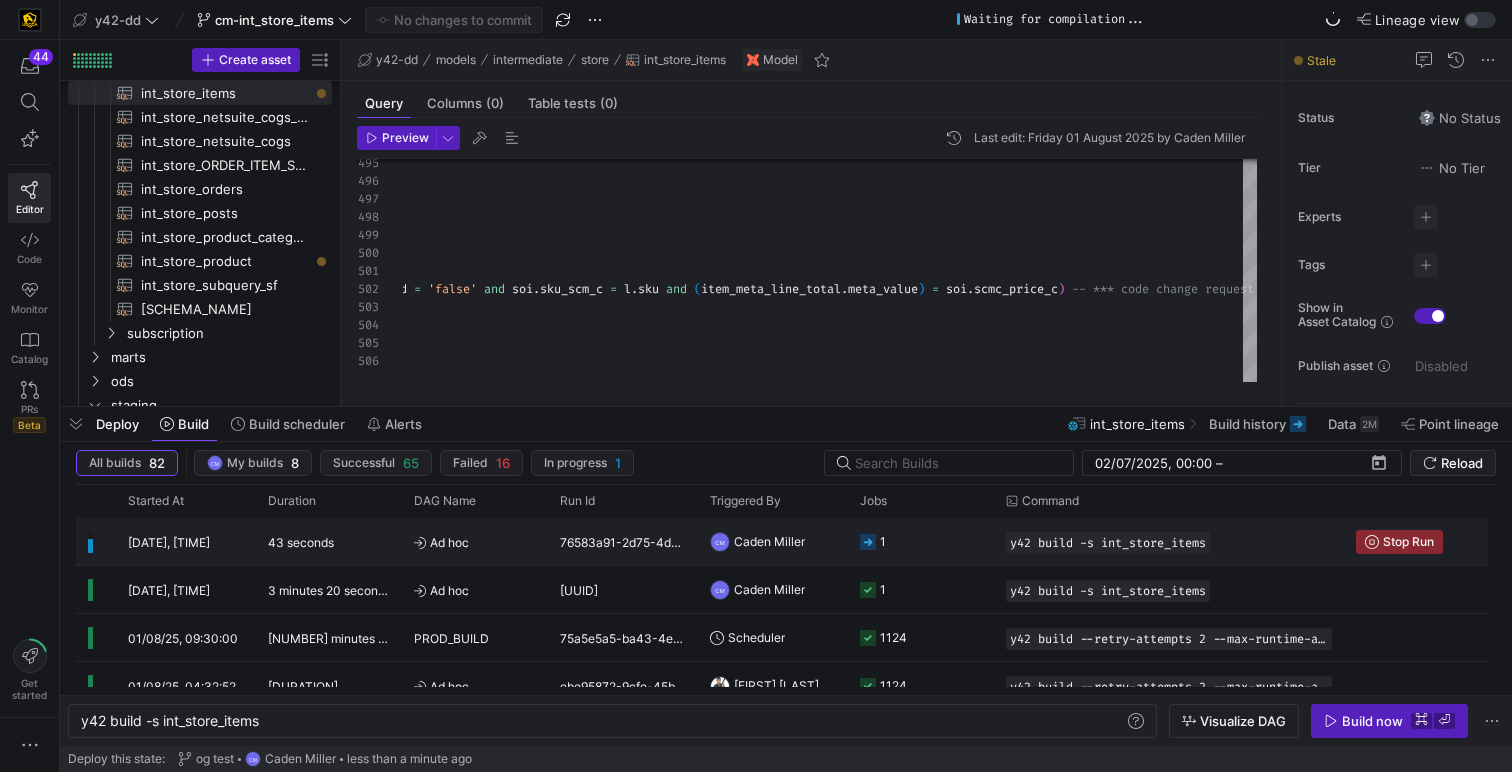click on "1" 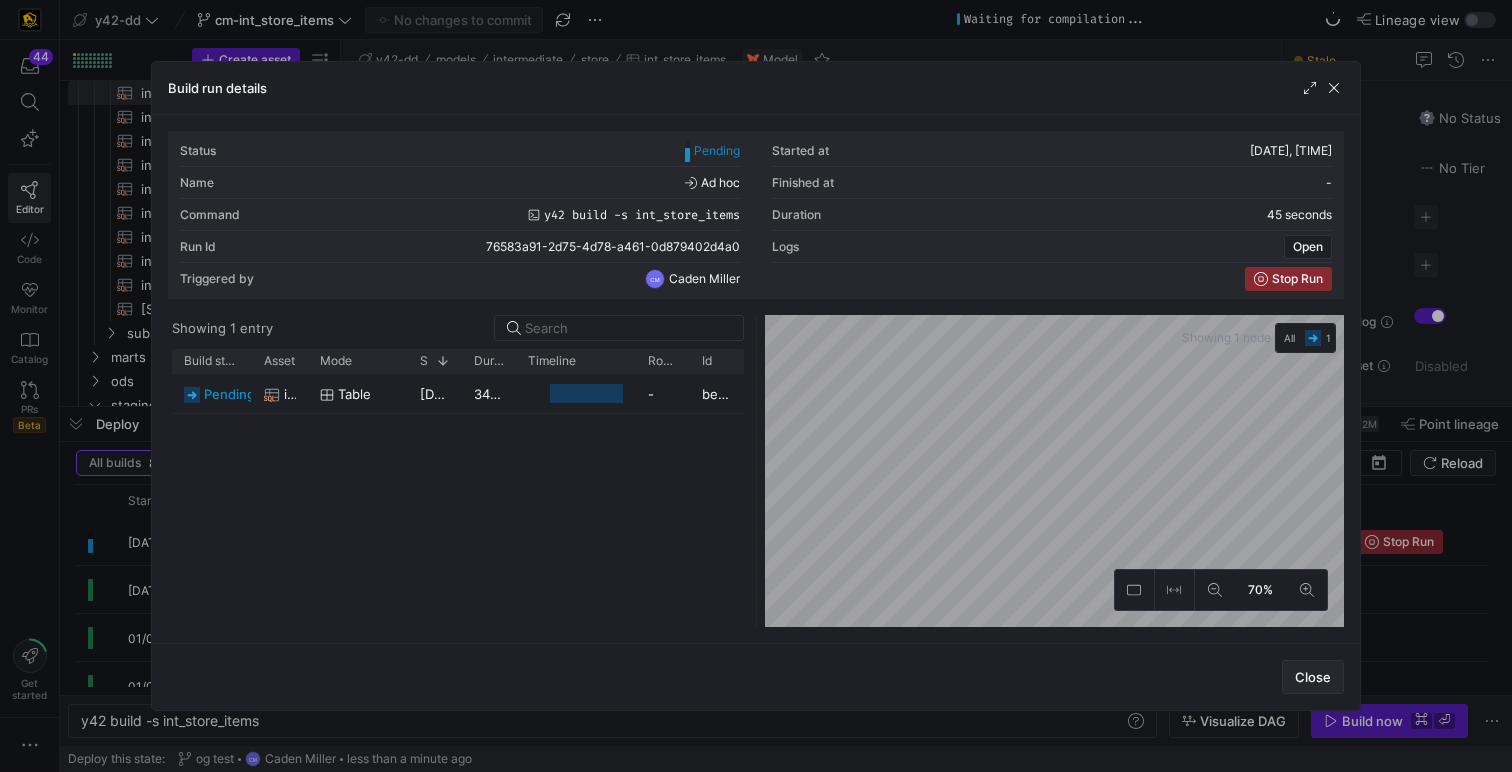 click at bounding box center (1313, 677) 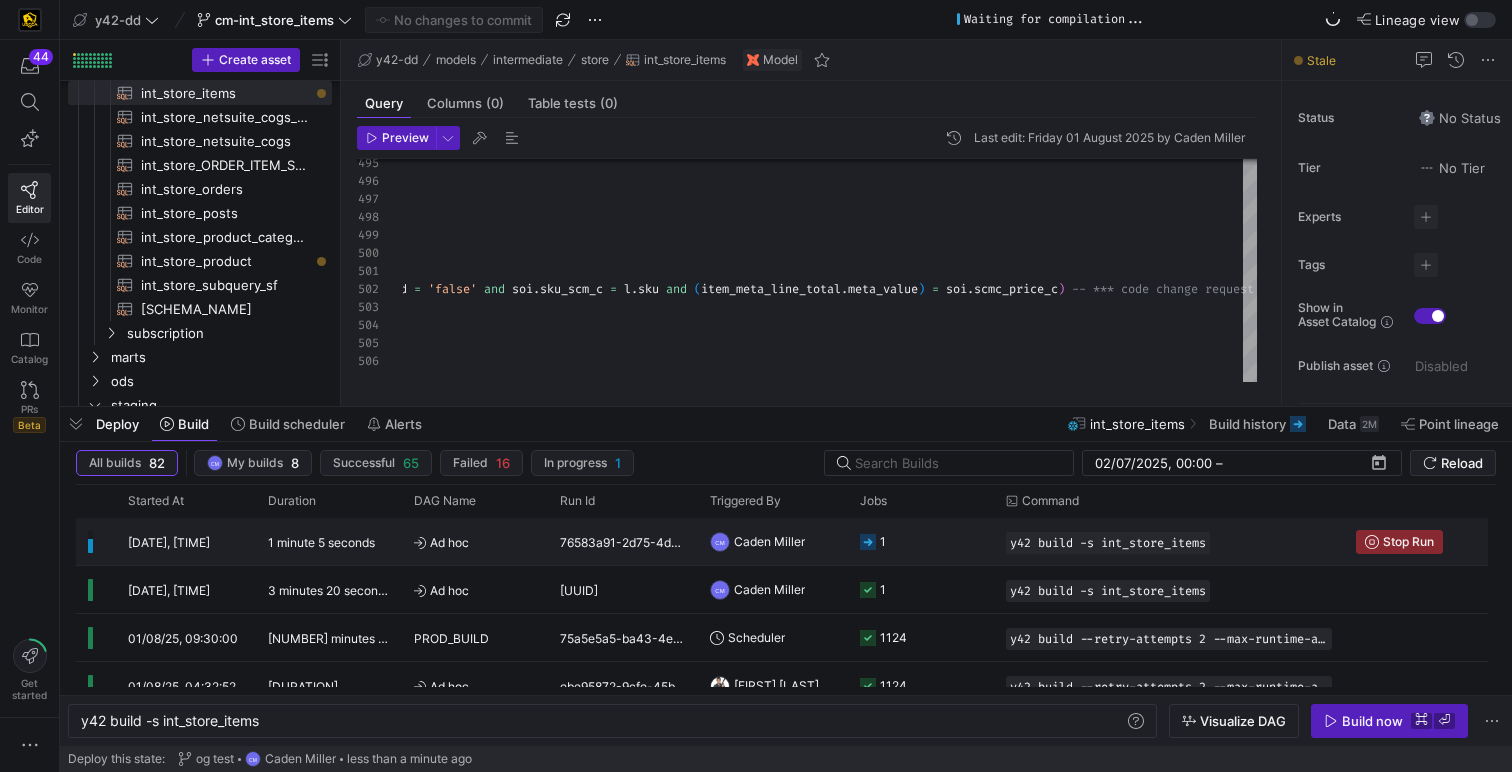 click on "1" 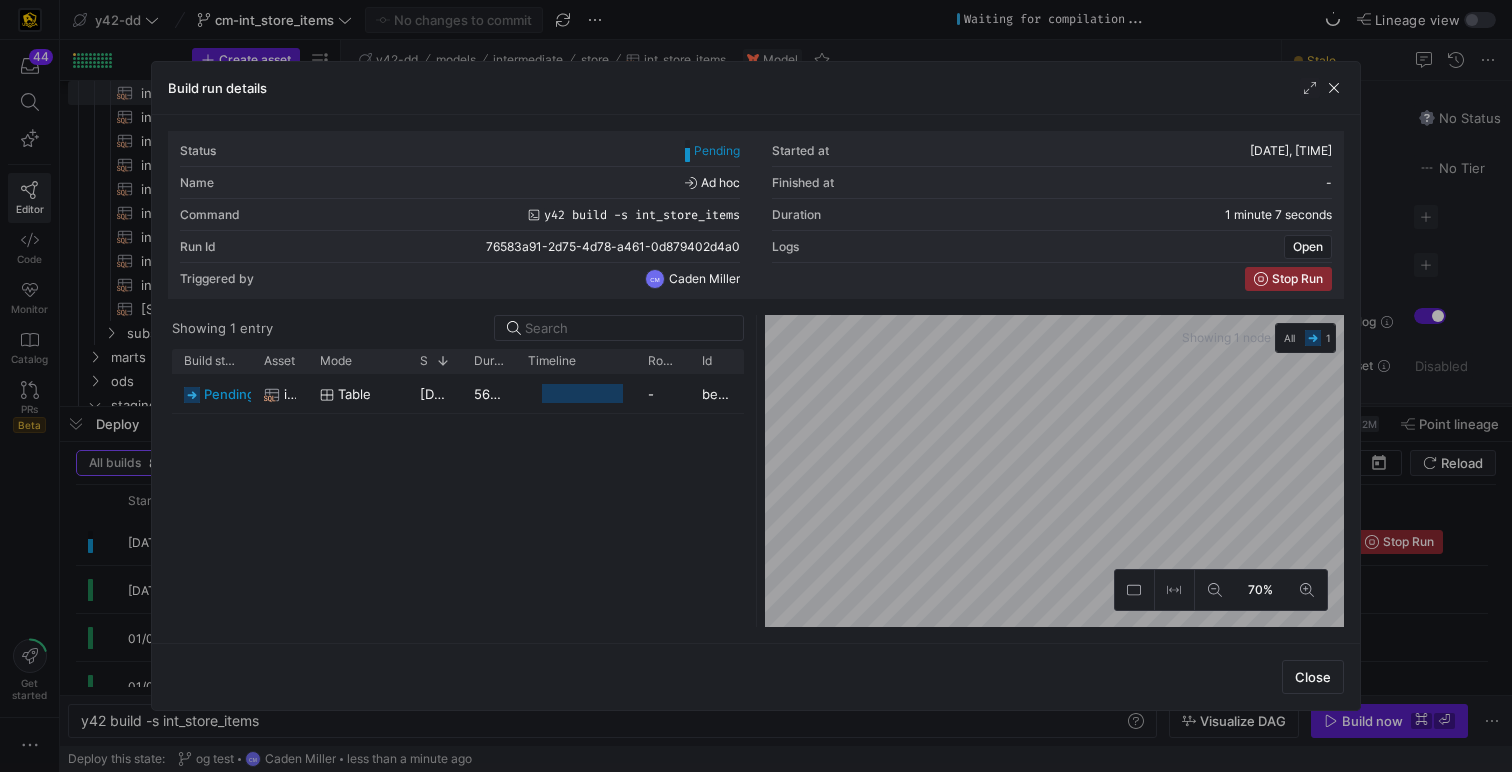 click at bounding box center (756, 386) 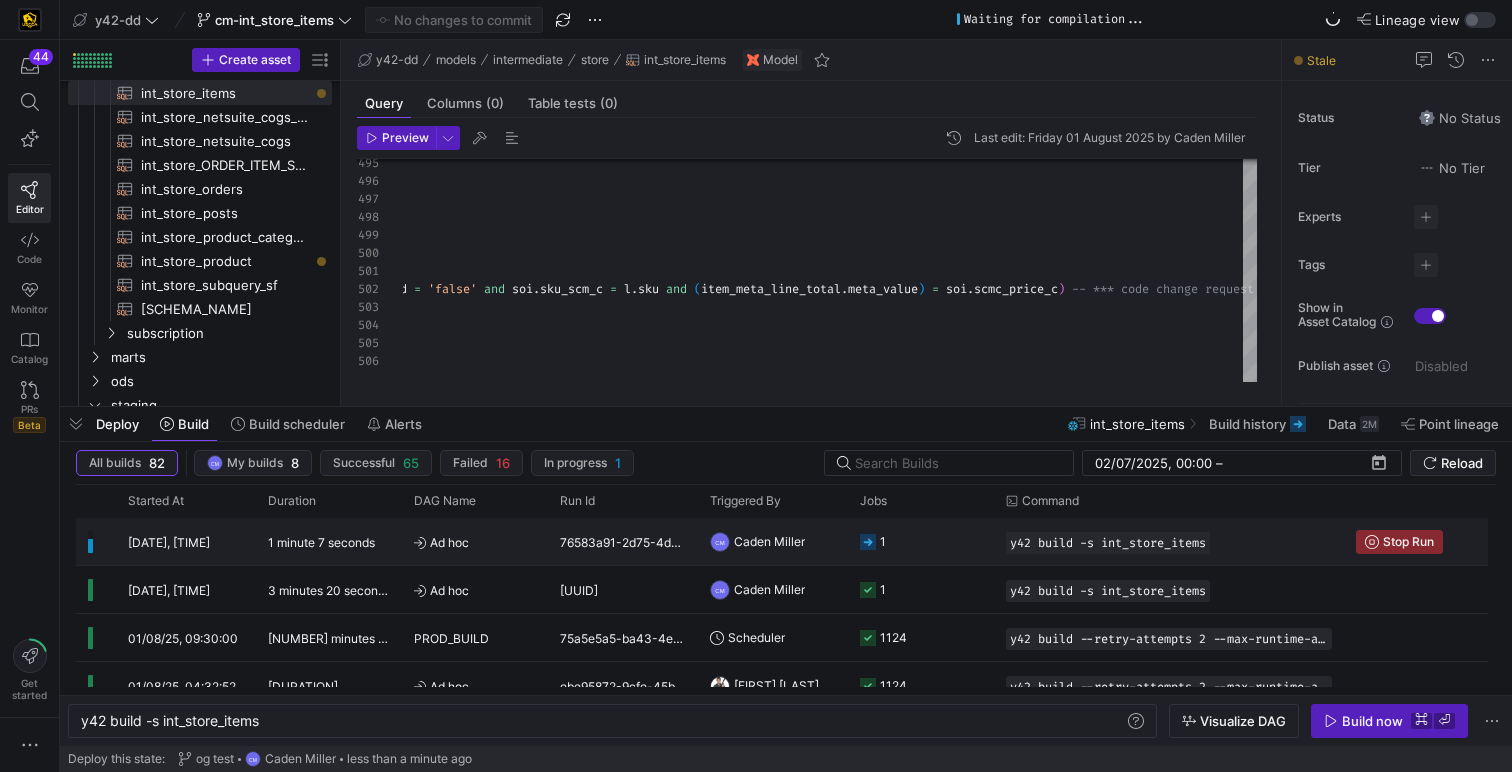 click on "[FIRST] [LAST]" 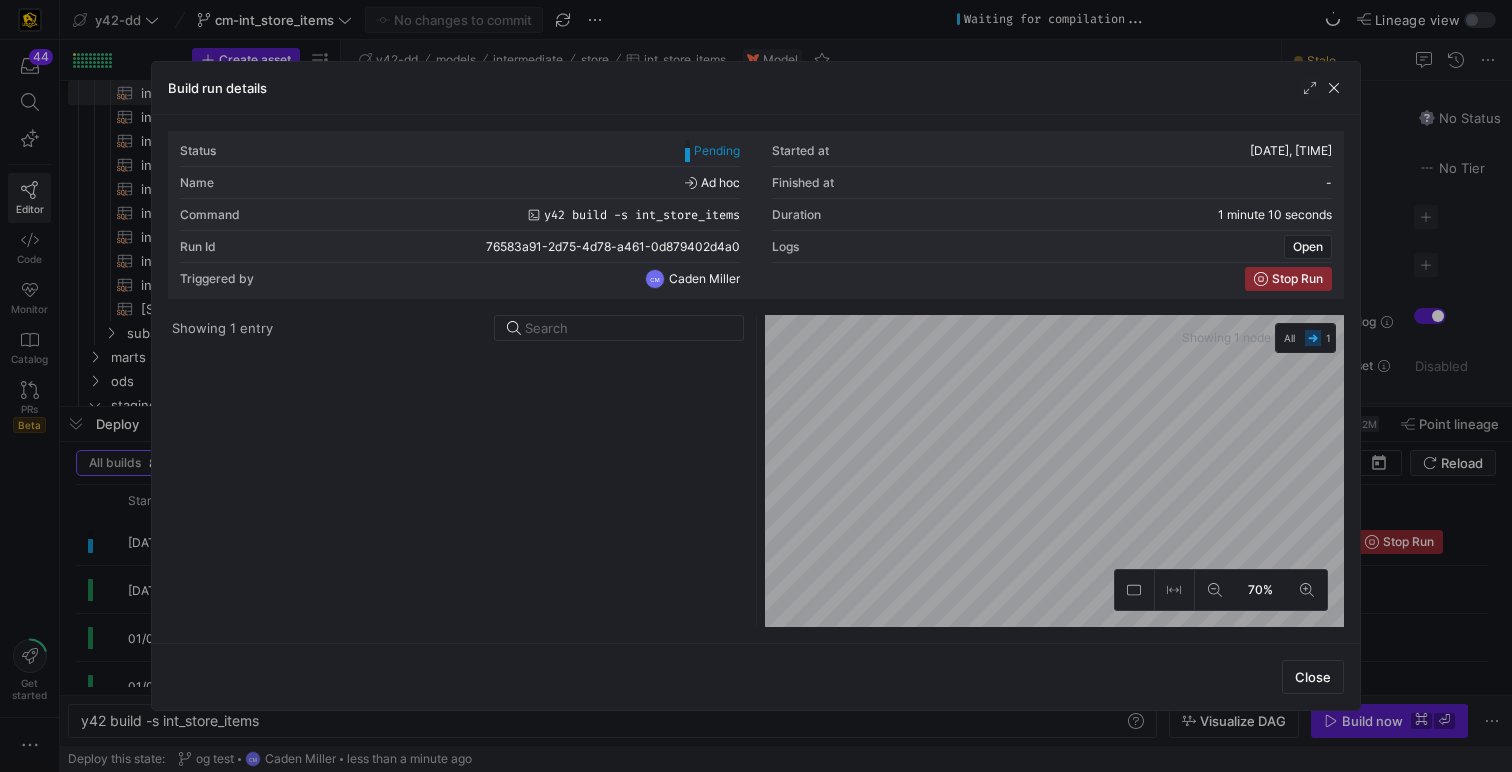 click at bounding box center [756, 386] 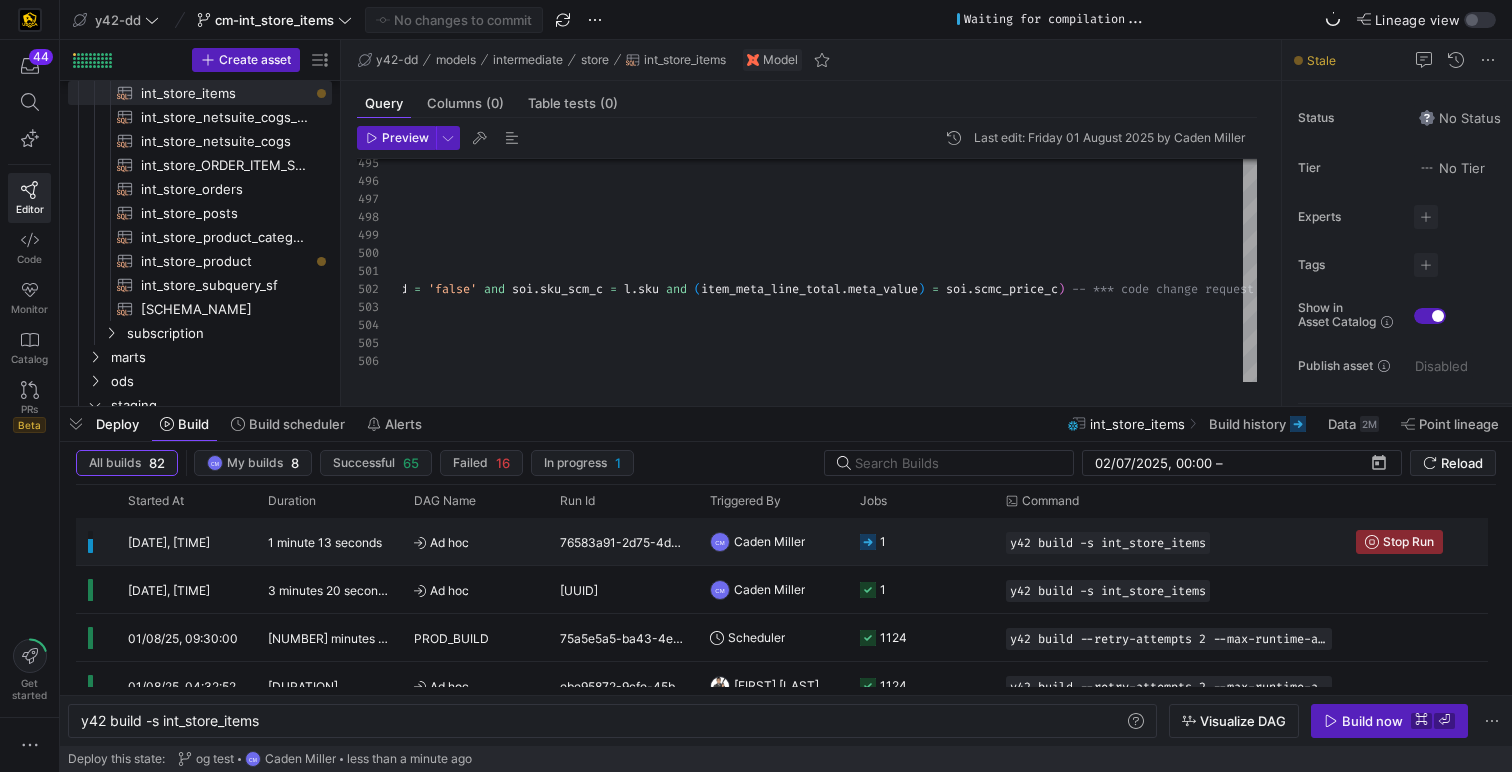 click on "[FIRST] [LAST]" 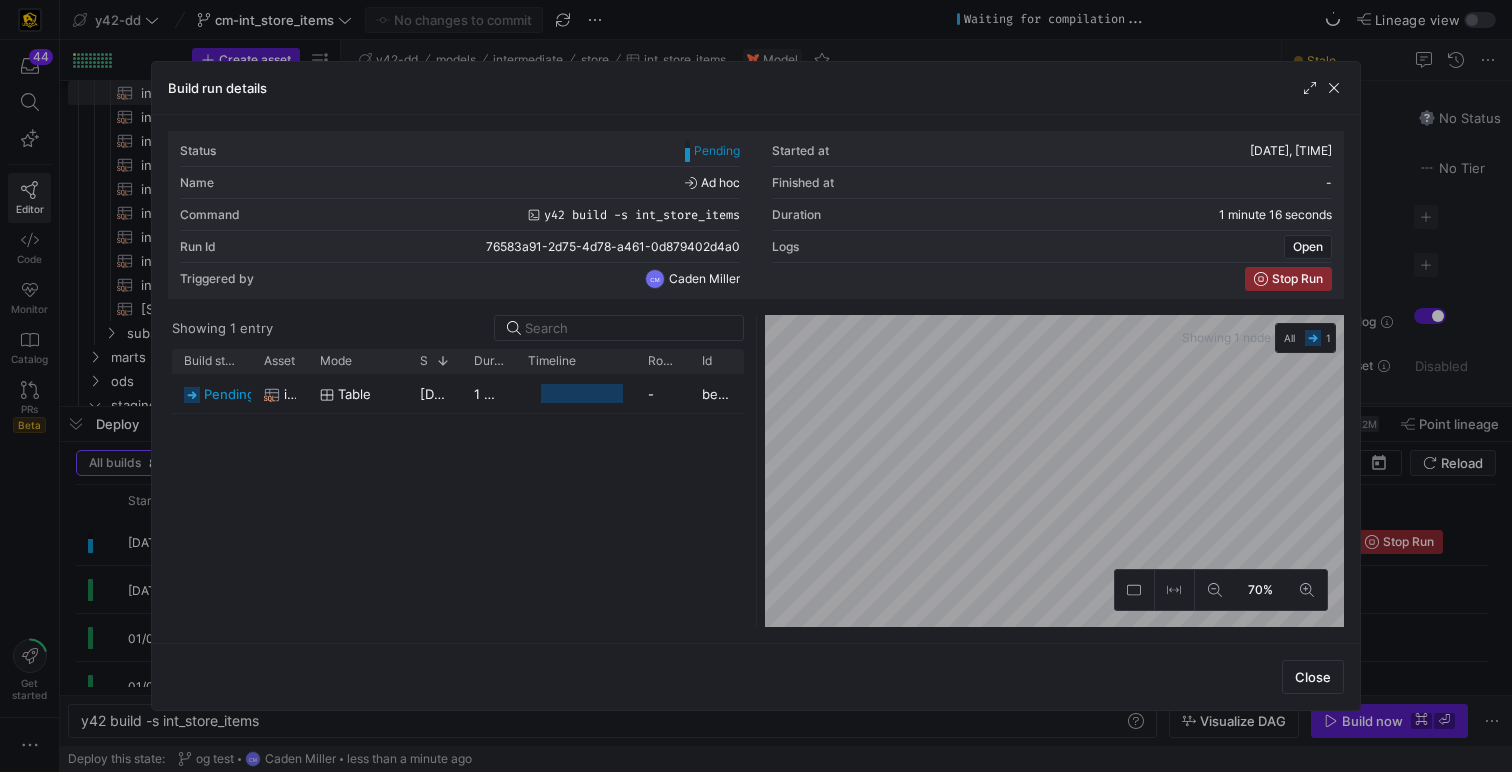 click at bounding box center (756, 386) 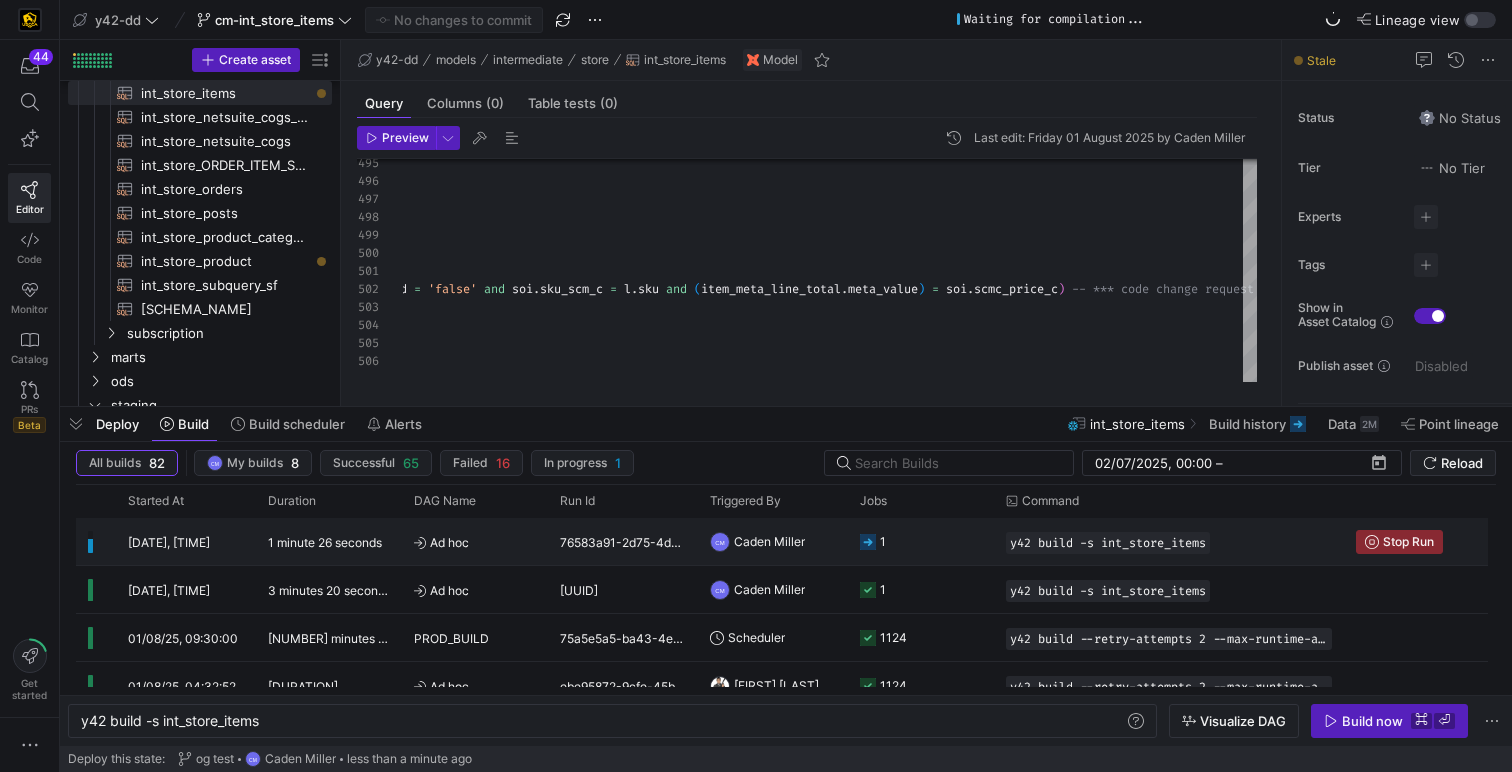 click on "1" 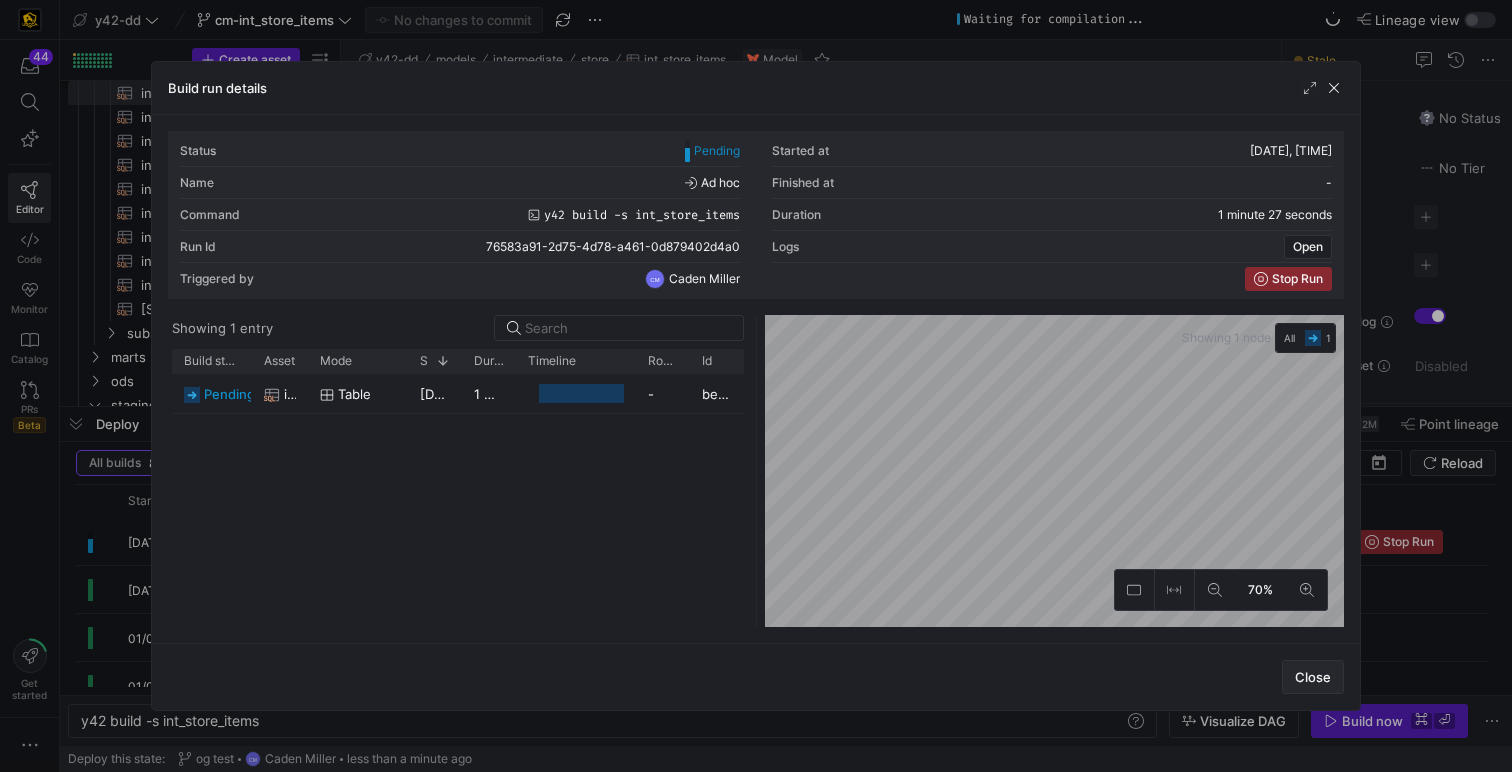 click on "Close" at bounding box center (1313, 677) 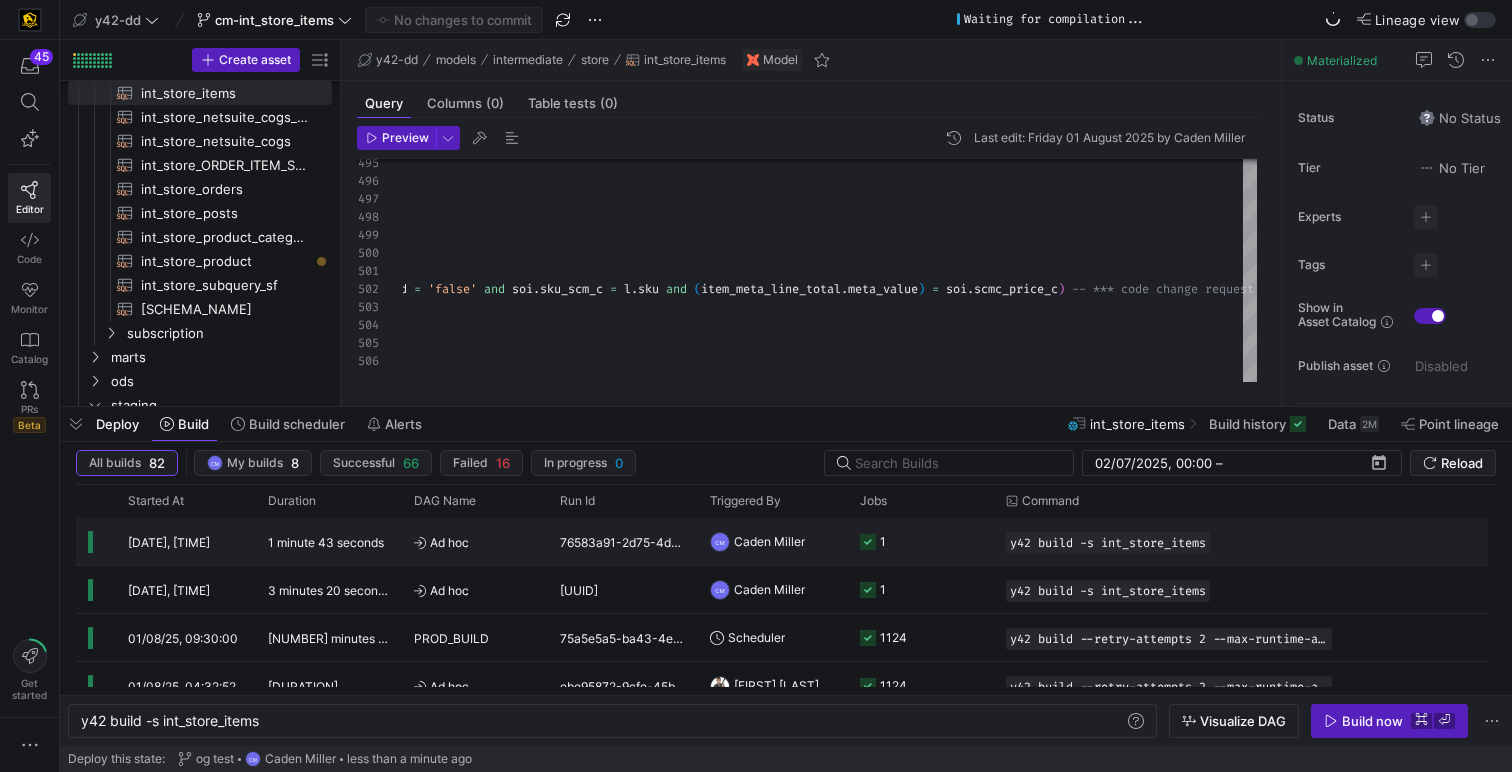 click on "1" 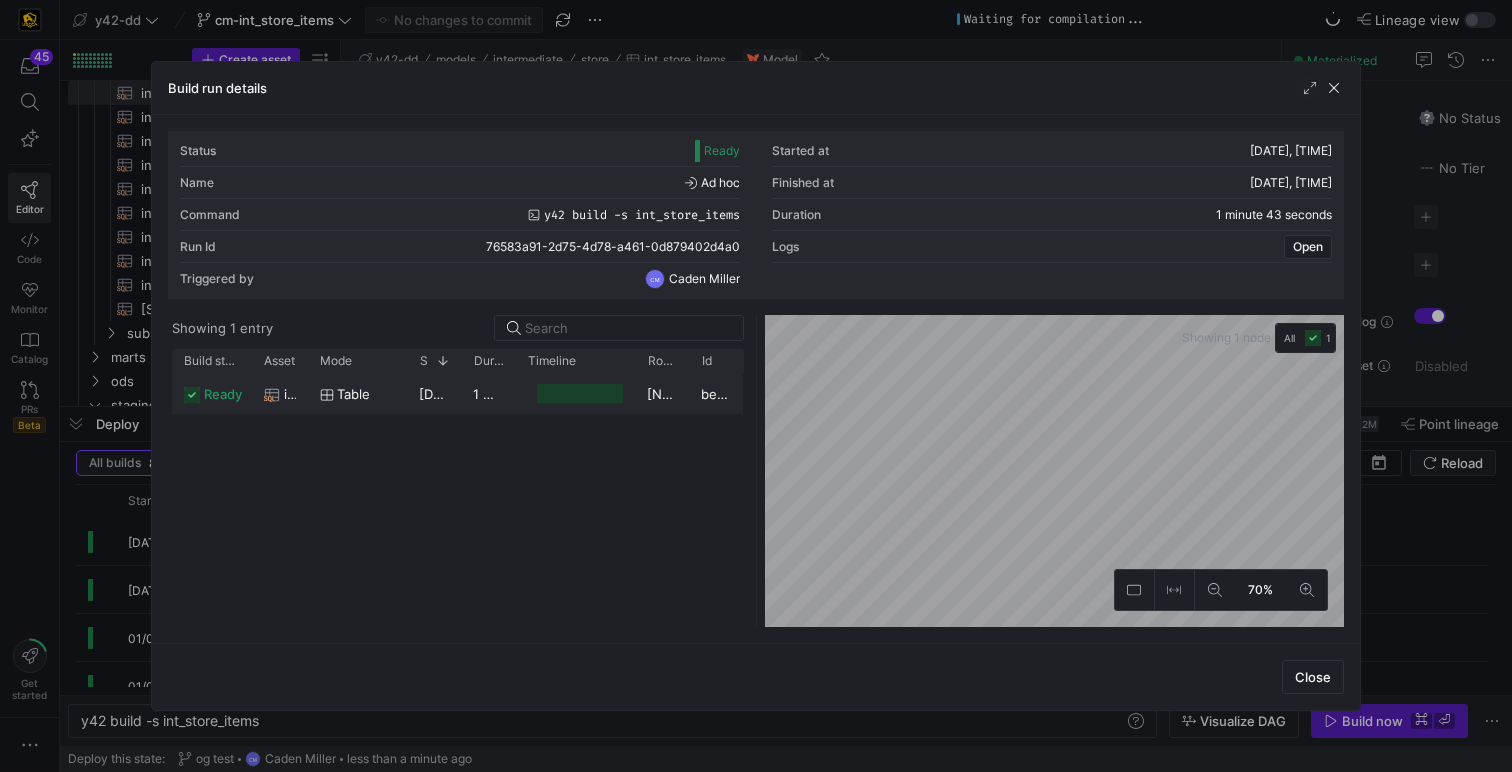 click on "1 minute 32 seconds" 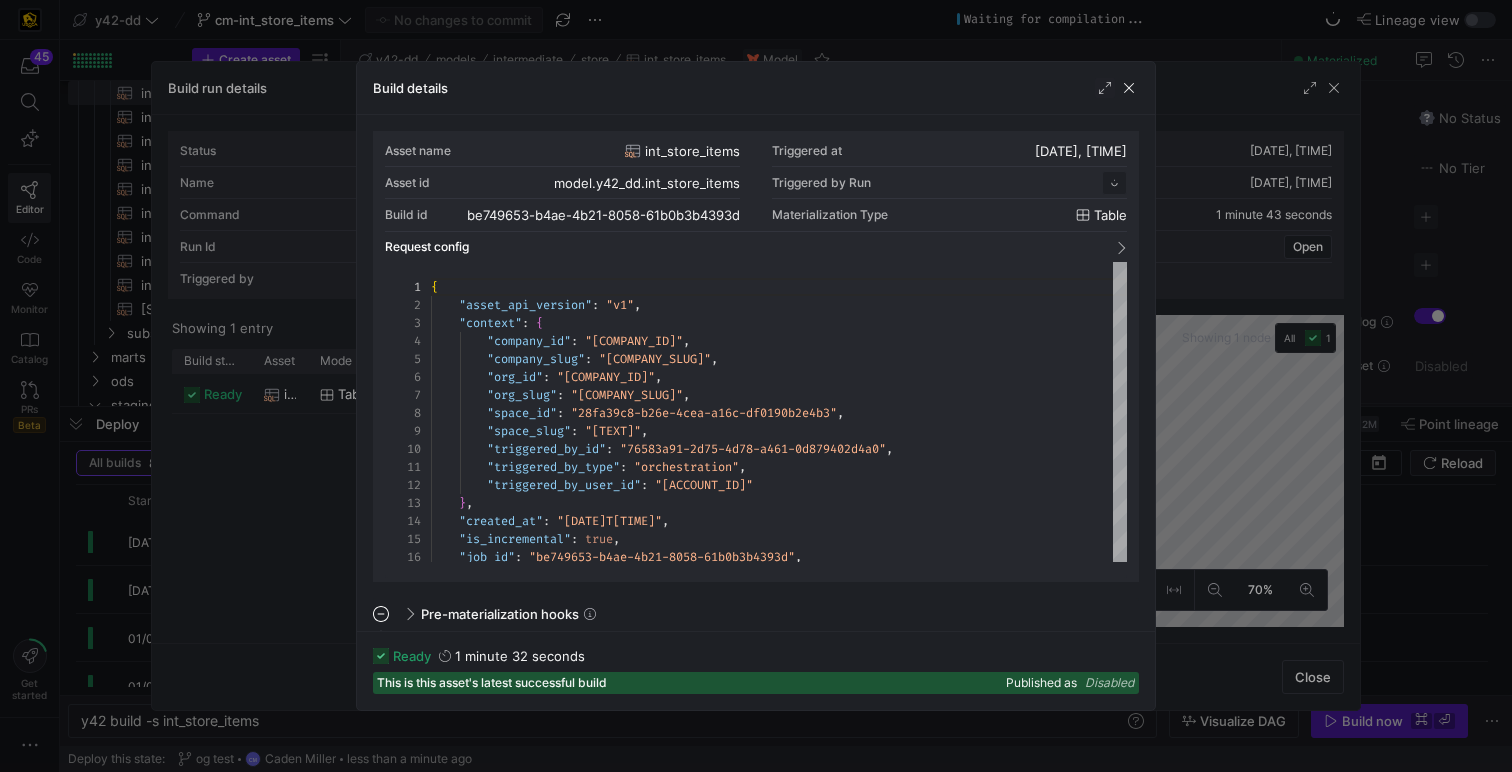scroll, scrollTop: 180, scrollLeft: 0, axis: vertical 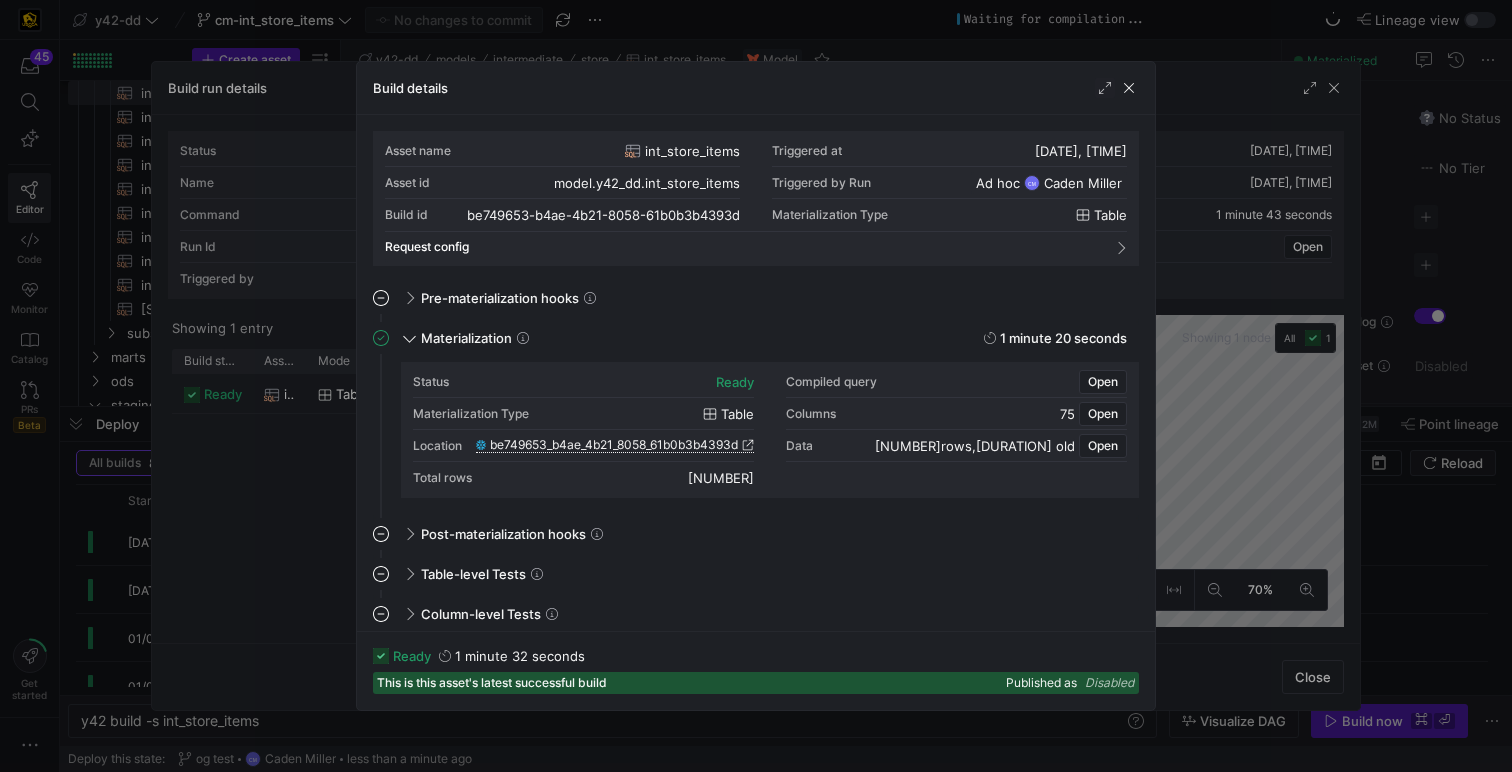 click on "be749653_b4ae_4b21_8058_61b0b3b4393d" at bounding box center (614, 445) 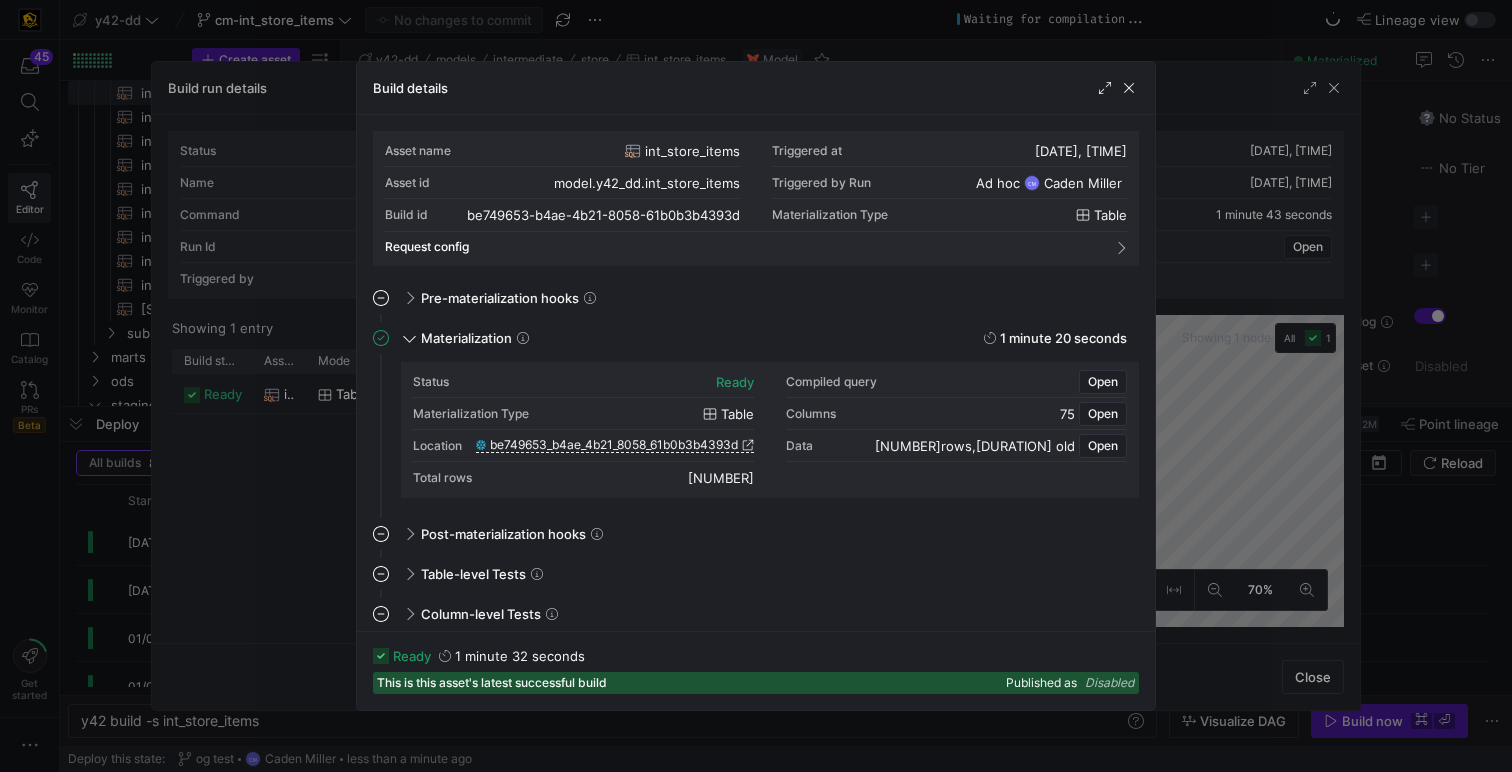 click at bounding box center (756, 386) 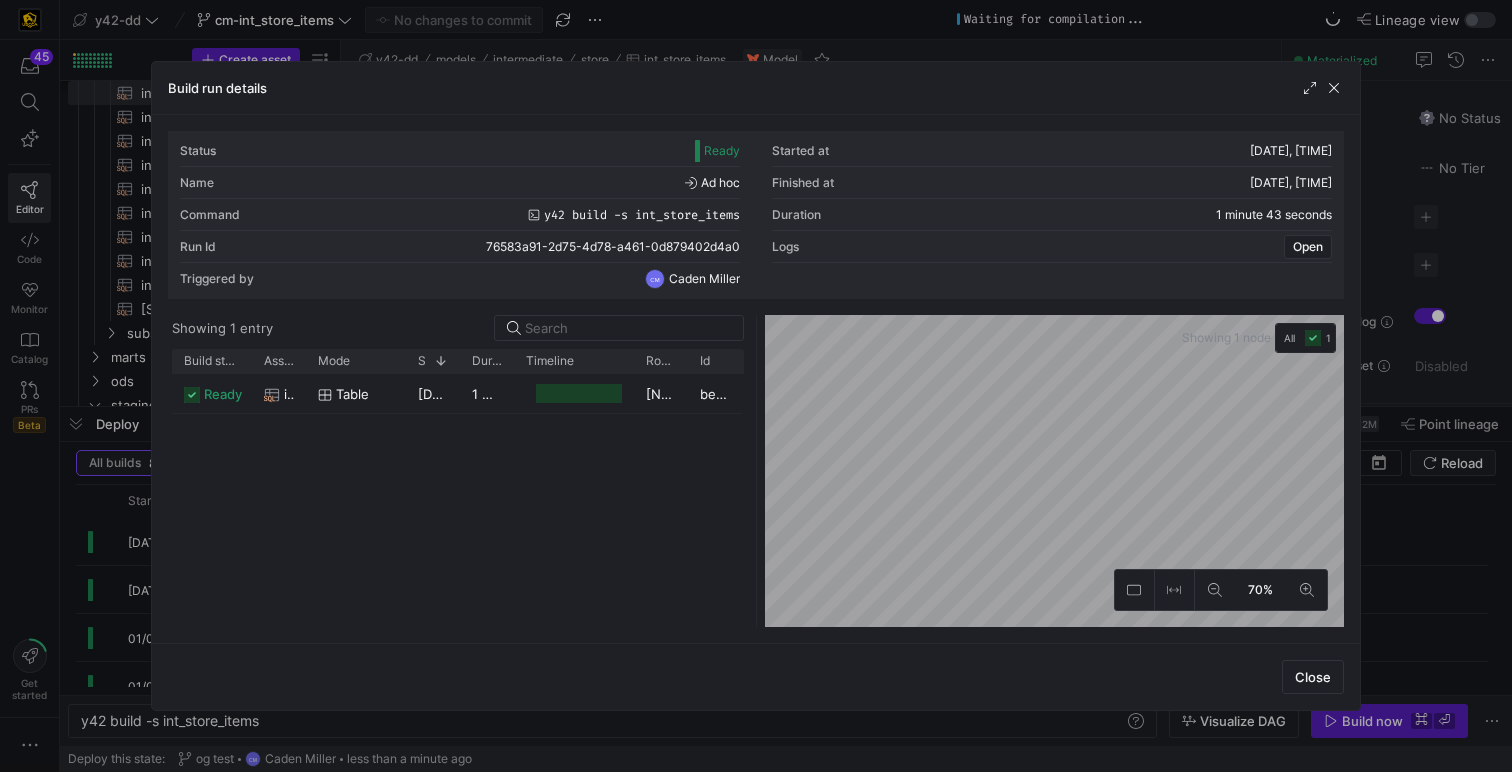 click at bounding box center (756, 386) 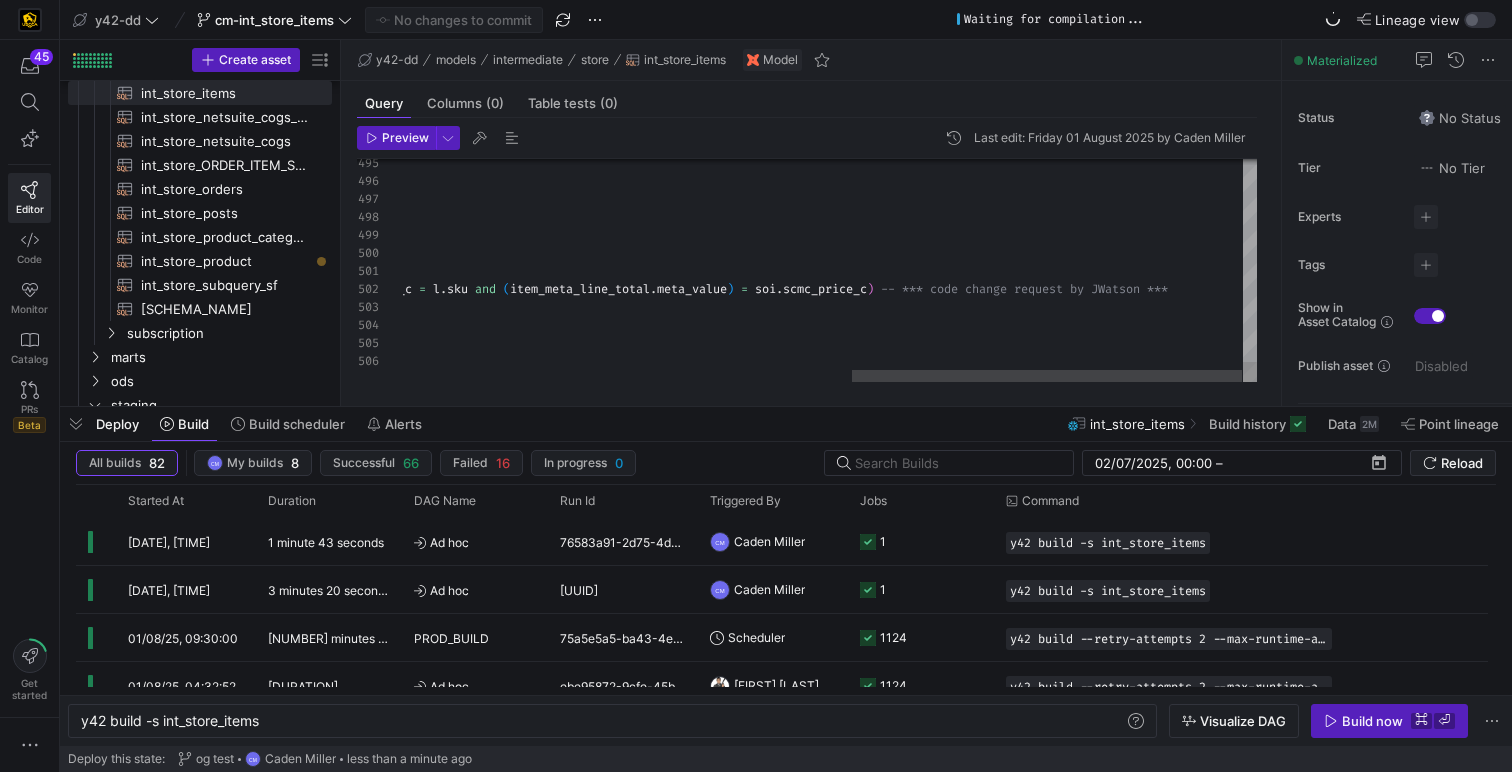 scroll, scrollTop: 18, scrollLeft: 1109, axis: both 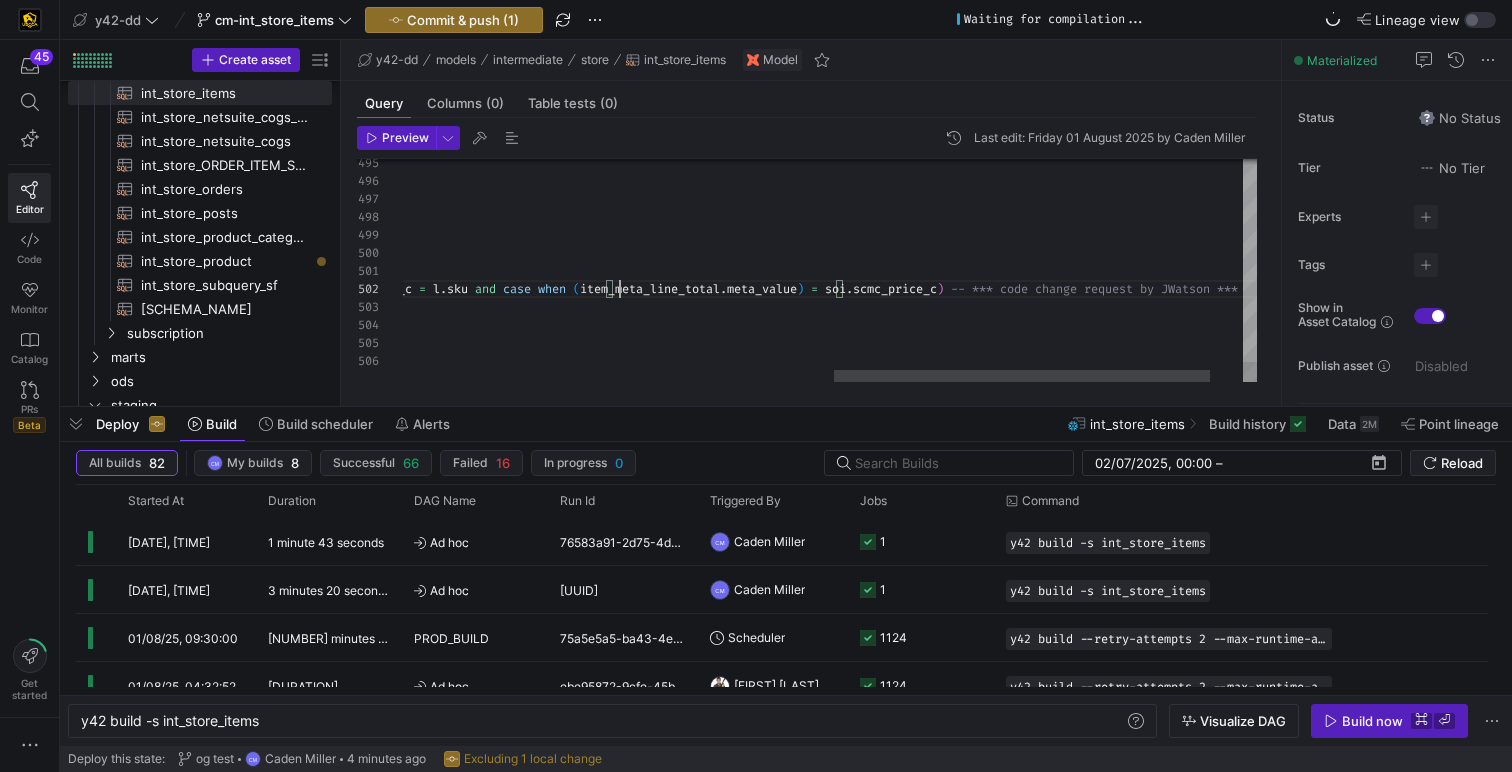 click on "left   join   div2   on   div2 . sku   =   l . sku left   join   div3   on   div3 . id   =   item_meta_product_id . meta_value /* This join finds if the order was sent to salesf orce to be fulfilled */ left   join   sf   on   ( sf . sf_order_id   =   wp . id ) /* We needed to remove the 'S-' from the woo_comme rce_id to match the ID values from SalesForce */ left   join   scmc_sales_order_c   ssoc   on   ( trim ( REPLACE ( ssoc . woo_commerce_id_c ,   'S-' ,   '' ) )   =   wp . id :: text ) left   join   scmc_sales_order_c   ssoc2   on   ( ssoc2 . woo_commerce_id_c :: text   =   wp . id :: text ) left   join   scmc_sales_order_line_item_c   soi   on   ( nvl ( ssoc . id ,   ssoc2 . id )   =   soi . scmc_sales_order_c   and   soi . is_deleted   =   'false'   and   soi . sku_scm_c   =   l . sku   and   case   when   ( item_meta_line_total . meta_value )   =   soi . scmc_price_c )   left   join   ut   on   ( soi . id   =" at bounding box center (378, -4186) 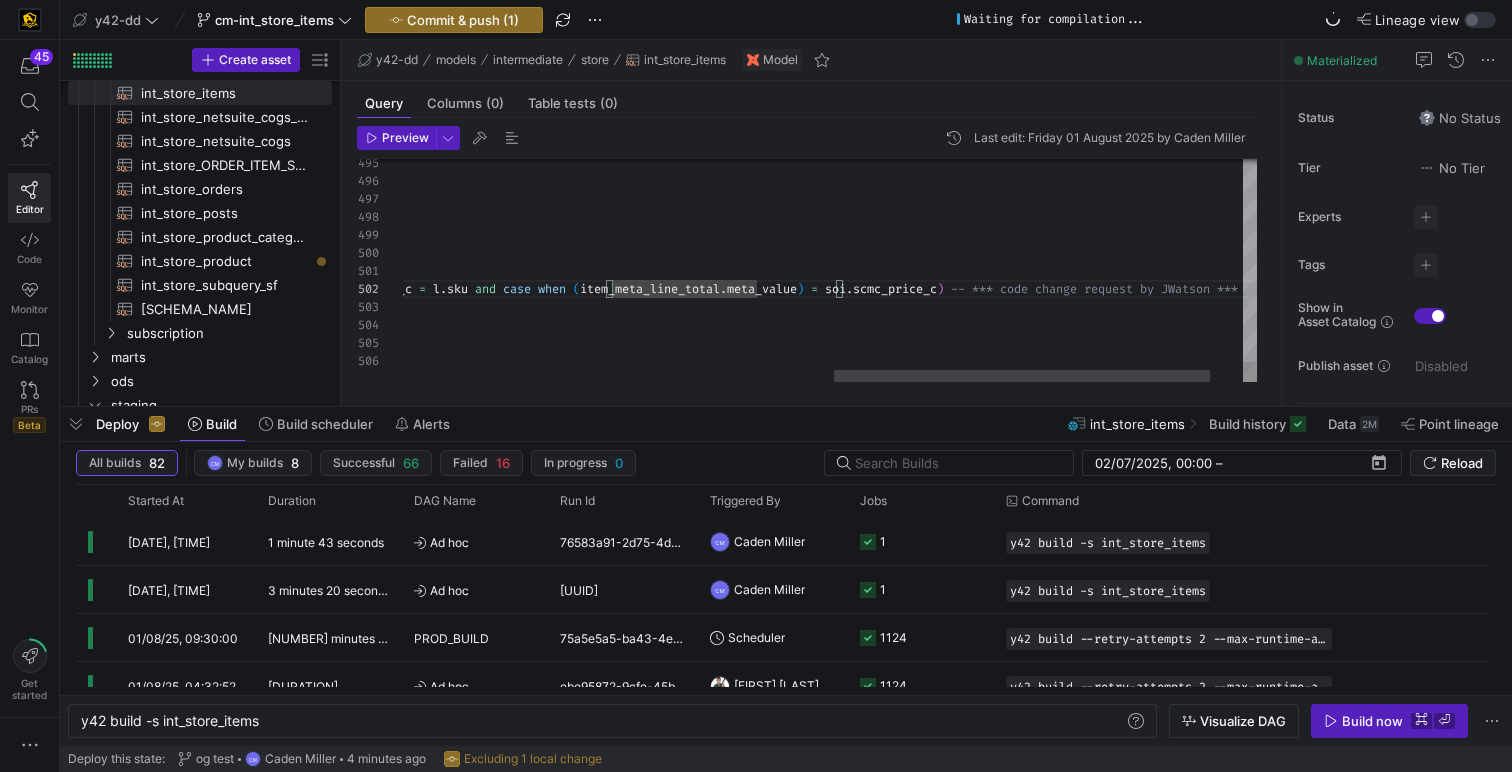 click on "left   join   div2   on   div2 . sku   =   l . sku left   join   div3   on   div3 . id   =   item_meta_product_id . meta_value /* This join finds if the order was sent to salesf orce to be fulfilled */ left   join   sf   on   ( sf . sf_order_id   =   wp . id ) /* We needed to remove the 'S-' from the woo_comme rce_id to match the ID values from SalesForce */ left   join   scmc_sales_order_c   ssoc   on   ( trim ( REPLACE ( ssoc . woo_commerce_id_c ,   'S-' ,   '' ) )   =   wp . id :: text ) left   join   scmc_sales_order_c   ssoc2   on   ( ssoc2 . woo_commerce_id_c :: text   =   wp . id :: text ) left   join   scmc_sales_order_line_item_c   soi   on   ( nvl ( ssoc . id ,   ssoc2 . id )   =   soi . scmc_sales_order_c   and   soi . is_deleted   =   'false'   and   soi . sku_scm_c   =   l . sku   and   case   when   ( item_meta_line_total . meta_value )   =   soi . scmc_price_c )   left   join   ut   on   ( soi . id   =" at bounding box center (378, -4186) 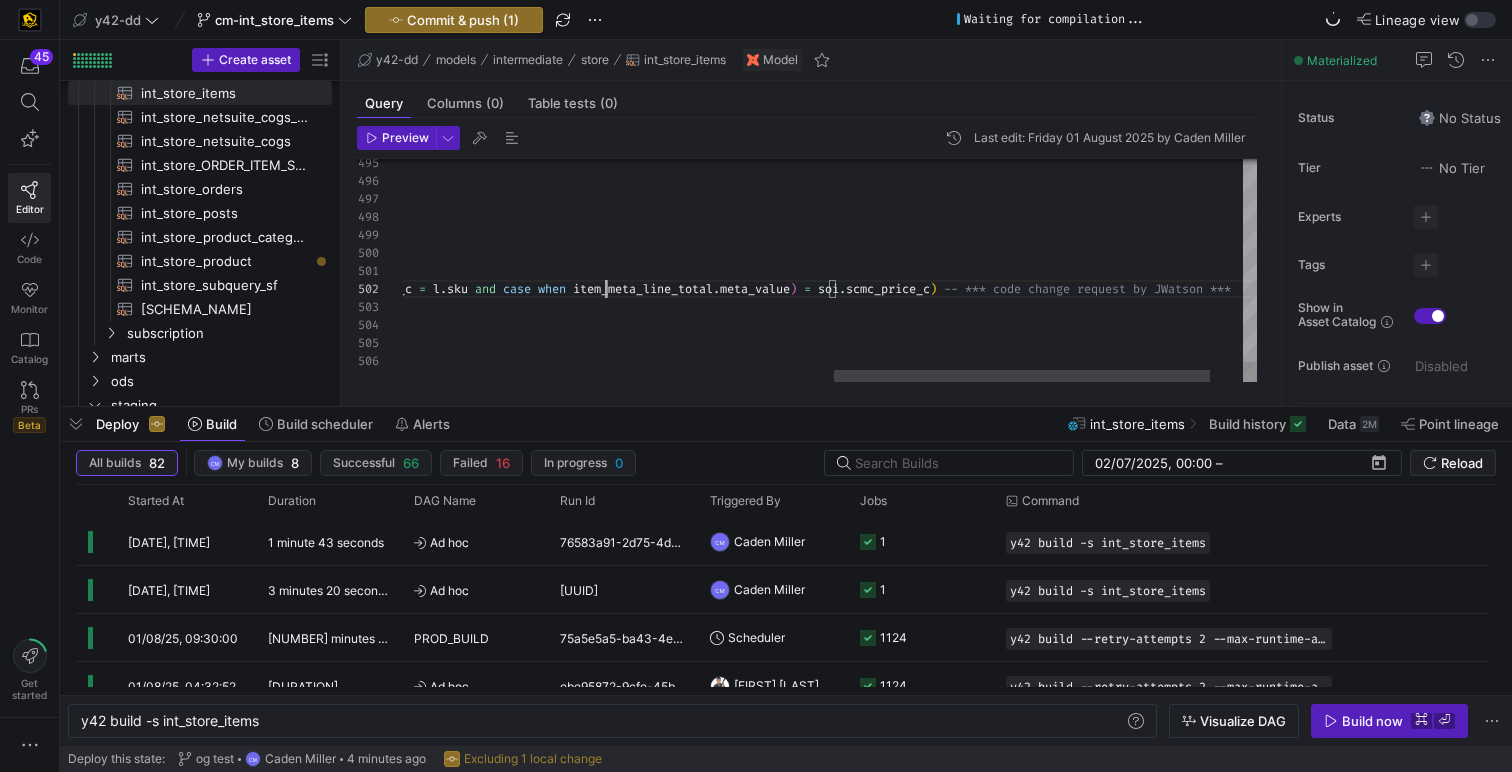 scroll, scrollTop: 18, scrollLeft: 1181, axis: both 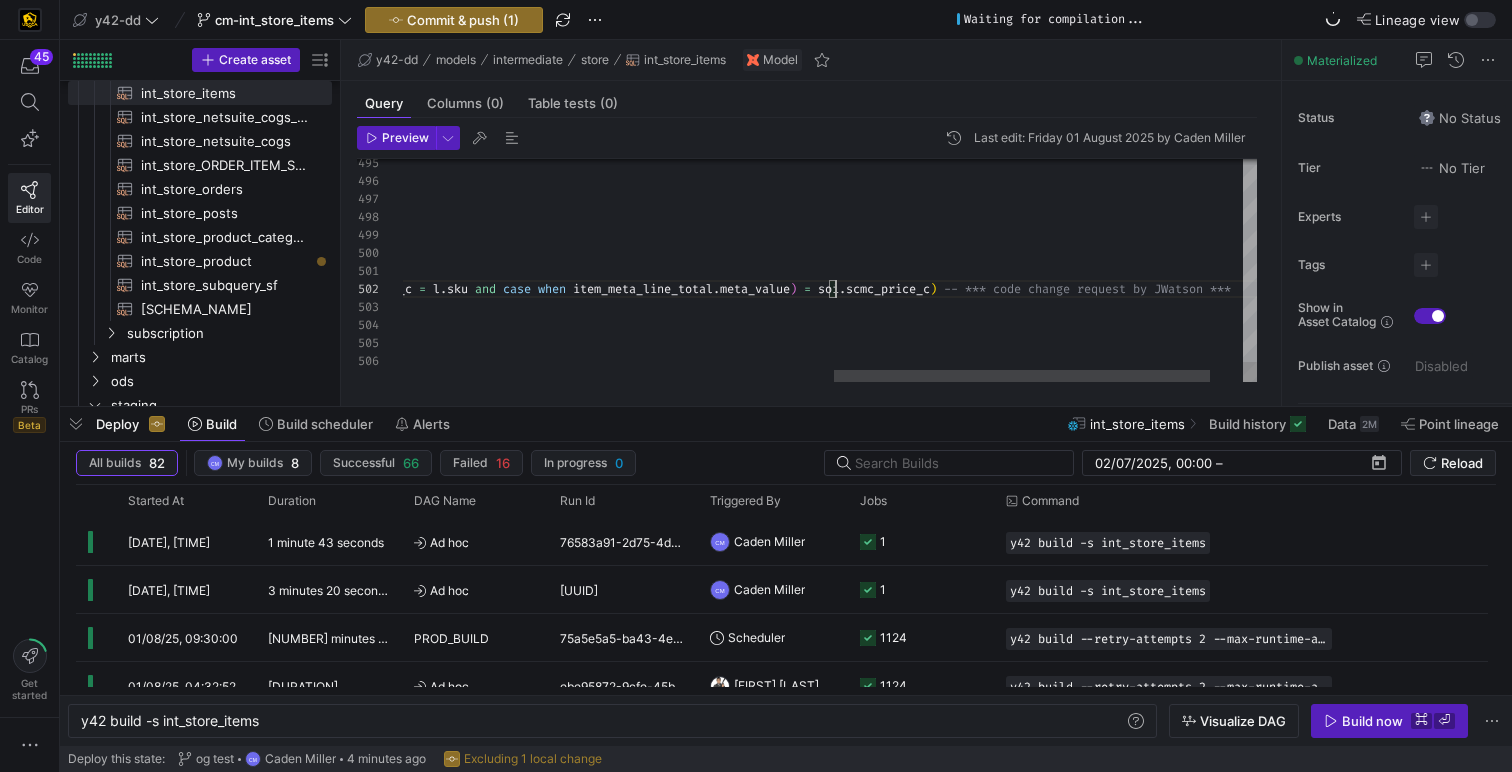 click on "left   join   div2   on   div2 . sku   =   l . sku left   join   div3   on   div3 . id   =   item_meta_product_id . meta_value /* This join finds if the order was sent to salesf orce to be fulfilled */ left   join   sf   on   ( sf . sf_order_id   =   wp . id ) /* We needed to remove the 'S-' from the woo_comme rce_id to match the ID values from SalesForce */ left   join   scmc_sales_order_c   ssoc   on   ( trim ( REPLACE ( ssoc . woo_commerce_id_c ,   'S-' ,   '' ) )   =   wp . id :: text ) left   join   scmc_sales_order_c   ssoc2   on   ( ssoc2 . woo_commerce_id_c :: text   =   wp . id :: text ) left   join   scmc_sales_order_line_item_c   soi   on   ( nvl ( ssoc . id ,   ssoc2 . id )   =   soi . scmc_sales_order_c   and   soi . is_deleted   =   'false'   and   soi . sku_scm_c   =   l . sku   and   case   when   item_meta_line_total . meta_value )   =   soi . scmc_price_c )   left   join   ut   on   ( soi . id   =" at bounding box center (378, -4186) 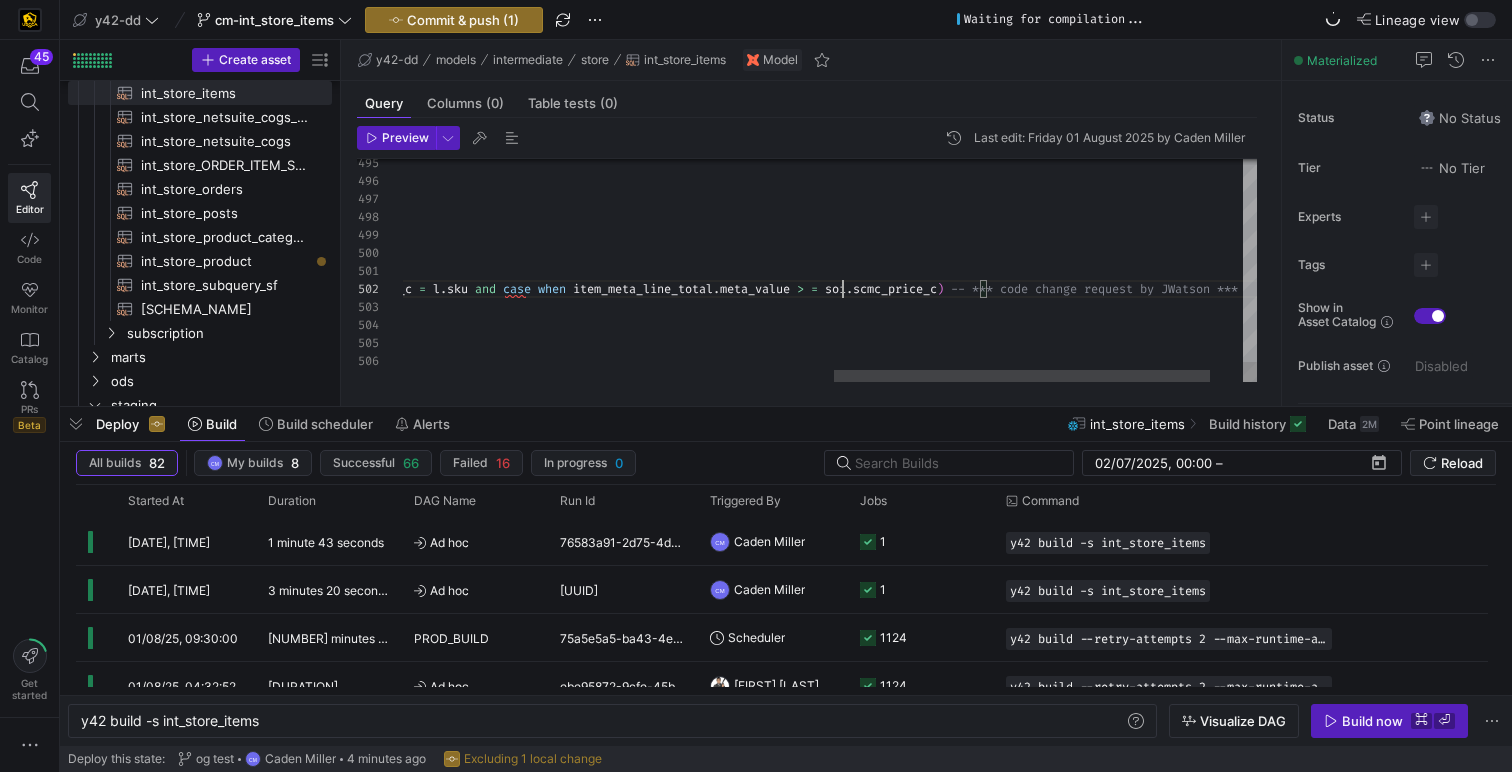 scroll, scrollTop: 18, scrollLeft: 1425, axis: both 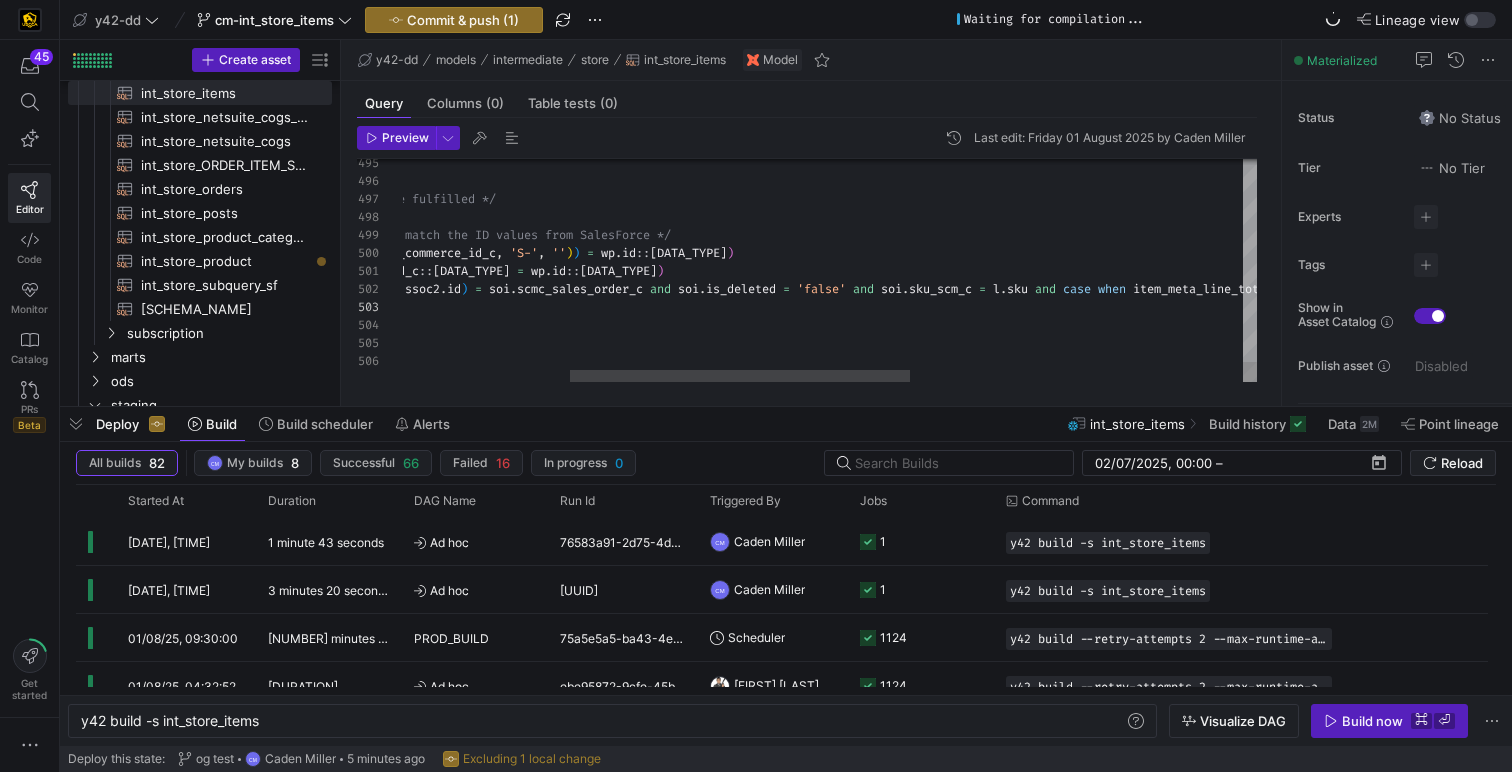 drag, startPoint x: 960, startPoint y: 288, endPoint x: 805, endPoint y: 309, distance: 156.4161 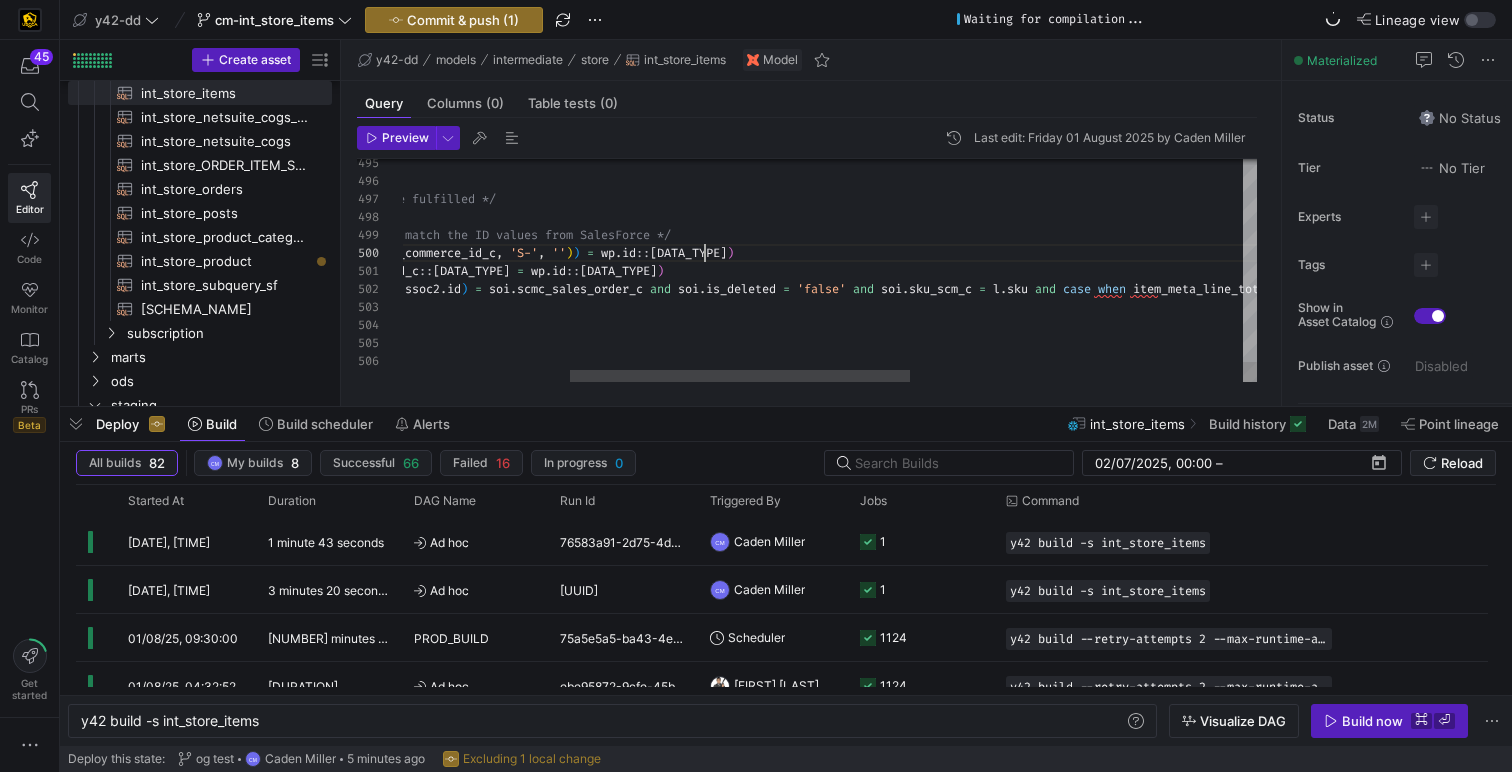 scroll, scrollTop: 126, scrollLeft: 719, axis: both 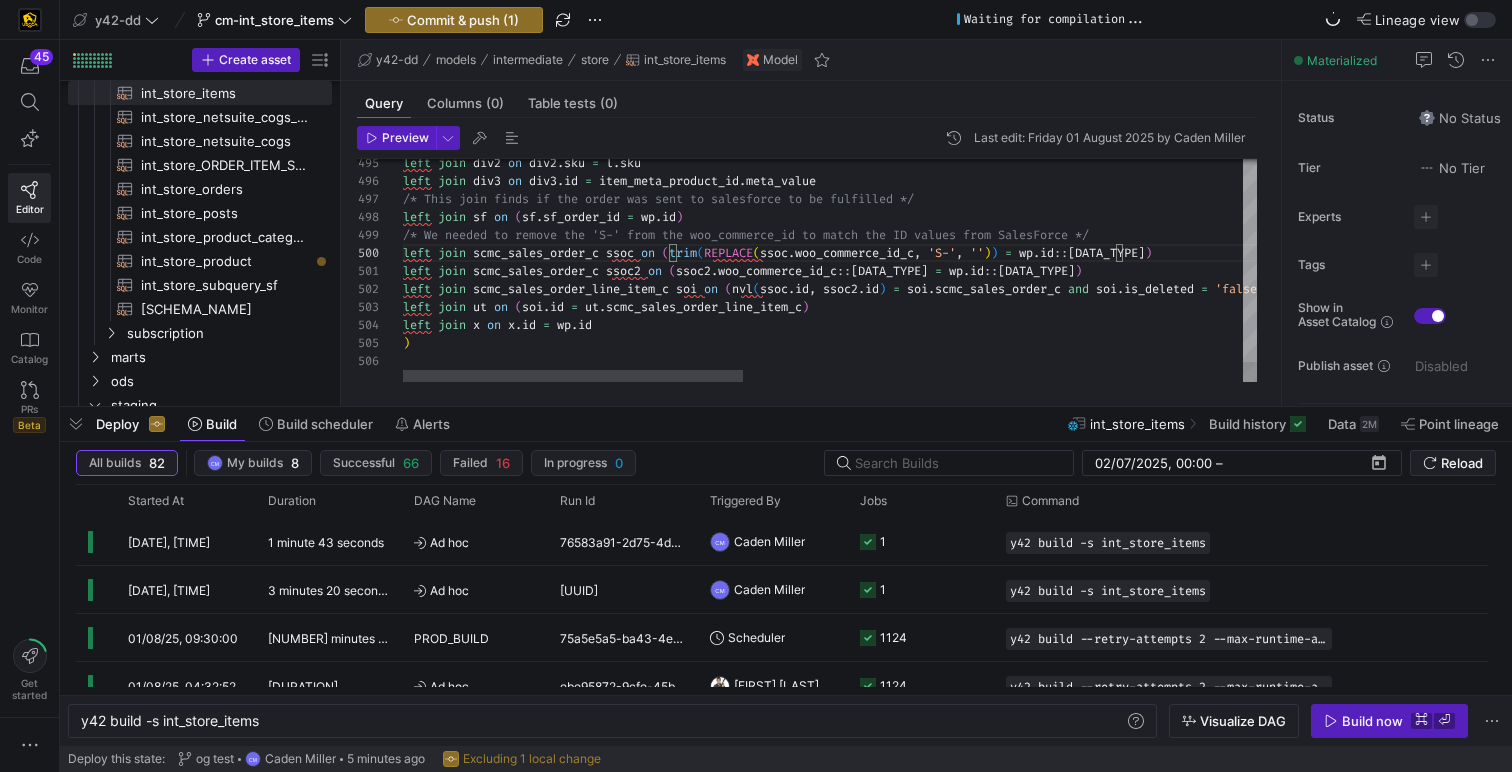click on "502" at bounding box center [380, 289] 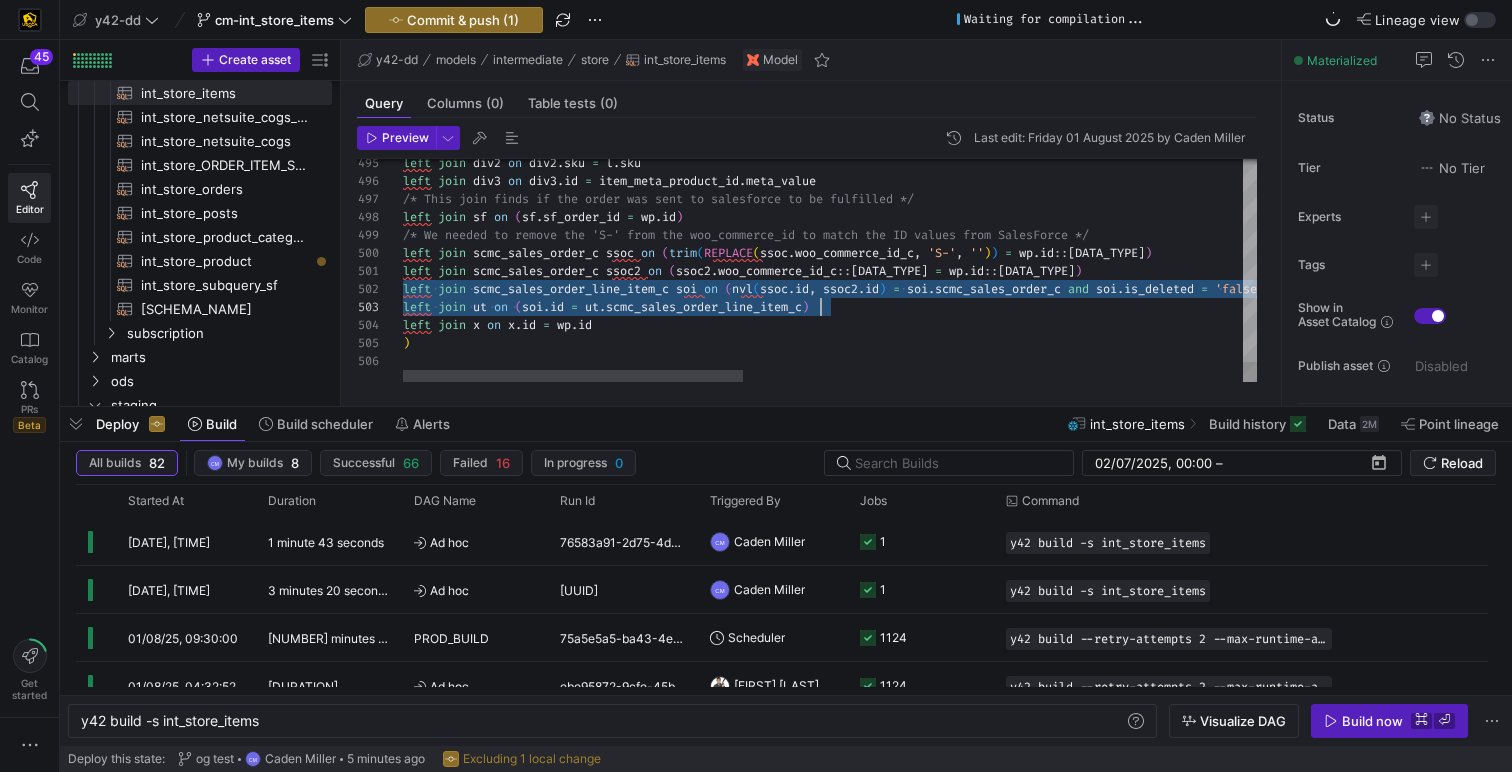 scroll, scrollTop: 18, scrollLeft: 2065, axis: both 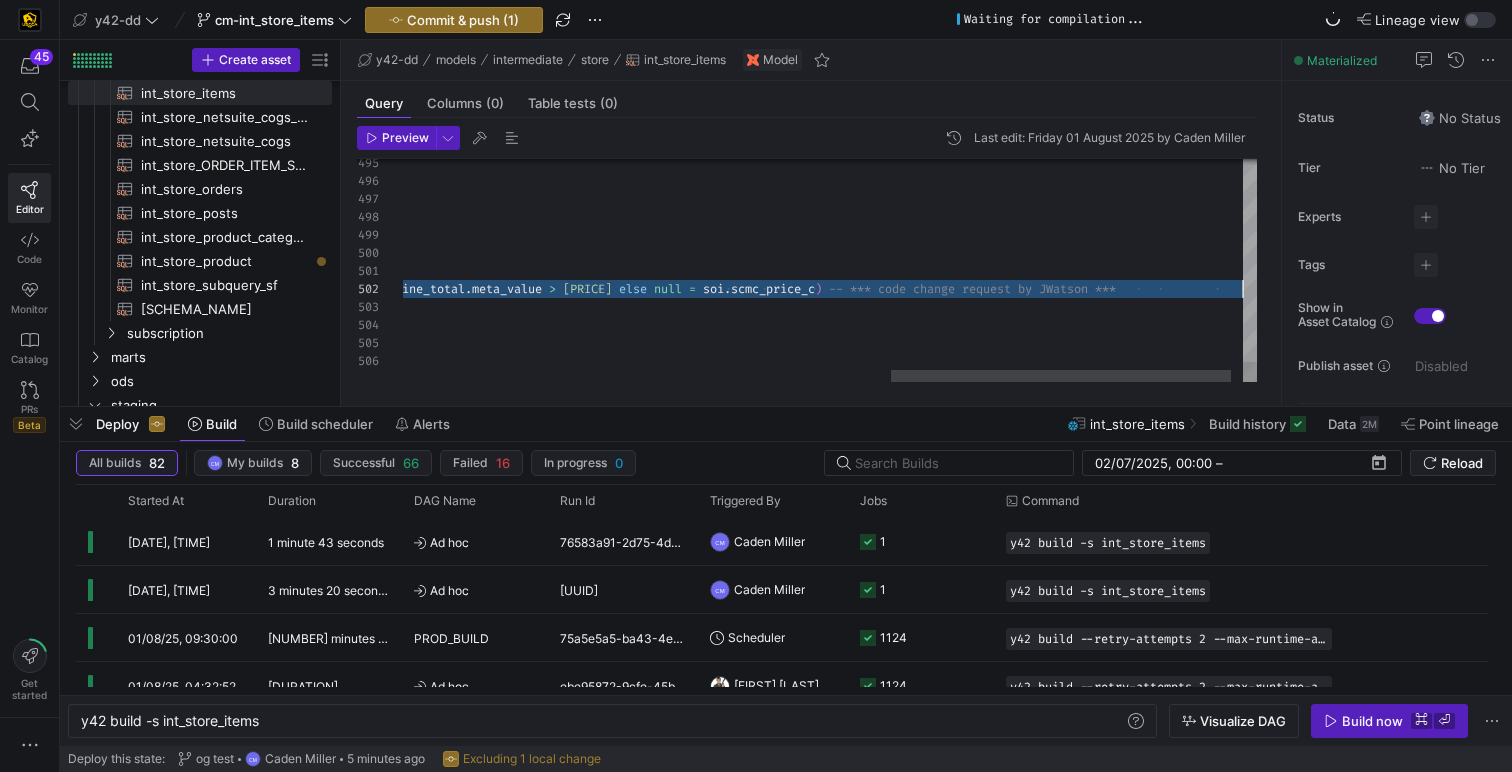 drag, startPoint x: 404, startPoint y: 287, endPoint x: 1372, endPoint y: 293, distance: 968.0186 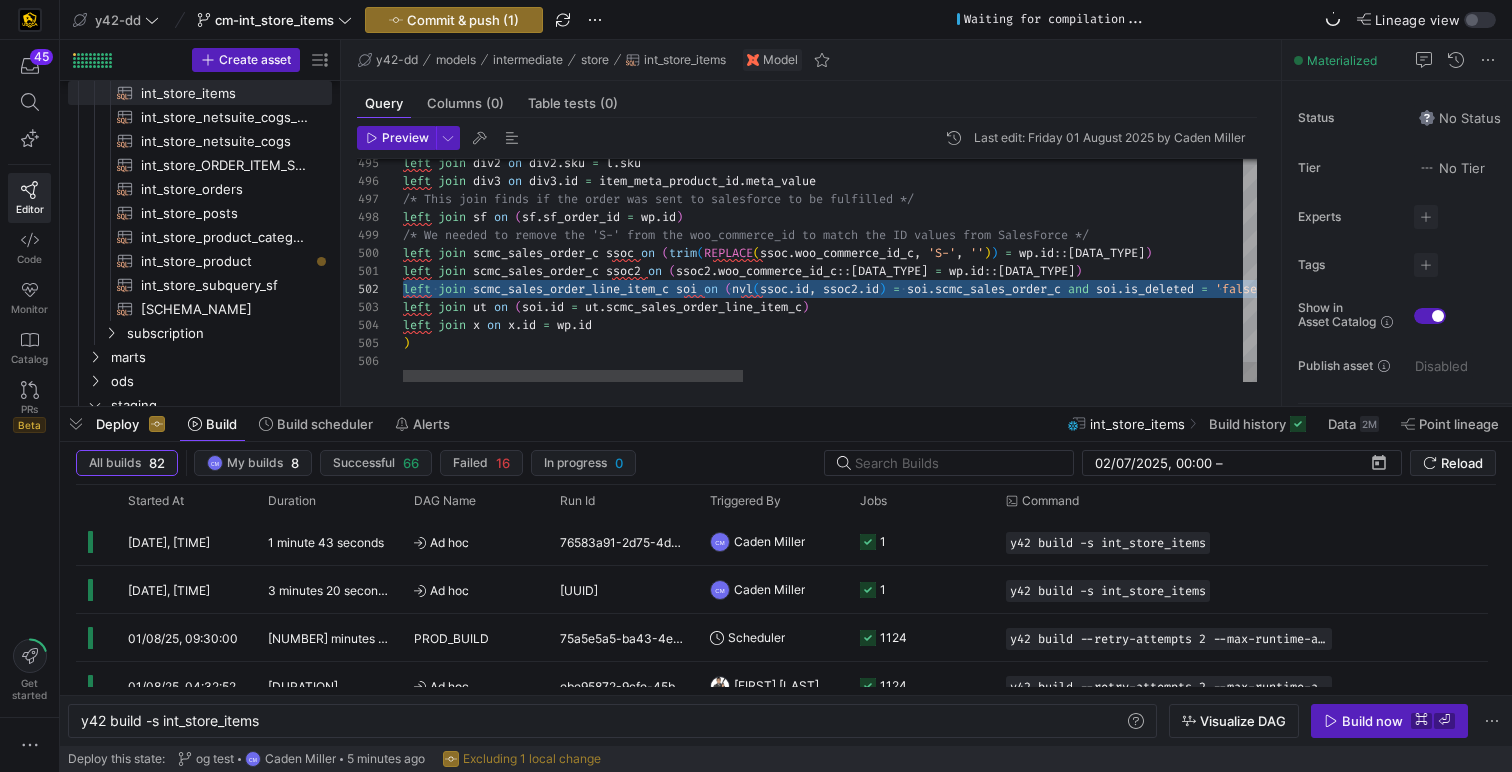 scroll, scrollTop: 54, scrollLeft: 194, axis: both 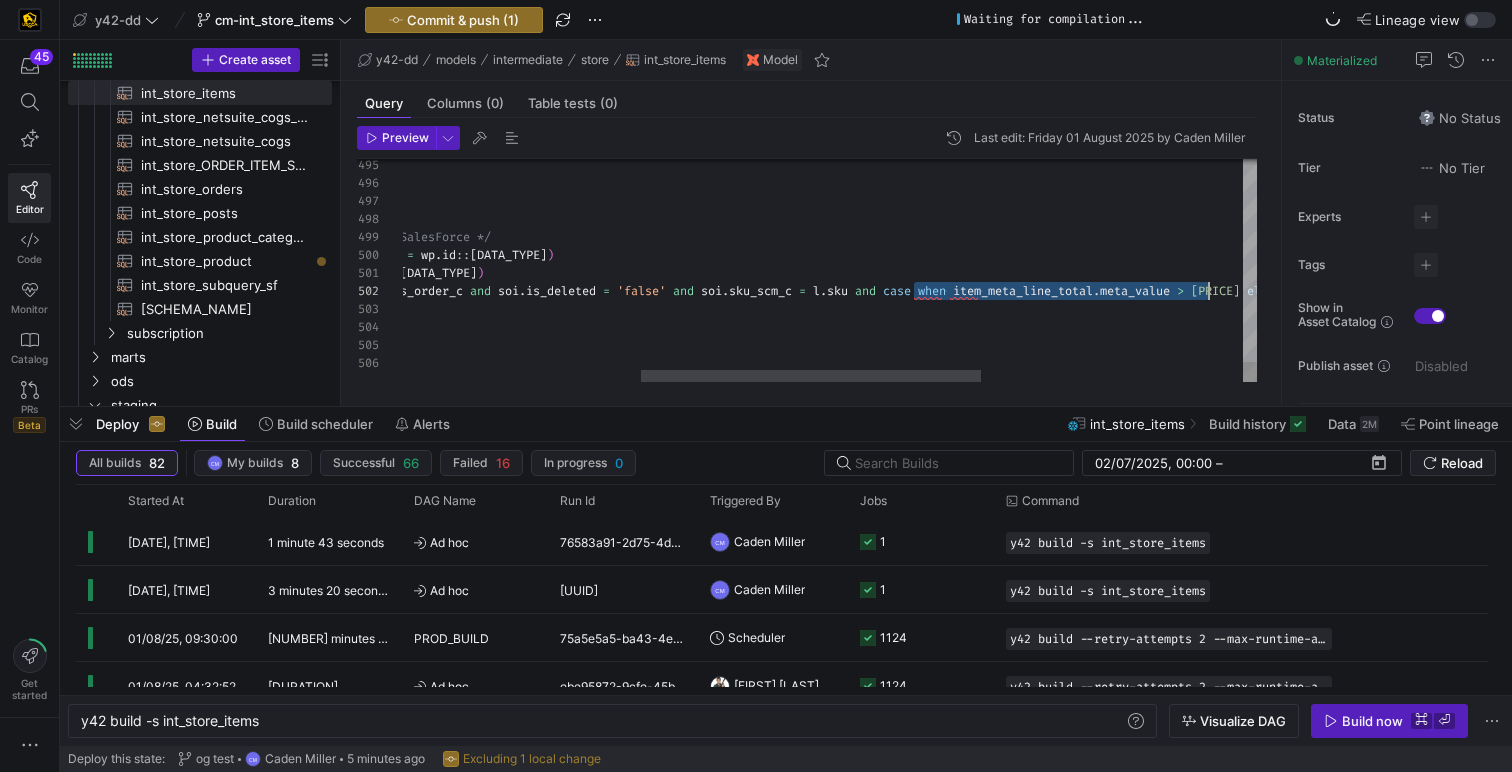 drag, startPoint x: 717, startPoint y: 293, endPoint x: 1212, endPoint y: 286, distance: 495.0495 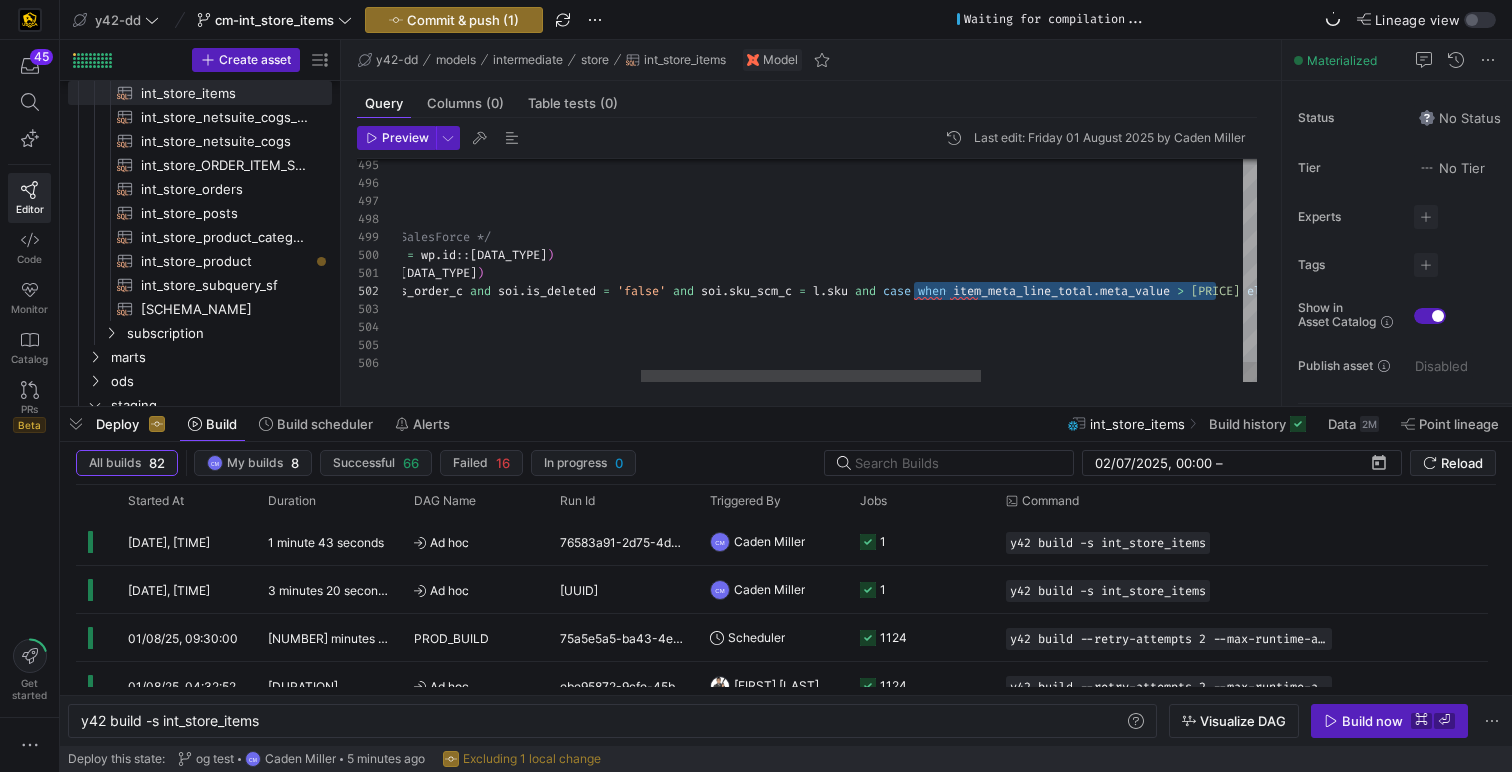 scroll, scrollTop: 18, scrollLeft: 1109, axis: both 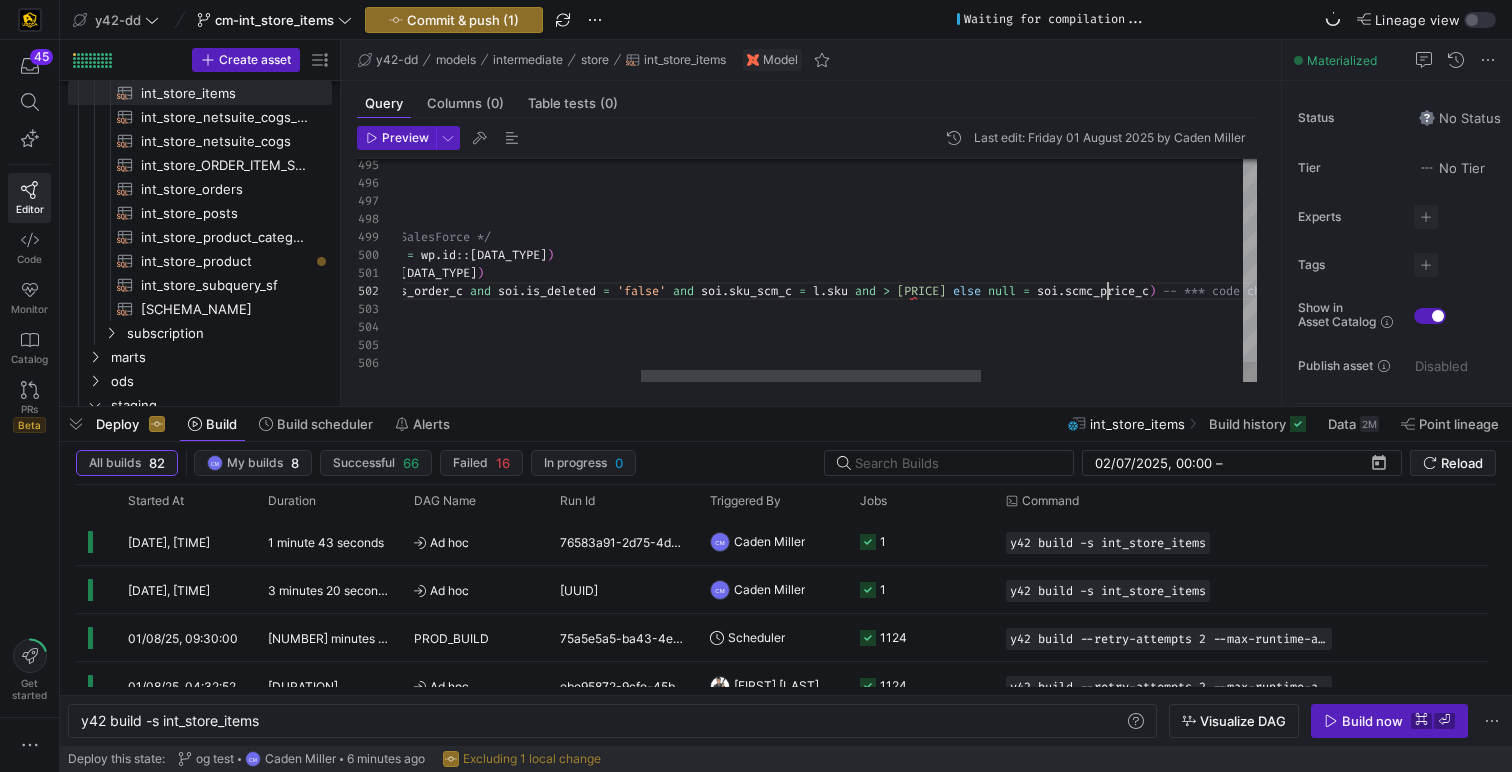 click on "left   join   div2   on   div2 . sku   =   l . sku left   join   div3   on   div3 . id   =   item_meta_product_id . meta_value /* This join finds if the order was sent to salesf orce to be fulfilled */ left   join   sf   on   ( sf . sf_order_id   =   wp . id ) /* We needed to remove the 'S-' from the woo_comme rce_id to match the ID values from SalesForce */ left   join   scmc_sales_order_c   ssoc   on   ( trim ( REPLACE ( ssoc . woo_commerce_id_c ,   'S-' ,   '' ) )   =   wp . id :: text ) left   join   scmc_sales_order_c   ssoc2   on   ( ssoc2 . woo_commerce_id_c :: text   =   wp . id :: text ) left   join   scmc_sales_order_line_item_c   soi   on   ( nvl ( ssoc . id ,   ssoc2 . id )   =   soi . scmc_sales_order_c   and   soi . is_deleted   =   'false'   and   soi . sku_scm_c   =   l . sku   and   >   20555555555555556   else   null   =   soi . scmc_price_c )   -- *** code change request by JWatson *** left" at bounding box center [859, -4184] 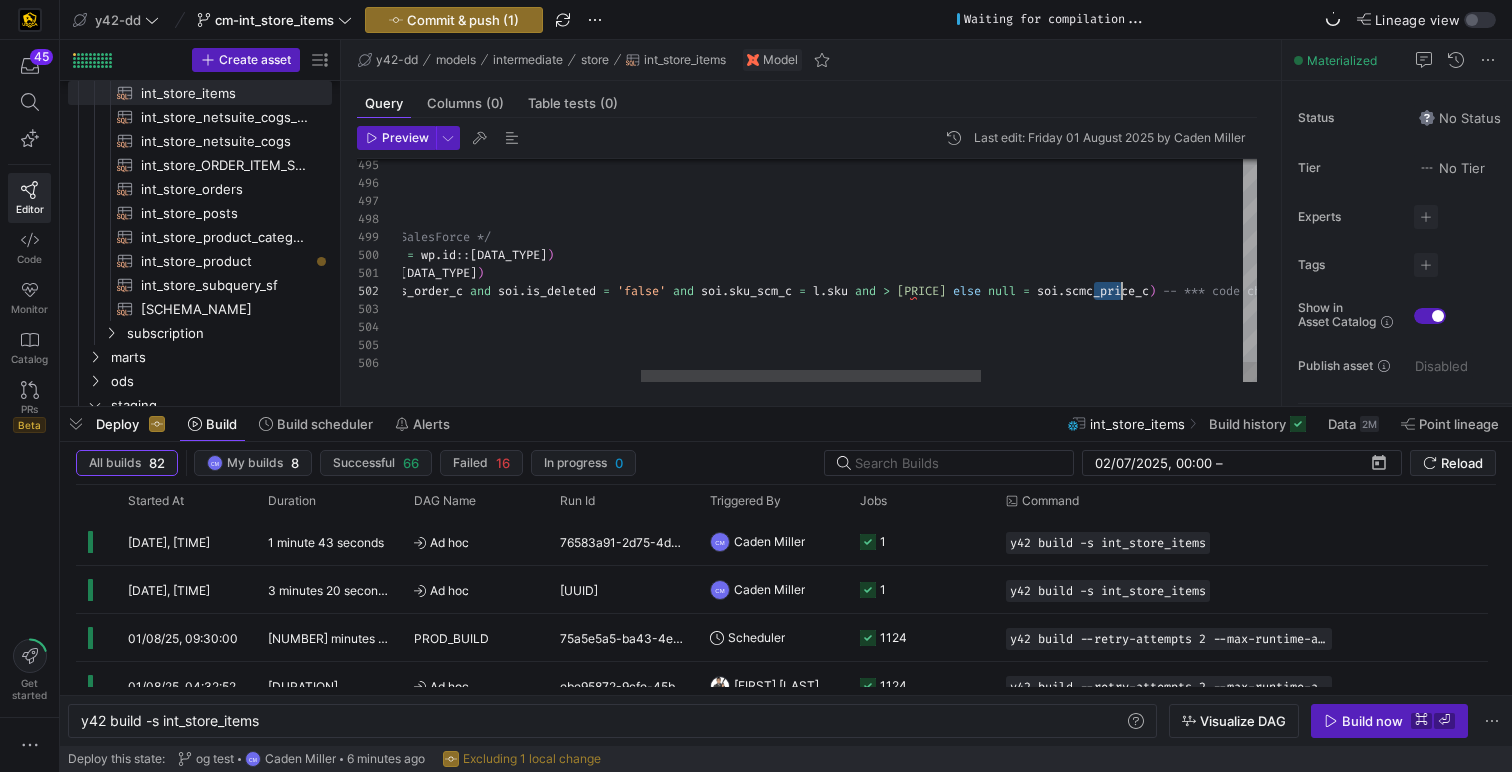 click on "left   join   div2   on   div2 . sku   =   l . sku left   join   div3   on   div3 . id   =   item_meta_product_id . meta_value /* This join finds if the order was sent to salesf orce to be fulfilled */ left   join   sf   on   ( sf . sf_order_id   =   wp . id ) /* We needed to remove the 'S-' from the woo_comme rce_id to match the ID values from SalesForce */ left   join   scmc_sales_order_c   ssoc   on   ( trim ( REPLACE ( ssoc . woo_commerce_id_c ,   'S-' ,   '' ) )   =   wp . id :: text ) left   join   scmc_sales_order_c   ssoc2   on   ( ssoc2 . woo_commerce_id_c :: text   =   wp . id :: text ) left   join   scmc_sales_order_line_item_c   soi   on   ( nvl ( ssoc . id ,   ssoc2 . id )   =   soi . scmc_sales_order_c   and   soi . is_deleted   =   'false'   and   soi . sku_scm_c   =   l . sku   and   >   20555555555555556   else   null   =   soi . scmc_price_c )   -- *** code change request by JWatson *** left" at bounding box center (859, -4184) 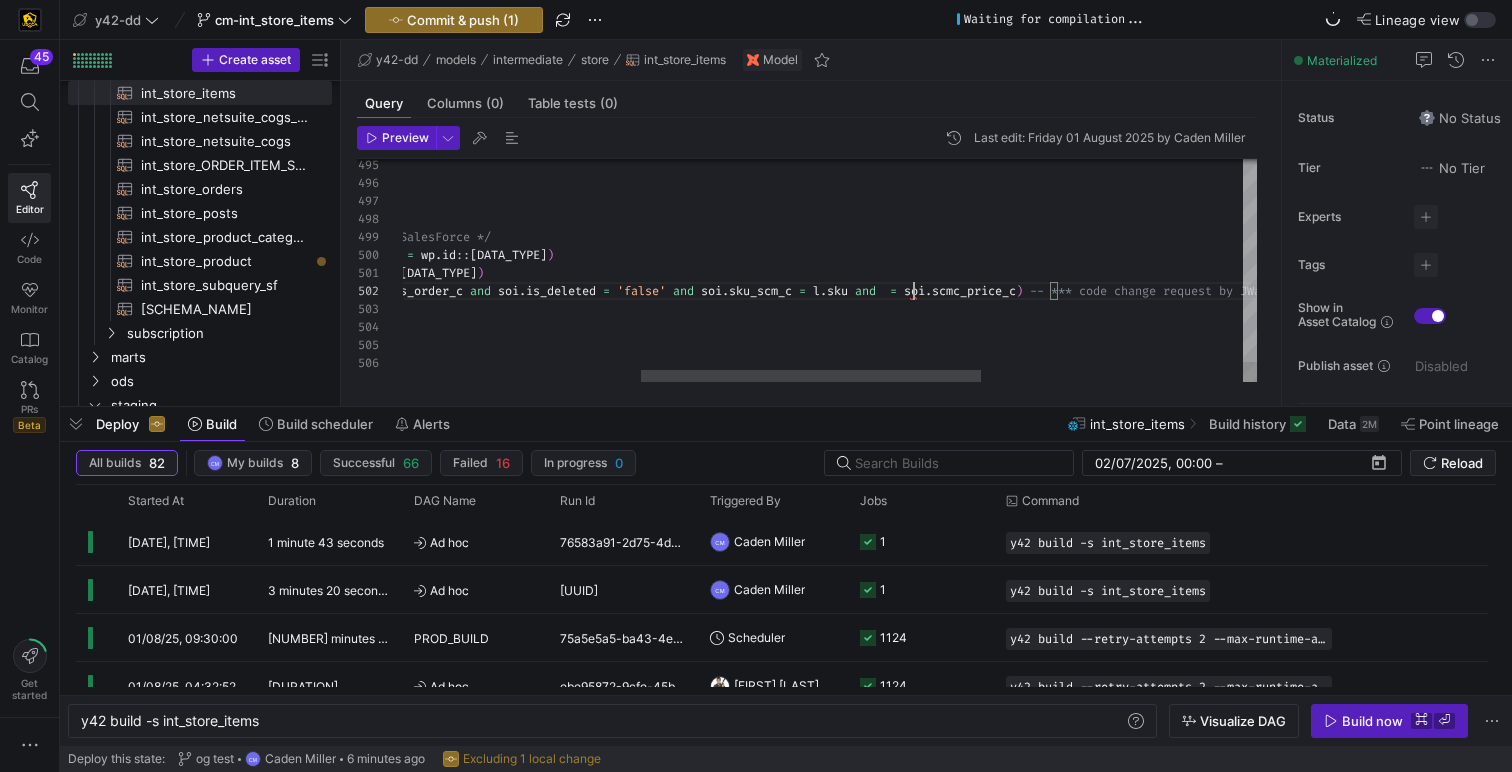 scroll, scrollTop: 90, scrollLeft: 72, axis: both 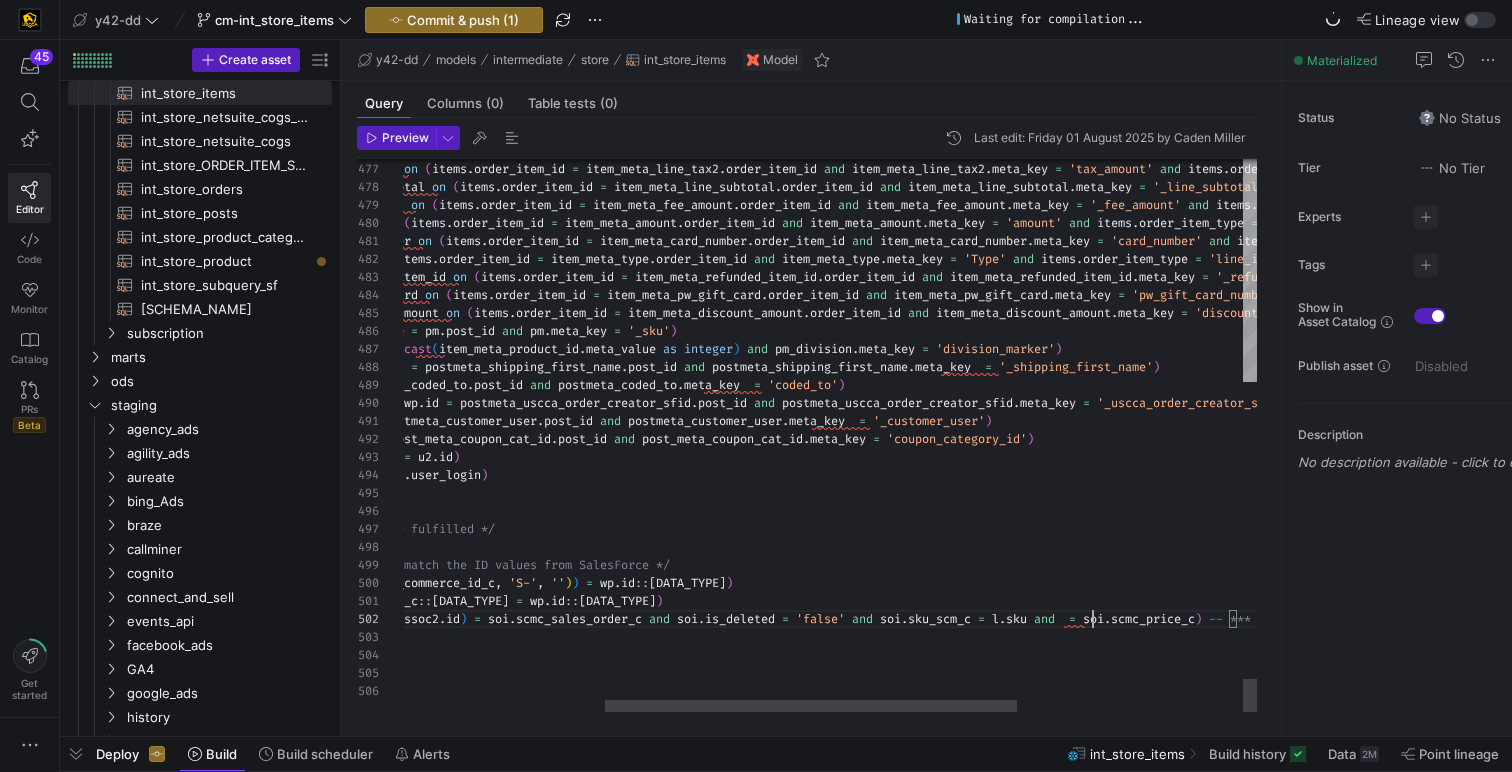 drag, startPoint x: 906, startPoint y: 407, endPoint x: 955, endPoint y: 856, distance: 451.6658 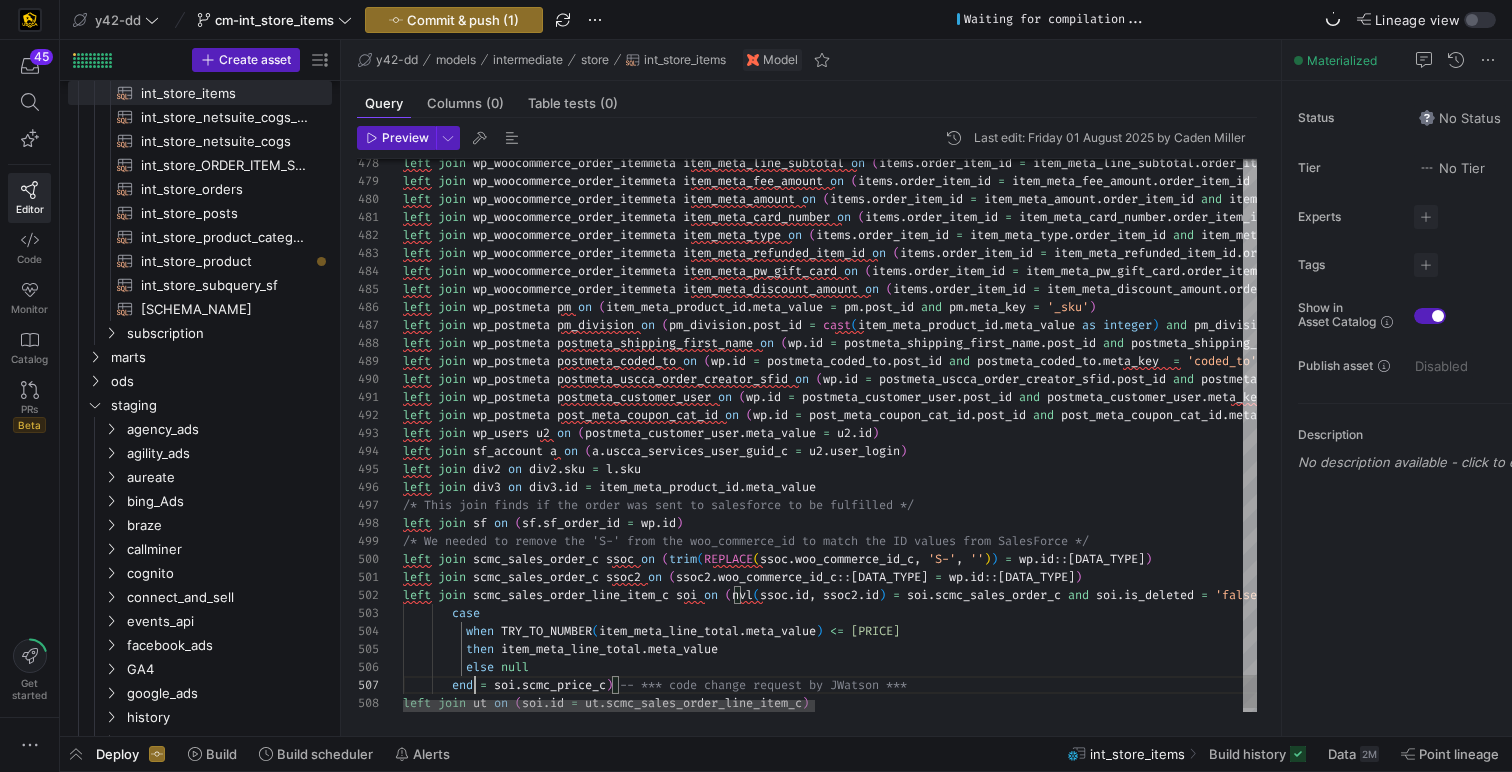 scroll, scrollTop: 108, scrollLeft: 72, axis: both 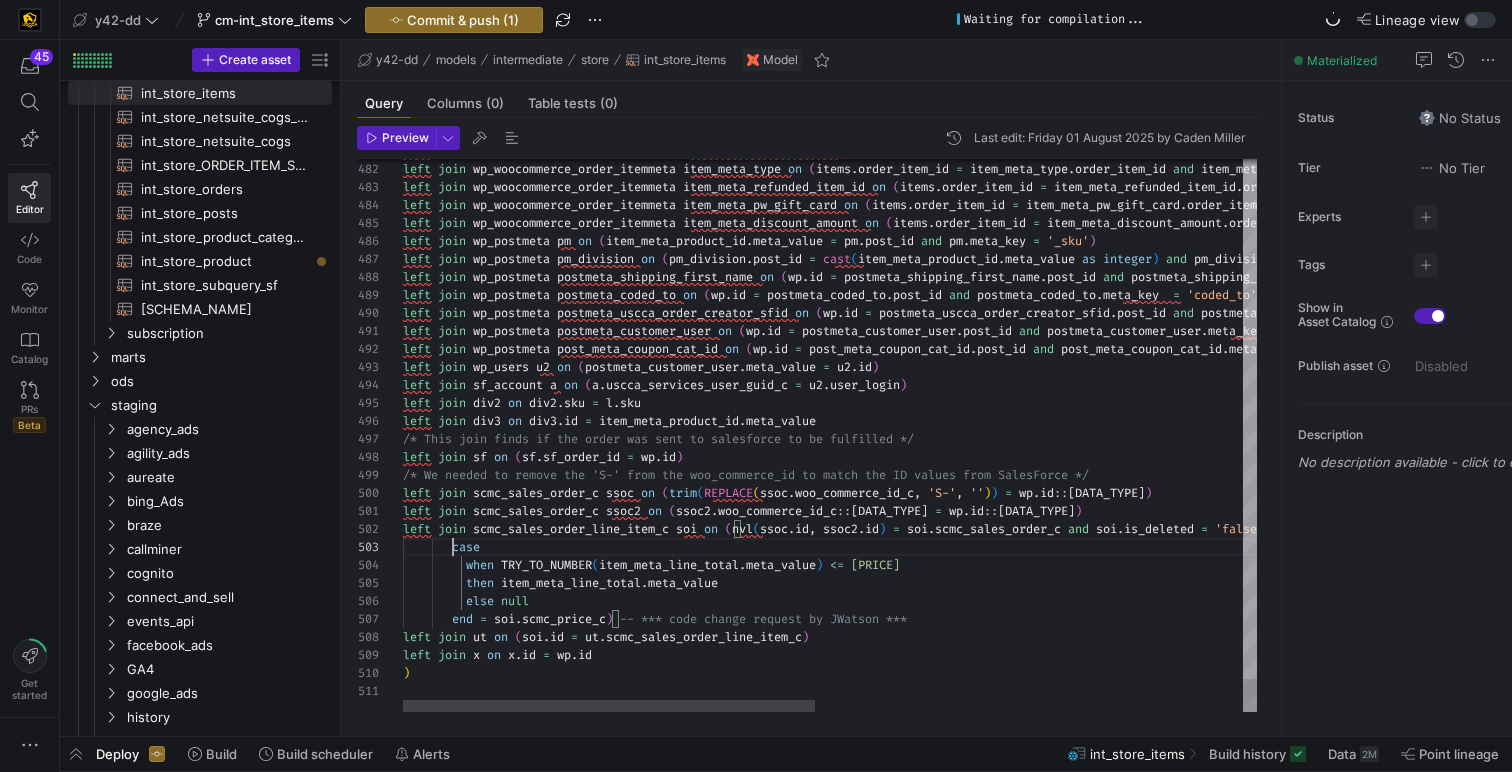 click on "left   join   wp_woocommerce_order_itemmeta   item_meta_card_number   on   ( items . order_item_id   =   item_meta_card_number . order_item_id   and   item_meta_card_number . meta_key   =   'card_number'   and   items . order_item_type   =   'pw_gift_card' ) left   join   wp_woocommerce_order_itemmeta   item_meta_type   on   ( items . order_item_id   =   item_meta_type . order_item_id   and   item_meta_type . meta_key   =   'Type'   and   items . order_item_type   =   'line_item' ) left   join   wp_woocommerce_order_itemmeta   item_meta_refunded_item_id   on   ( items . order_item_id   =   item_meta_refunded_item_id . order_item_id   and   item_meta_refunded_item_id . meta_key   =   '_refunded_item_id'   and   items . order_item_type   =   'line_item' ) left   join   wp_woocommerce_order_itemmeta   item_meta_pw_gift_card   on   ( items . order_item_id   =   item_meta_pw_gift_card . order_item_id   and   item_meta_pw_gift_card . meta_key   =     and   ." at bounding box center (1273, -3901) 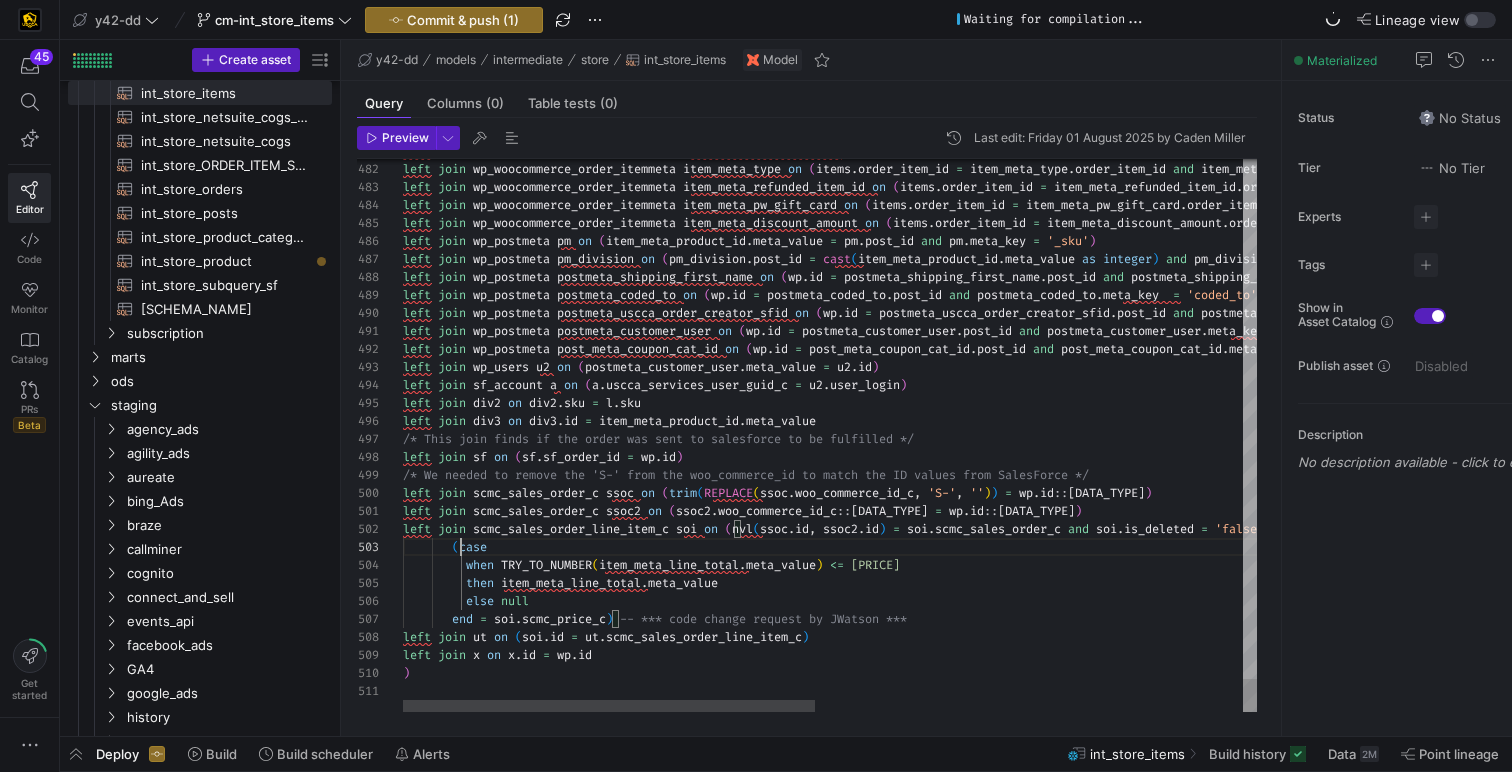 scroll, scrollTop: 36, scrollLeft: 58, axis: both 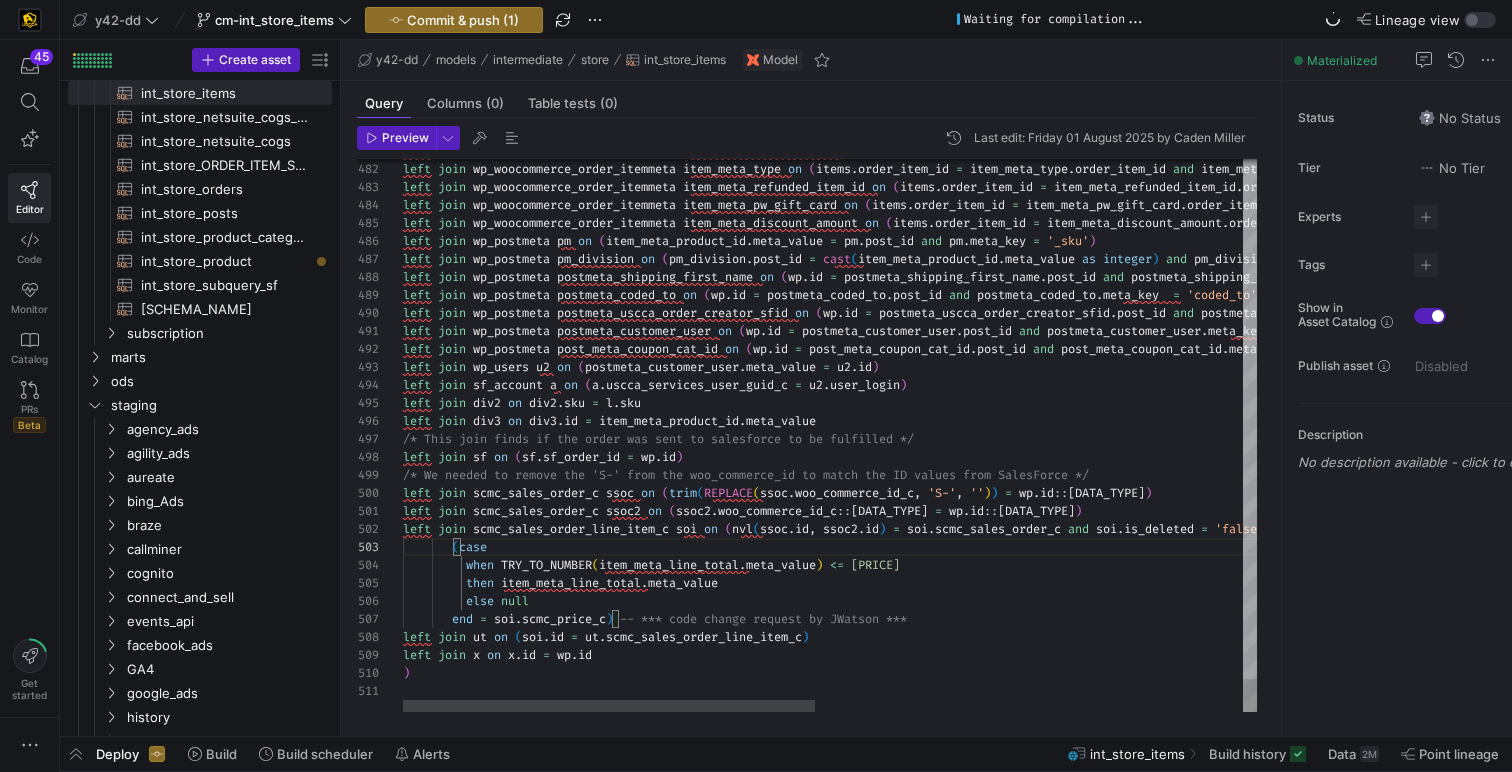 click on "left   join   wp_woocommerce_order_itemmeta   item_meta_card_number   on   ( items . order_item_id   =   item_meta_card_number . order_item_id   and   item_meta_card_number . meta_key   =   'card_number'   and   items . order_item_type   =   'pw_gift_card' ) left   join   wp_woocommerce_order_itemmeta   item_meta_type   on   ( items . order_item_id   =   item_meta_type . order_item_id   and   item_meta_type . meta_key   =   'Type'   and   items . order_item_type   =   'line_item' ) left   join   wp_woocommerce_order_itemmeta   item_meta_refunded_item_id   on   ( items . order_item_id   =   item_meta_refunded_item_id . order_item_id   and   item_meta_refunded_item_id . meta_key   =   '_refunded_item_id'   and   items . order_item_type   =   'line_item' ) left   join   wp_woocommerce_order_itemmeta   item_meta_pw_gift_card   on   ( items . order_item_id   =   item_meta_pw_gift_card . order_item_id   and   item_meta_pw_gift_card . meta_key   =     and   ." at bounding box center (1273, -3901) 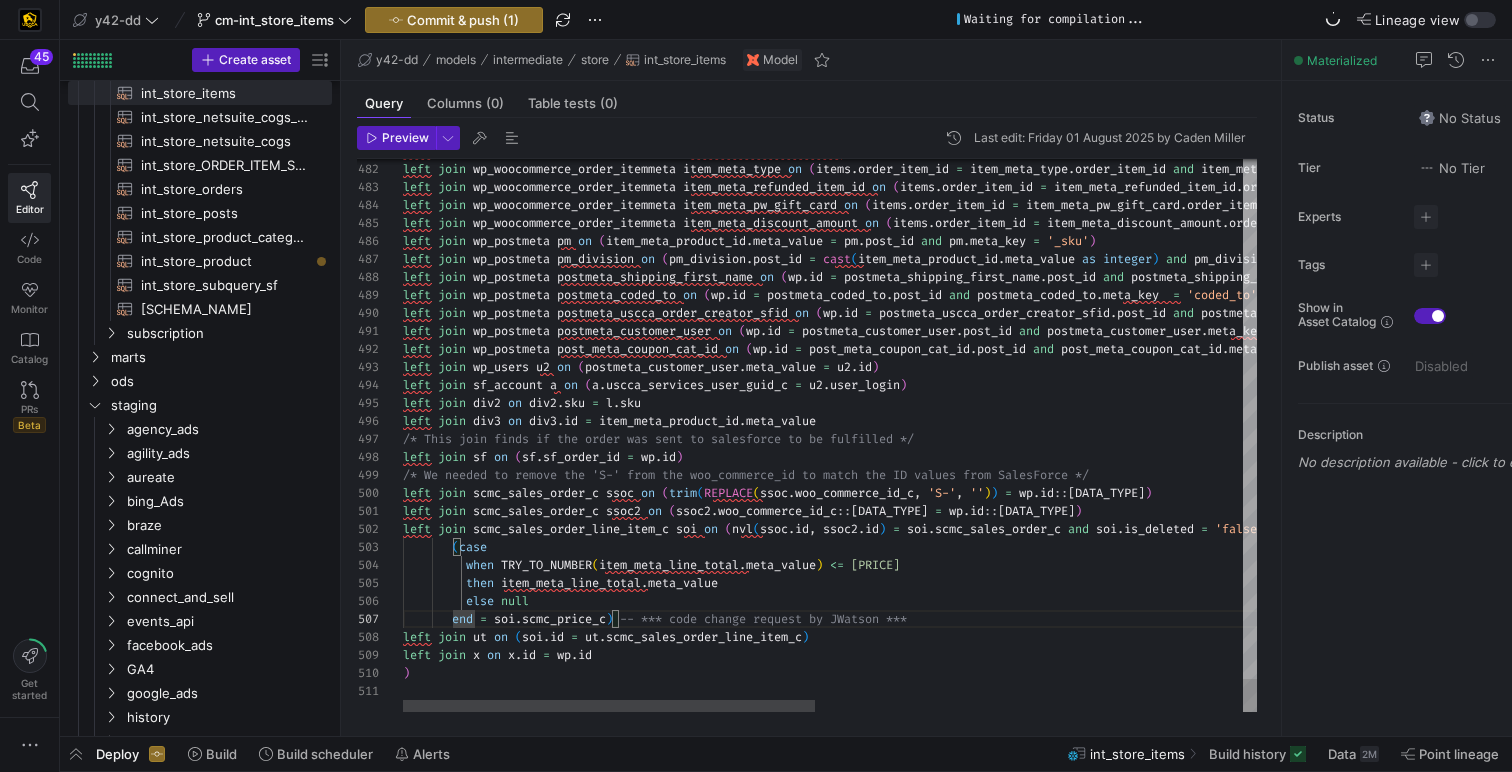 scroll, scrollTop: 108, scrollLeft: 79, axis: both 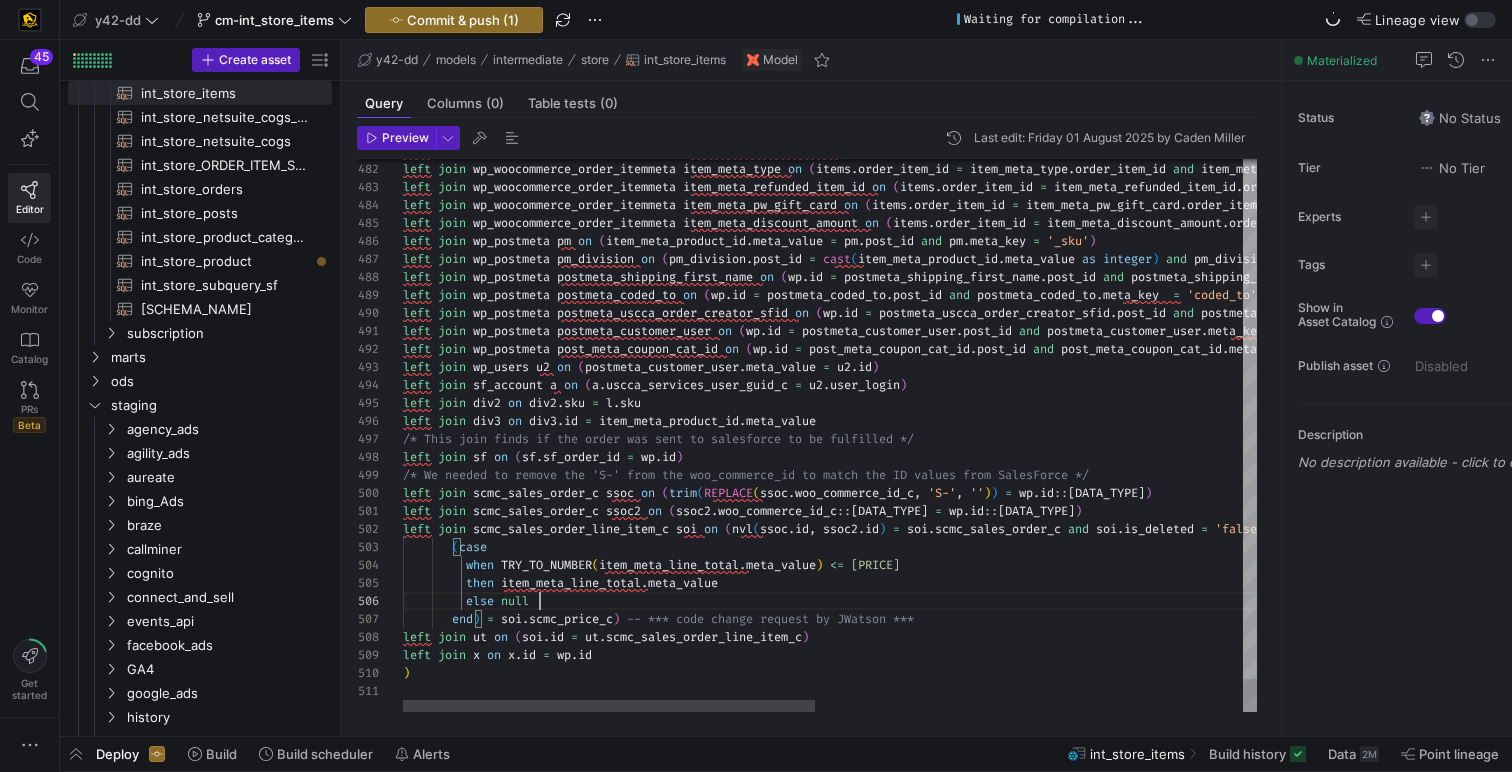 click on "left   join   wp_woocommerce_order_itemmeta   item_meta_card_number   on   ( items . order_item_id   =   item_meta_card_number . order_item_id   and   item_meta_card_number . meta_key   =   'card_number'   and   items . order_item_type   =   'pw_gift_card' ) left   join   wp_woocommerce_order_itemmeta   item_meta_type   on   ( items . order_item_id   =   item_meta_type . order_item_id   and   item_meta_type . meta_key   =   'Type'   and   items . order_item_type   =   'line_item' ) left   join   wp_woocommerce_order_itemmeta   item_meta_refunded_item_id   on   ( items . order_item_id   =   item_meta_refunded_item_id . order_item_id   and   item_meta_refunded_item_id . meta_key   =   '_refunded_item_id'   and   items . order_item_type   =   'line_item' ) left   join   wp_woocommerce_order_itemmeta   item_meta_pw_gift_card   on   ( items . order_item_id   =   item_meta_pw_gift_card . order_item_id   and   item_meta_pw_gift_card . meta_key   =     and   ." at bounding box center (1273, -3901) 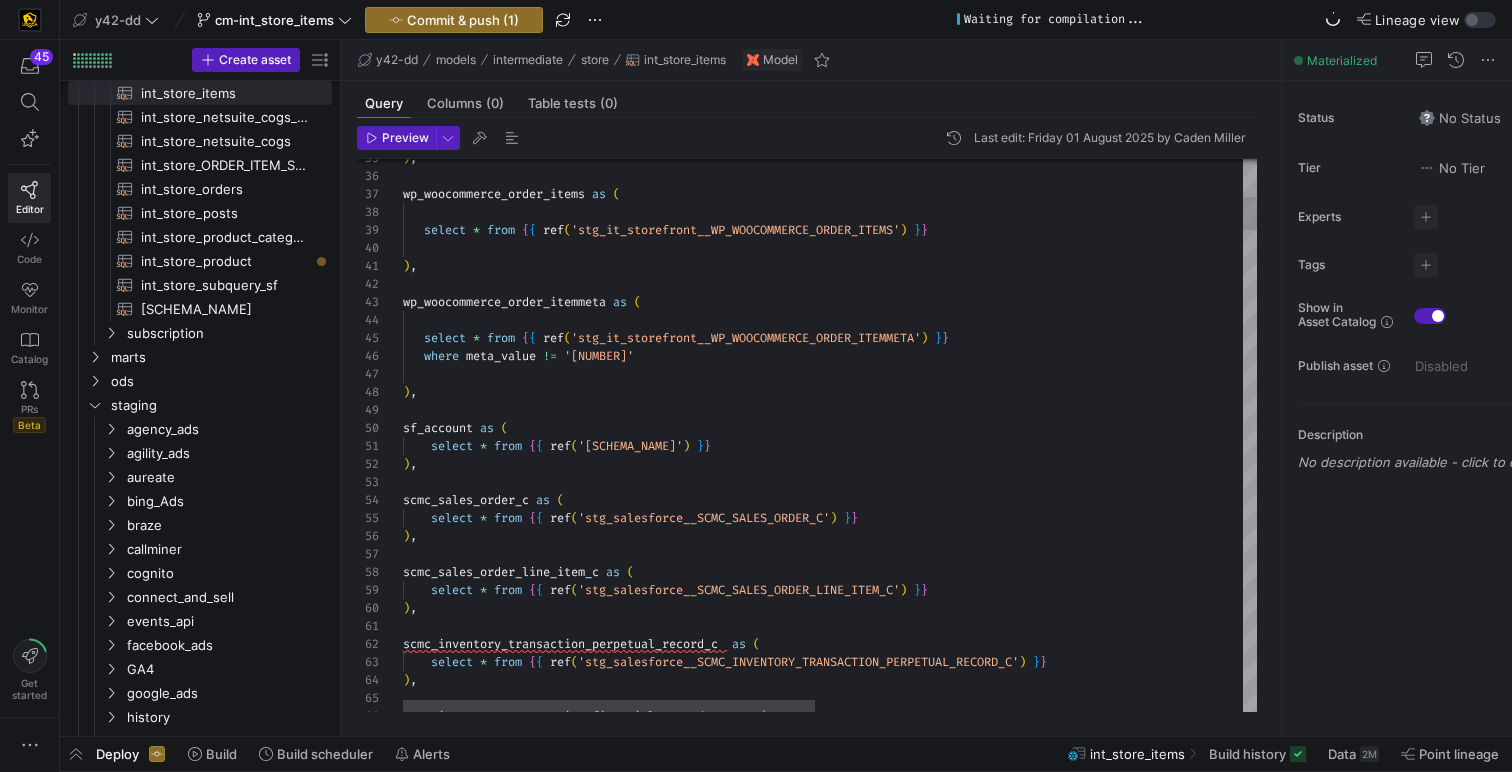 scroll, scrollTop: 90, scrollLeft: 302, axis: both 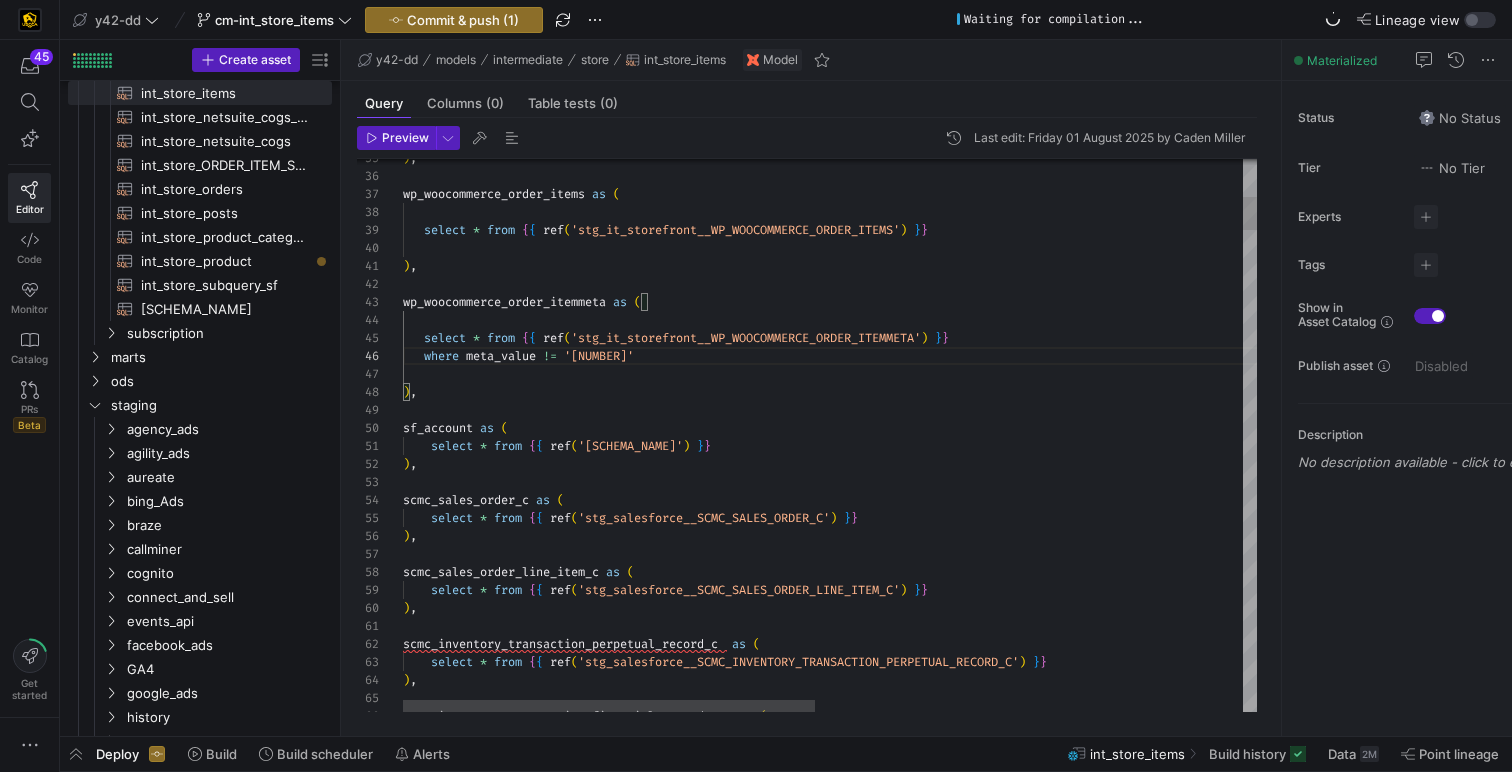 click on "scmc_inventory_transaction_financial_records_c    as   ( ) ,      select   *   from   { {   ref ( 'stg_salesforce__SCMC_INVENTORY_TRANSACTION_PERPET UAL_RECORD_C' )   } } scmc_inventory_transaction_perpetual_record_c    as   ( ) ,      select   *   from   { {   ref ( 'stg_salesforce__SCMC_SALES_ORDER_LINE_ITEM_C' )   } } scmc_sales_order_line_item_c   as   ( ) ,      select   *   from   { {   ref ( 'stg_salesforce__SCMC_SALES_ORDER_C' )   } } scmc_sales_order_c   as   ( ) ,      select   *   from   { {   ref ( 'stg_salesforce__ACCOUNT' )   } } sf_account   as   ( ) ,     where   meta_value   !=   '[NUMBER]'     select   *   from   { {   ref ( 'stg_it_storefront__WP_WOOCOMMERCE_ORDER_ITEMMETA' )   } } wp_woocommerce_order_itemmeta   as   ( ) ,     select   *   from   { {   ref ( 'stg_it_storefront__WP_WOOCOMMERCE_ORDER_ITEMS' )   } } wp_woocommerce_order_items   as   ( ) ," at bounding box center (1273, 4134) 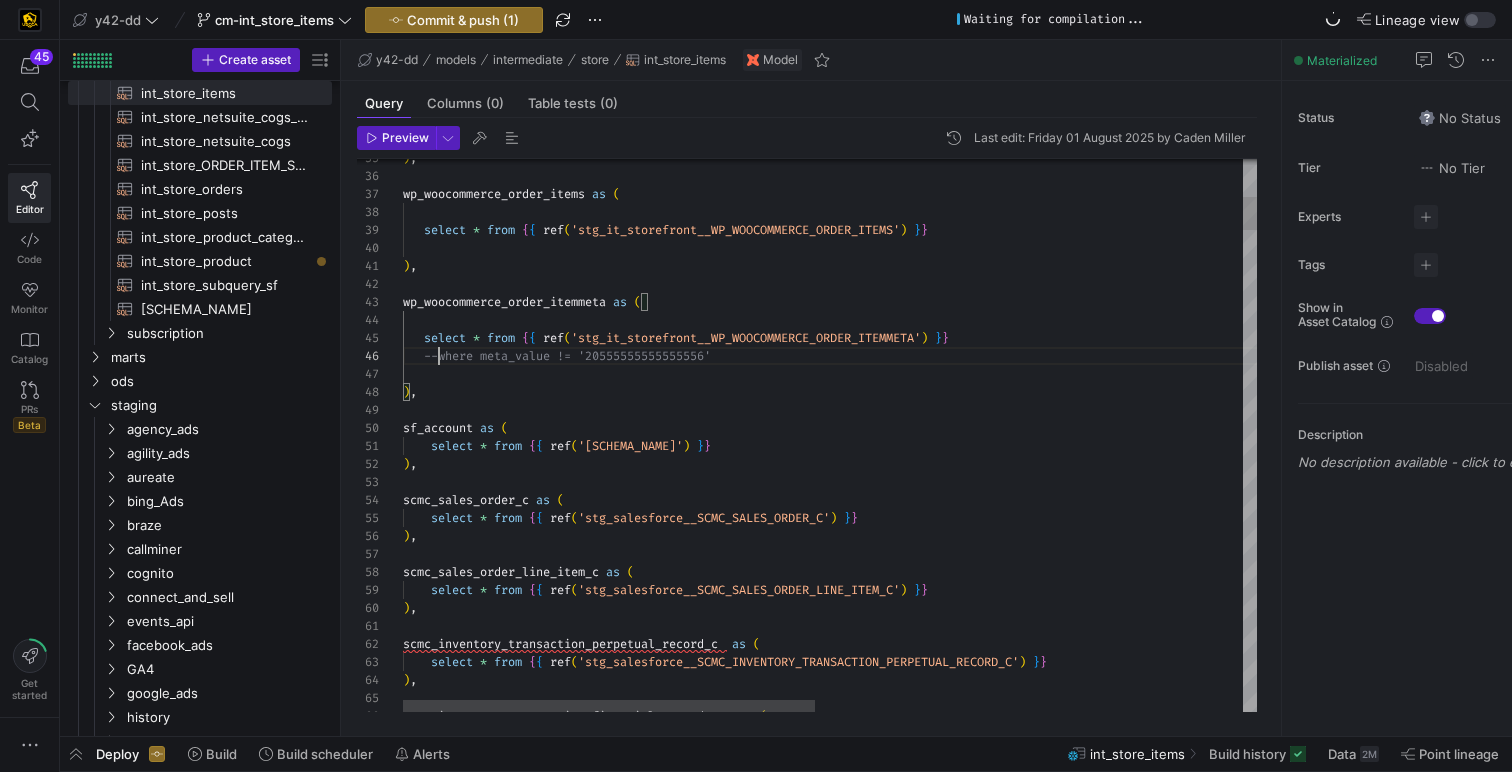 scroll, scrollTop: 90, scrollLeft: 36, axis: both 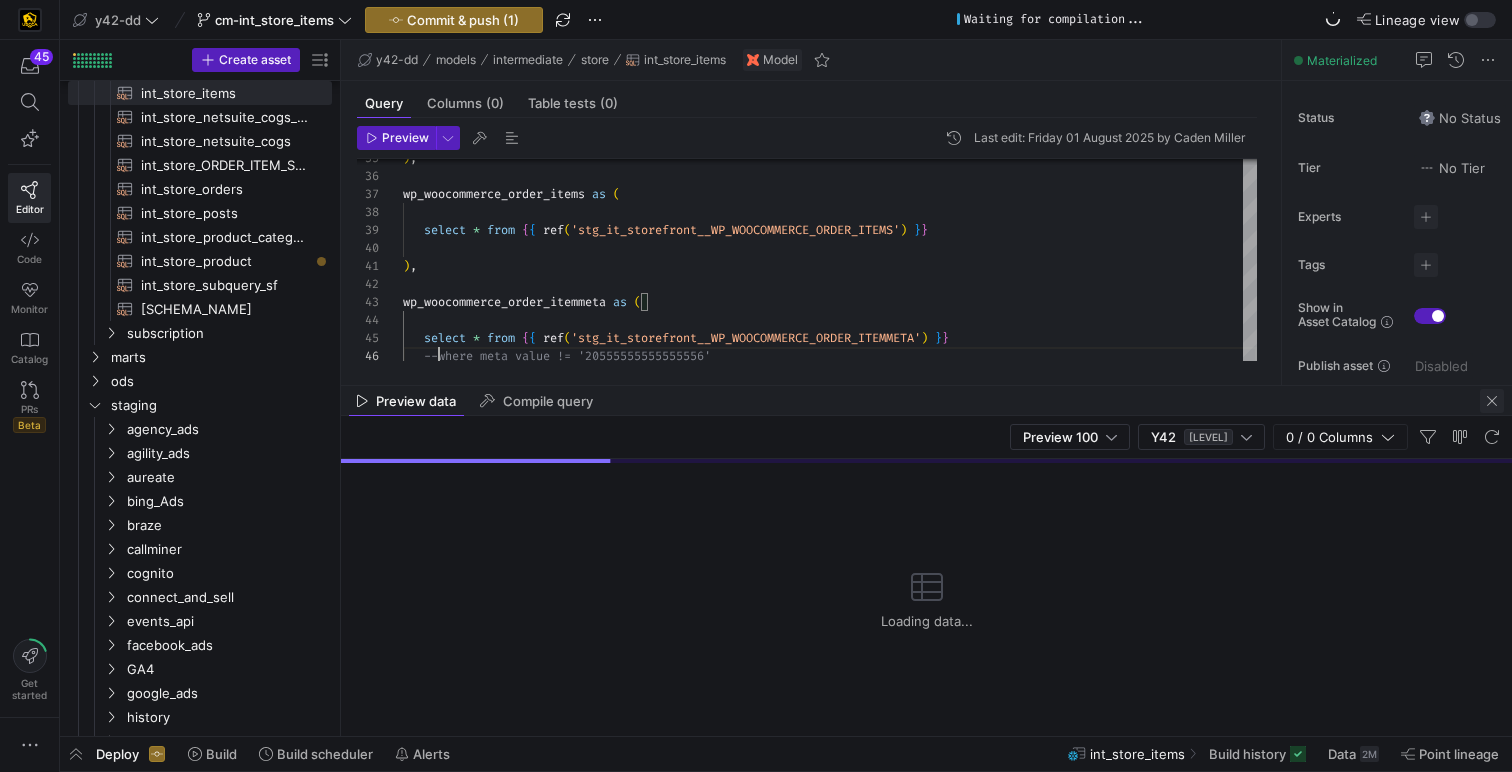 type on "),
wp_woocommerce_order_itemmeta as (
select * from "[SCHEMA_NAME]" . "[SCHEMA_ID]" . "[TABLE_ID]"
--where meta_value != '20555555555555556'
),
sf_account as (" 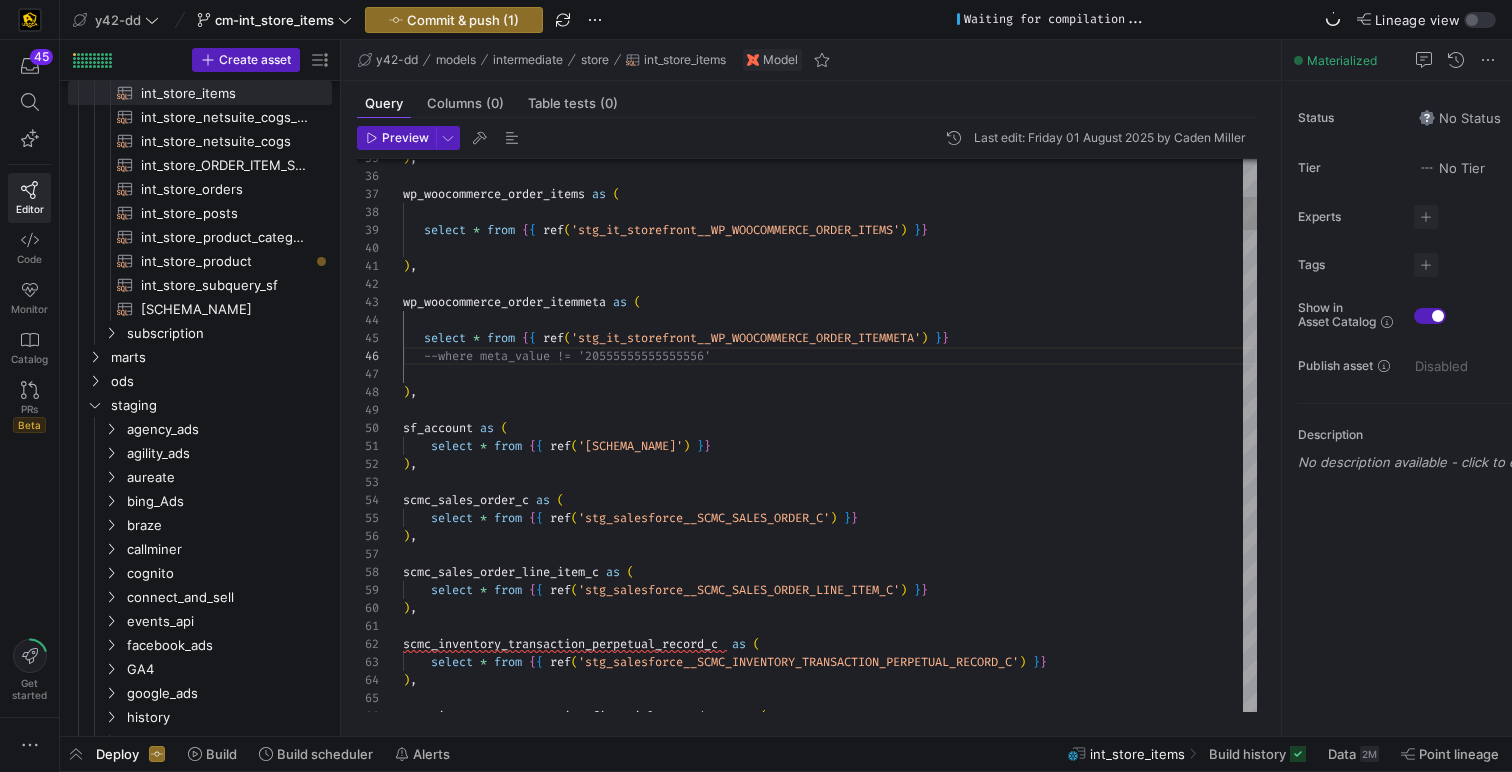 click on "--where meta_value != '[NUMBER]'     select   *   from   { {   ref ( 'stg_it_storefront__WP_WOOCOMMERCE_ORDER_ITEMMETA' )   } } wp_woocommerce_order_itemmeta   as   ( ) ,     select   *   from   { {   ref ( 'stg_it_storefront__WP_WOOCOMMERCE_ORDER_ITEMS' )   } } wp_woocommerce_order_items   as   ( ) , ) , sf_account   as   (      select   *   from   { {   ref ( 'stg_salesforce__ACCOUNT' )   } } ) , scmc_sales_order_c   as   (      select   *   from   { {   ref ( 'stg_salesforce__SCMC_SALES_ORDER_C' )   } } ) , scmc_sales_order_line_item_c   as   (      select   *   from   { {   ref ( 'stg_salesforce__SCMC_SALES_ORDER_LINE_ITEM_C' )   } } ) , scmc_inventory_transaction_perpetual_record_c    as   (      select   *   from   { {   ref ( 'stg_salesforce__SCMC_INVENTORY_TRANSACTION_PERPET UAL_RECORD_C' )   } } ) , scmc_inventory_transaction_financial_records_c    as   (" at bounding box center (830, 4128) 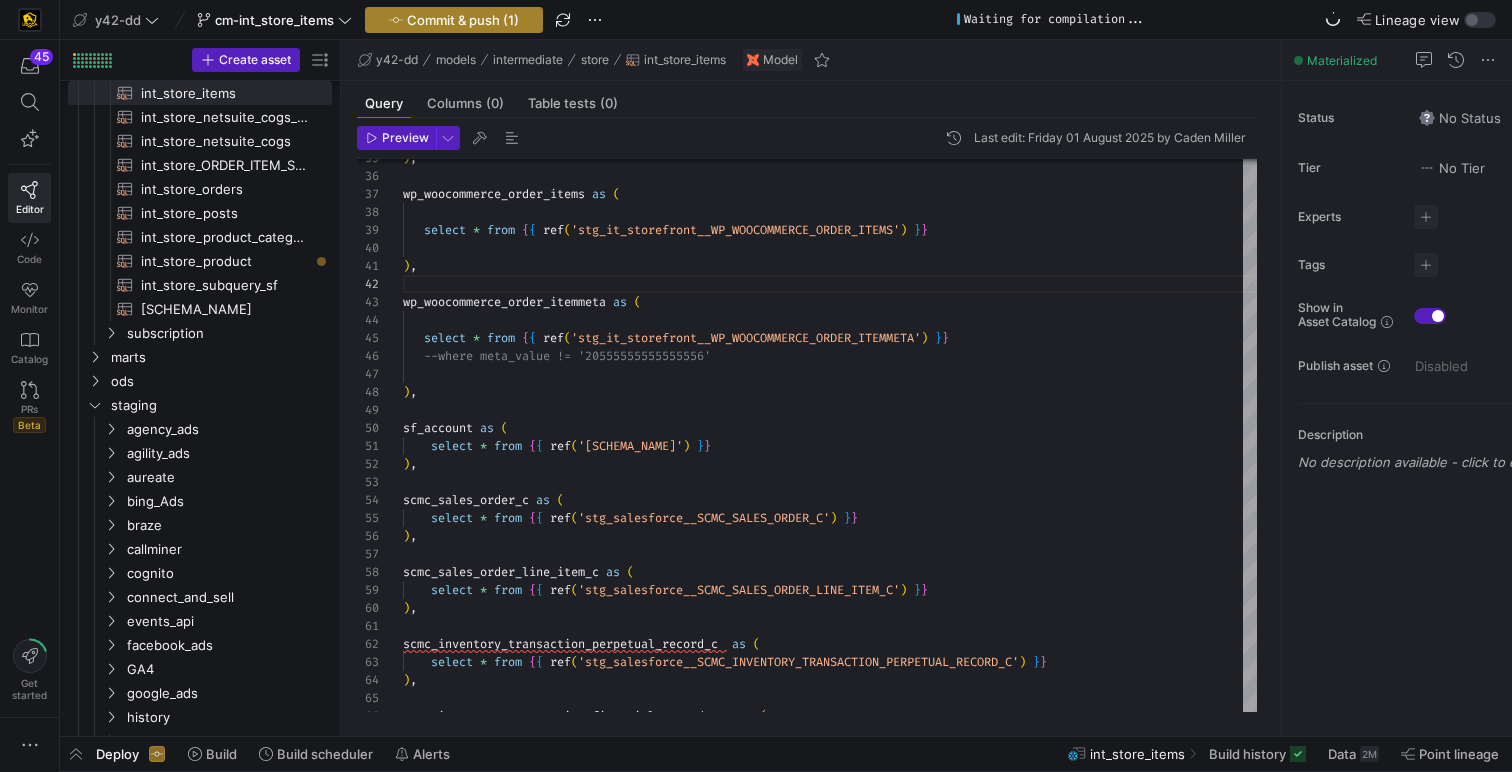 click on "Commit & push (1)" at bounding box center [463, 20] 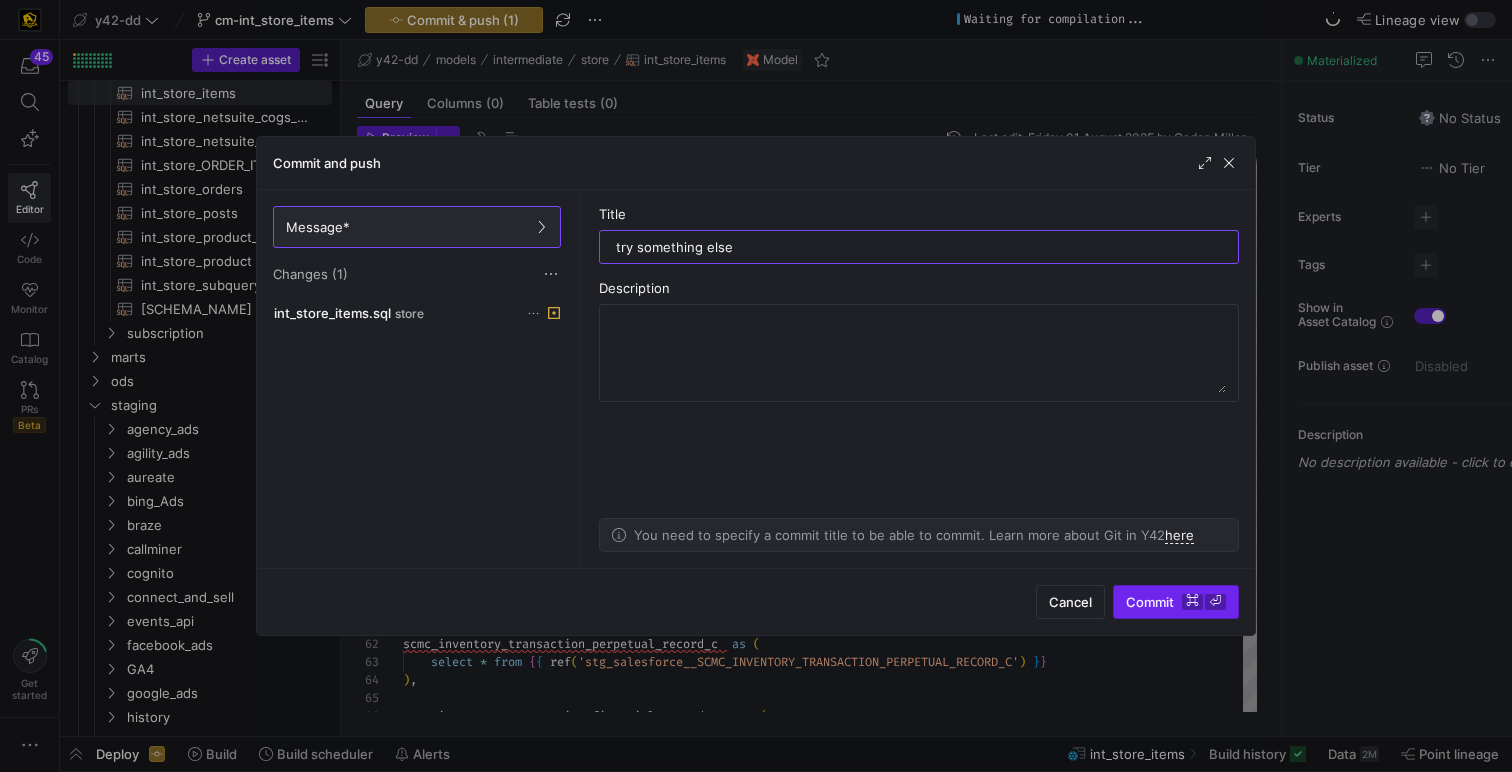 type on "try something else" 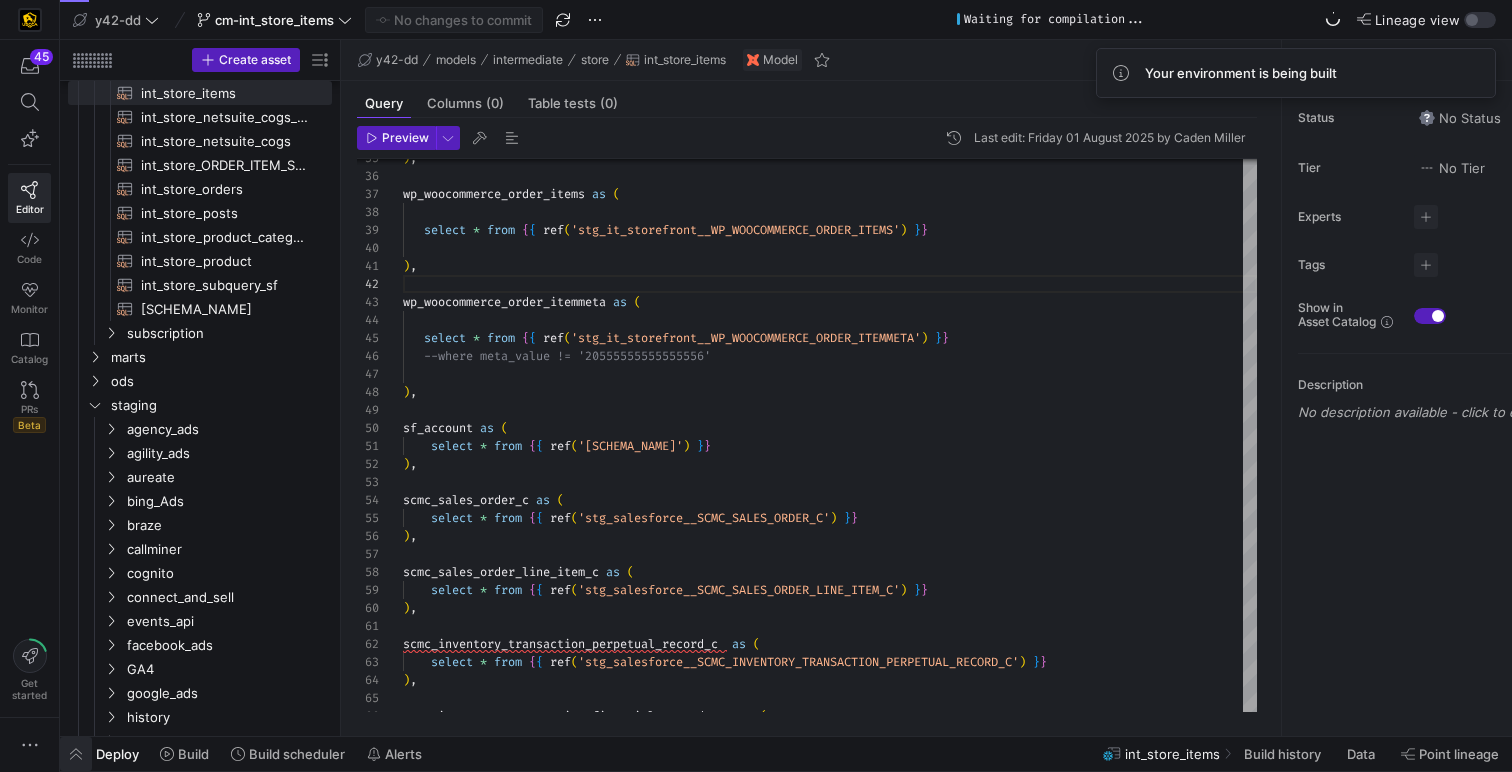 click 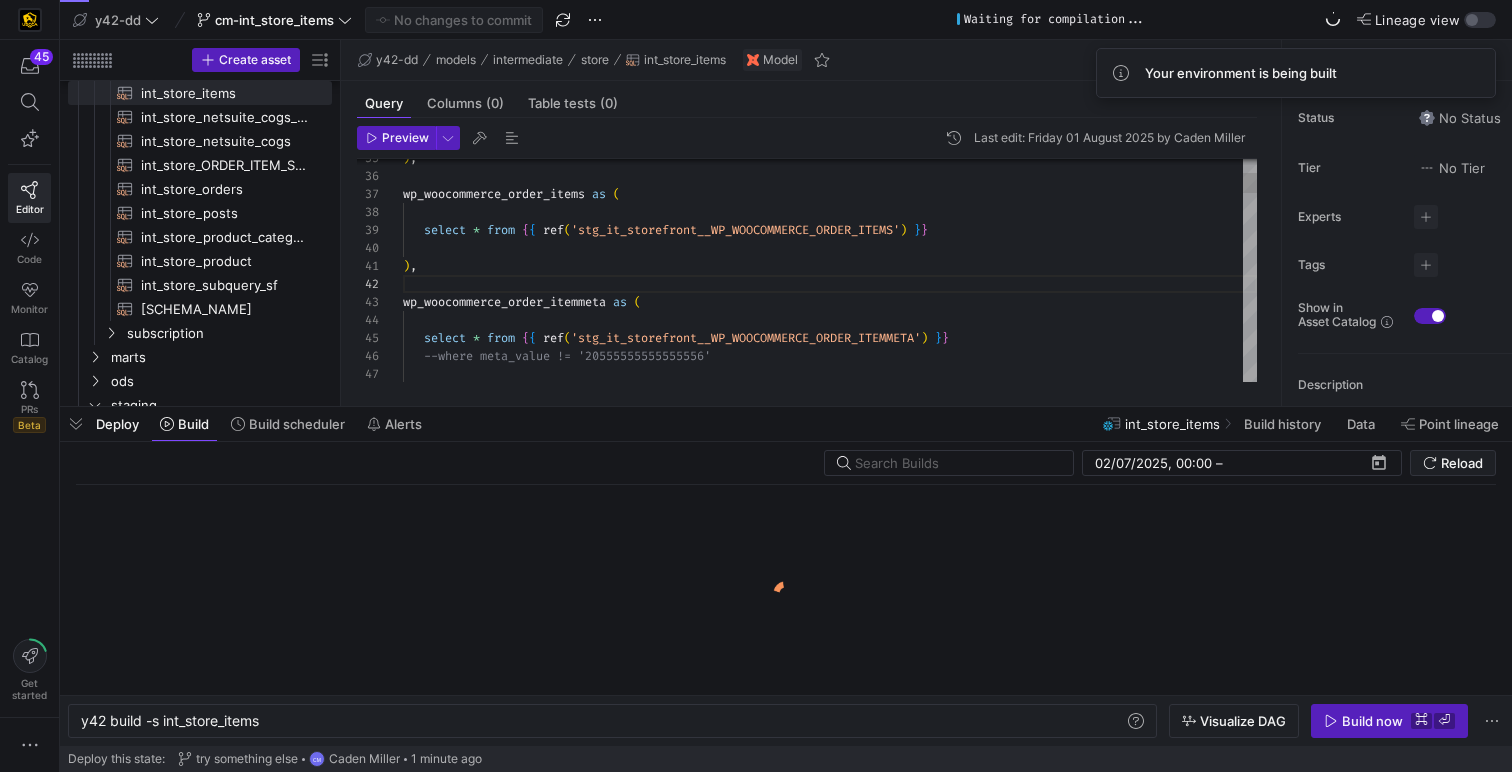 scroll, scrollTop: 0, scrollLeft: 181, axis: horizontal 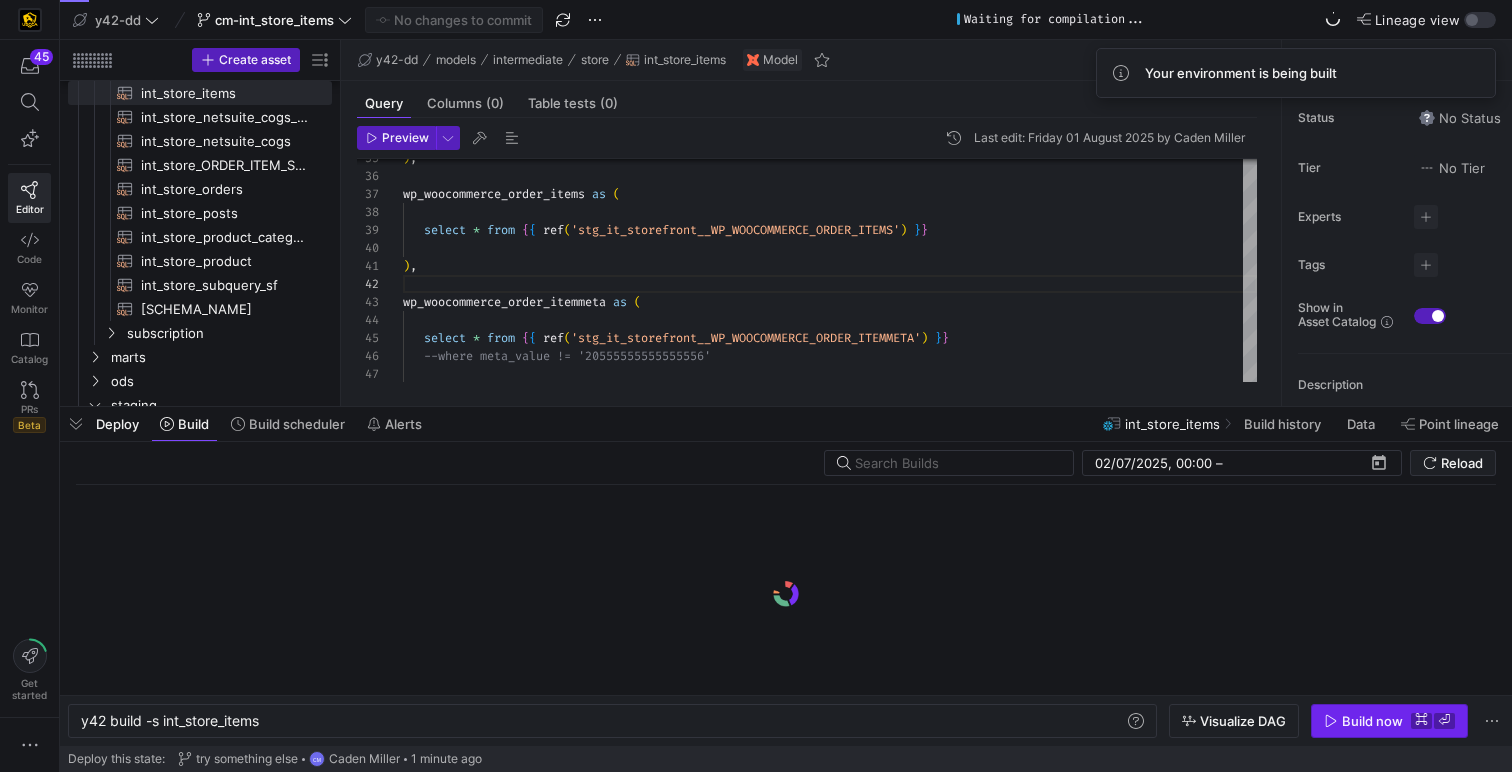 click on "Build now" at bounding box center [1372, 721] 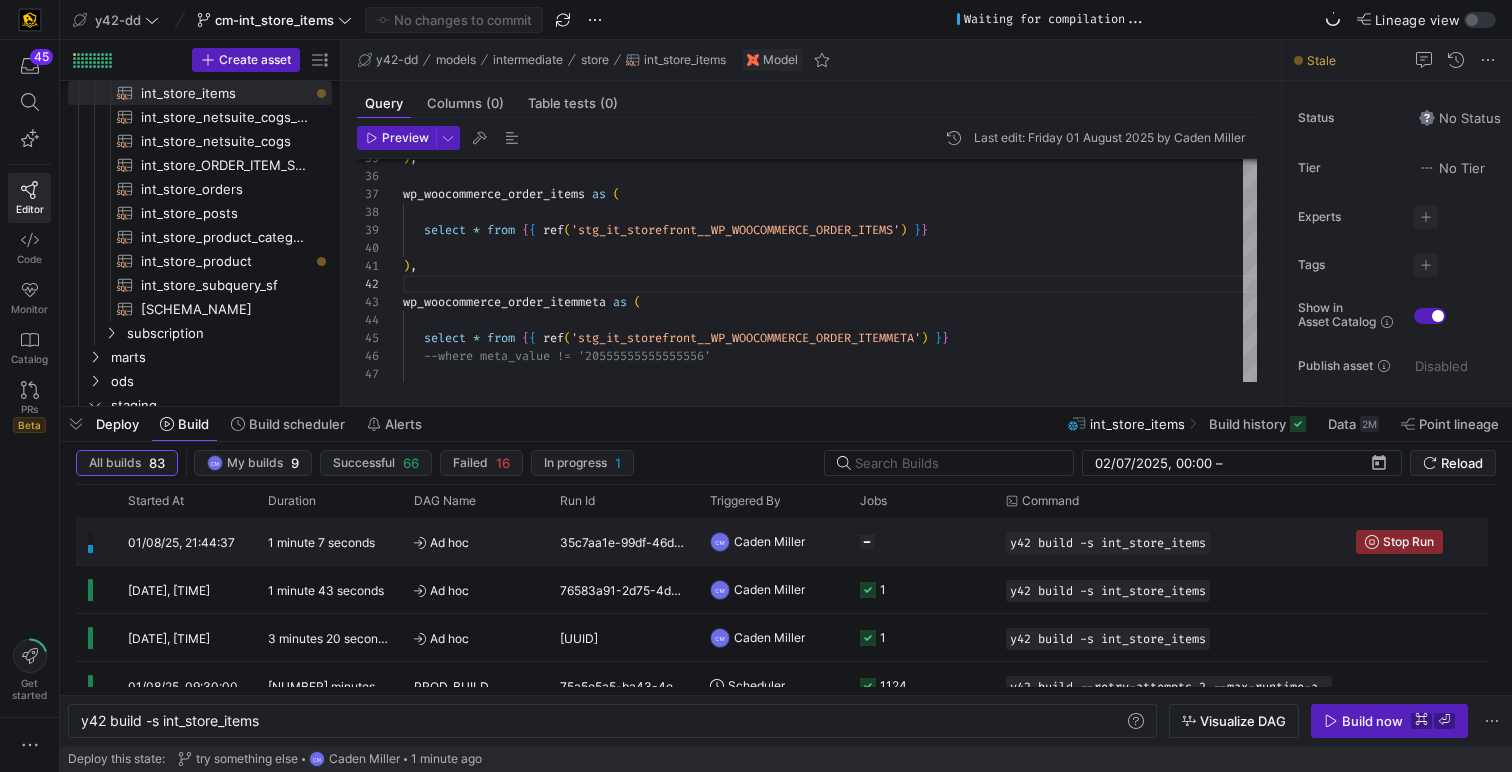 click 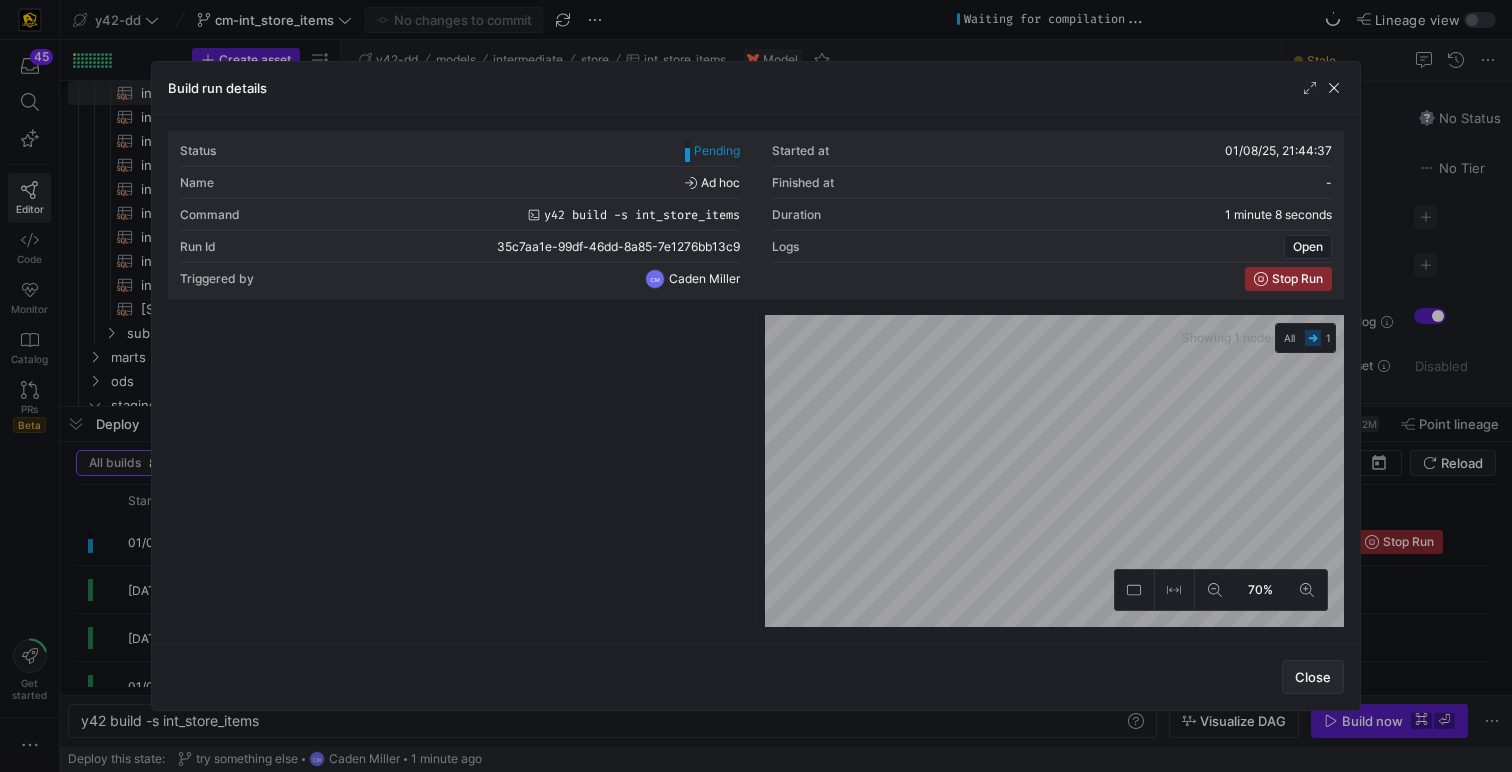 click on "Close" at bounding box center [1313, 677] 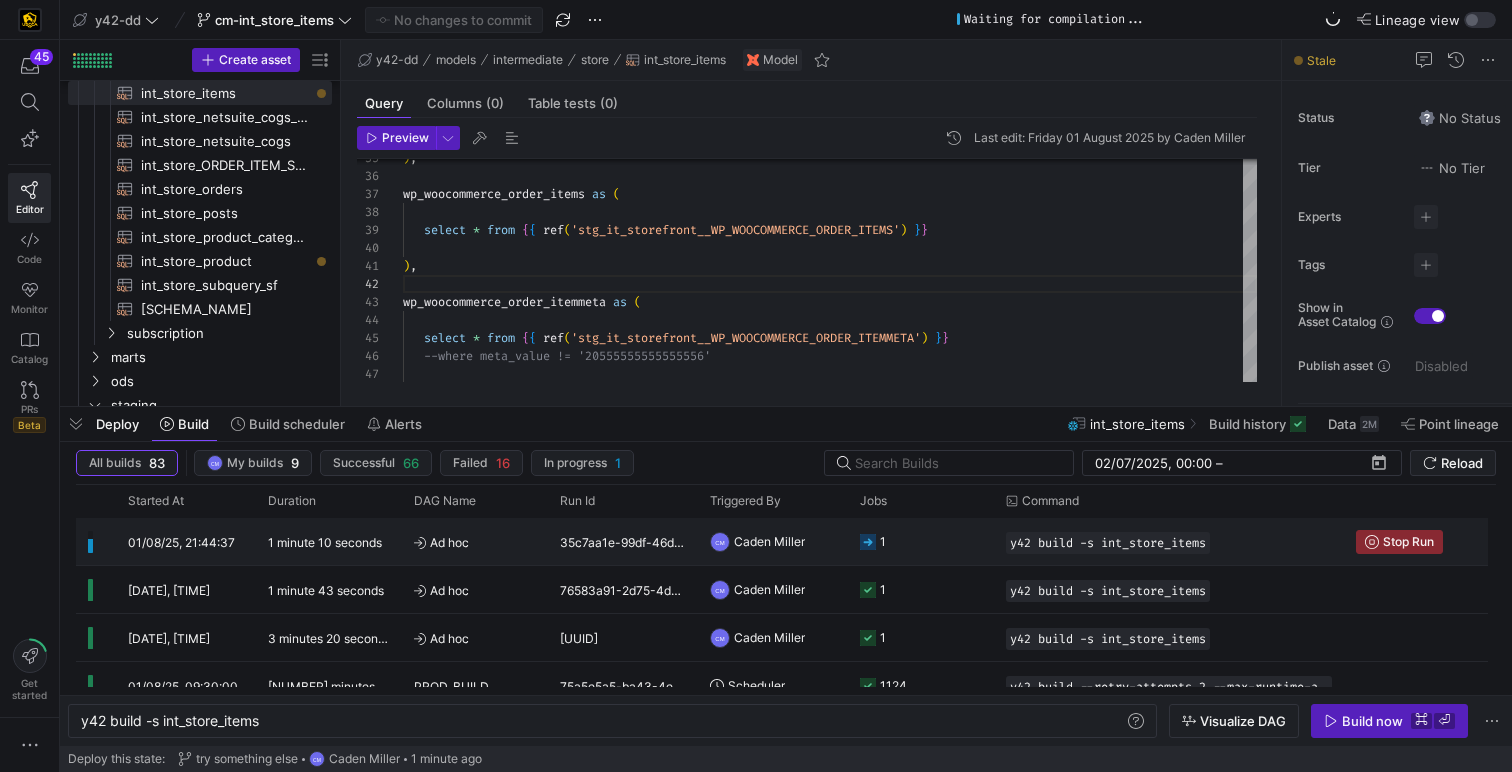 click on "1" 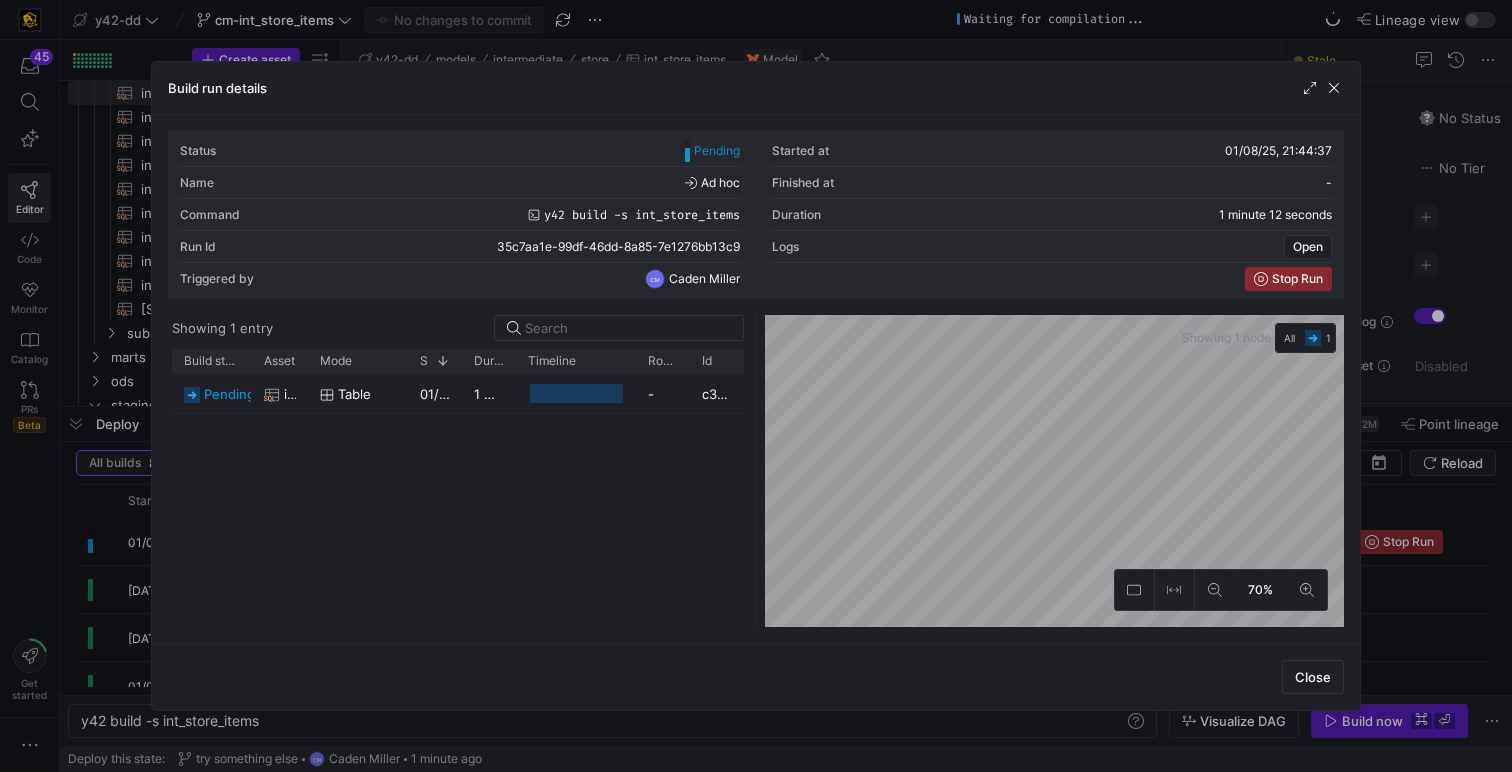 click at bounding box center (756, 386) 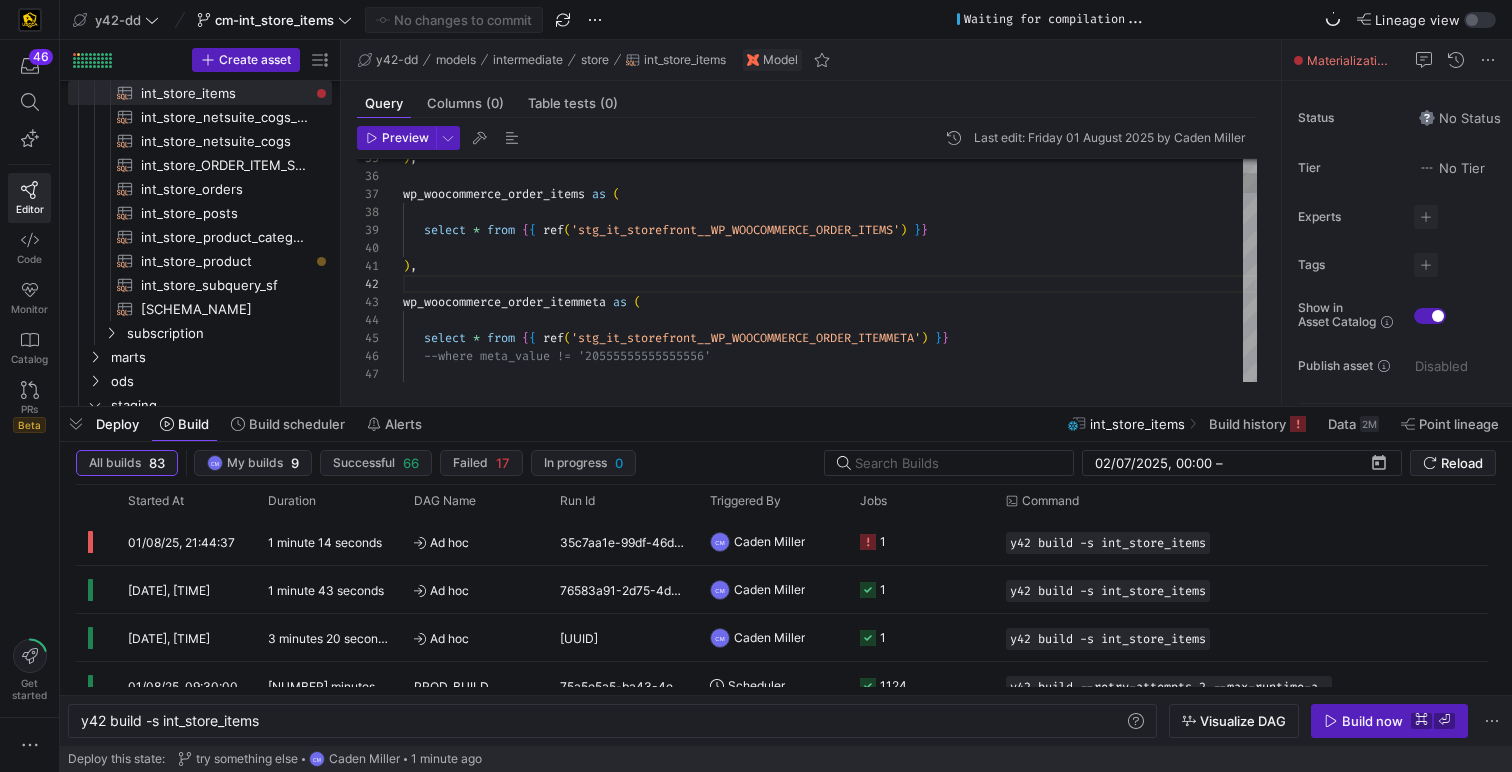 scroll, scrollTop: 0, scrollLeft: 14, axis: horizontal 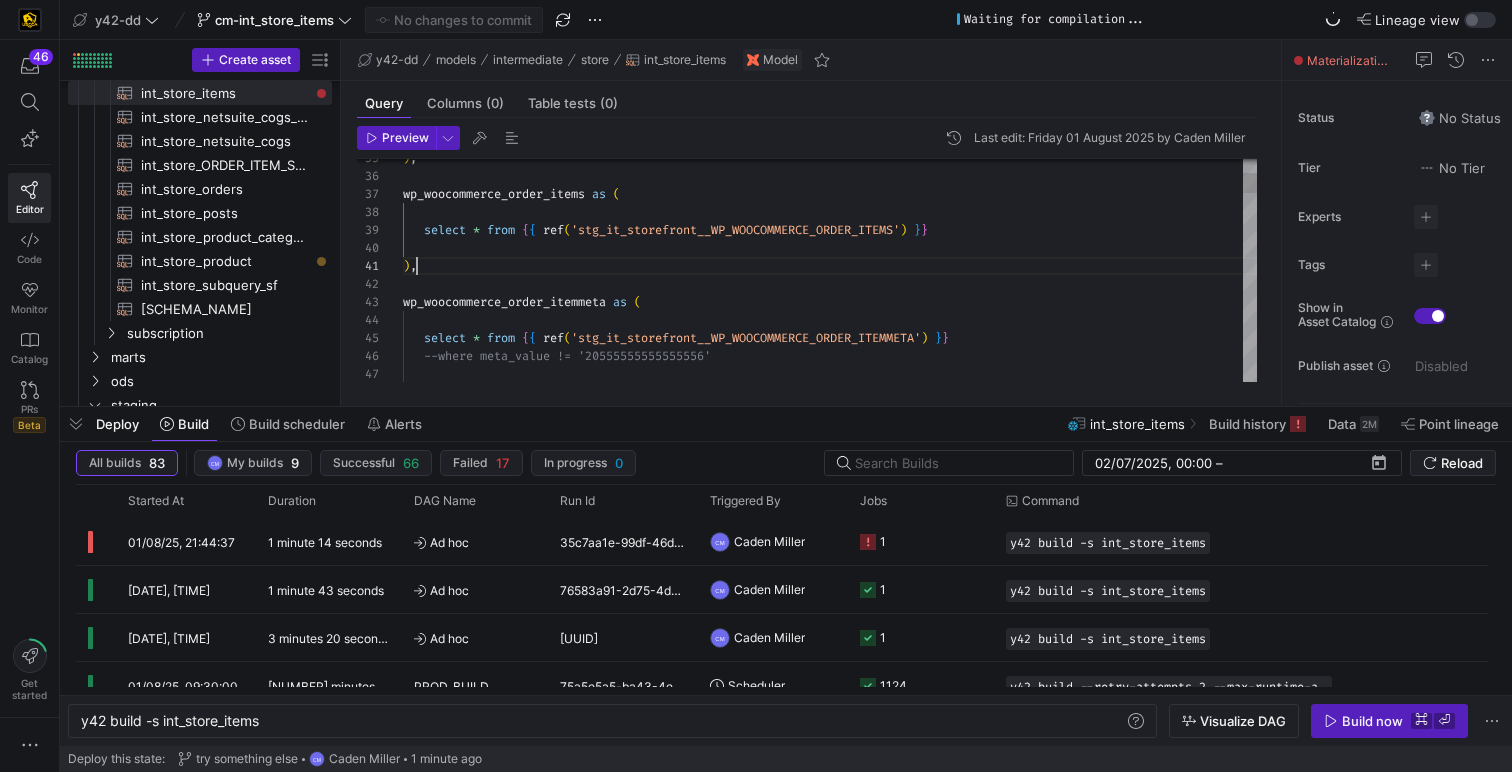 click on "--where meta_value != '20555555555555556'    select   *   from   { {   ref ( 'stg_it_storefront__WP_WOOCOMMERCE_ORDER_ITEMMETA' )   } } wp_woocommerce_order_itemmeta     as   (   )   ,     select   *   from   { {   ref ( 'stg_it_storefront__WP_WOOCOMMERCE_ORDER_ITEMS' )   } } wp_woocommerce_order_items     as   (   )   ," at bounding box center [830, 4128] 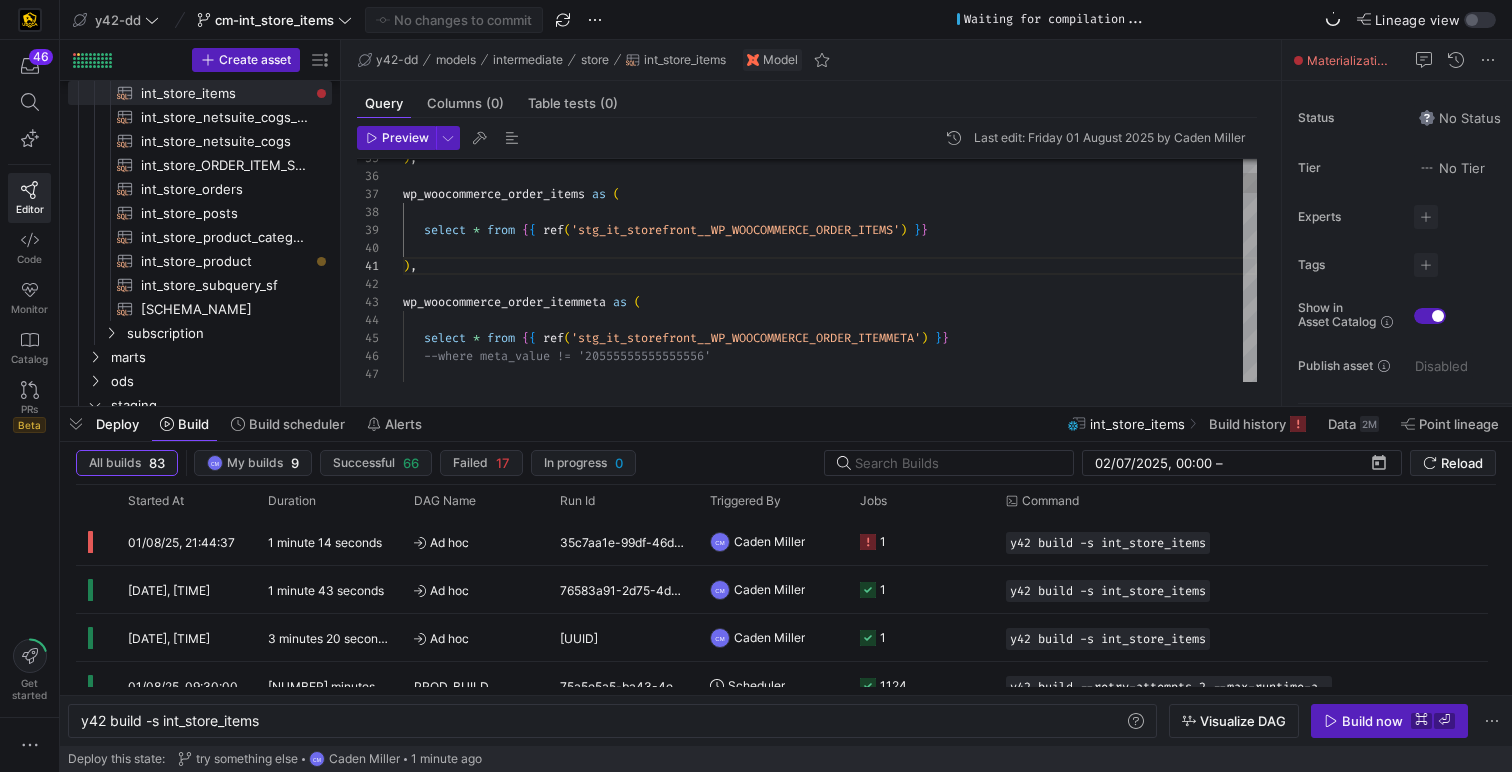 type on "-- File Name: int_store_items.sql
-- Created By: Bret Harvestine
-- Last Modified: 2025-03-03
-- Materialization: table
-- Notes:
{{
config(materialized='table')
}}
…" 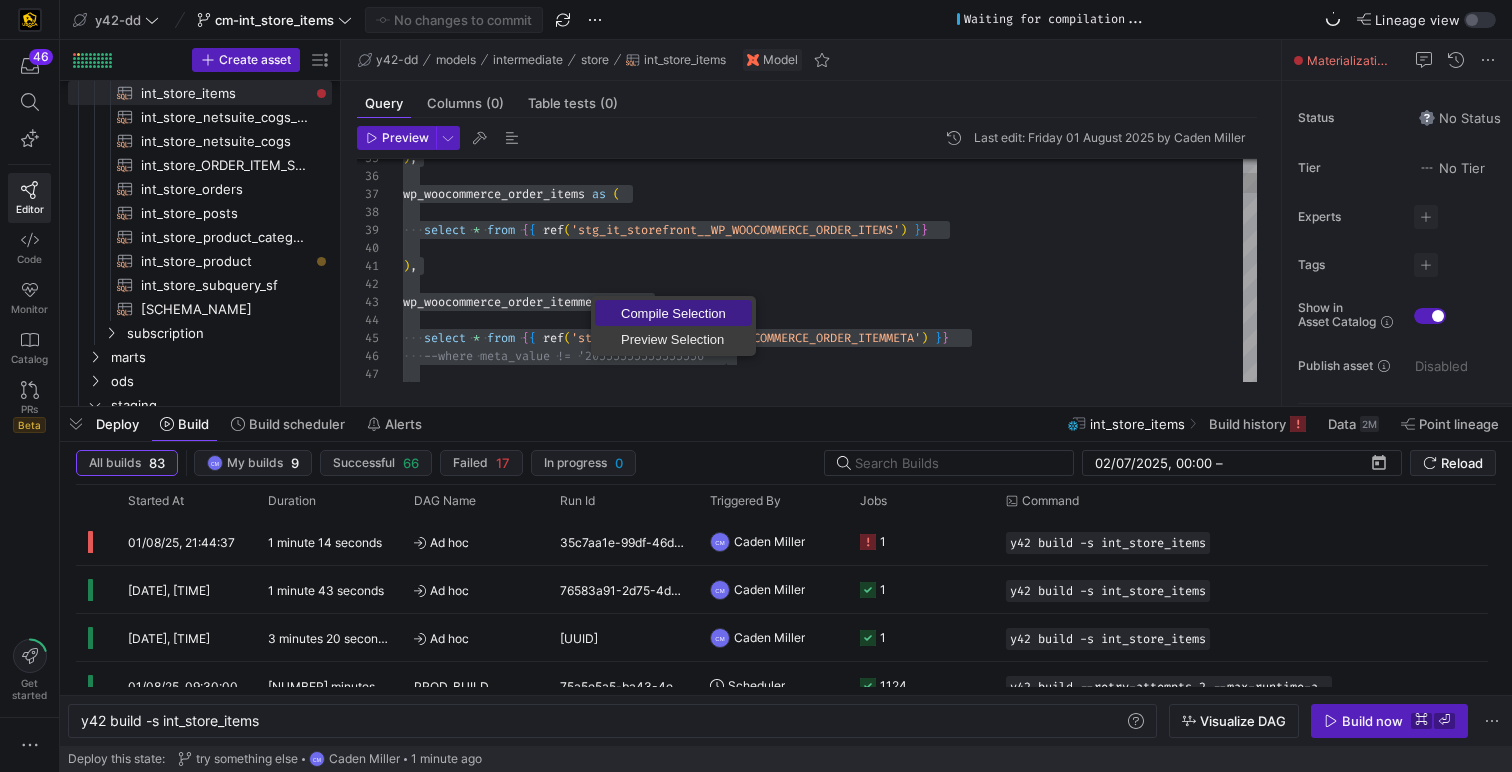 click on "Compile Selection" at bounding box center (673, 313) 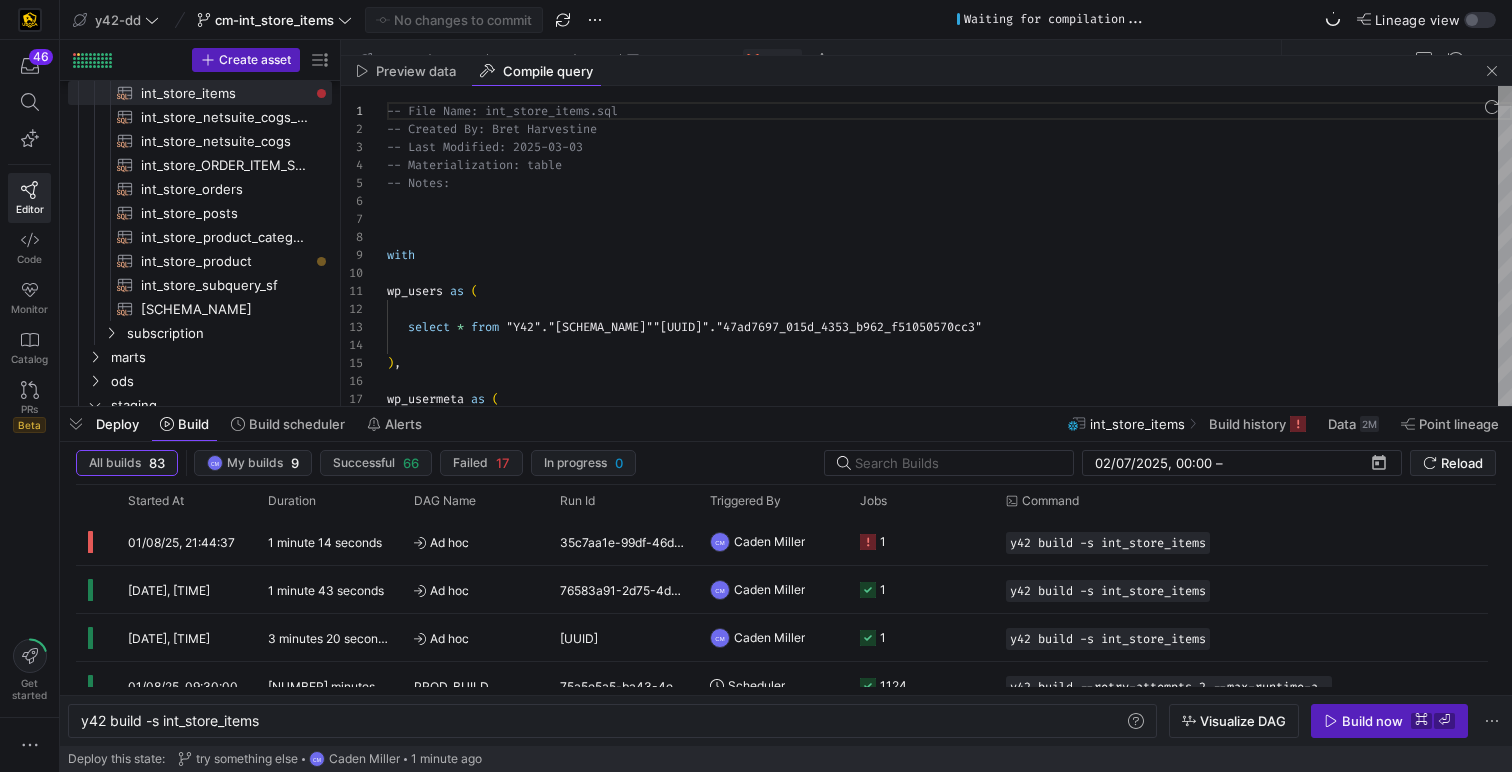 scroll, scrollTop: 180, scrollLeft: 0, axis: vertical 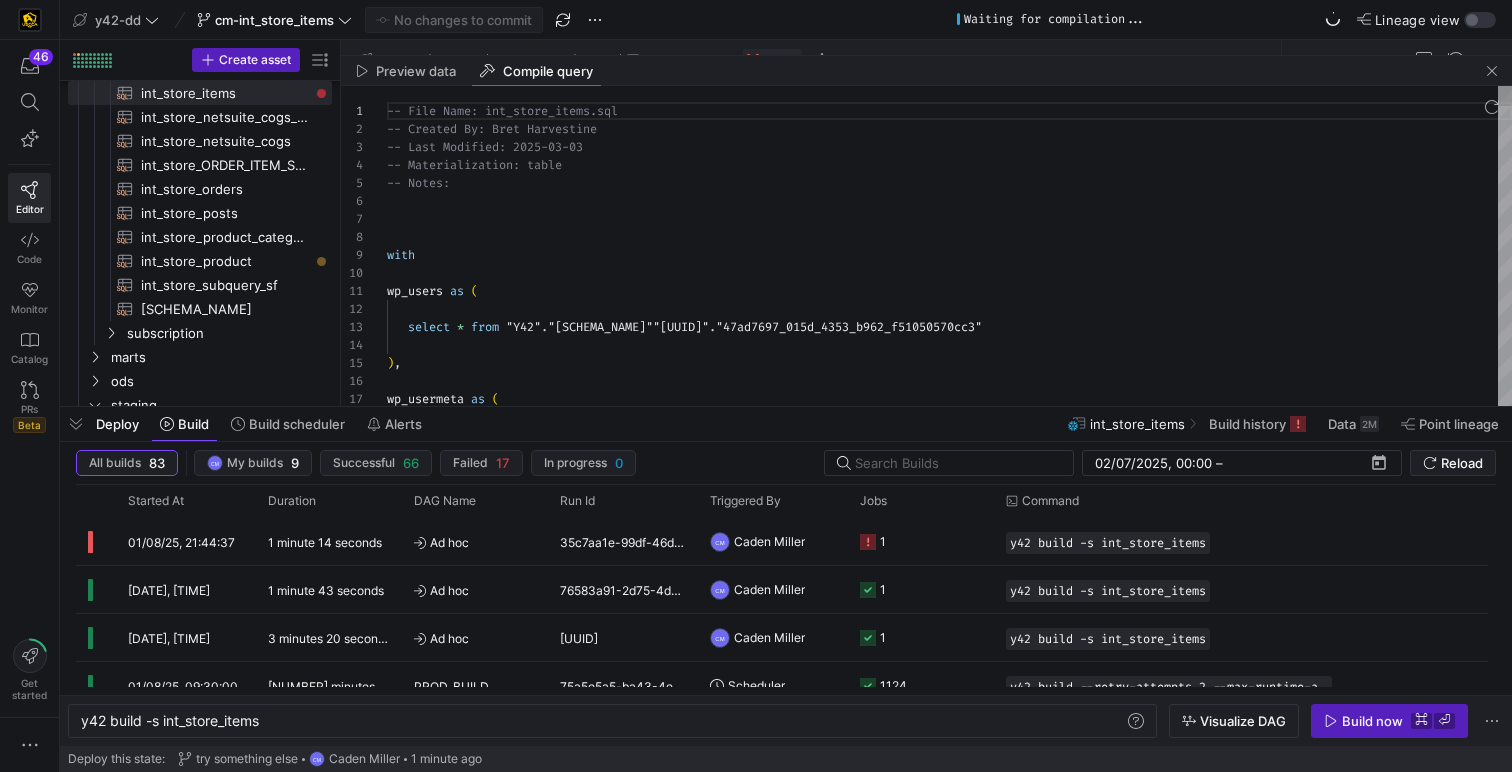 click on "--  File  Name:  int_store_items.sql --  Created  By:  [NAME] --  Last  Modified:  2025-03-03 --  Materialization:  table --  Notes: with  wp_users  as  (   select  *  from  "[SCHEMA_NAME]" . "[SCHEMA_ID]" . "[TABLE_ID]" ) , wp_usermeta  as  (" at bounding box center (949, 4666) 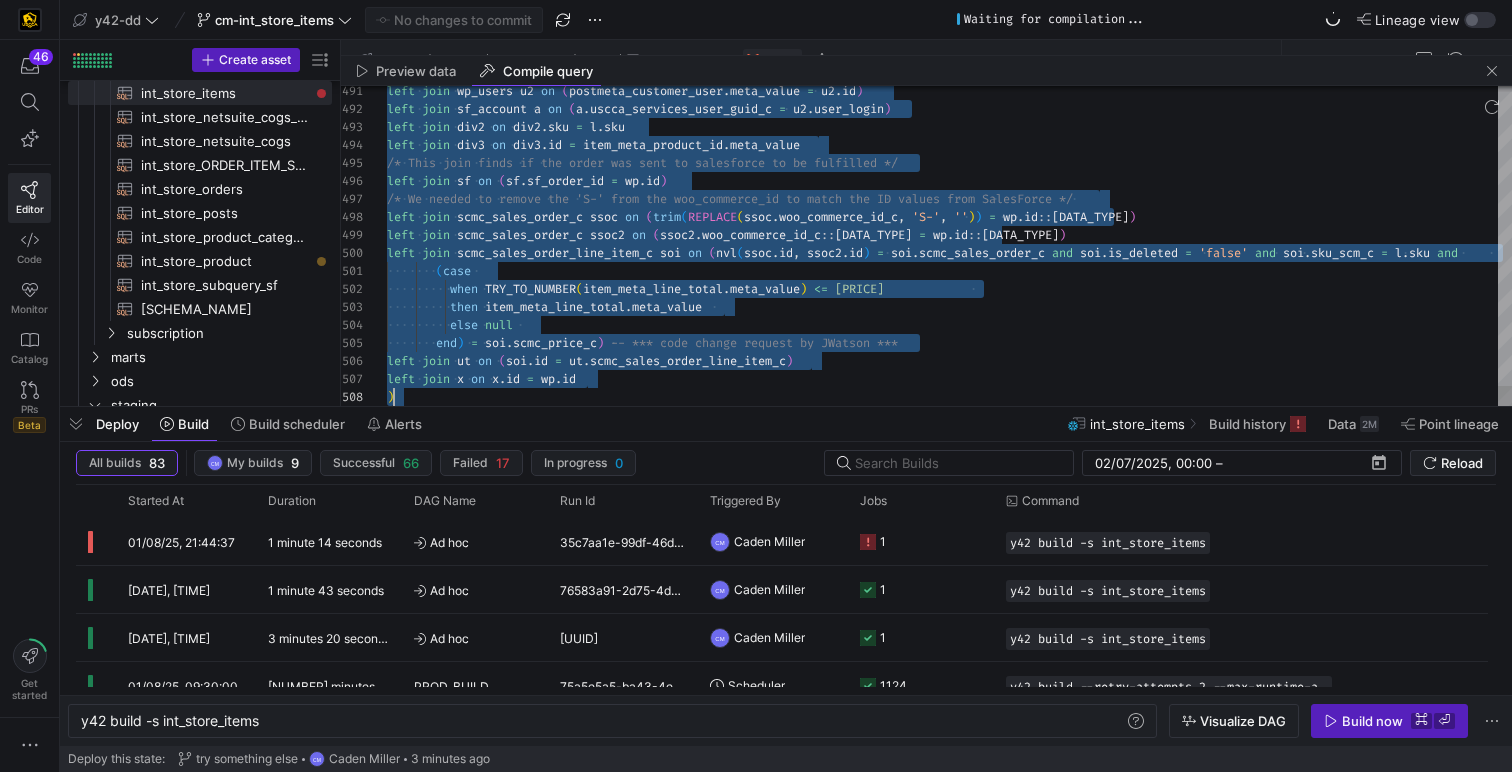 scroll, scrollTop: 0, scrollLeft: 7, axis: horizontal 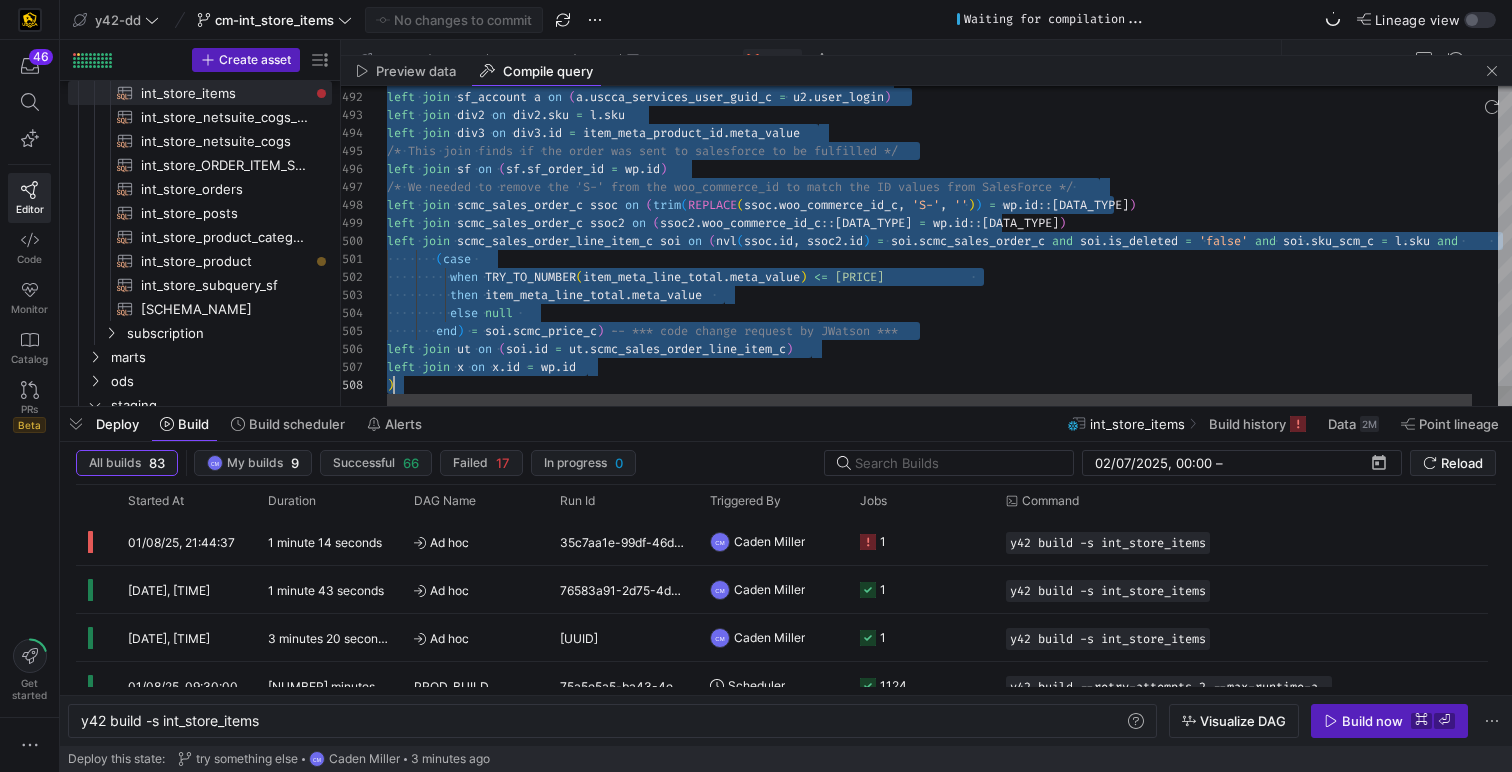 type on "(case
when TRY_TO_NUMBER(item_meta_line_total.meta_value) <= 20555555555555556
then item_meta_line_total.meta_value
else null
end) = soi.scmc_price_c) -- *** code change request by JWatson ***
left join ut on (soi.id = ut.scmc_sales_order_line_item_c)
left join x on x.id = wp.id
)" 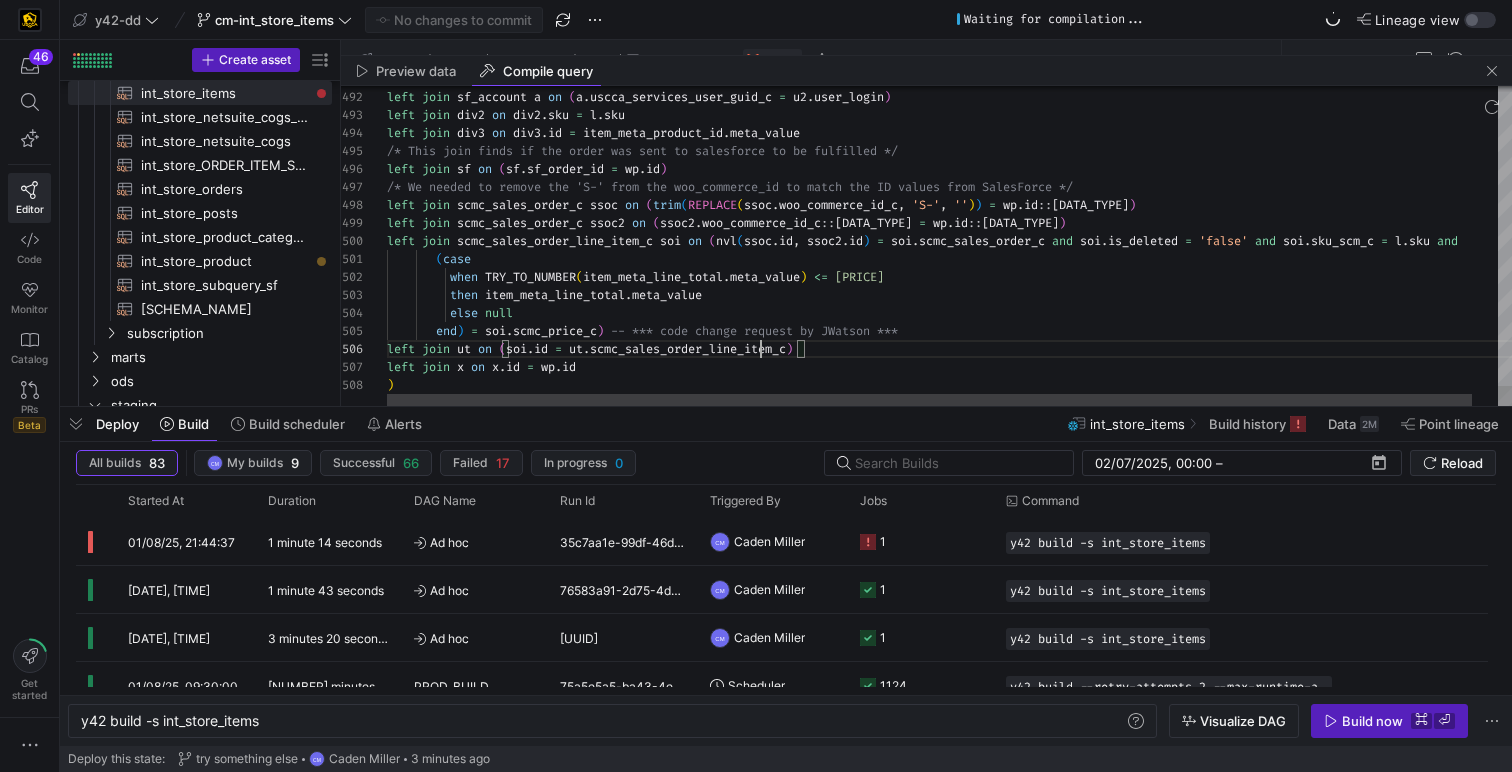 scroll, scrollTop: 90, scrollLeft: 374, axis: both 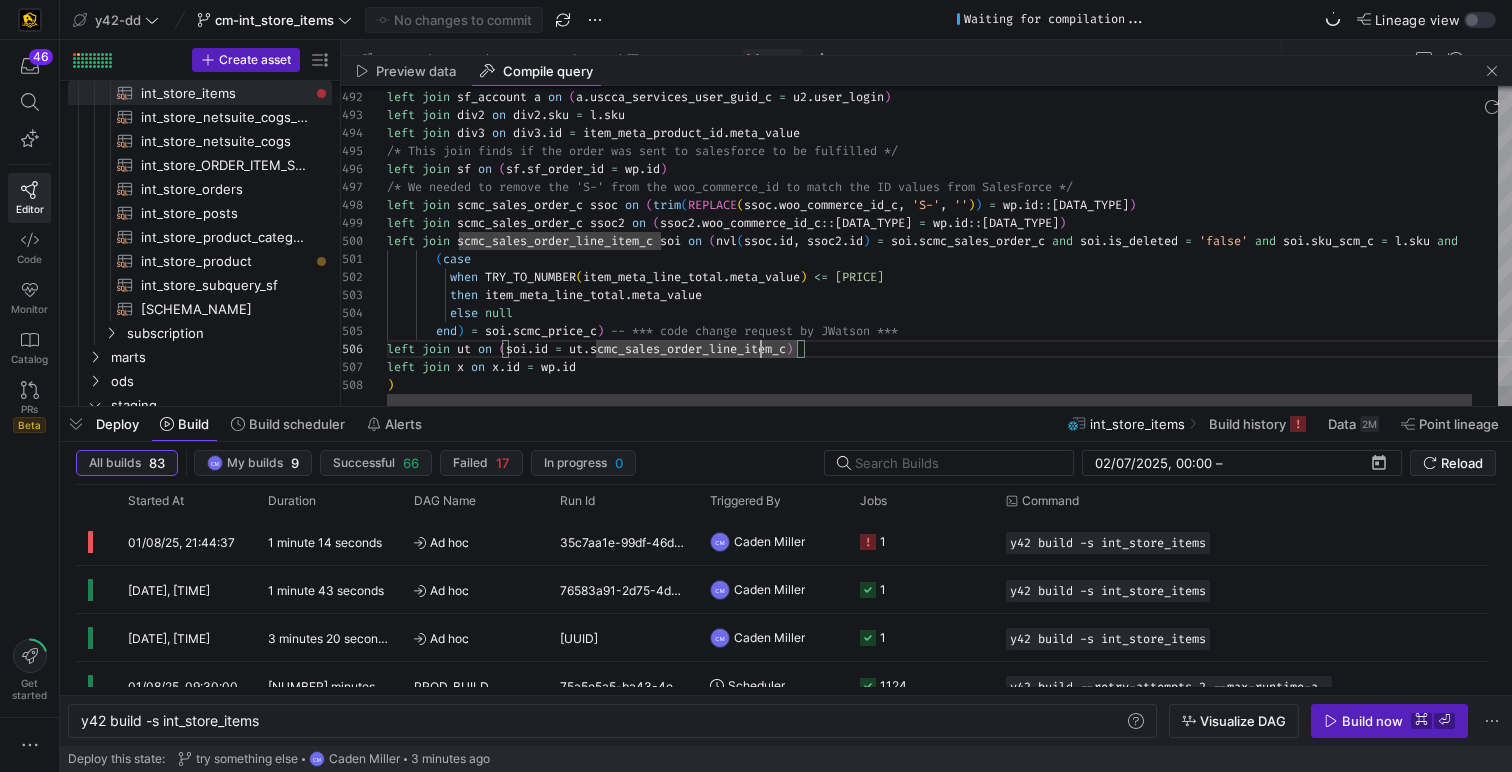 click on "left   join   wp_users   u2   on   ( postmeta_customer_user . meta_value   =   u2 . id ) left   join   sf_account   a   on   ( a . uscca_services_user_guid_c   =   u2 . user_login ) left   join   div2   on   div2 . sku   =   l . sku left   join   div3   on   div3 . id   =   item_meta_product_id . meta_value /* This join finds if the order was sent to salesf orce to be fulfilled */ left   join   sf   on   ( sf . sf_order_id   =   wp . id ) /* We needed to remove the 'S-' from the woo_comme rce_id to match the ID values from SalesForce */ left   join   scmc_sales_order_c   ssoc   on   ( trim ( REPLACE ( ssoc . woo_commerce_id_c ,   'S-' ,   '' ) )   =   wp . id :: text ) left   join   scmc_sales_order_c   ssoc2   on   ( ssoc2 . woo_commerce_id_c :: text   =   wp . id :: text ) left   join   scmc_sales_order_line_item_c   soi   on   ( nvl ( ssoc . id ,   ssoc2 . id )   =   soi . scmc_sales_order_c   and   soi . is_deleted" at bounding box center [962, -4180] 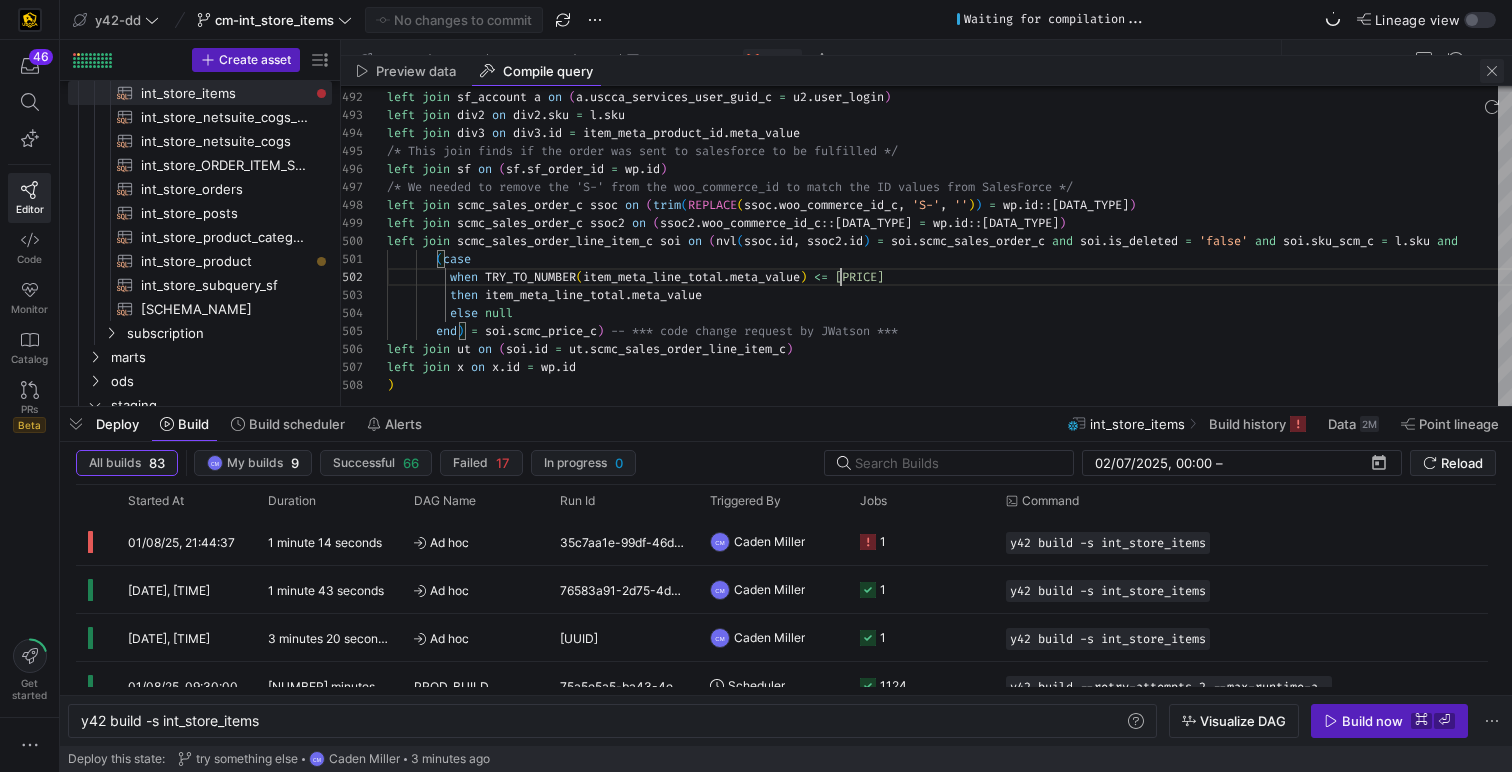click 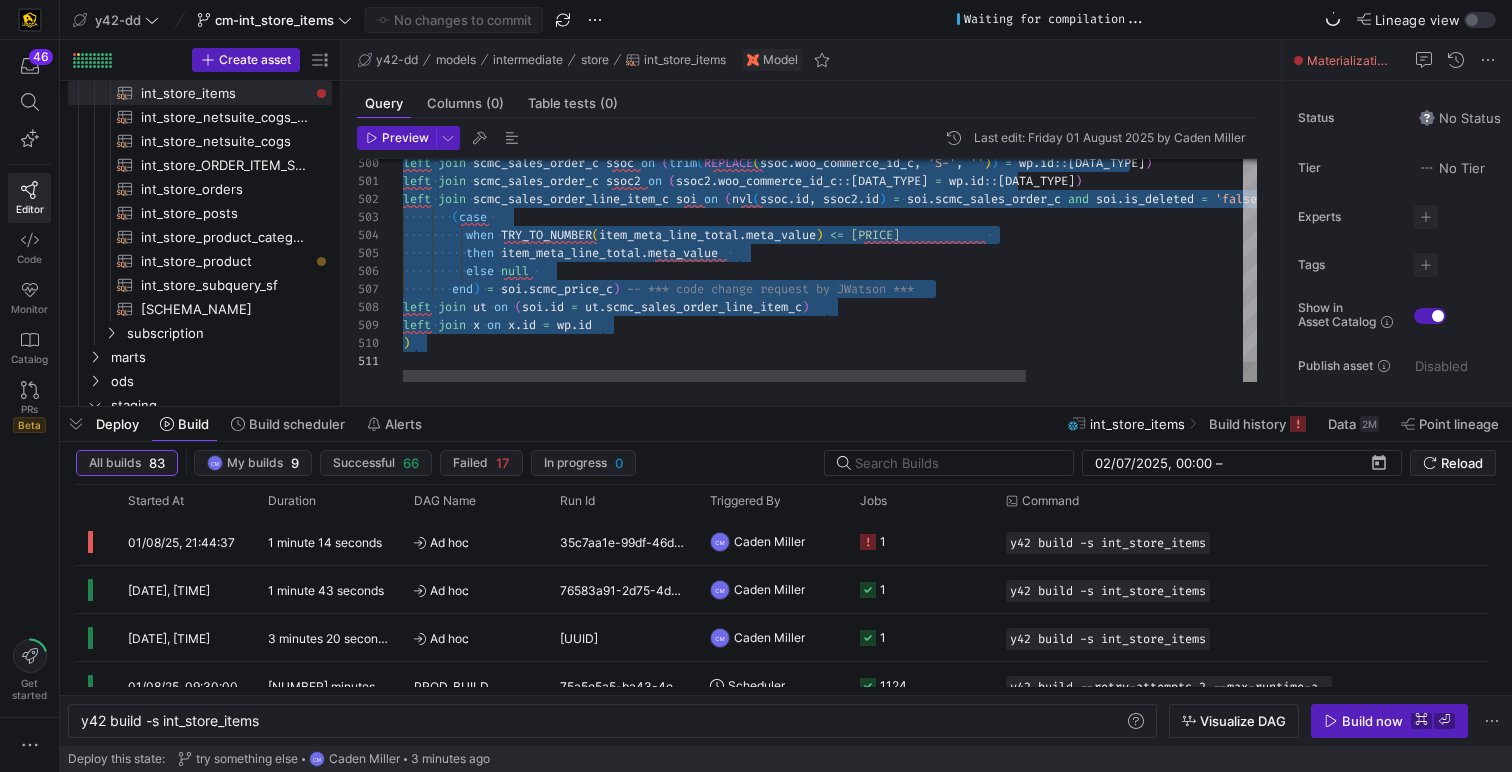scroll, scrollTop: 144, scrollLeft: 194, axis: both 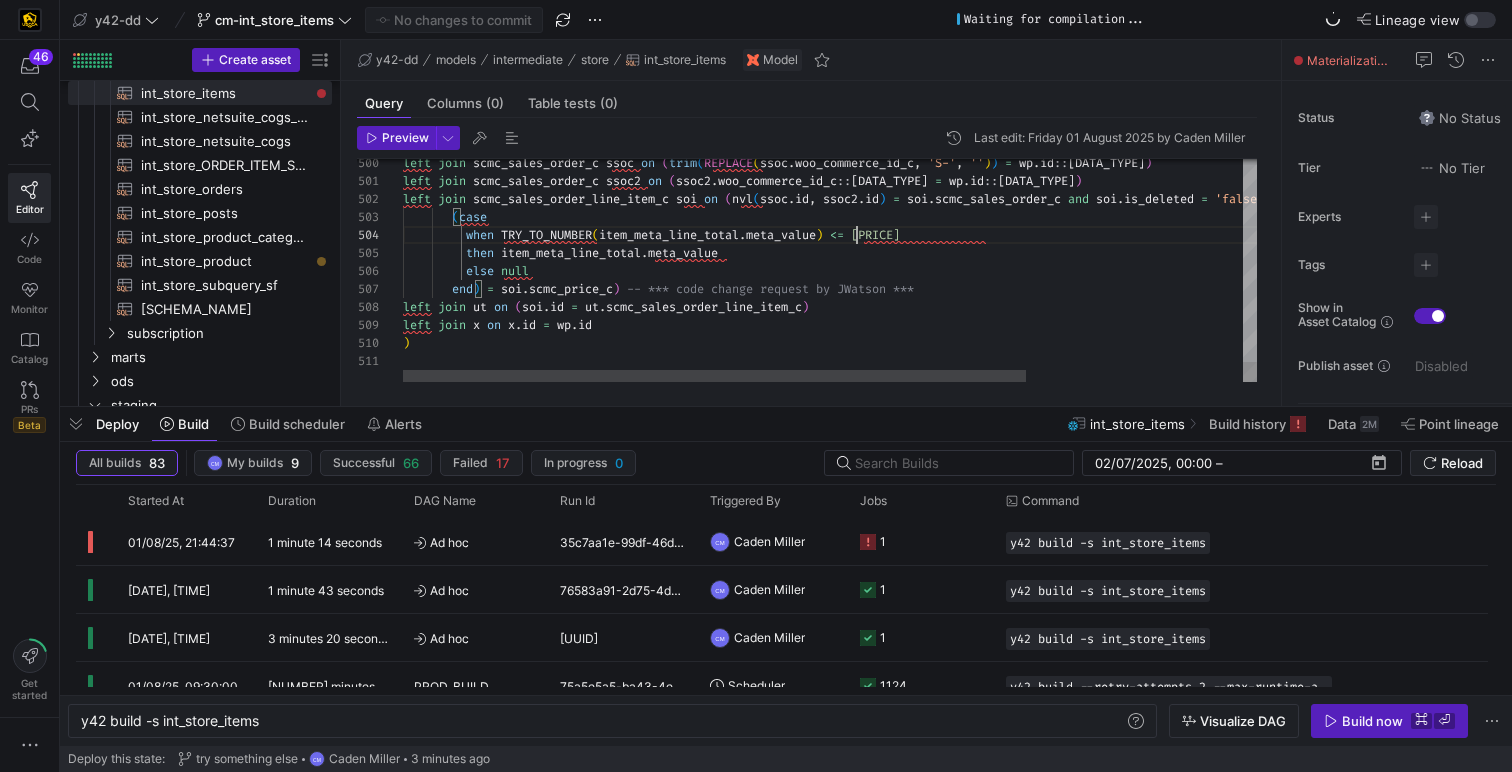 click on "left  join  scmc_sales_order_c  ssoc  on  ( trim ( REPLACE ( ssoc . woo_commerce_id_c ,  'S-' ,  '' ) )  =  wp . id :: text ) left  join  scmc_sales_order_c  ssoc2  on  ( ssoc2 . woo_commerce_id_c :: text  =  wp . id :: text ) left  join  scmc_sales_order_line_item_c  soi  on  ( nvl ( ssoc . id ,  ssoc2 . id )  =  soi . scmc_sales_order_c  and  soi . is_deleted  =  'false'  and  soi . sku_scm_c  =  l . sku  and     ( case      when  TRY_TO_NUMBER ( item_meta_line_total . meta_value )  <=  [NUMBER]      then  item_meta_line_total . meta_value      else  null      end )  =  soi . scmc_price_c )  --  ***  code  change  request  by  [PERSON]  *** left  join  ut  on  ( soi . id  =  ut . scmc_sales_order_line_item_c ) left  join  x  on  x . id  =  wp . id )" at bounding box center [978, -4231] 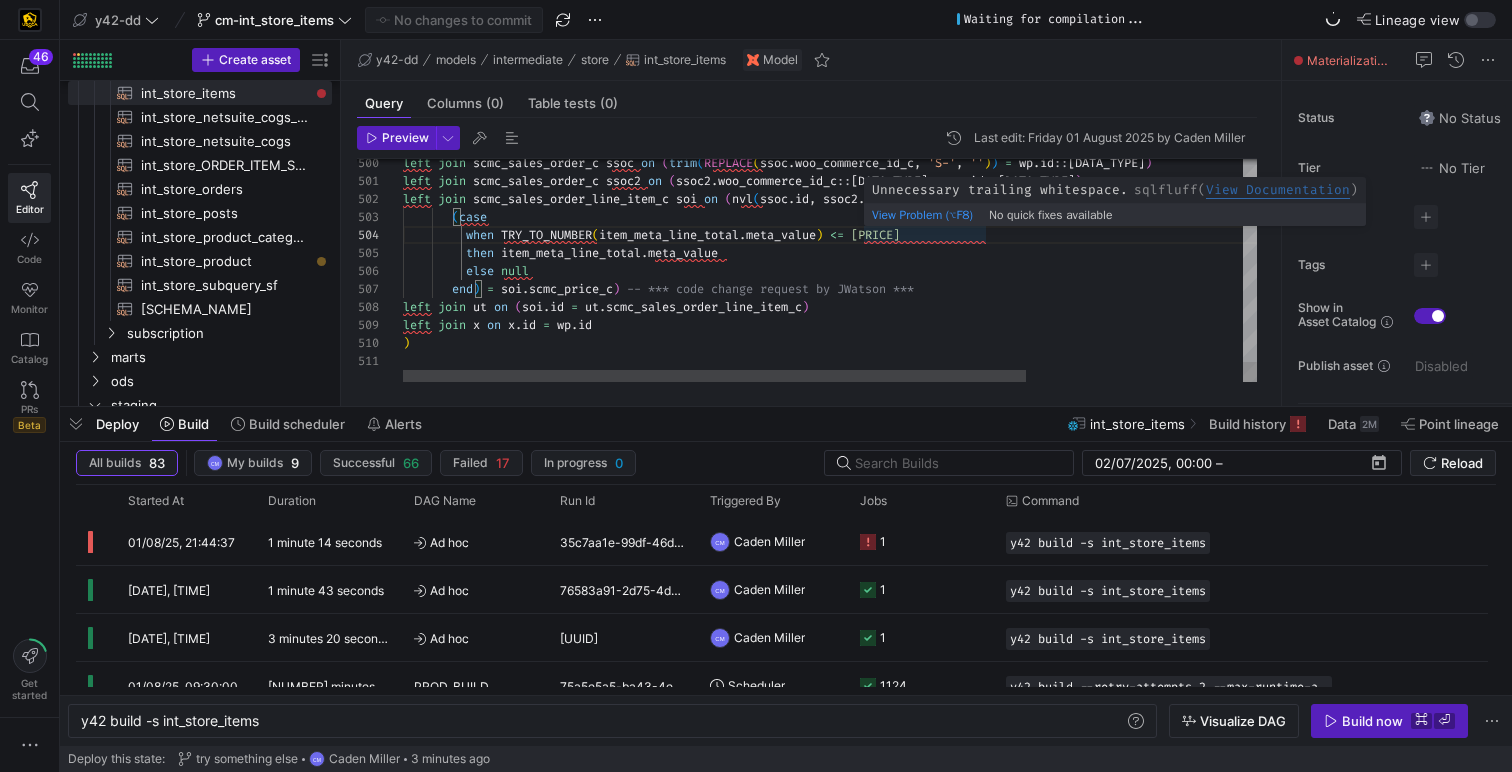 scroll, scrollTop: 54, scrollLeft: 446, axis: both 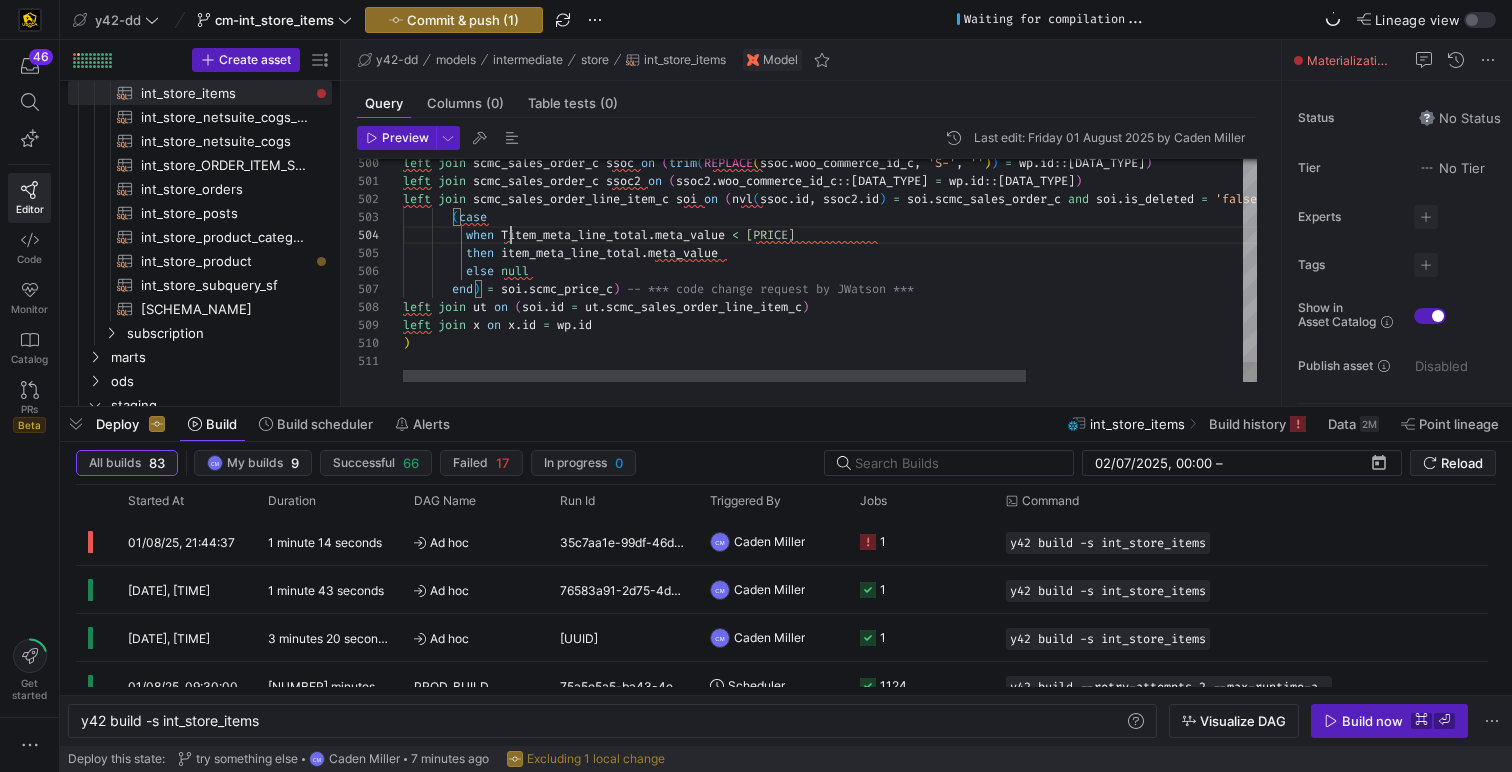 type on "left join scmc_sales_order_c ssoc2 on (ssoc2.woo_commerce_id_c::text = wp.id::text)
left join scmc_sales_order_line_item_c soi on (nvl(ssoc.id, ssoc2.id) = soi.scmc_sales_order_c and soi.is_deleted = 'false' and soi.sku_scm_c = l.sku and
(case
when item_meta_line_total.meta_value < 20555555555555556
then item_meta_line_total.meta_value
else null
end) = soi.scmc_price_c) -- *** code change request by JWatson ***
left join ut on (soi.id = ut.scmc_sales_order_line_item_c)
left join x on x.id = wp.id
)" 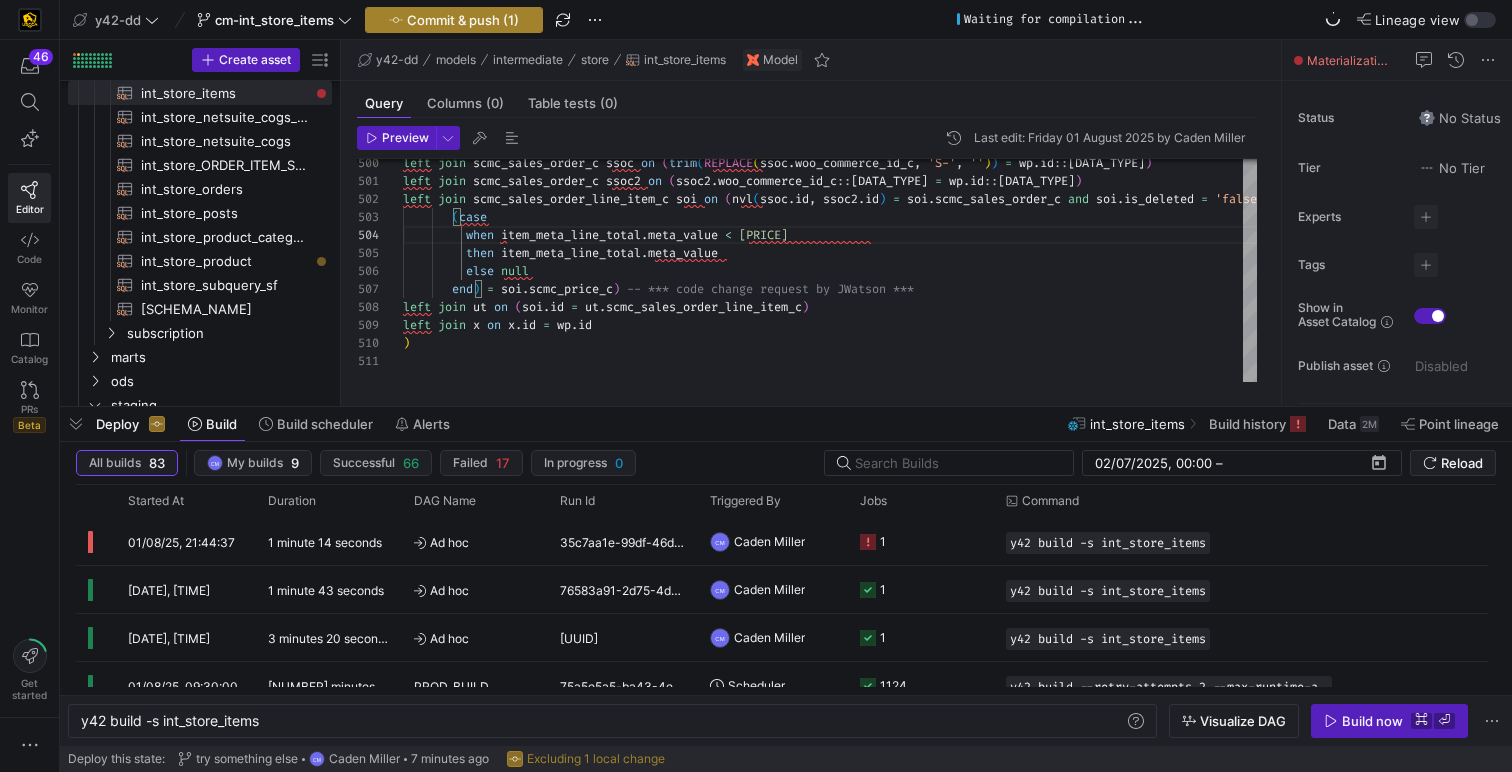 click on "Commit & push (1)" at bounding box center [463, 20] 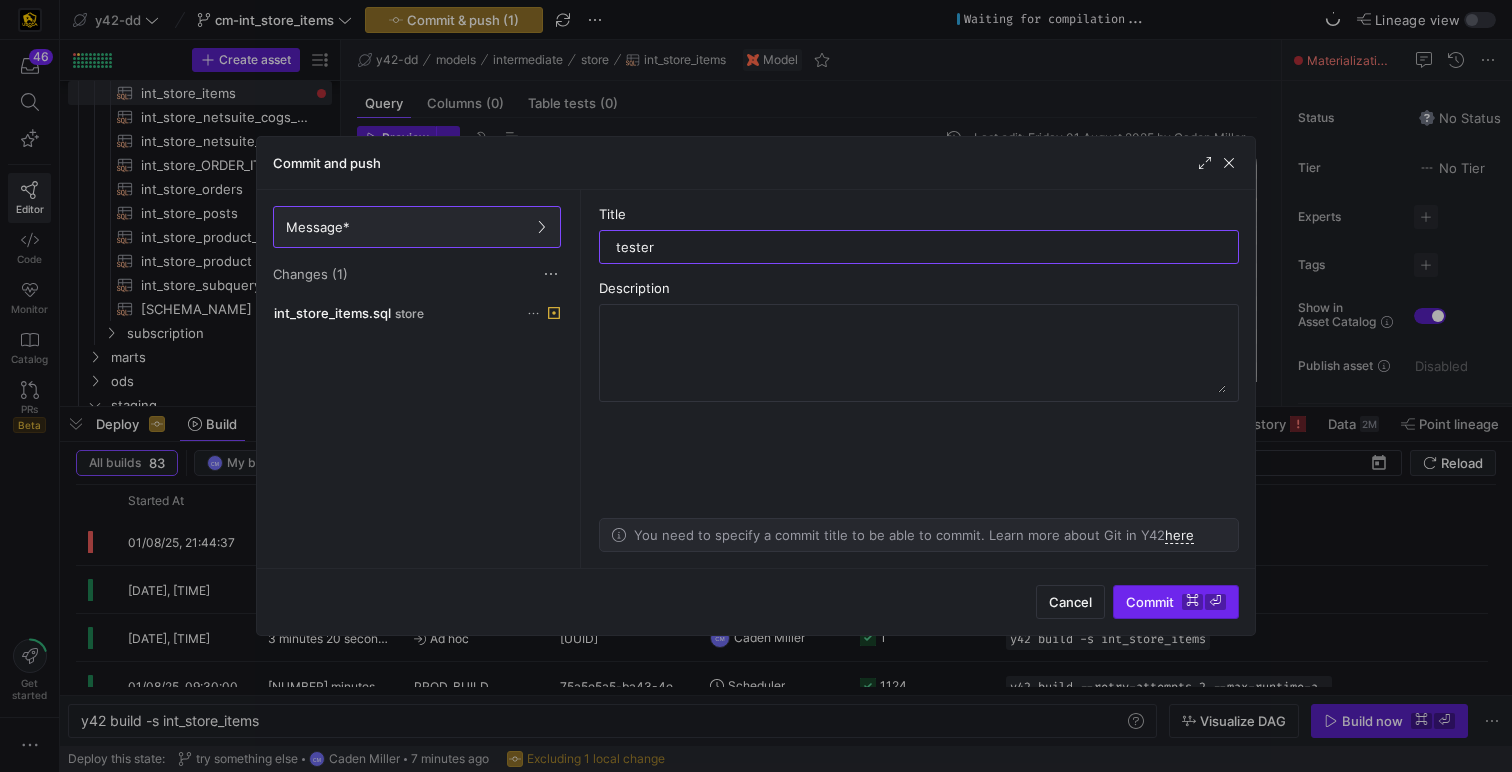 type on "tester" 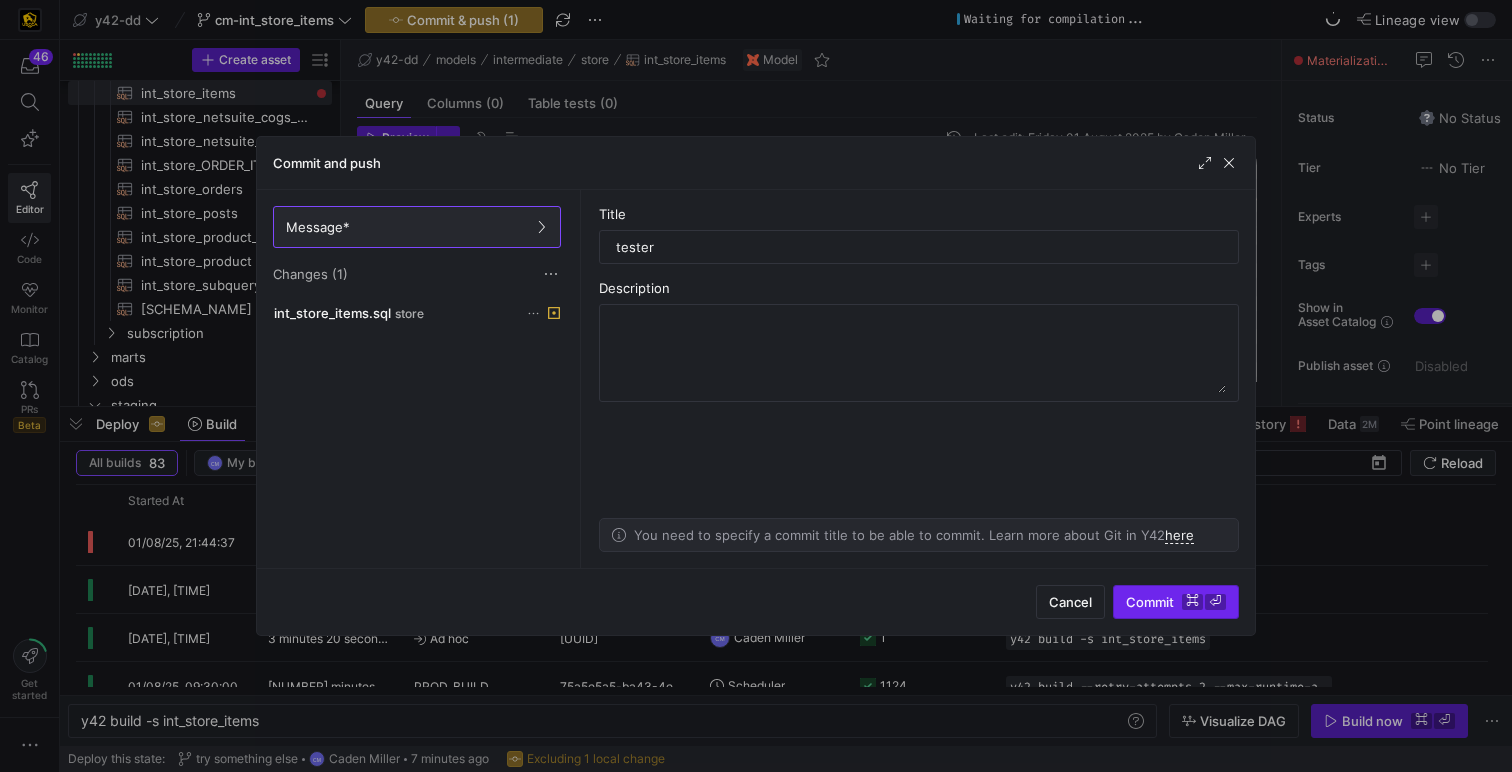 click on "Commit  ⌘ ⏎" at bounding box center [1176, 602] 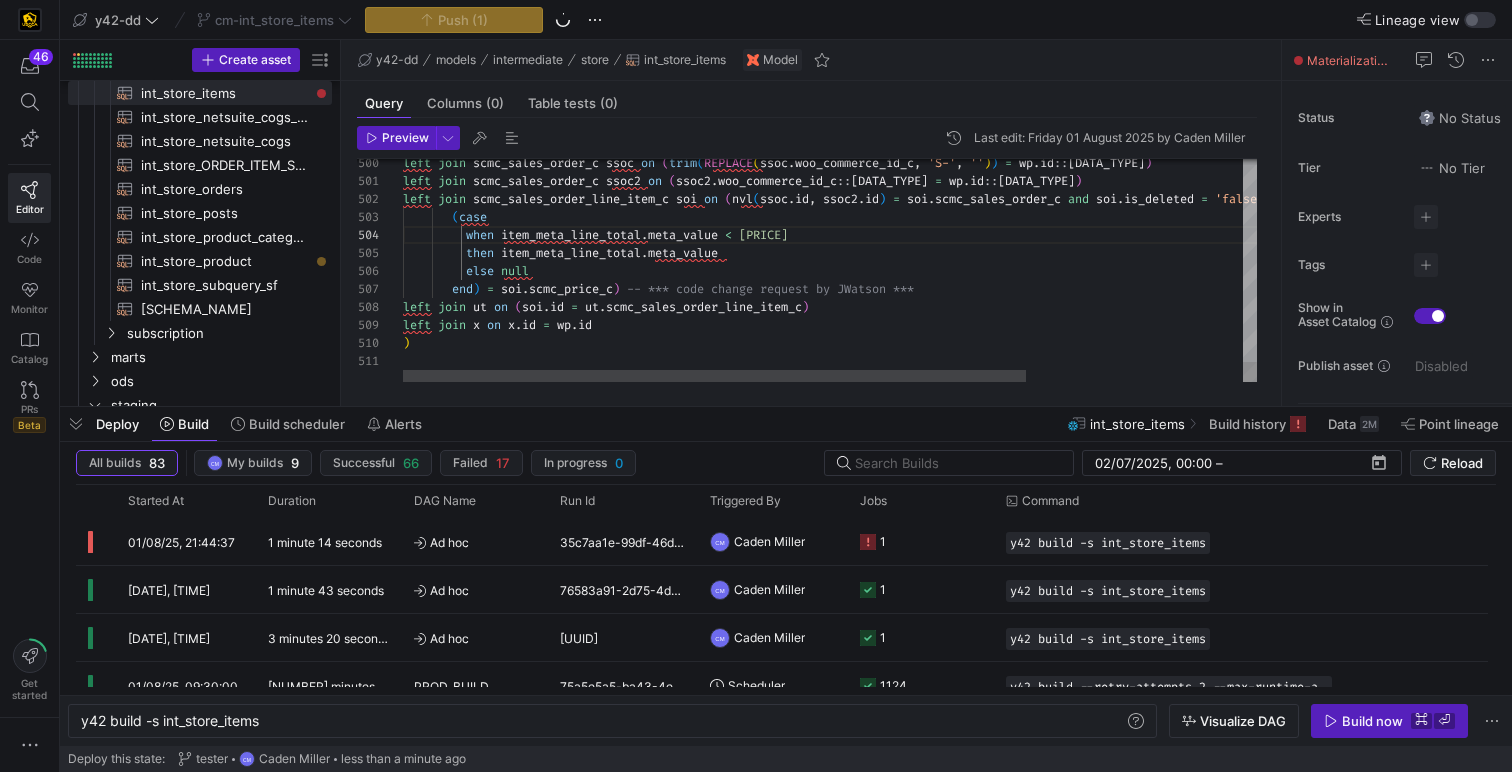 scroll, scrollTop: 108, scrollLeft: 360, axis: both 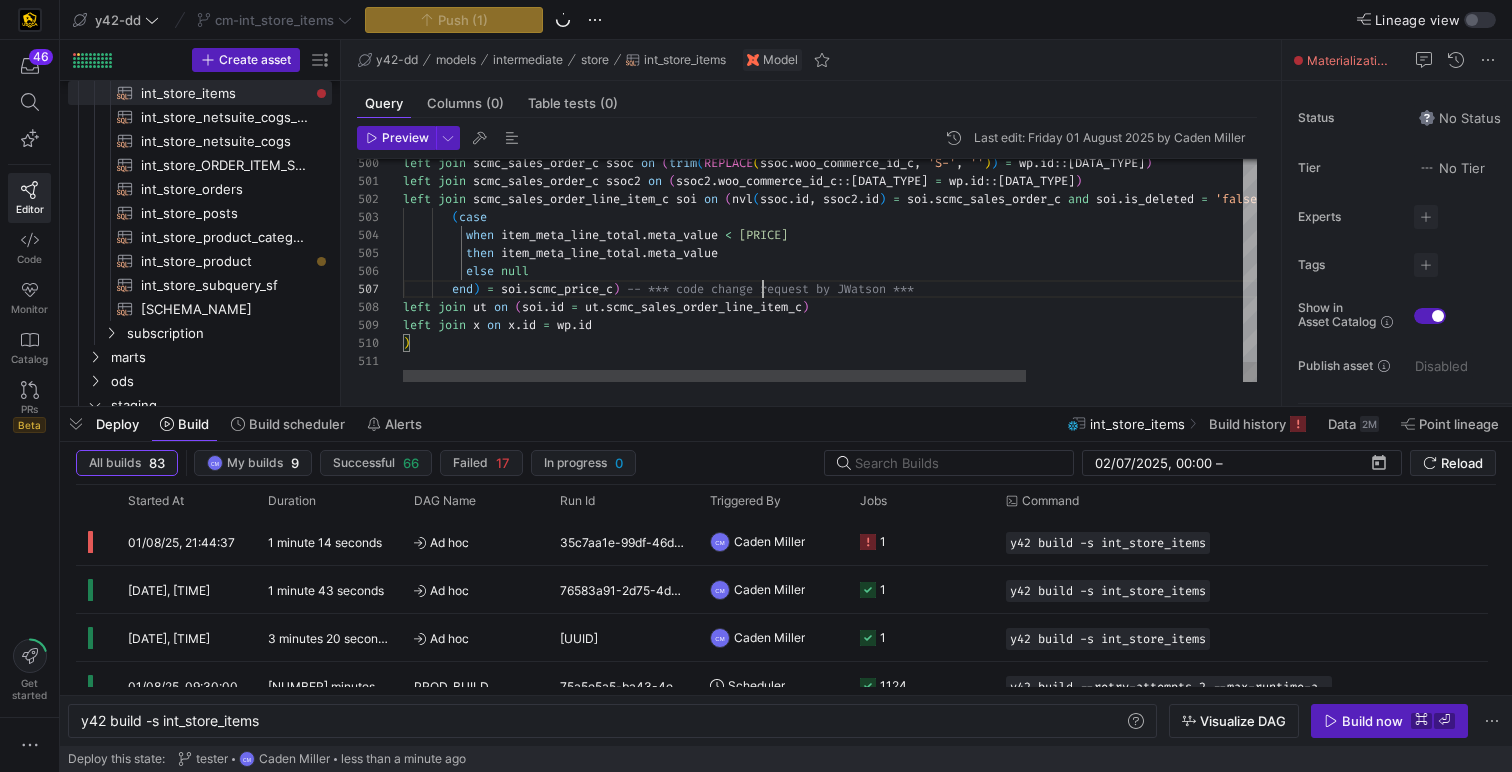 click on "left join scmc_sales_order_c ssoc   on   ( trim ( REPLACE ( ssoc . woo_commerce_id_c ,   'S-' ,   '' ) )   =   wp . id :: text ) left   join   scmc_sales_order_c   ssoc2   on   ( ssoc2 . woo_commerce_id_c :: text   =   wp . id :: text ) left   join   scmc_sales_order_line_item_c   soi   on   ( nvl ( ssoc . id ,   ssoc2 . id )   =   soi . scmc_sales_order_c   and   soi . is_deleted   =   'false'   and   soi . sku_scm_c   =   l . sku   and           ( case             when   item_meta_line_total . meta_value   <   [NUMBER]             then   item_meta_line_total . meta_value             else   null           end )   =   soi . scmc_price_c )   -- *** code change request by JWatson *** left   join   ut   on   ( soi . id   =   ut . scmc_sales_order_line_item_c ) left   join   x   on   x . id   =   wp . id )" at bounding box center [978, -4231] 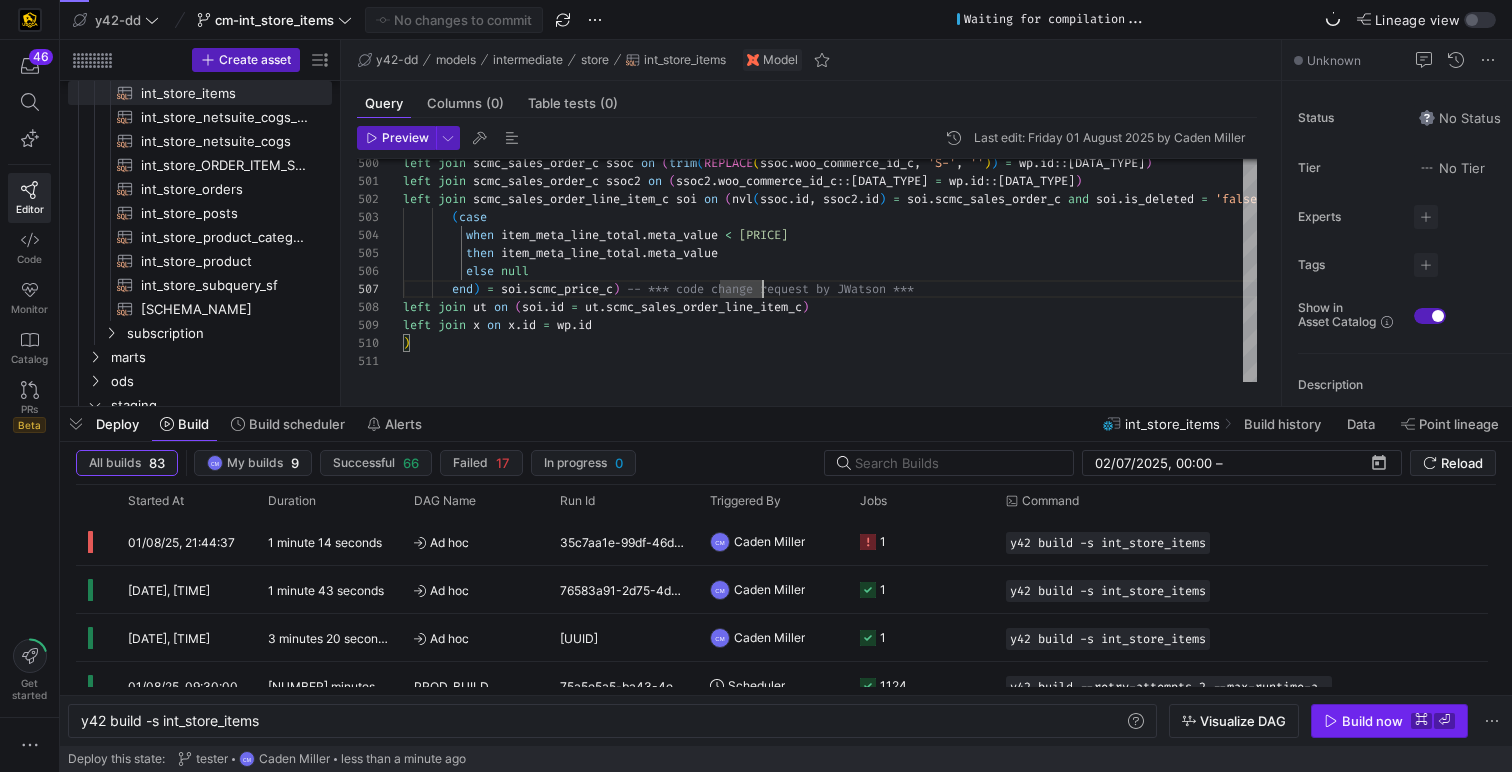 click at bounding box center [1389, 721] 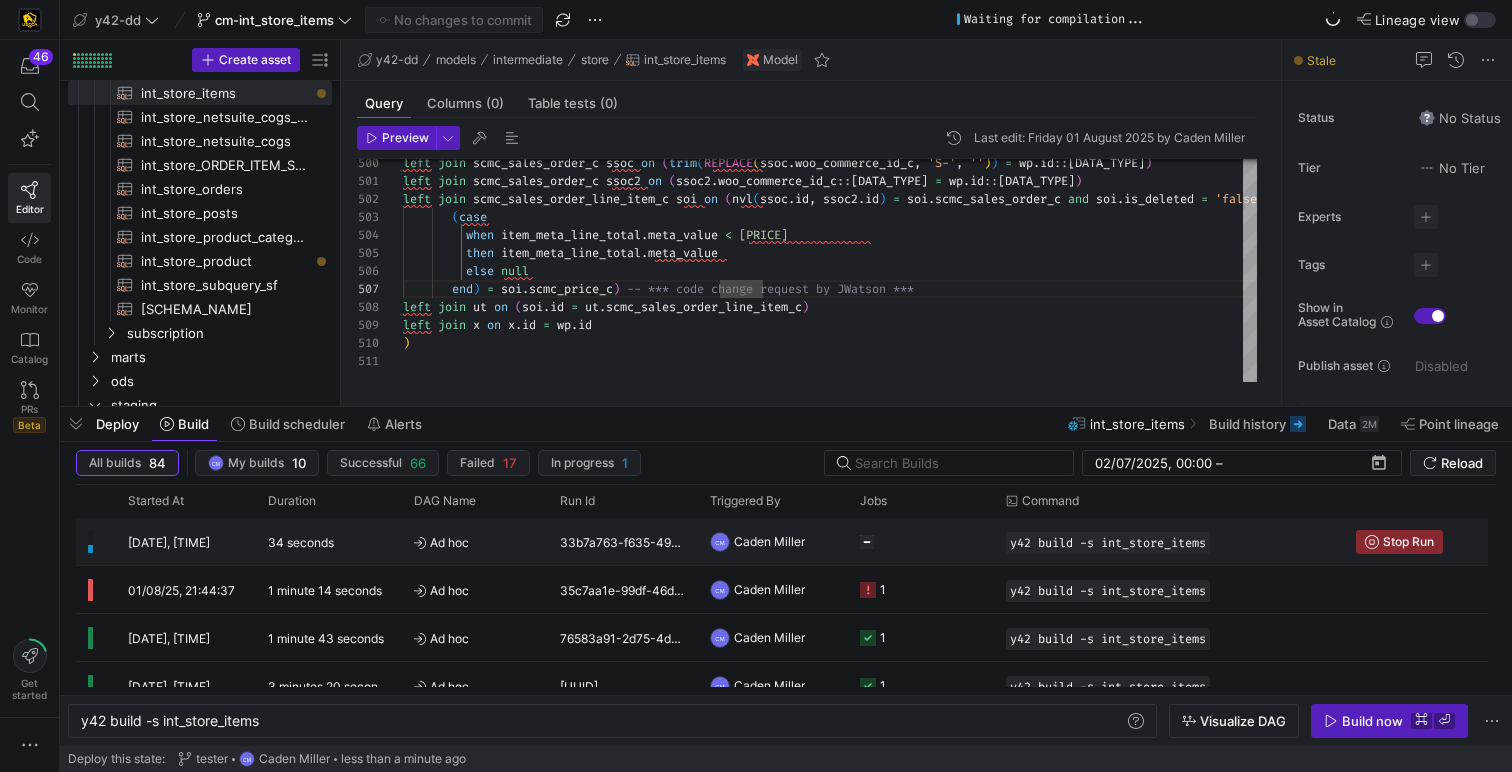 click on "Caden Miller" 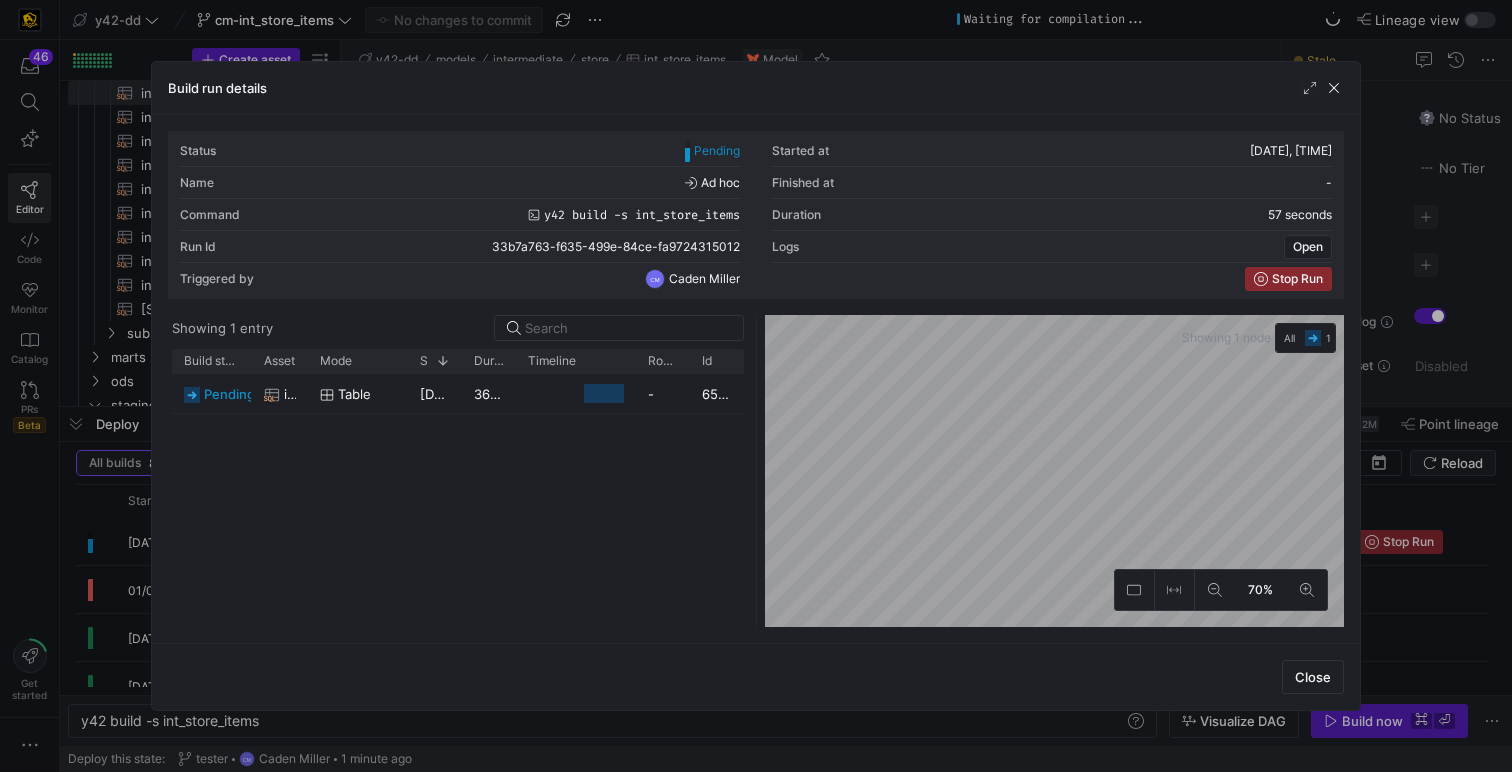 click at bounding box center [756, 386] 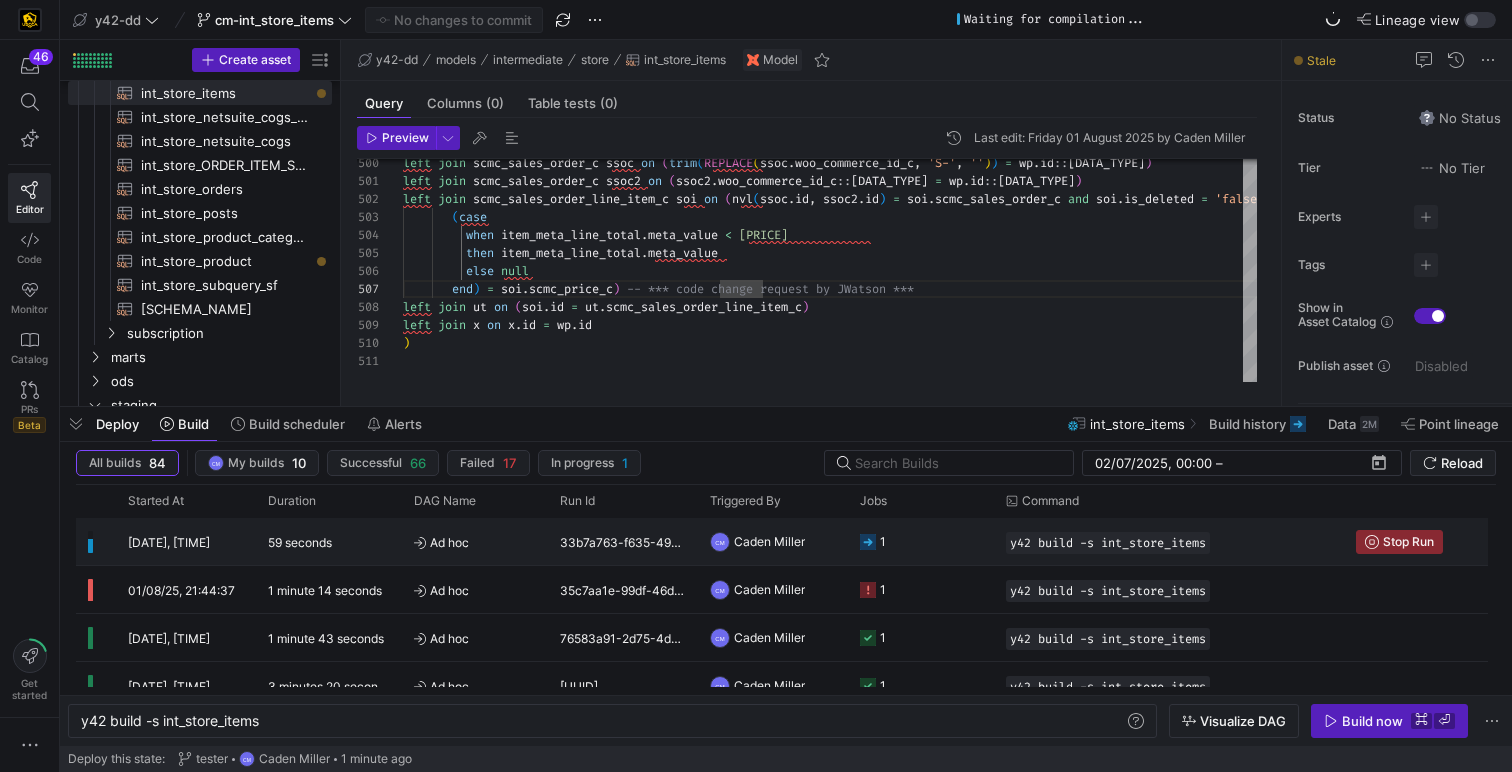click on "33b7a763-f635-499e-84ce-fa9724315012" 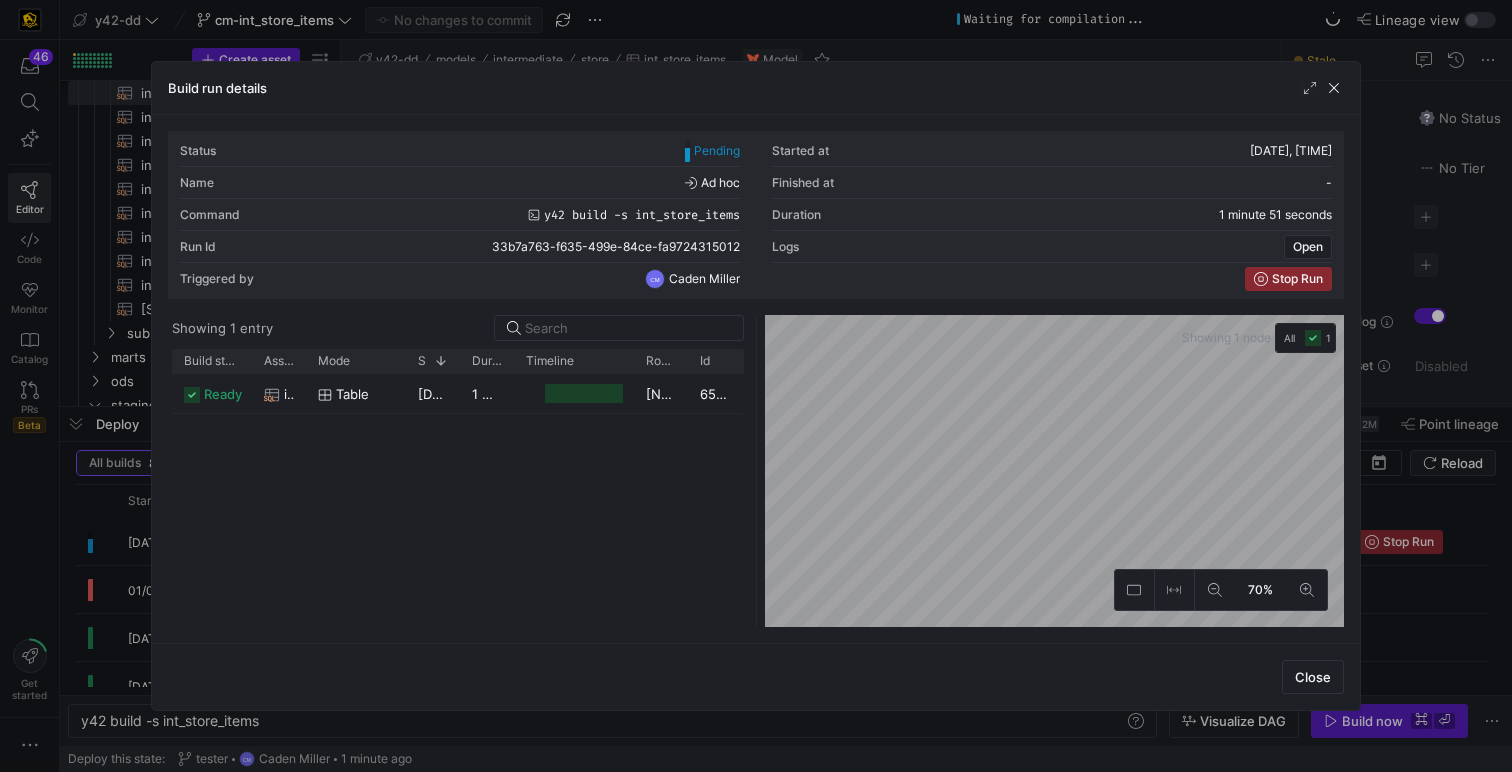 click at bounding box center [756, 386] 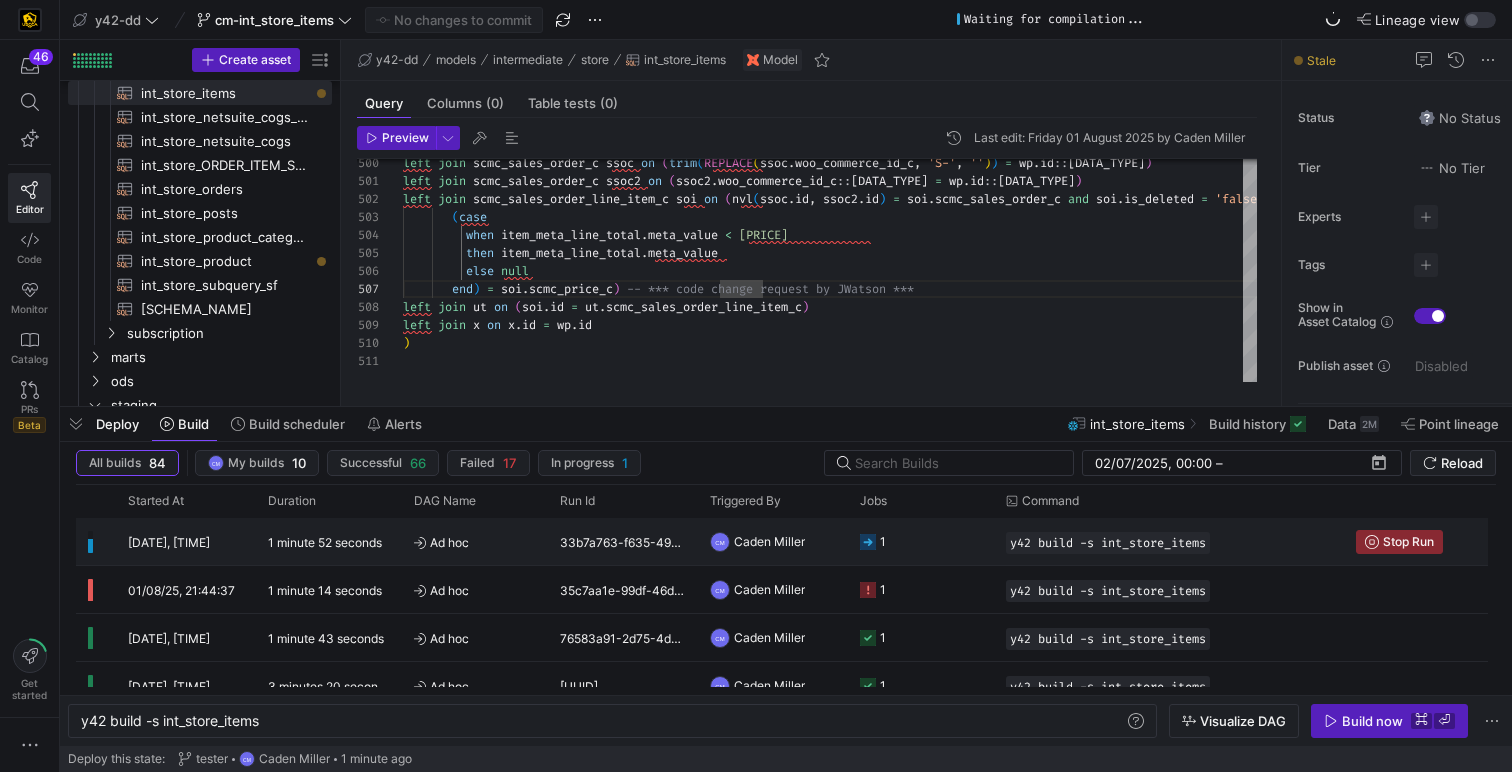 click on "1" 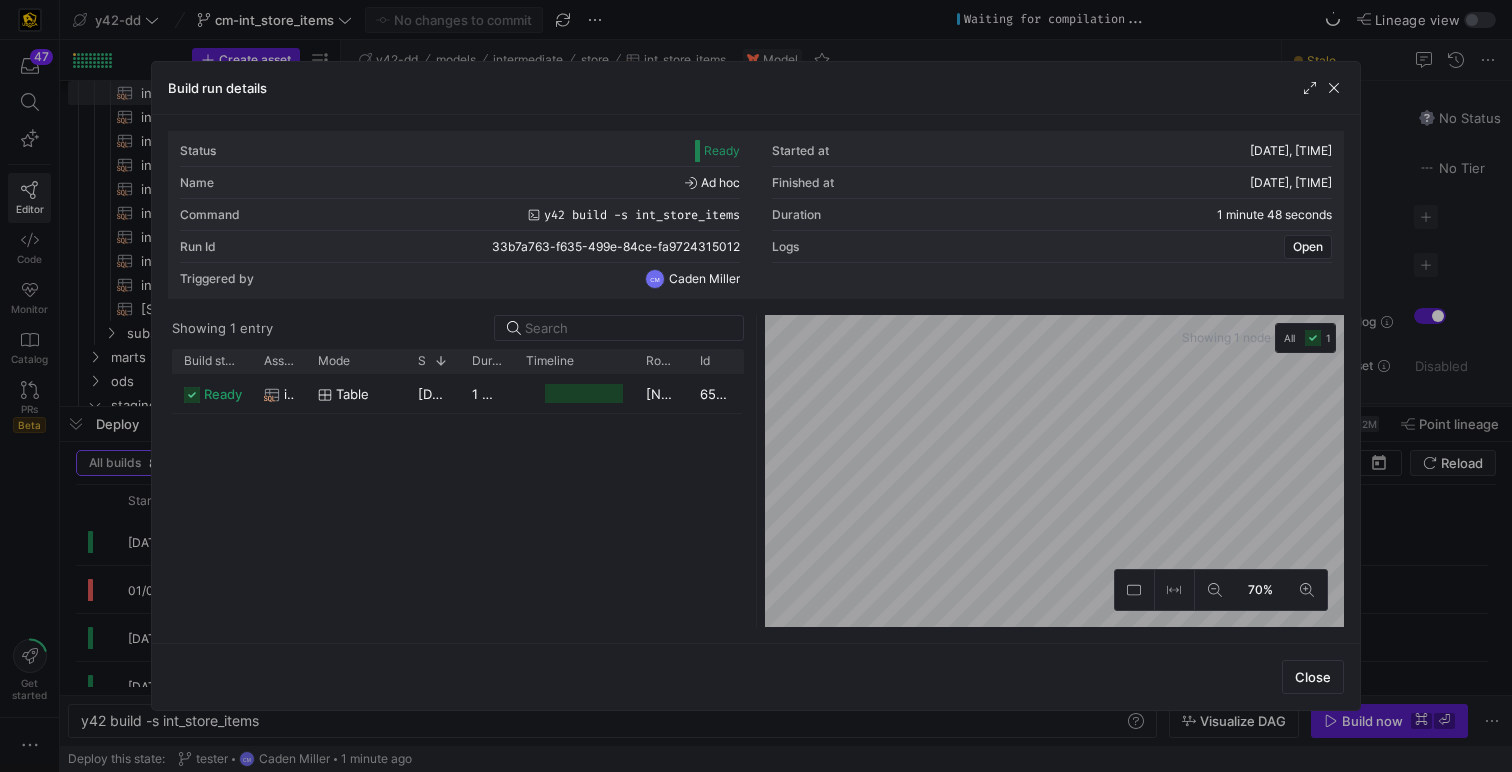 click 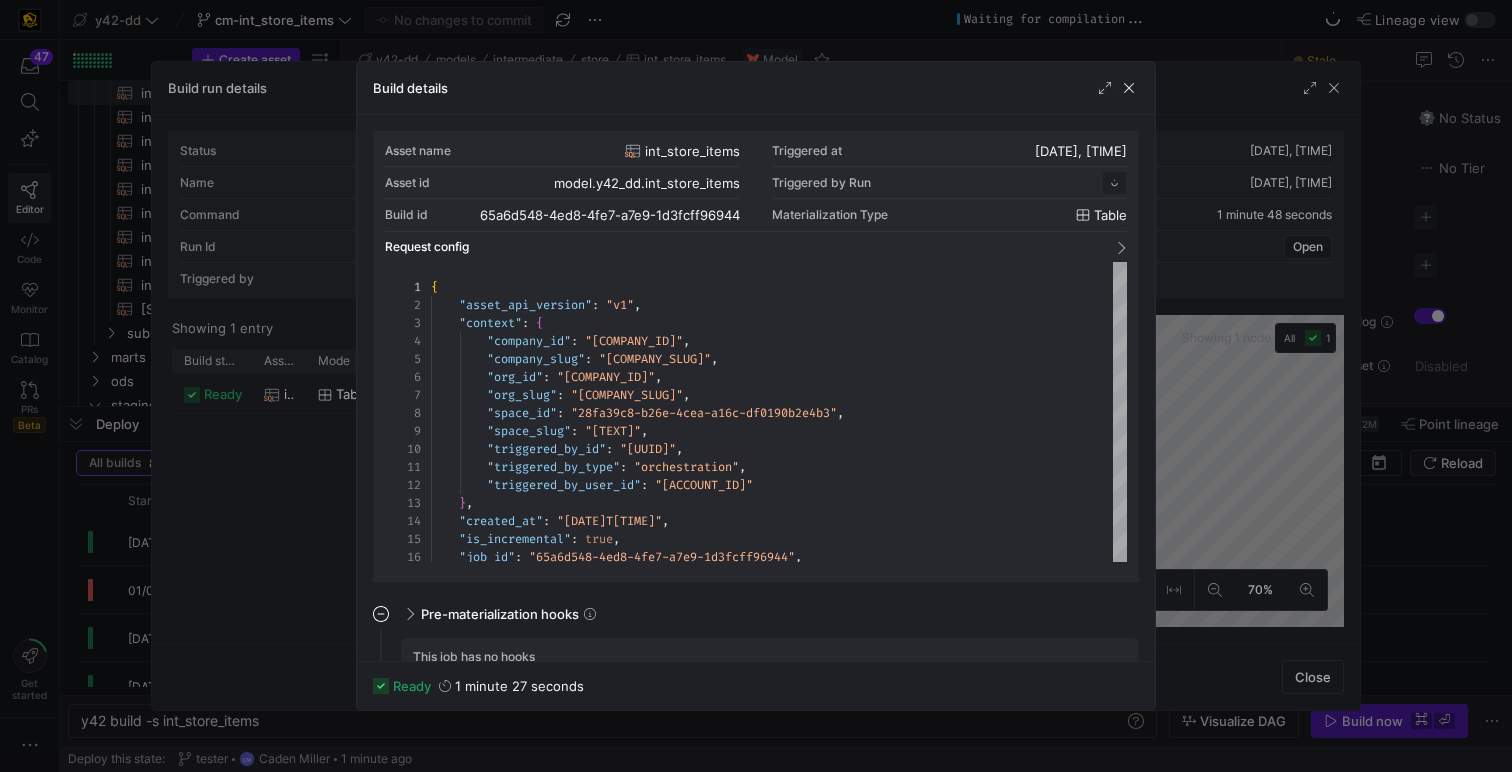 scroll, scrollTop: 180, scrollLeft: 0, axis: vertical 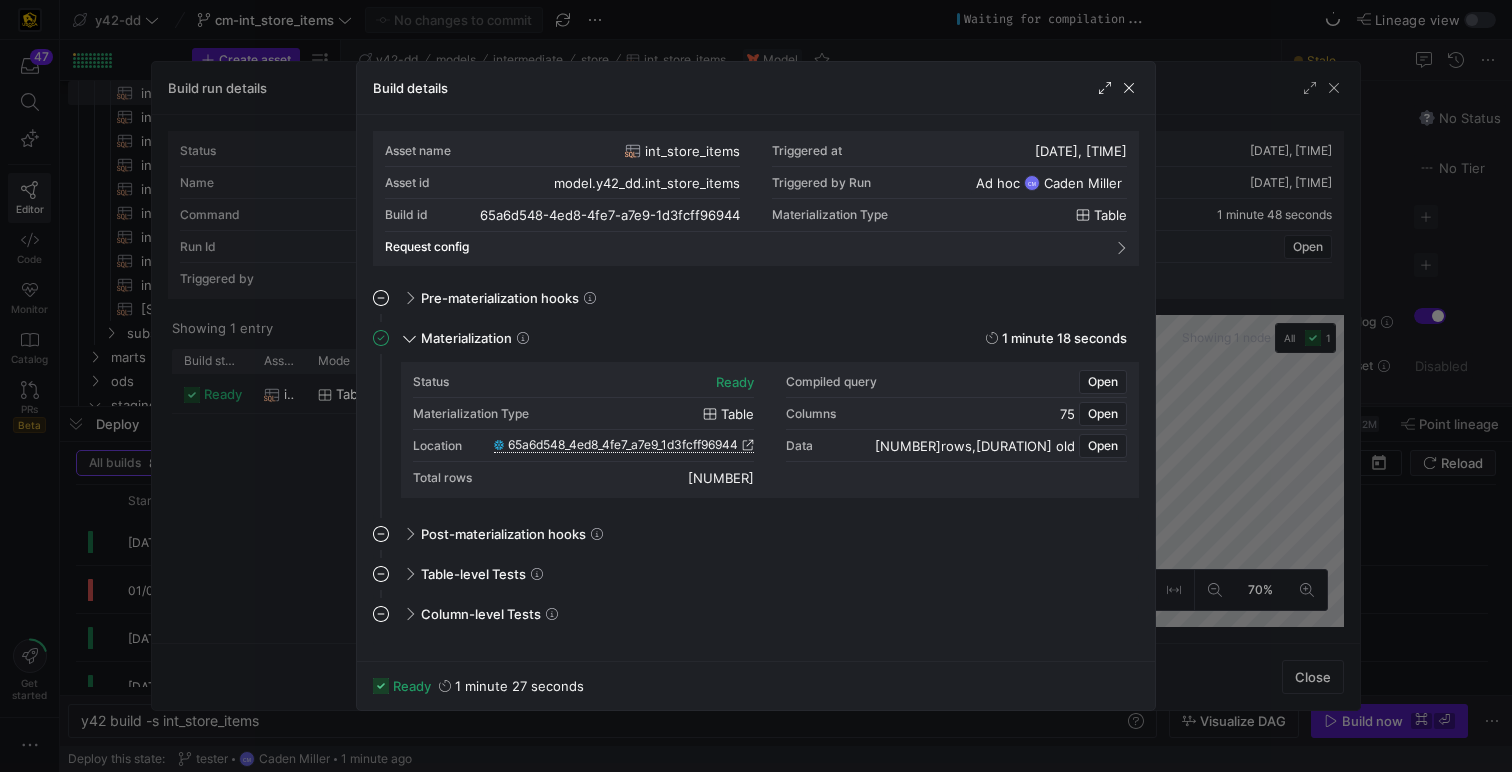 click on "65a6d548_4ed8_4fe7_a7e9_1d3fcff96944" at bounding box center [623, 445] 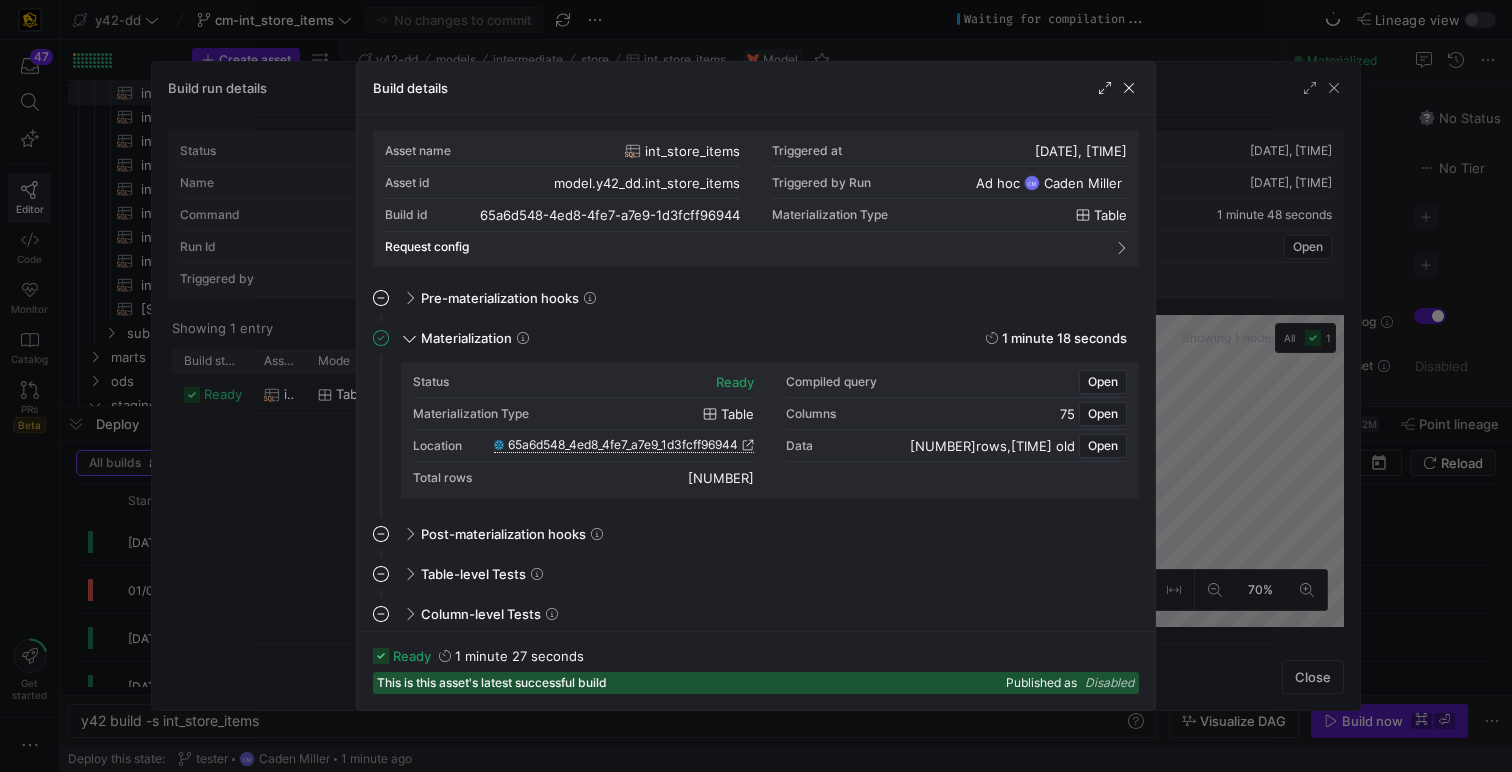 click on "65a6d548_4ed8_4fe7_a7e9_1d3fcff96944" at bounding box center [623, 445] 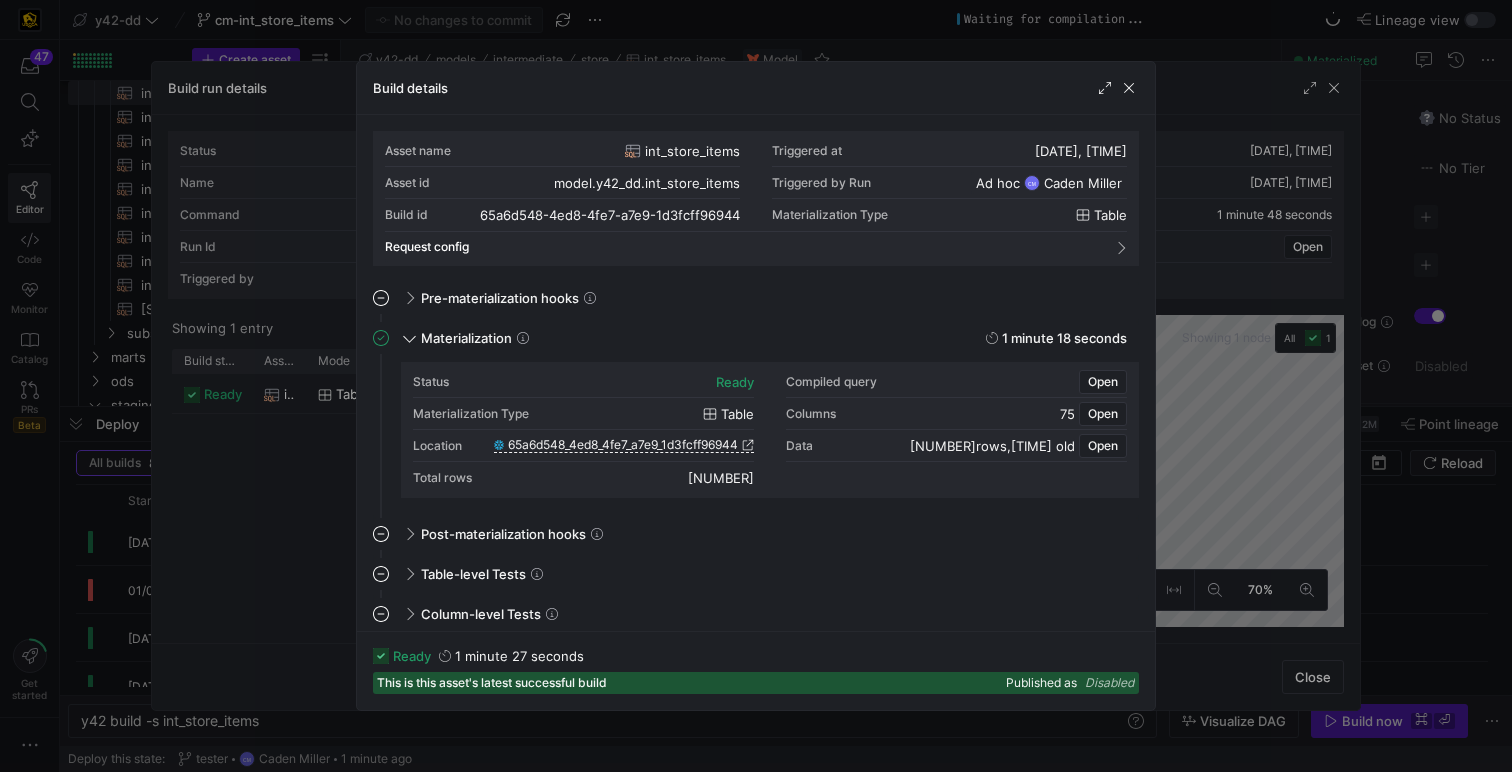 click at bounding box center (756, 386) 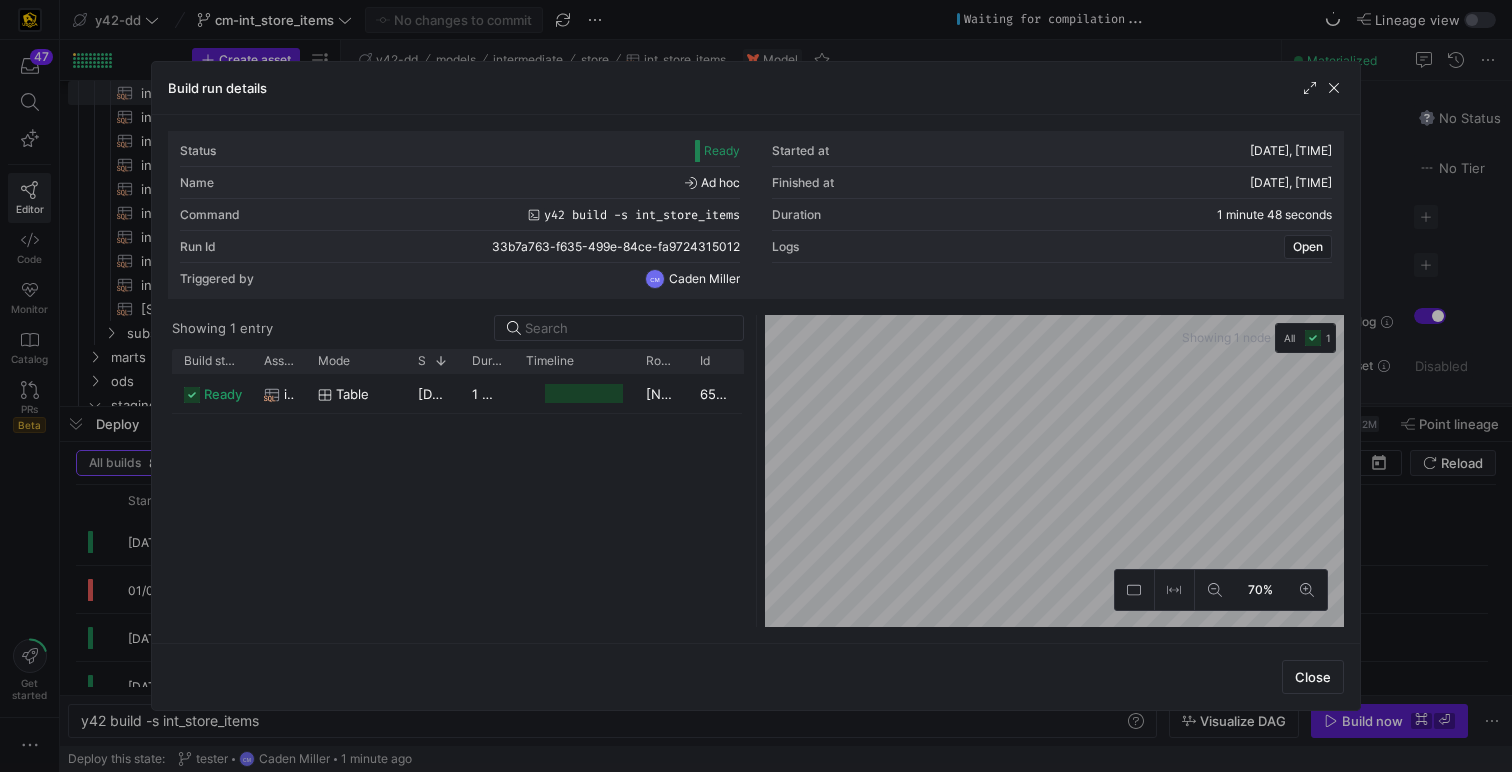 click at bounding box center [756, 386] 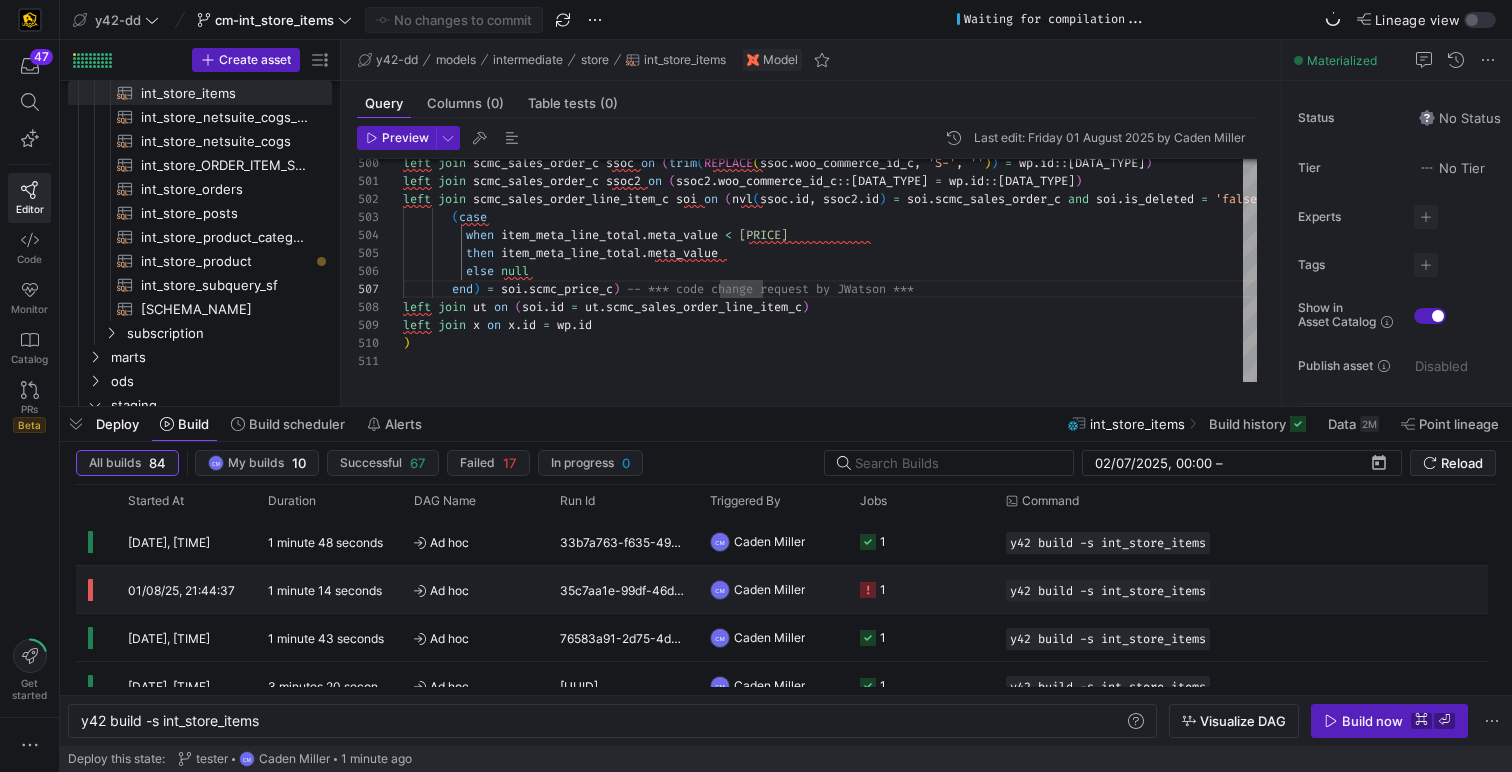 scroll, scrollTop: 37, scrollLeft: 0, axis: vertical 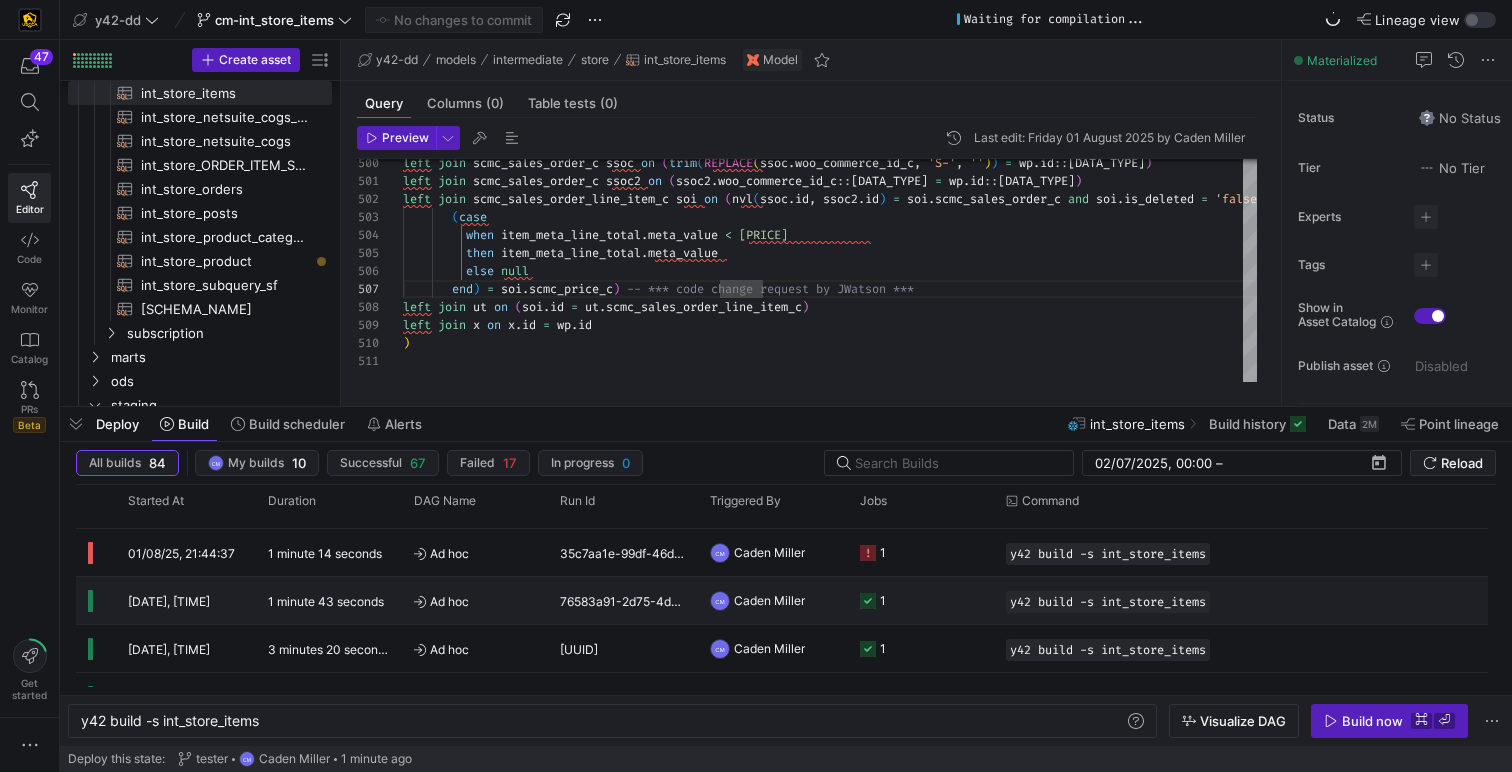 click on "1" 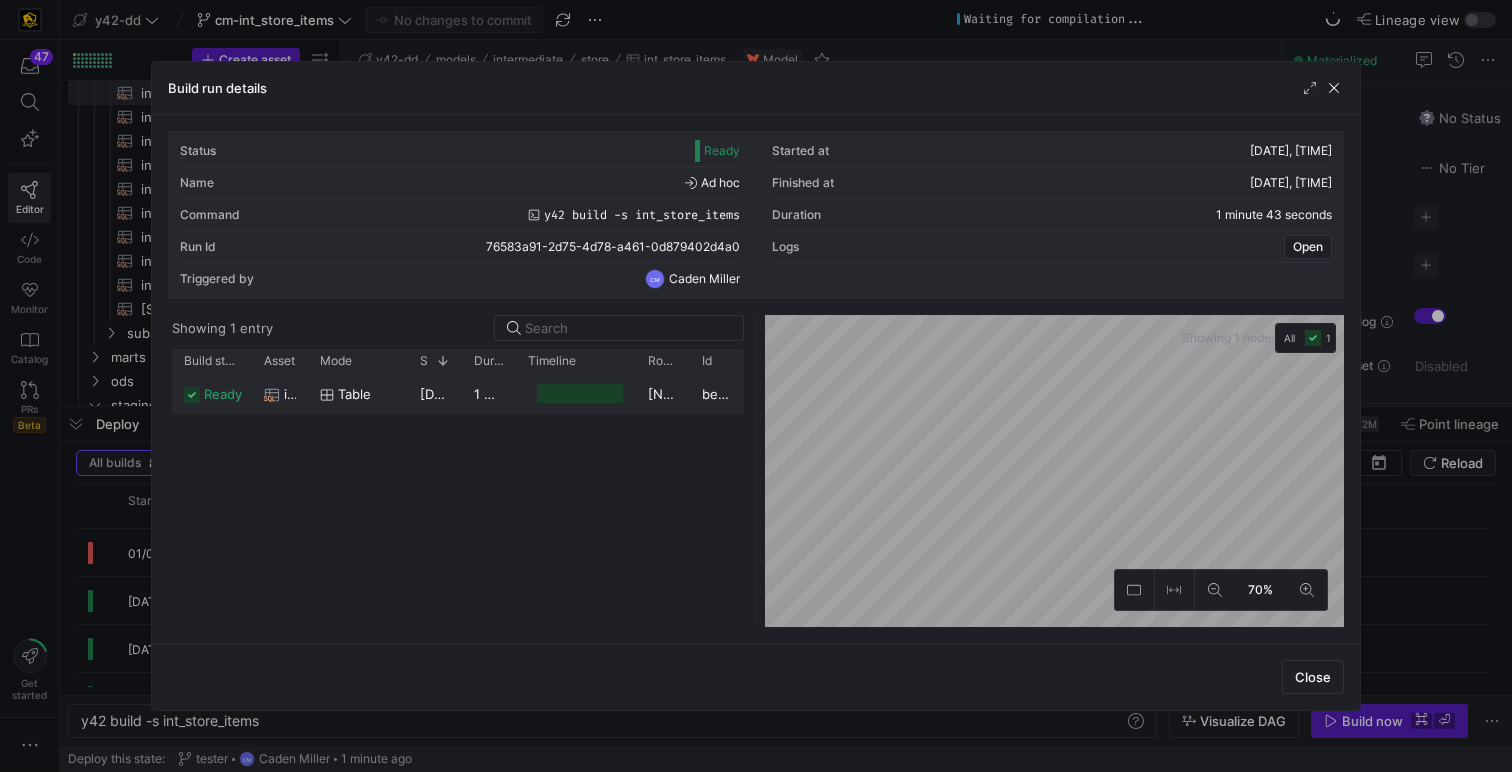 click 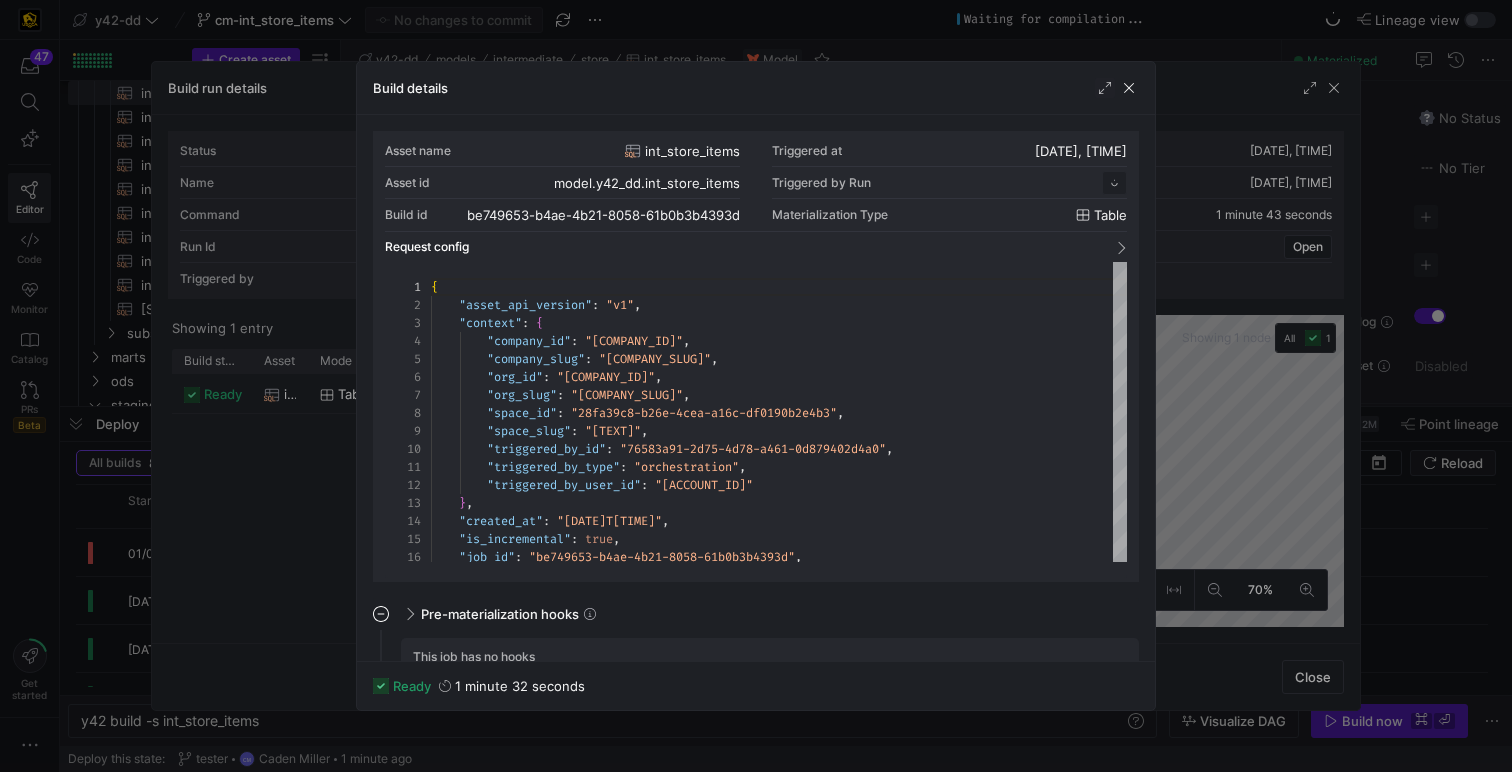 scroll, scrollTop: 180, scrollLeft: 0, axis: vertical 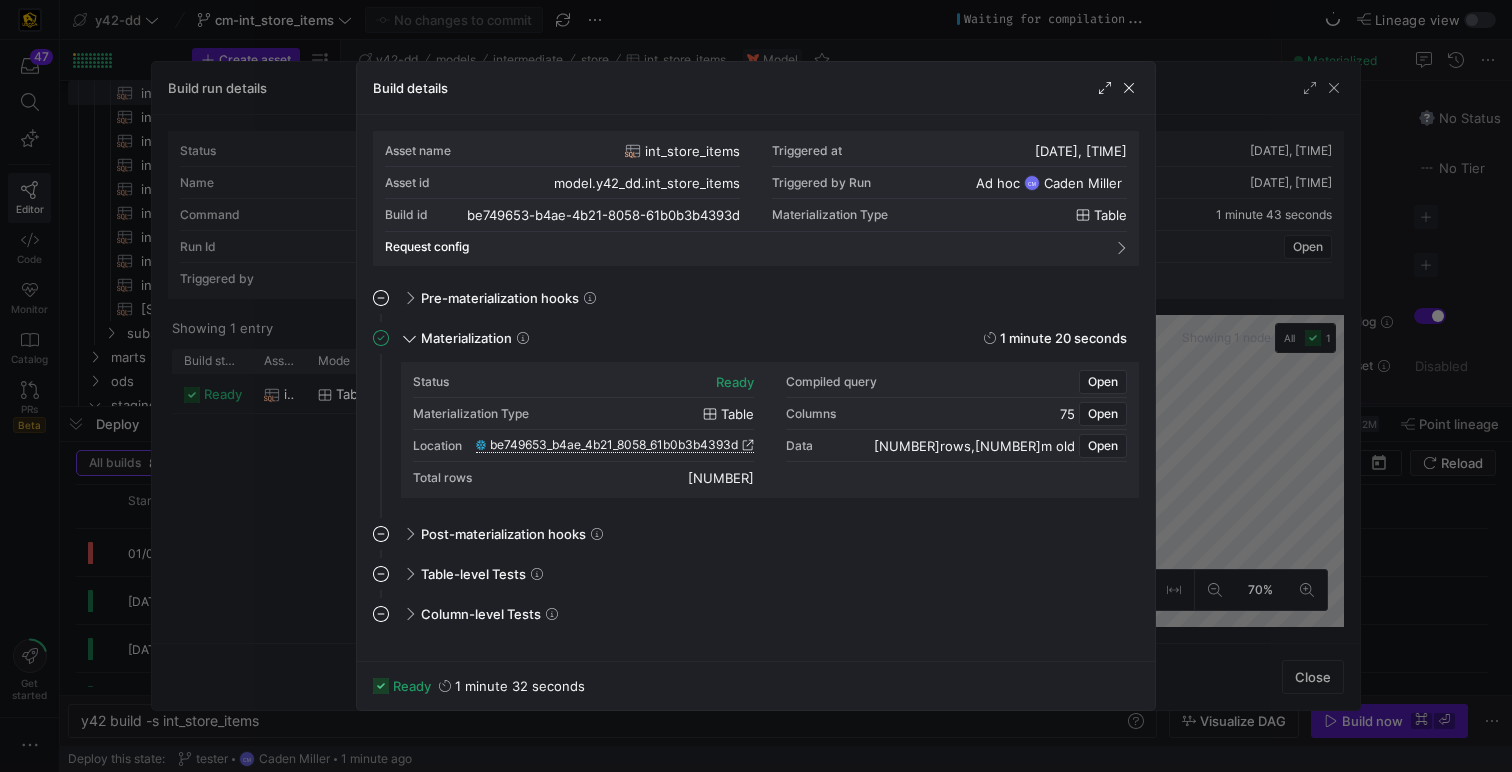 click on "be749653_b4ae_4b21_8058_61b0b3b4393d" at bounding box center (614, 445) 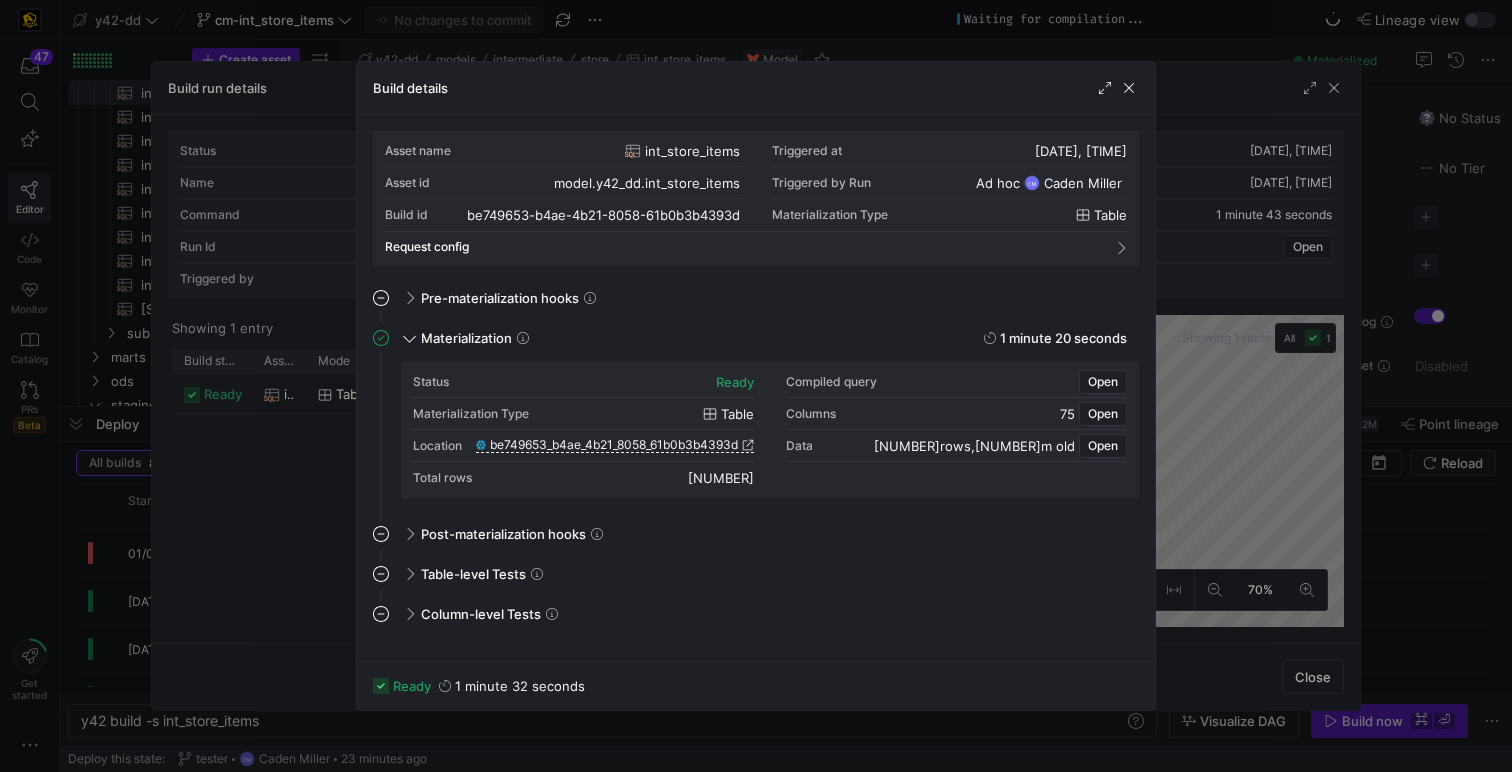 click on "Build details Asset name
int_store_items Triggered at [DATE], [TIME] Asset id  model.y42_dd.int_store_items  Triggered by Run Ad hoc  CM  [FIRST] [LAST] Build id  be749653-b4ae-4b21-8058-61b0b3b4393d  Materialization Type
table  Request config  1 2 3 4 5 6 7 8 9 10 11 12 13 14 15 16 {      "asset_api_version" :   "v1" ,      "context" :   {          "company_id" :   "1177009801" ,          "company_slug" :   "uscca" ,          "org_id" :   "1177009801" ,          "org_slug" :   "uscca" ,          "space_id" :   "28fa39c8-b26e-4cea-a16c-df0190b2e4b3" ,          "space_slug" :   "y42-dd" ,          "triggered_by_id" :   "76583a91-2d75-4d78-a461-0d879402d4a0" ,          "triggered_by_type" :   "orchestration" ,          "triggered_by_user_id" :   "1867675762"      } ,      "created_at" :   "2025-08-01T19:37:04.897280" ,      "is_incremental" :   true ," at bounding box center (756, 386) 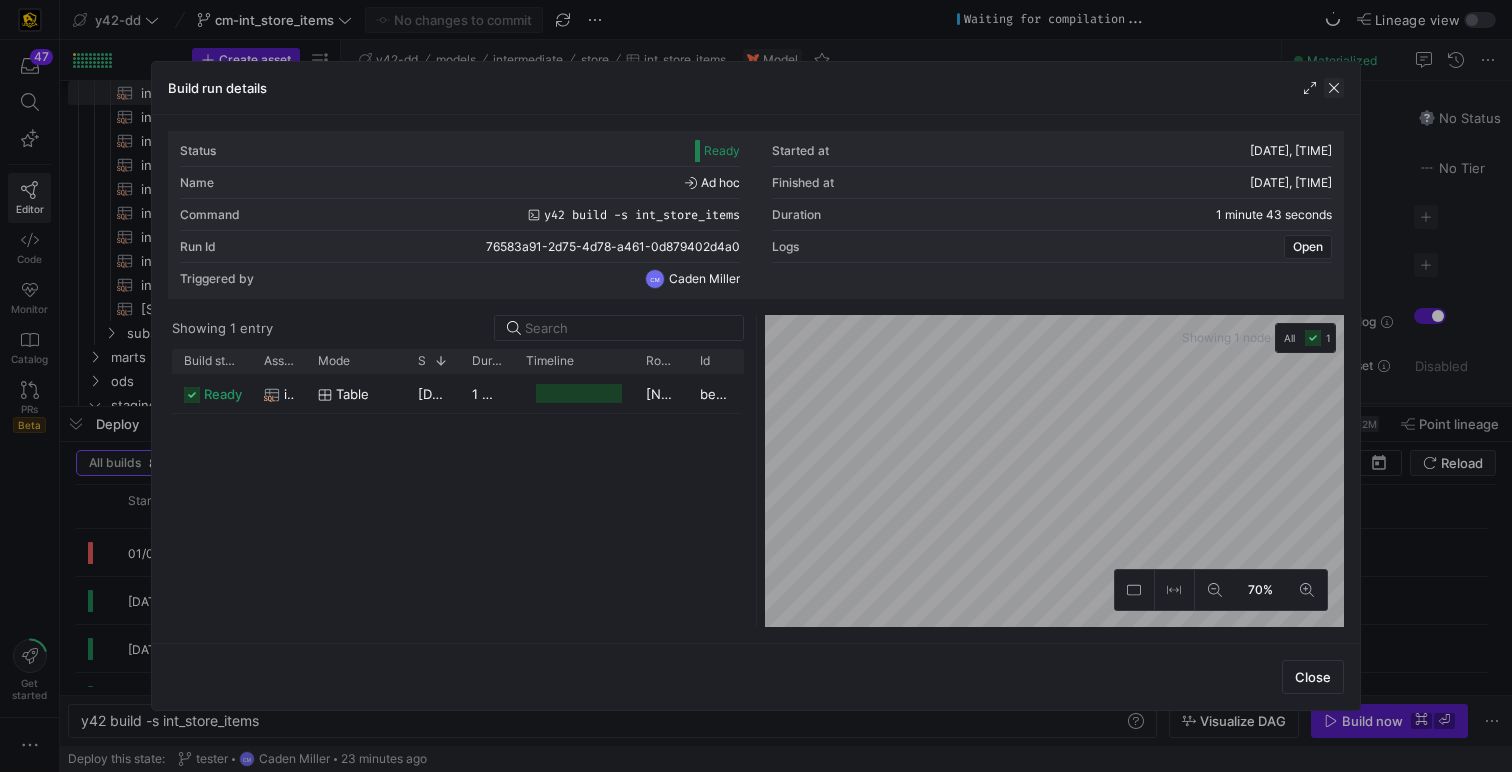 click 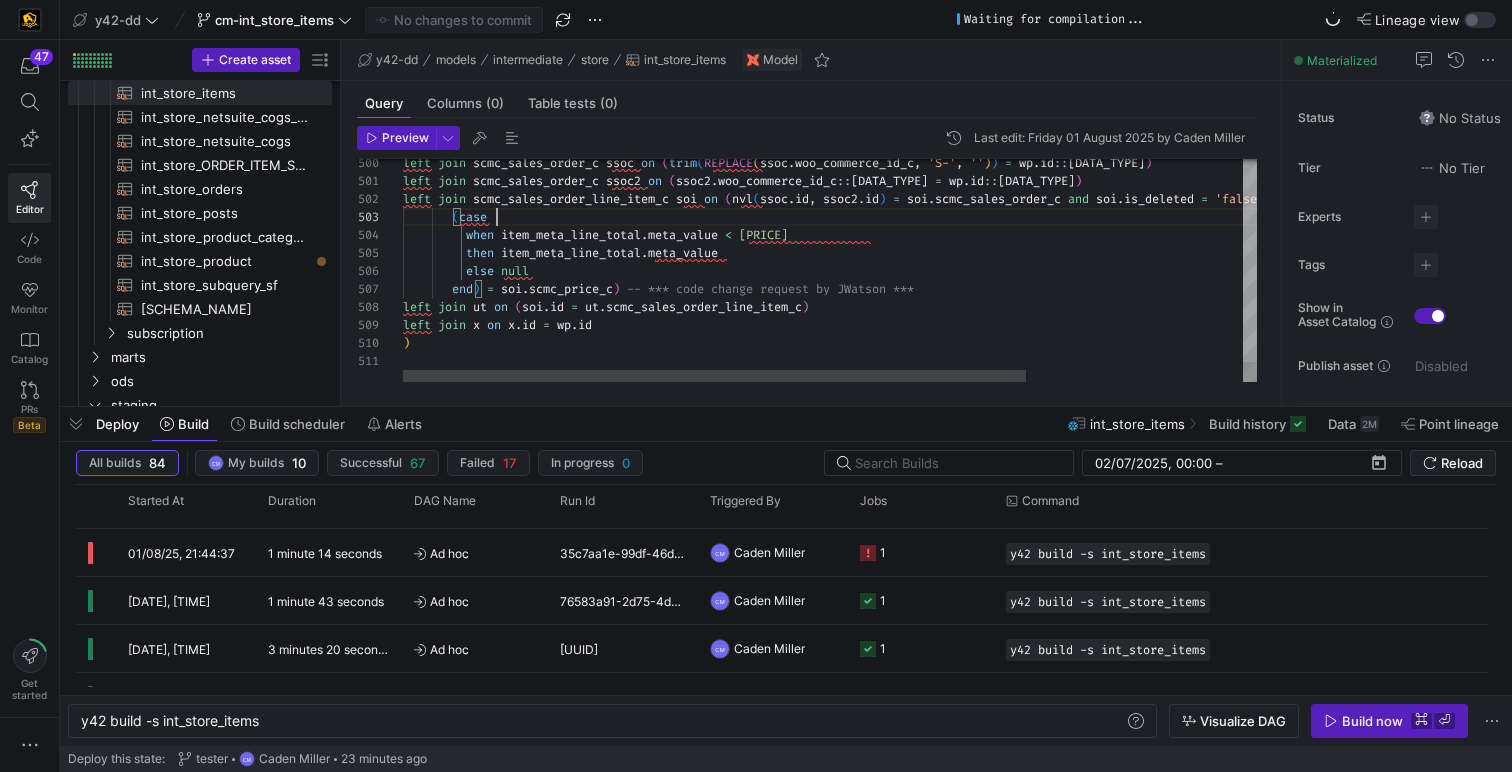 click on "left join scmc_sales_order_c ssoc   on   ( trim ( REPLACE ( ssoc . woo_commerce_id_c ,   'S-' ,   '' ) )   =   wp . id :: text ) left   join   scmc_sales_order_c   ssoc2   on   ( ssoc2 . woo_commerce_id_c :: text   =   wp . id :: text ) left   join   scmc_sales_order_line_item_c   soi   on   ( nvl ( ssoc . id ,   ssoc2 . id )   =   soi . scmc_sales_order_c   and   soi . is_deleted   =   'false'   and   soi . sku_scm_c   =   l . sku   and           ( case             when   item_meta_line_total . meta_value   <   [NUMBER]             then   item_meta_line_total . meta_value             else   null           end )   =   soi . scmc_price_c )   -- *** code change request by JWatson *** left   join   ut   on   ( soi . id   =   ut . scmc_sales_order_line_item_c ) left   join   x   on   x . id   =   wp . id )" at bounding box center [978, -4231] 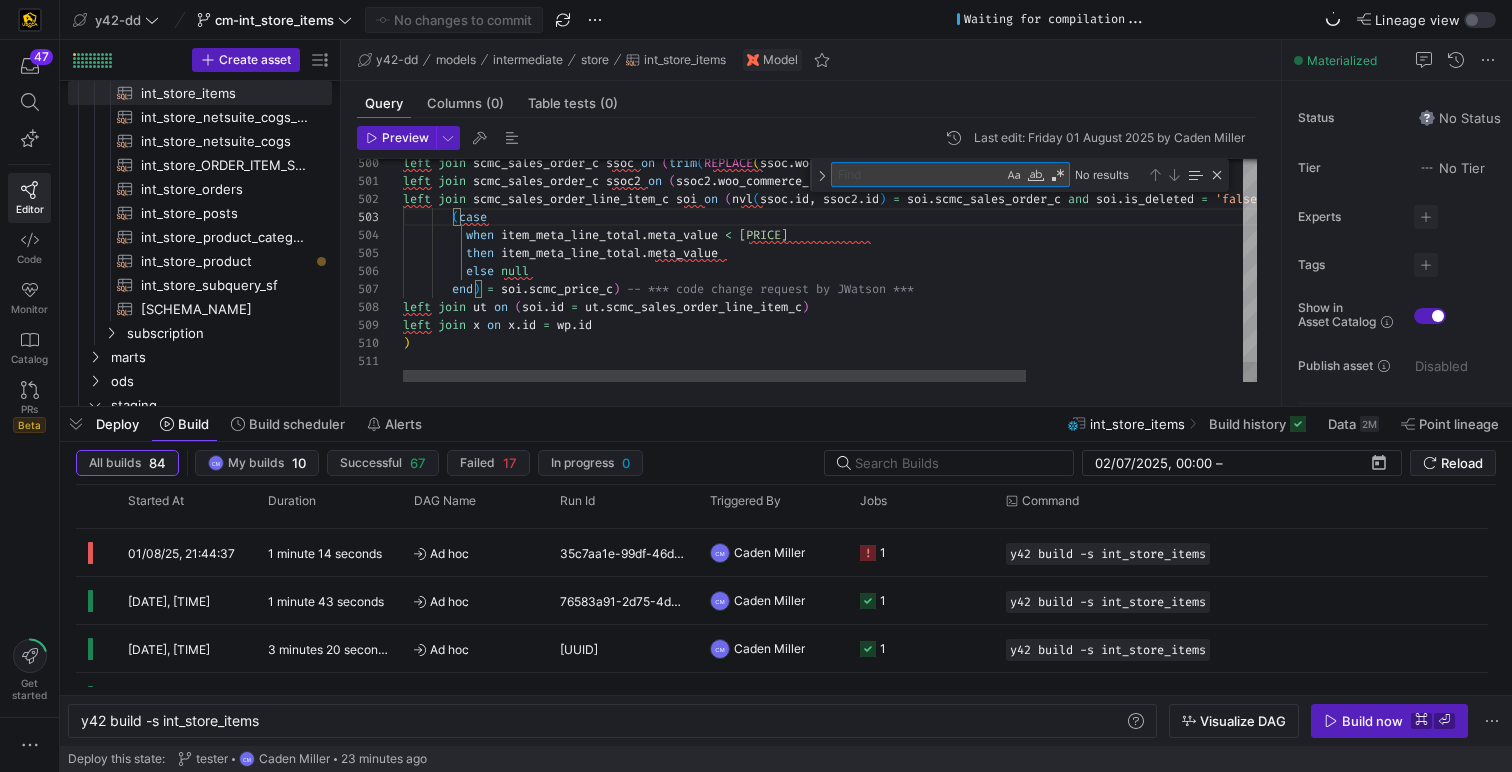 type on "o" 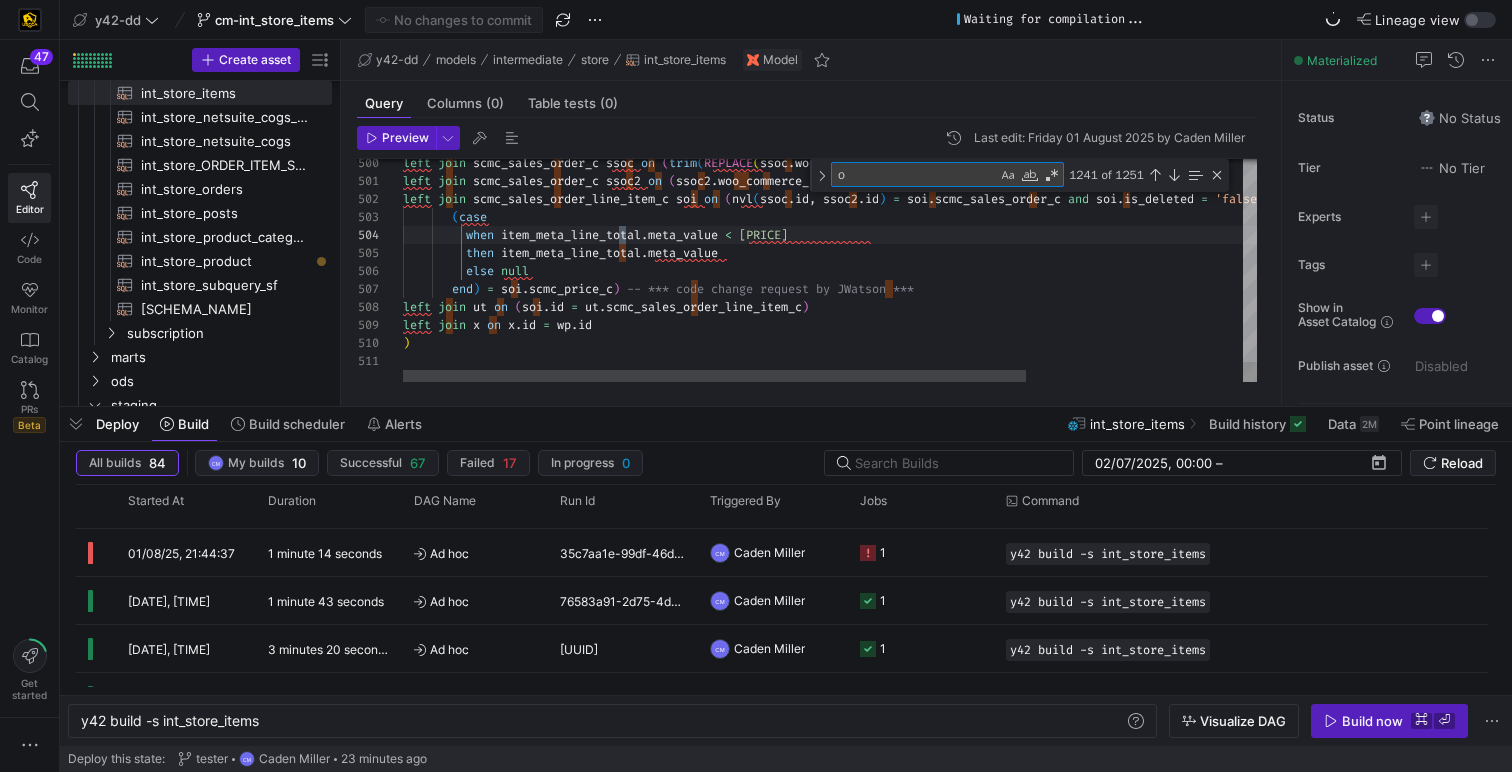 type on "eft join scmc_sales_order_c ssoc2 on (ssoc2.woo_commerce_id_c::text = wp.id::text)
left join scmc_sales_order_line_item_c soi on (nvl(ssoc.id, ssoc2.id) = soi.scmc_sales_order_c and soi.is_deleted = 'false' and soi.sku_scm_c = l.sku and
(case
when item_meta_line_total.meta_value < 20555555555555556
then item_meta_line_total.meta_value
else null
end) = soi.scmc_price_c) -- *** code change request by JWatson ***
left join ut on (soi.id = ut.scmc_sales_order_line_item_c)
left join x on x.id = wp.id
)" 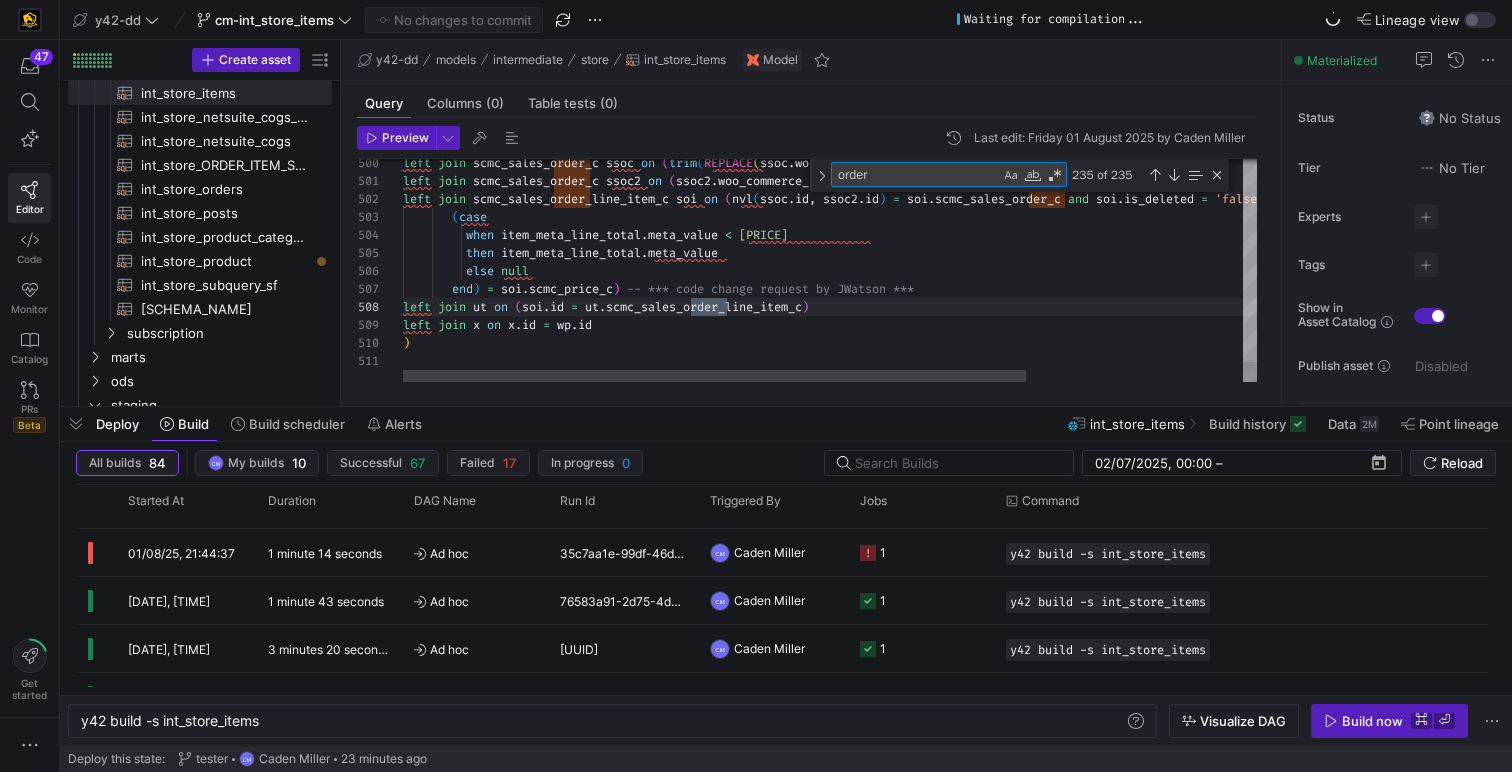 type on "order_" 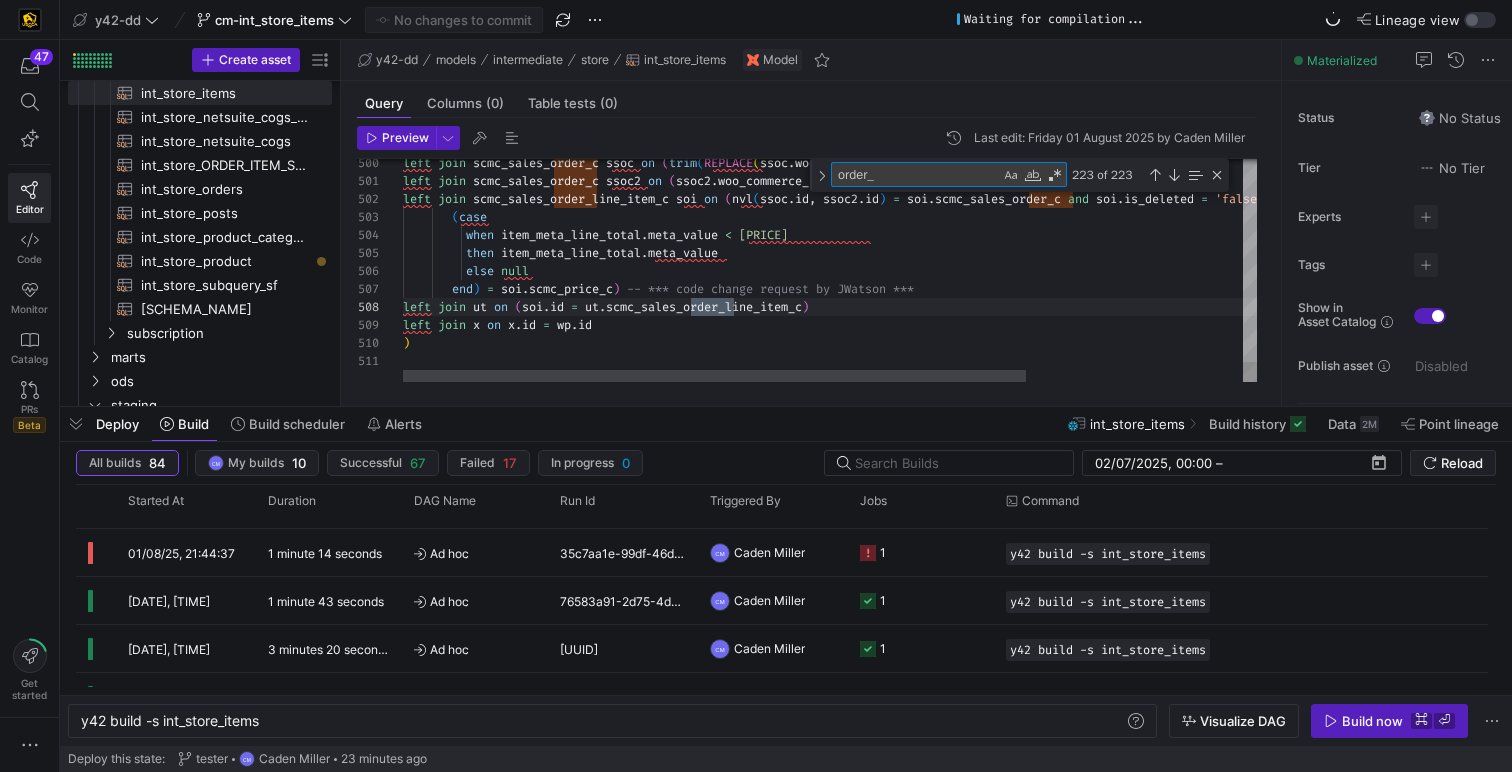 type on "wp_postmeta as (
select * from {{ ref('stg_it_storefront__WP_POSTMETA') }}
),
wp_woocommerce_order_items as (
select * from {{ ref('stg_it_storefront__WP_WOOCOMMERCE_ORDER_ITEMS') }}" 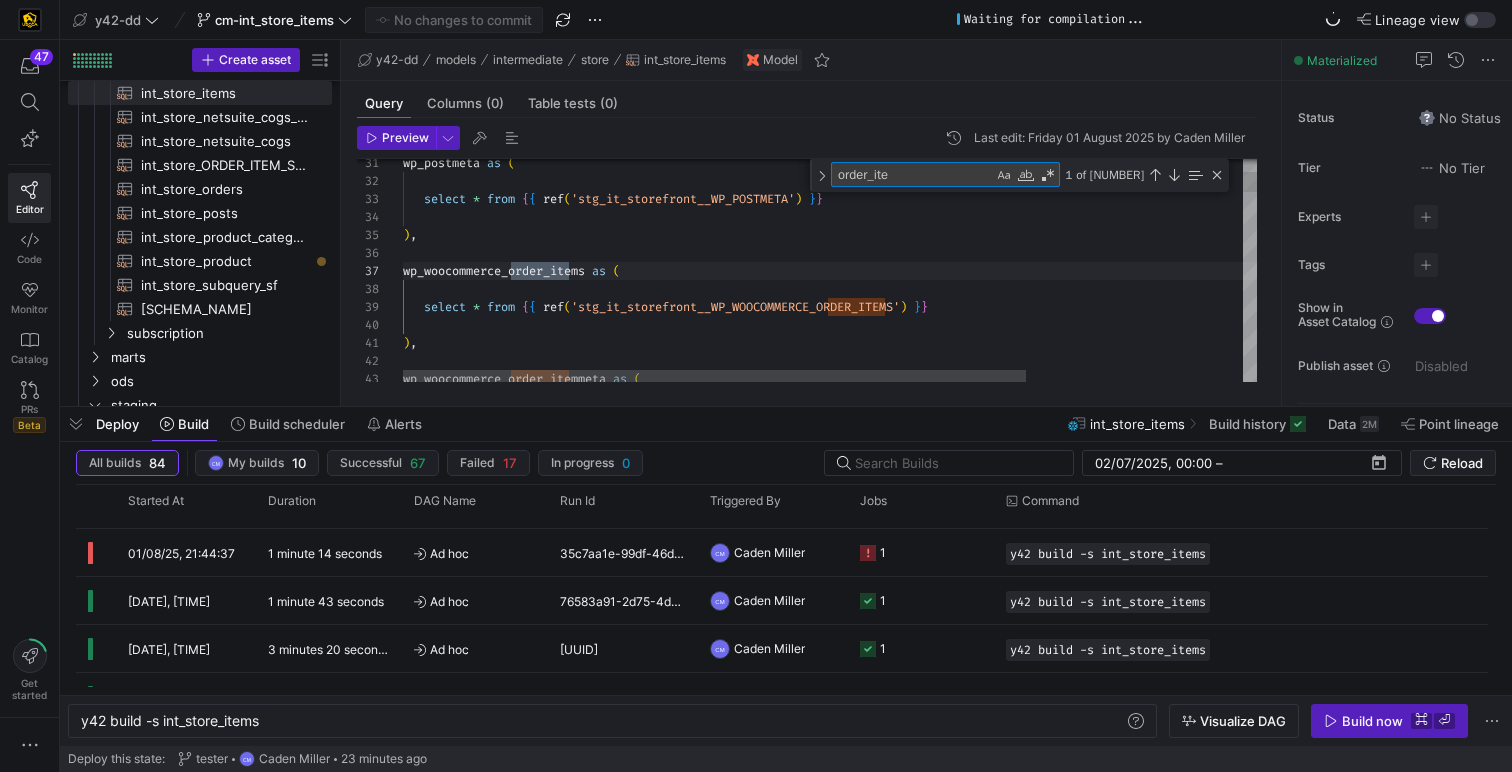 type on "order_item" 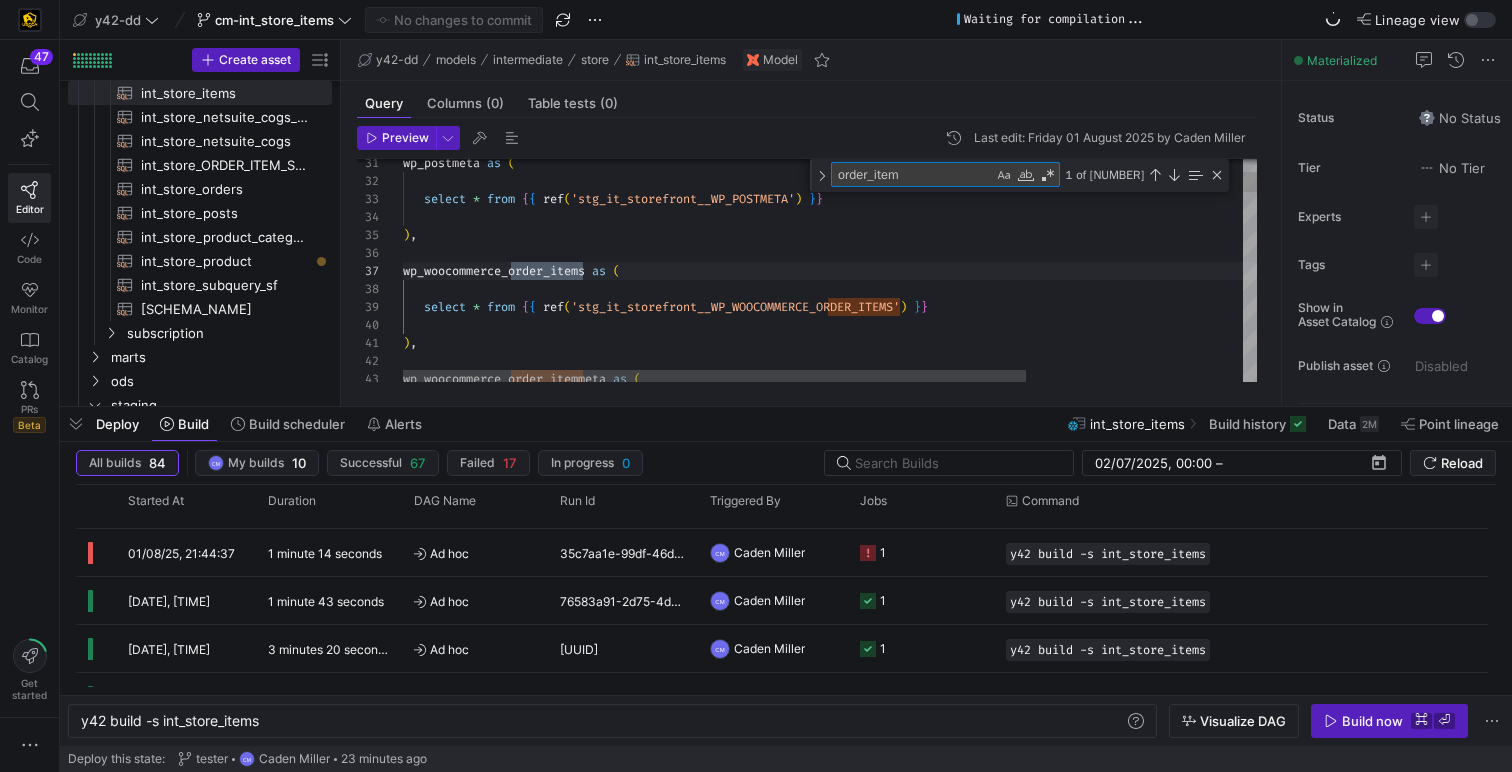 type on "select
count(order_item_type) as item_count
,so.id
from wp_posts so
join wp_woocommerce_order_items sod on (sod.order_id = so.id)
where order_item_type = 'line_item'
group by so.id
),
sku_lk as(" 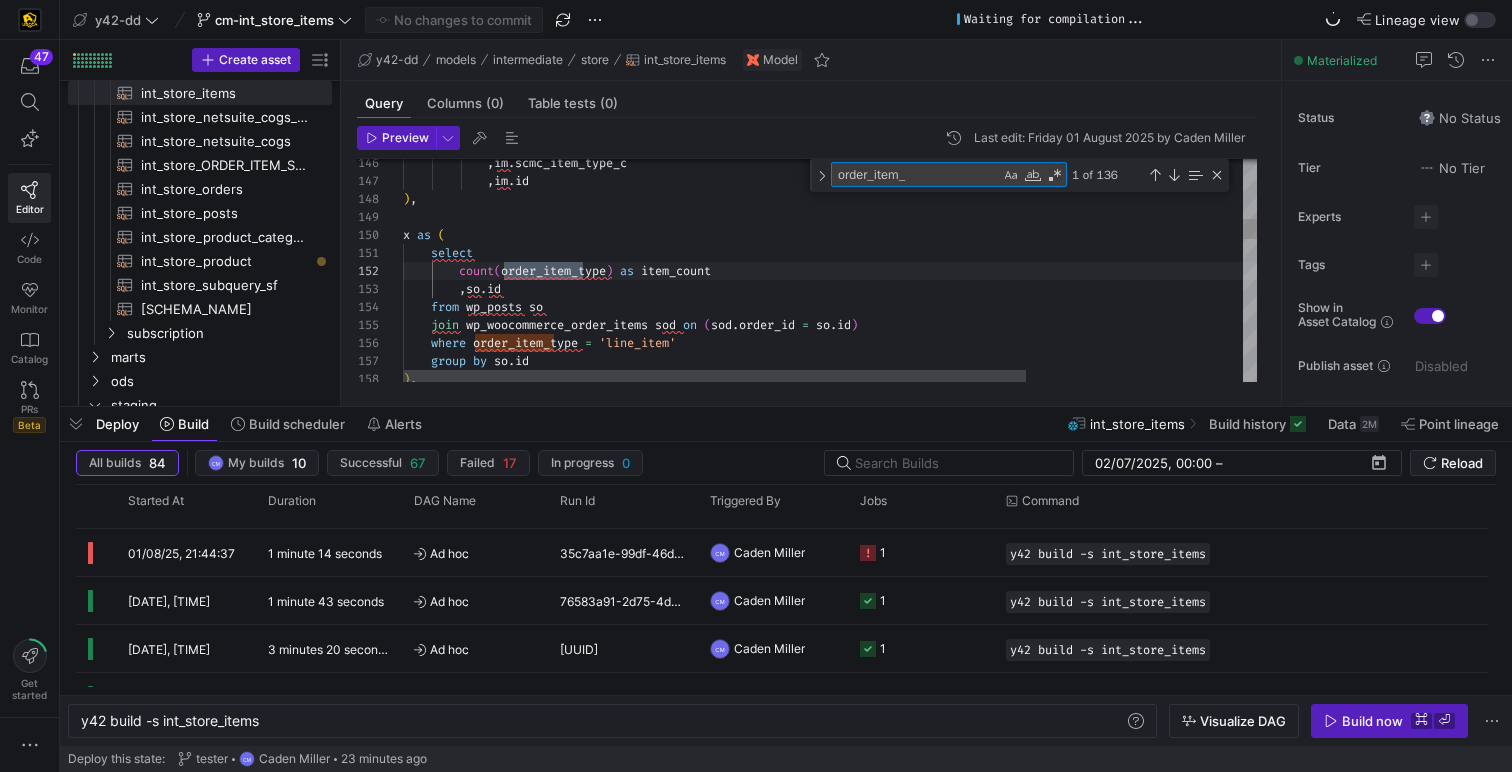 type on ", product_variation_id::text as product_variation_id
, parent_order_id::text as parent_order_id
, purchased_date as transaction_date_time
, order_item_name
, sku_without_size
, item_sku
, (case when item_sku != sku_without_size and item_sku != sku
then item_sku
else sku end ) as sku
, order_item_donation_amount as promo_sum" 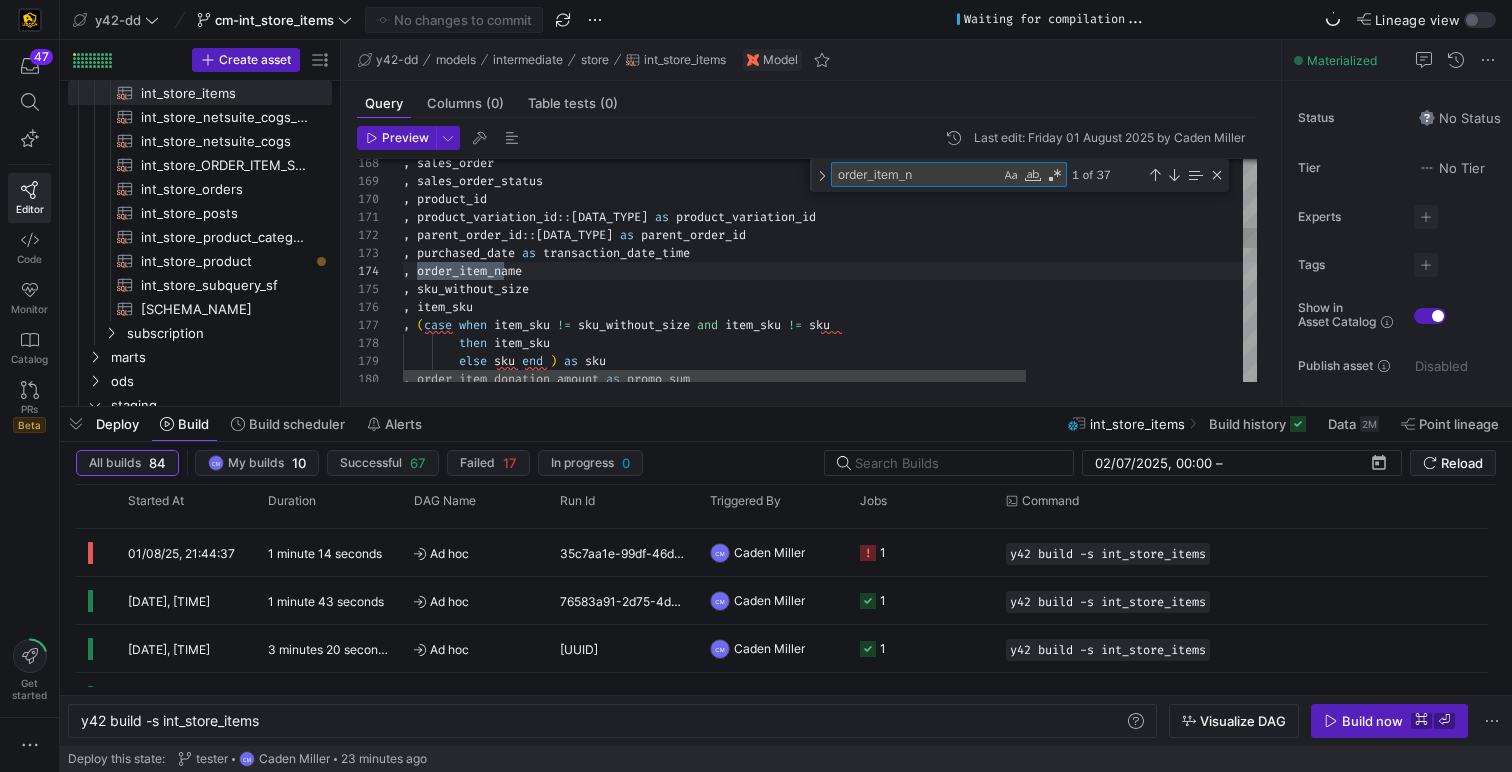 type on "t
, (case when nvl(row_number,1) != 1 then 0 else order_item_discount_amount end ) as order_item_discount_amount
, (case when order_item_promo_amount > 0 and order_item_name like 'Donation%' then order_item_promo_amount
when order_item_promo_amount > 0 and order_item_name not like 'Donation%' then 0
when promo_net_rev_per_line = 0 or nvl(promo_per_line,0) = 0 then 0
when promo_per_line < 0 and promo_net_rev_per_line != 0 then round((promo_per_line/promo_net_rev_per_line) * order_item_net_revenue, 2)
else 0" 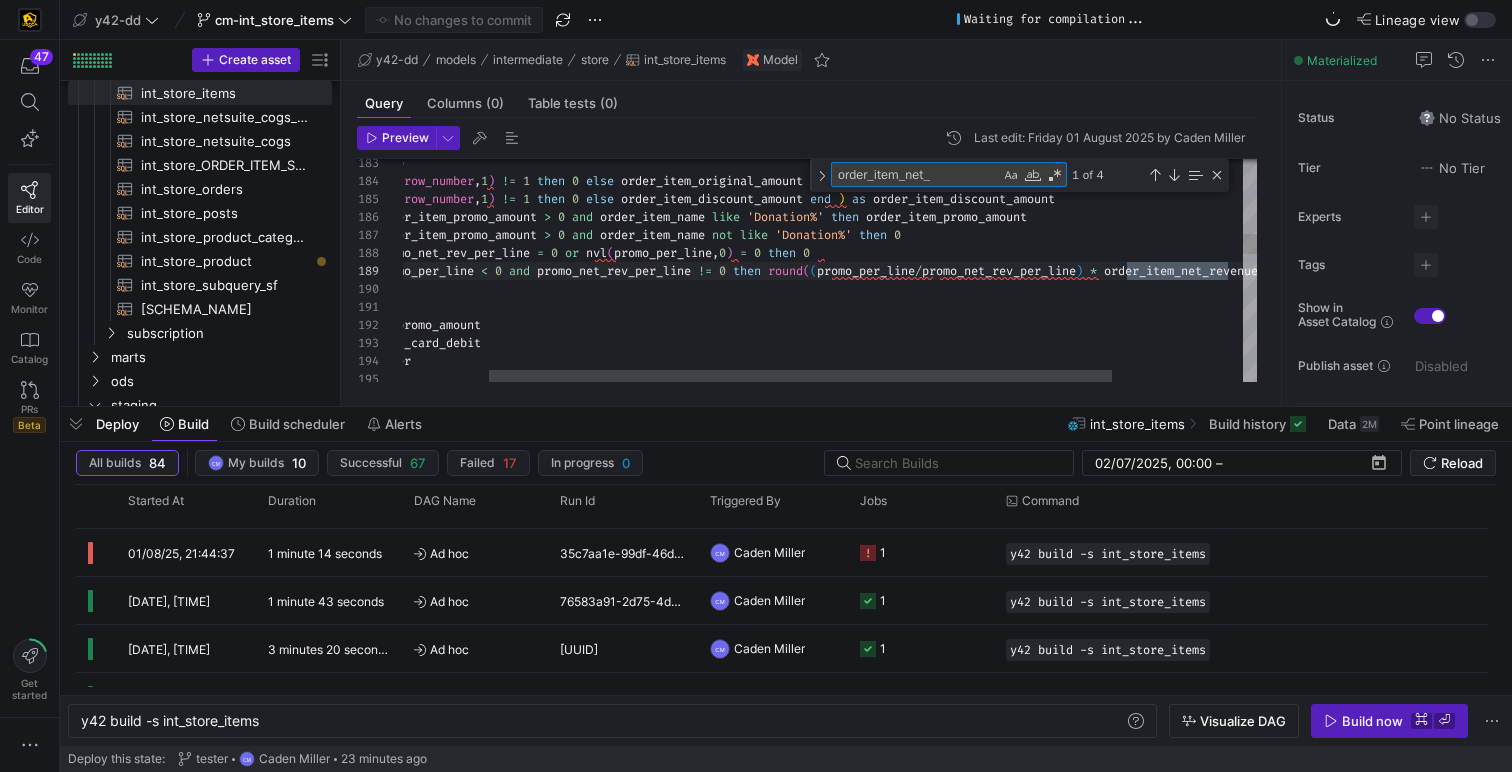 scroll, scrollTop: 126, scrollLeft: 950, axis: both 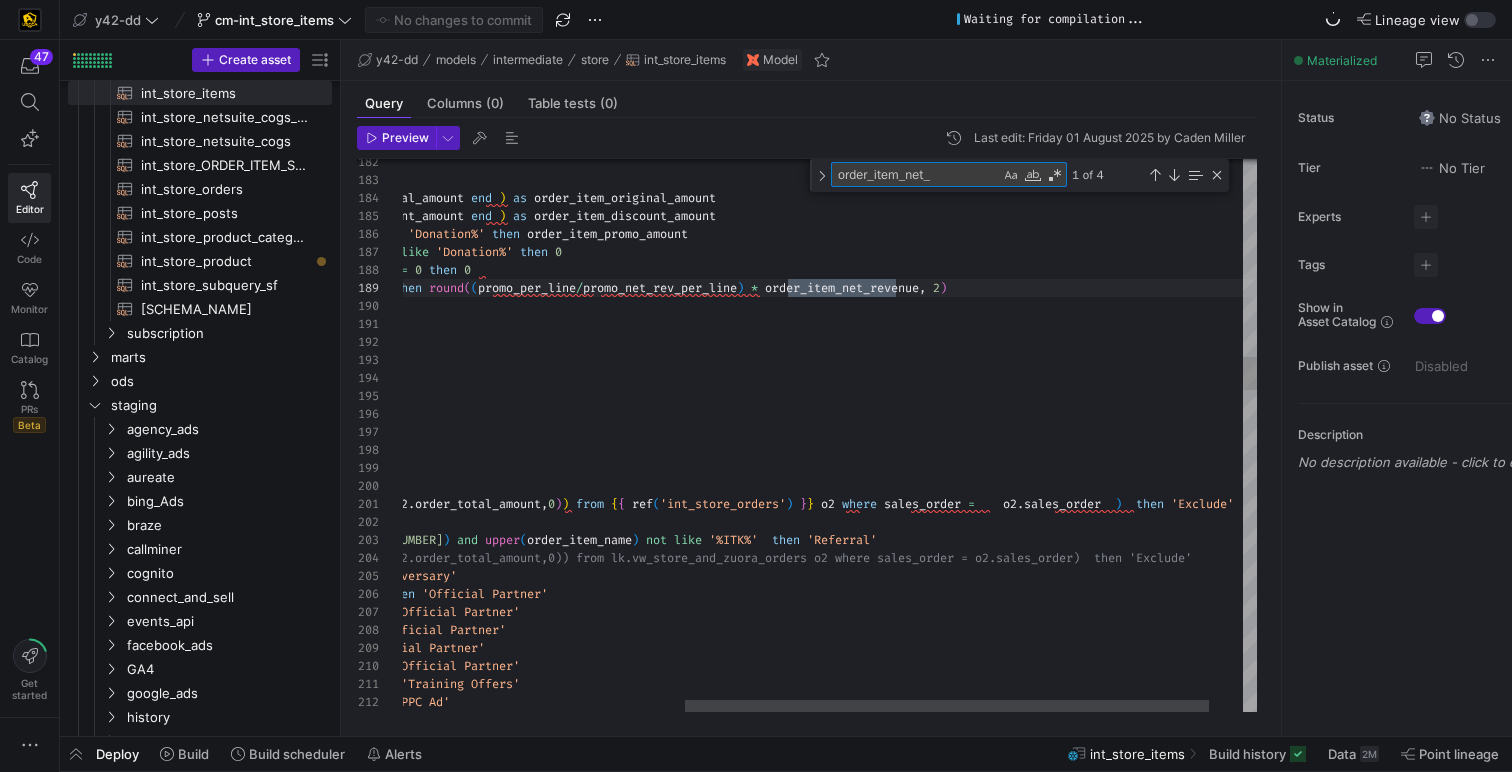 type on "order_item_net_" 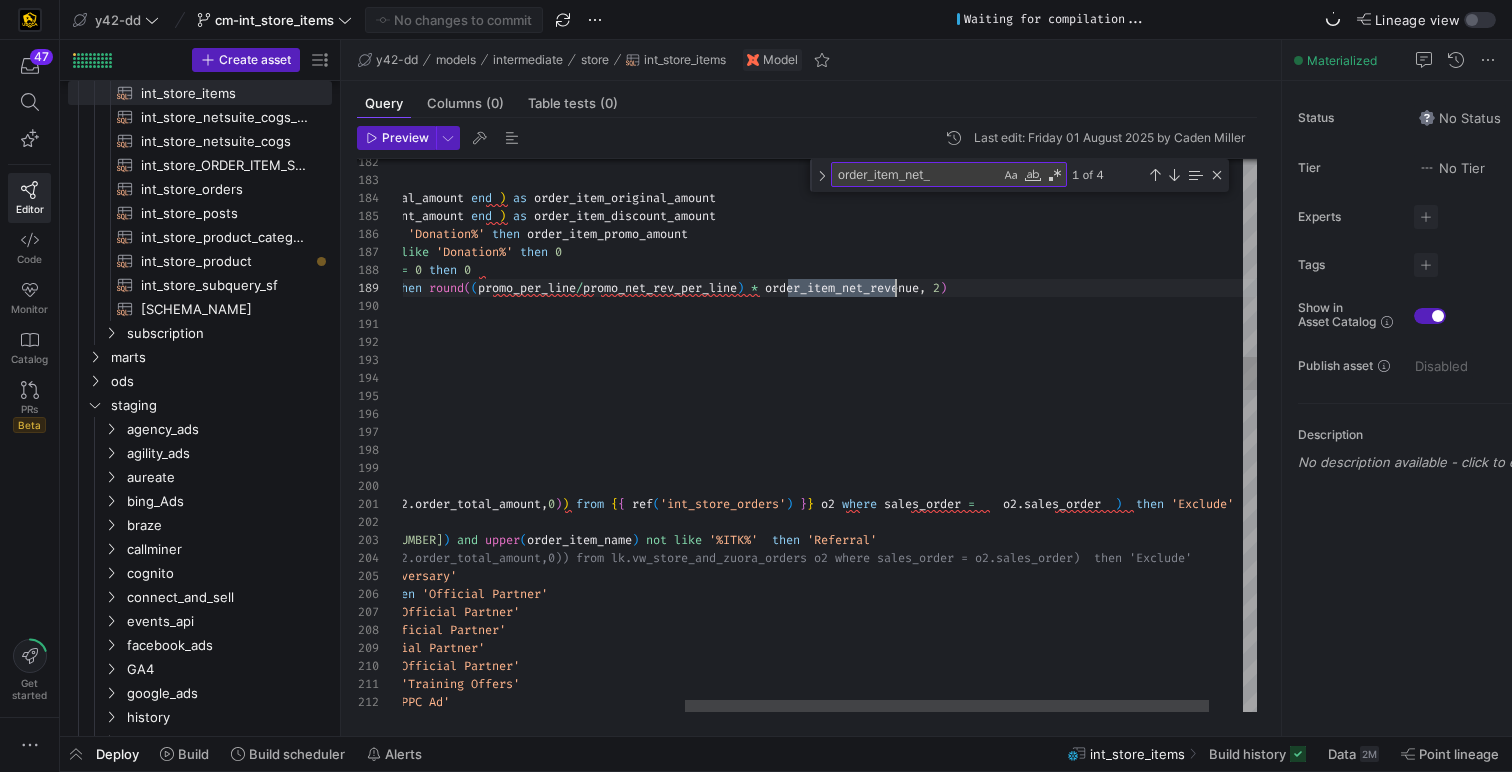 click on ",  order_item_type ,  ( case  when  nvl ( row_number , 1 )  !=  1  then  0  else  order_item_original_amount  end  )  as  order_item_original_amount ,  ( case  when  nvl ( row_number , 1 )  !=  1  then  0  else  order_item_discount_amount  end  )  as  order_item_discount_amount ,  ( case  when  order_item_promo_amount  >  0  and  order_item_name  like  'Donation%'  then  order_item_promo_amount     when  order_item_promo_amount  >  0  and  order_item_name  not  like  'Donation%'  then  0     when  promo_net_rev_per_line  =  0  or  nvl ( promo_per_line , 0 )  =  0  then  0     when  promo_per_line  <  0  and  promo_net_rev_per_line  !=  0  then  round ( ( promo_per_line / promo_net_rev_per_line )  *  order_item_net_revenue ,  2 )     else  0  end  )     as  order_item_promo_amount ,  ,  gift_card_number" at bounding box center (629, 1475) 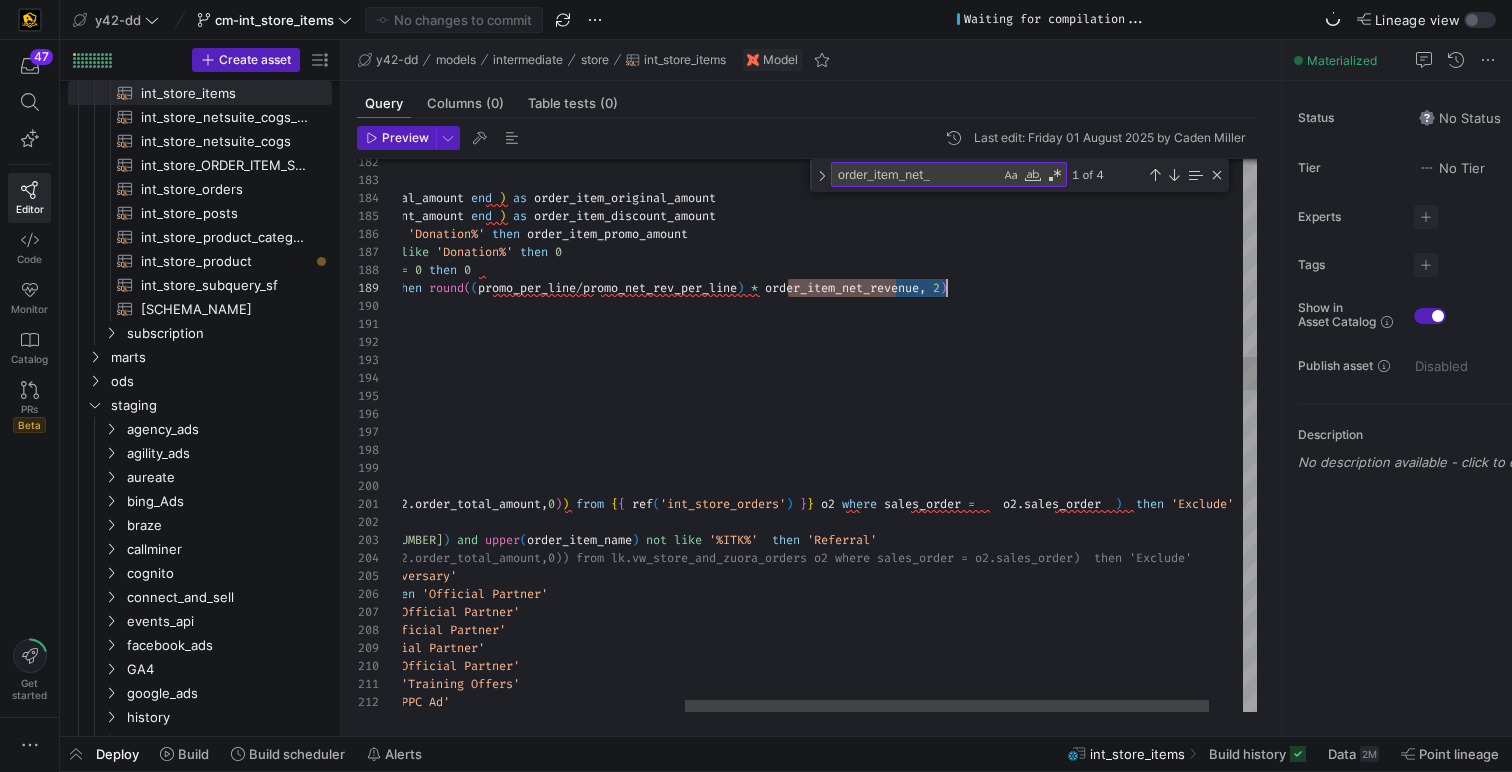 click on ",  order_item_type ,  ( case  when  nvl ( row_number , 1 )  !=  1  then  0  else  order_item_original_amount  end  )  as  order_item_original_amount ,  ( case  when  nvl ( row_number , 1 )  !=  1  then  0  else  order_item_discount_amount  end  )  as  order_item_discount_amount ,  ( case  when  order_item_promo_amount  >  0  and  order_item_name  like  'Donation%'  then  order_item_promo_amount     when  order_item_promo_amount  >  0  and  order_item_name  not  like  'Donation%'  then  0     when  promo_net_rev_per_line  =  0  or  nvl ( promo_per_line , 0 )  =  0  then  0     when  promo_per_line  <  0  and  promo_net_rev_per_line  !=  0  then  round ( ( promo_per_line / promo_net_rev_per_line )  *  order_item_net_revenue ,  2 )     else  0  end  )     as  order_item_promo_amount ,  ,  gift_card_number" at bounding box center (629, 1475) 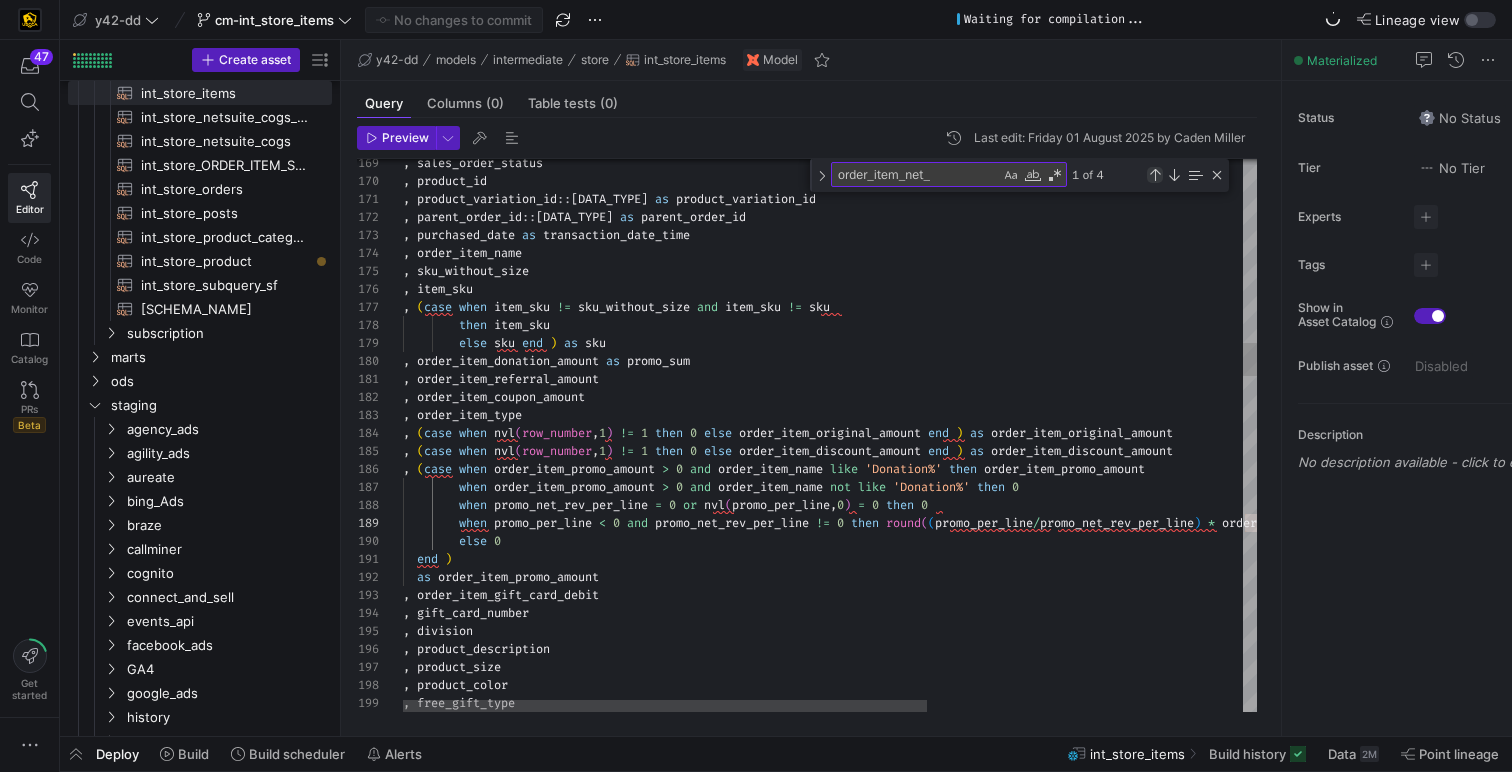 click at bounding box center (1155, 175) 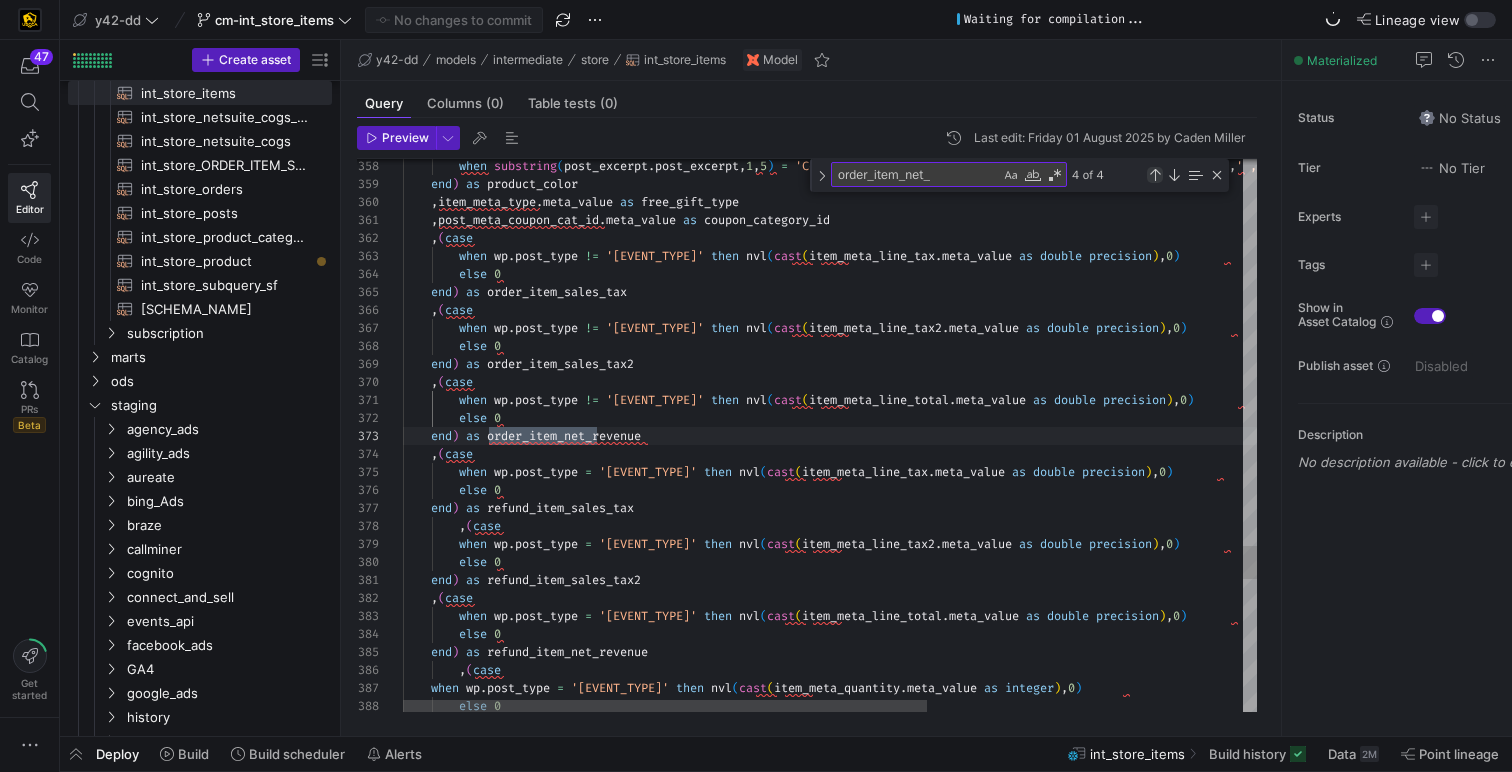 click at bounding box center (1155, 175) 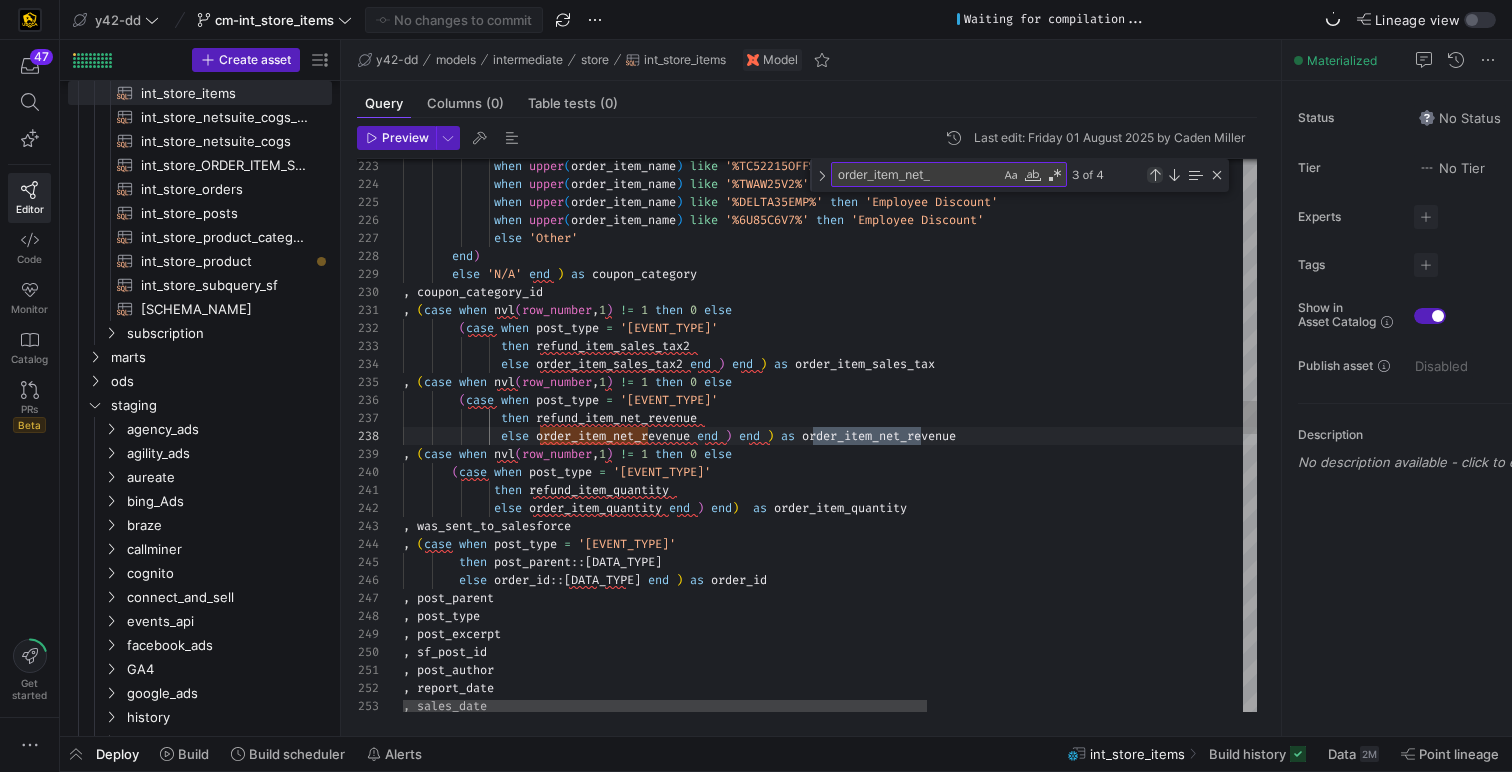 scroll, scrollTop: 0, scrollLeft: 518, axis: horizontal 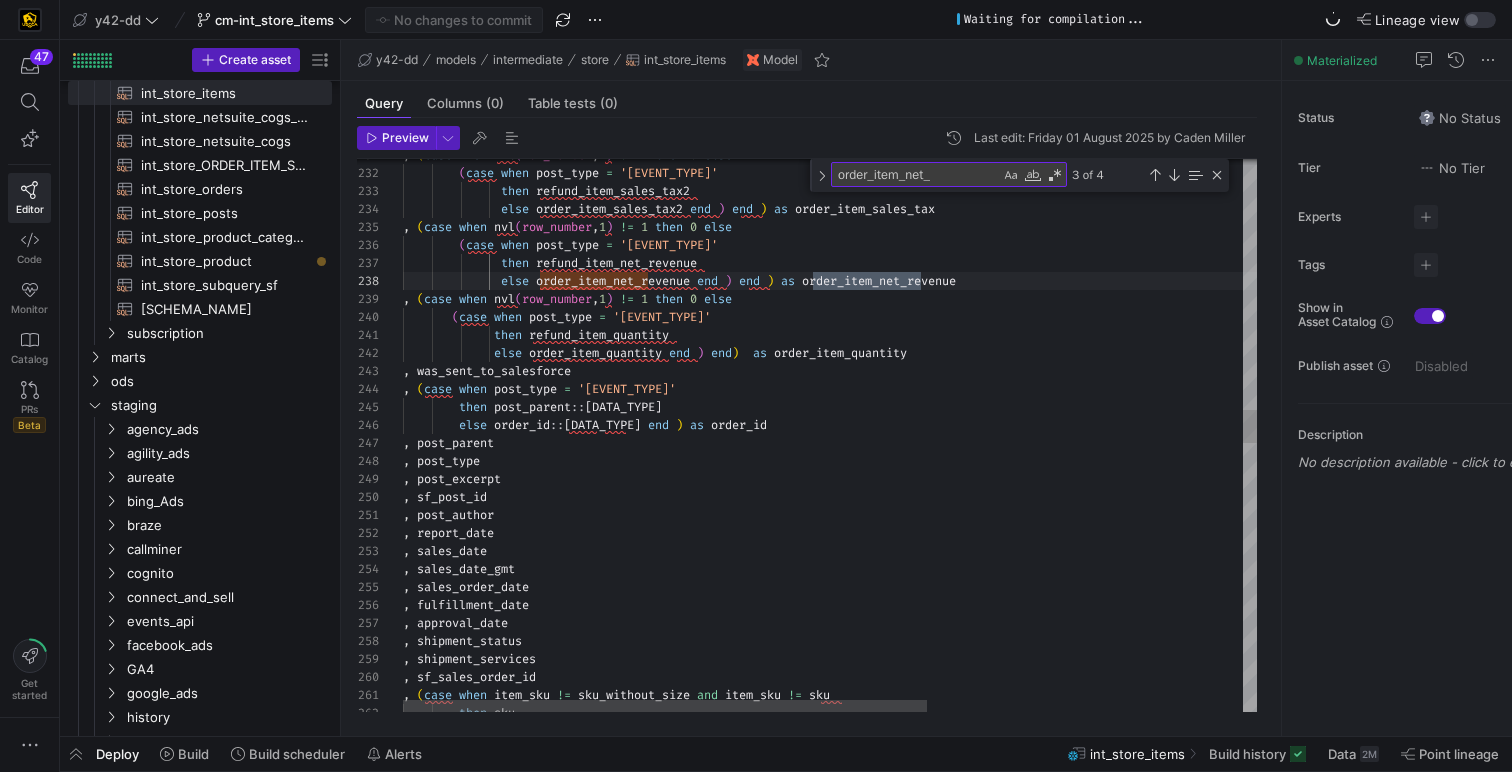 type on "then refund_item_quantity
else order_item_quantity end ) end)  as order_item_quantity
, was_sent_to_salesforce
, (case when post_type = 'shop_order_refund'
then post_parent::text
else order_id::text end ) as order_id
, post_parent
, post_type
, post_excerpt
, sf_post_id" 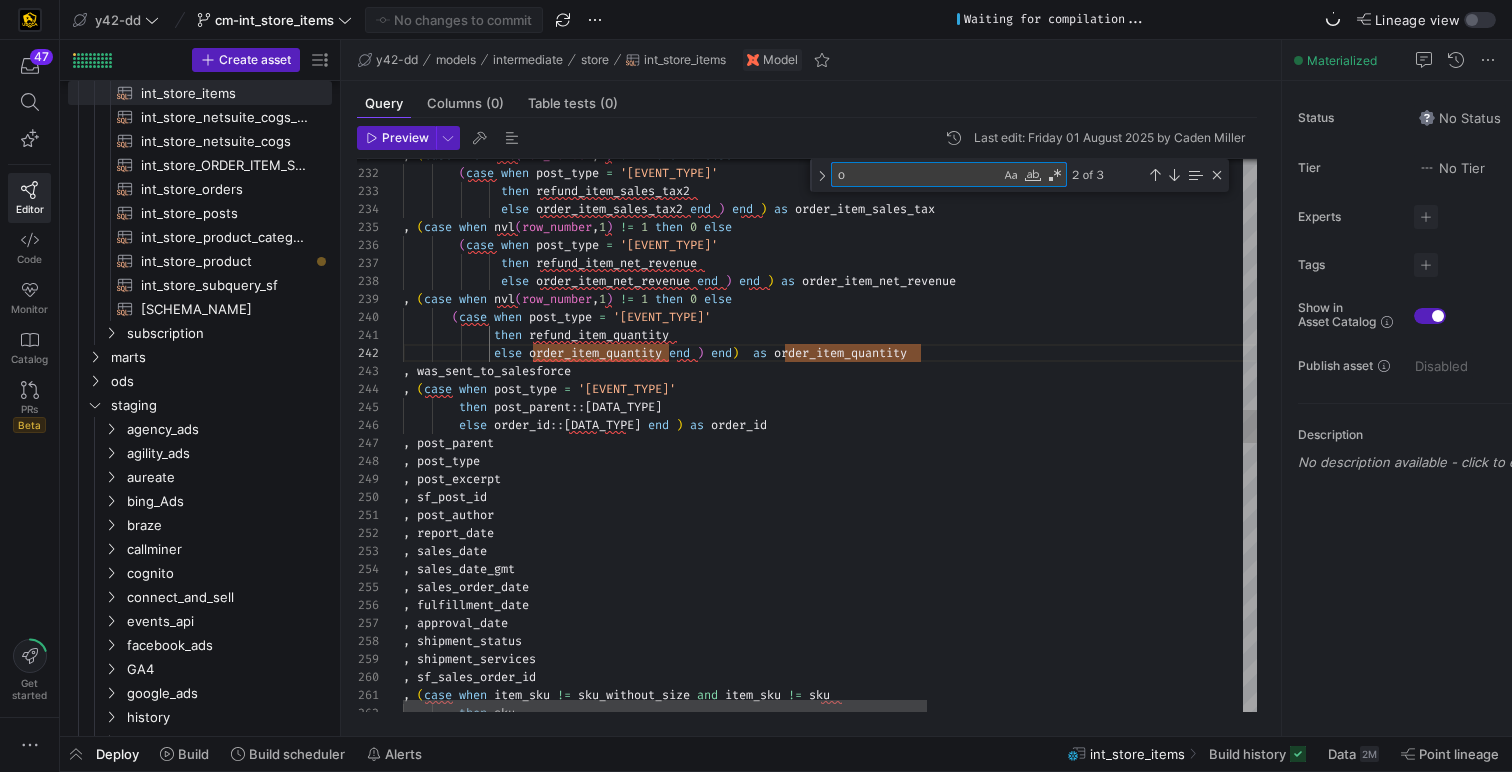 scroll, scrollTop: 18, scrollLeft: 158, axis: both 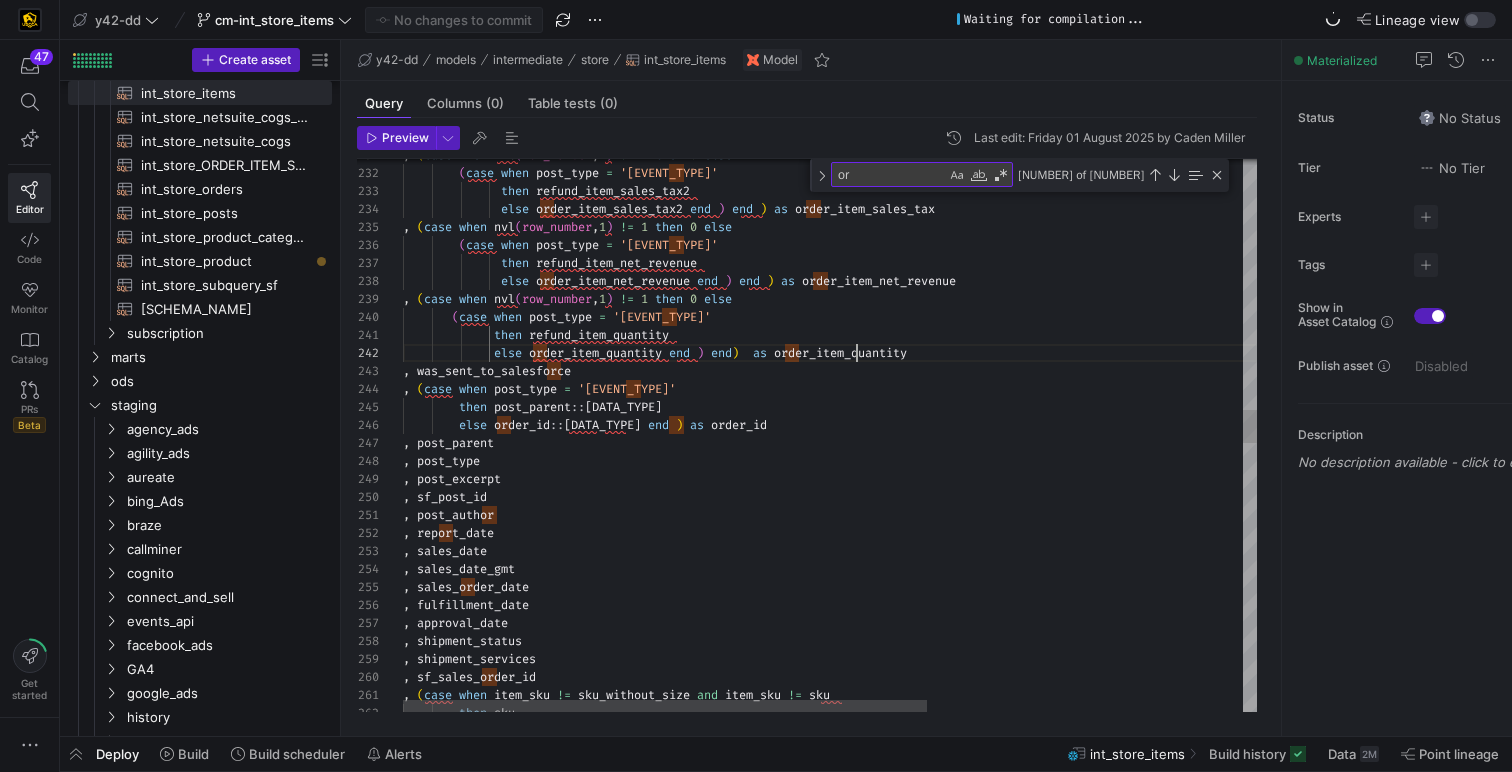 click on ", sf_post_id , post_author , report_date , sales_date , sales_date_gmt , sales_order_date , fulfillment_date , approval_date , shipment_status , shipment_services , sf_sales_order_id , ( case   when   item_sku   !=   sku_without_size   and   item_sku   !=   sku            then   sku , post_excerpt , post_type , post_parent          else   order_id :: text   end   )  as   order_id                else   order_item_quantity   end )    as   order_item_quantity               then   refund_item_quantity           ( case   when   post_type   =   'shop_order_refund' ,   ( case   when   nvl ( row_number , 1 )   !=   1   then   0   else                else   order_item_net_revenue   end   )   end   )  as   then    ( case =" at bounding box center [1086, 586] 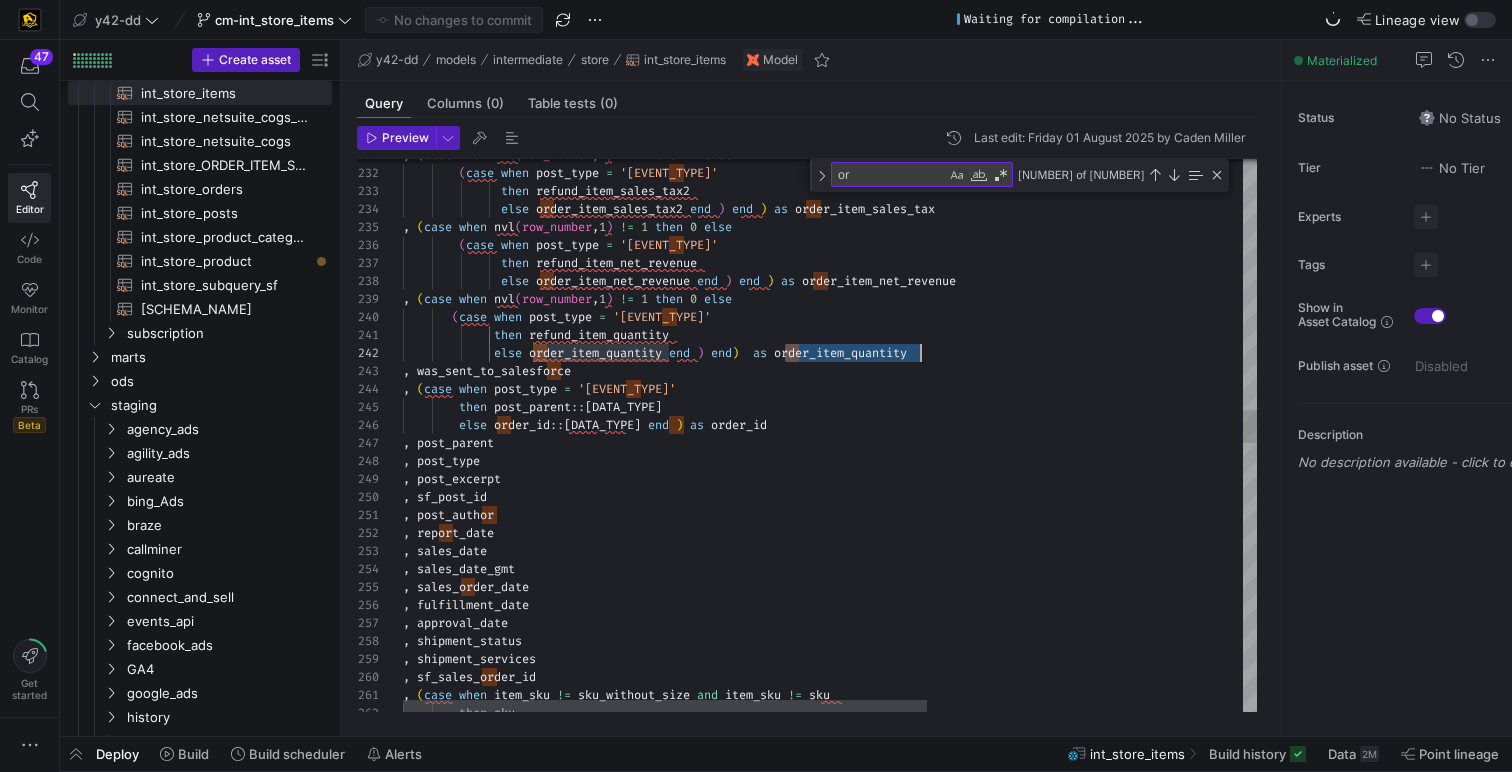 click on ", sf_post_id , post_author , report_date , sales_date , sales_date_gmt , sales_order_date , fulfillment_date , approval_date , shipment_status , shipment_services , sf_sales_order_id , ( case   when   item_sku   !=   sku_without_size   and   item_sku   !=   sku            then   sku , post_excerpt , post_type , post_parent          else   order_id :: text   end   )  as   order_id                else   order_item_quantity   end )    as   order_item_quantity               then   refund_item_quantity           ( case   when   post_type   =   'shop_order_refund' ,   ( case   when   nvl ( row_number , 1 )   !=   1   then   0   else                else   order_item_net_revenue   end   )   end   )  as   then    ( case =" at bounding box center (1086, 586) 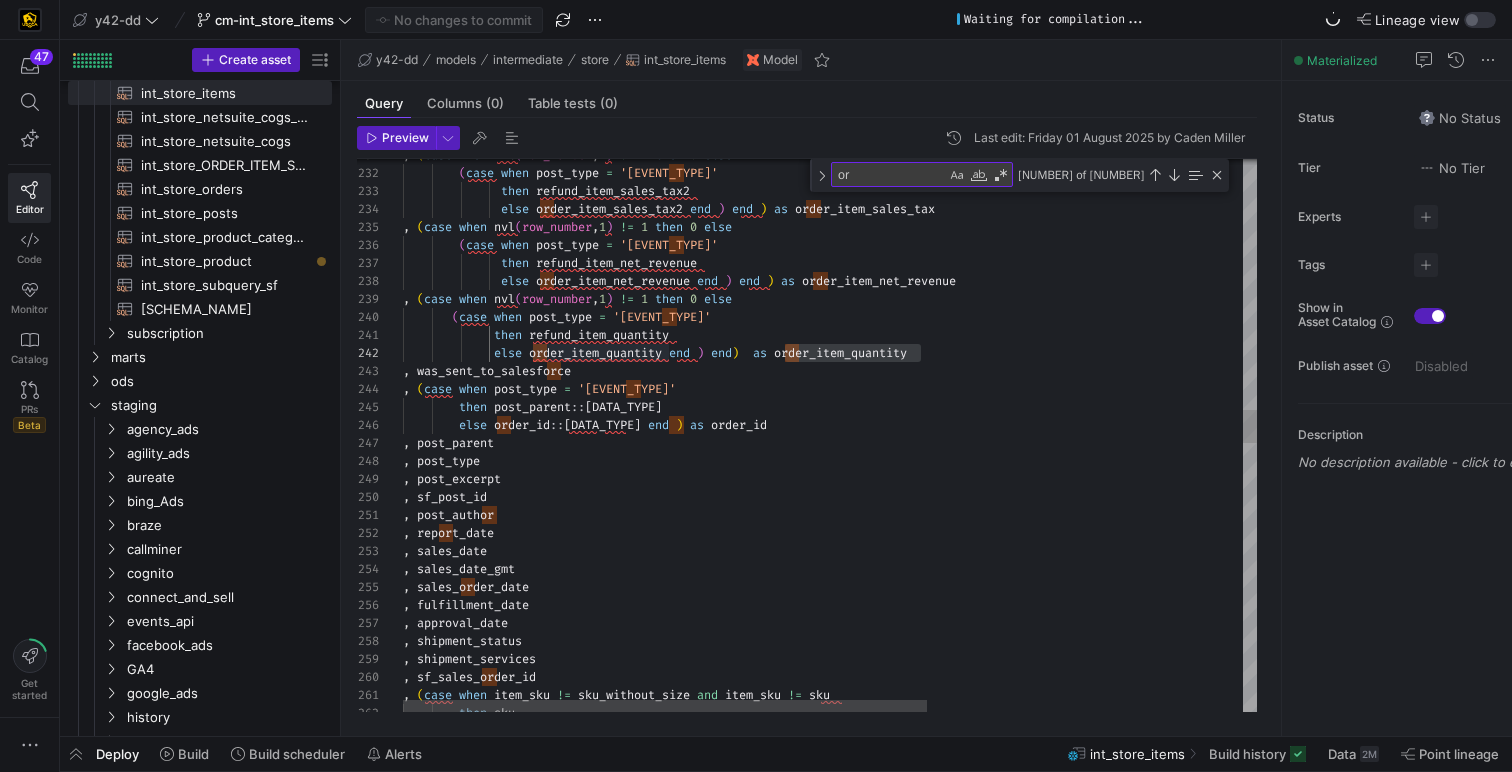 click on "or or 136 of 325" at bounding box center (1019, 175) 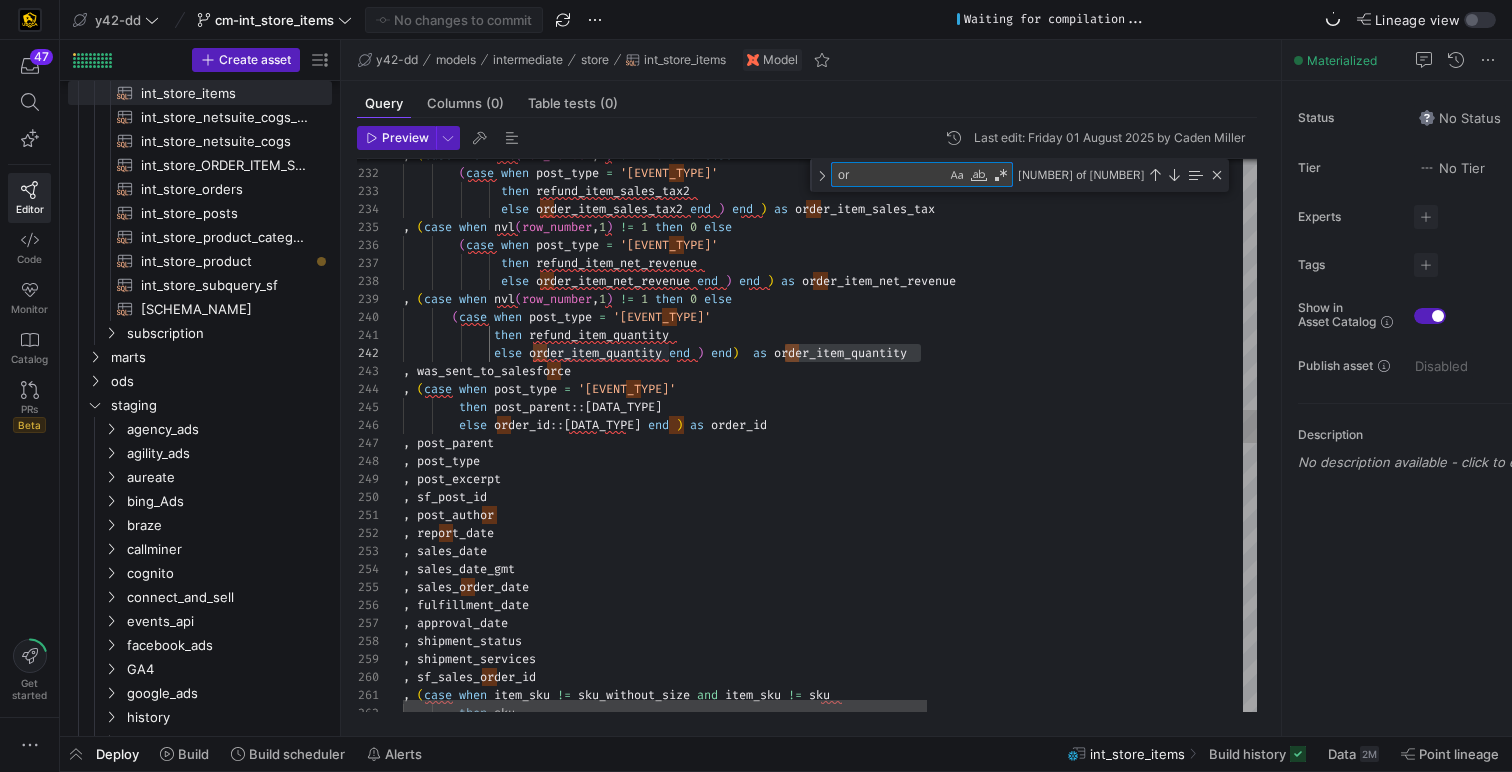 click on "or" at bounding box center [889, 174] 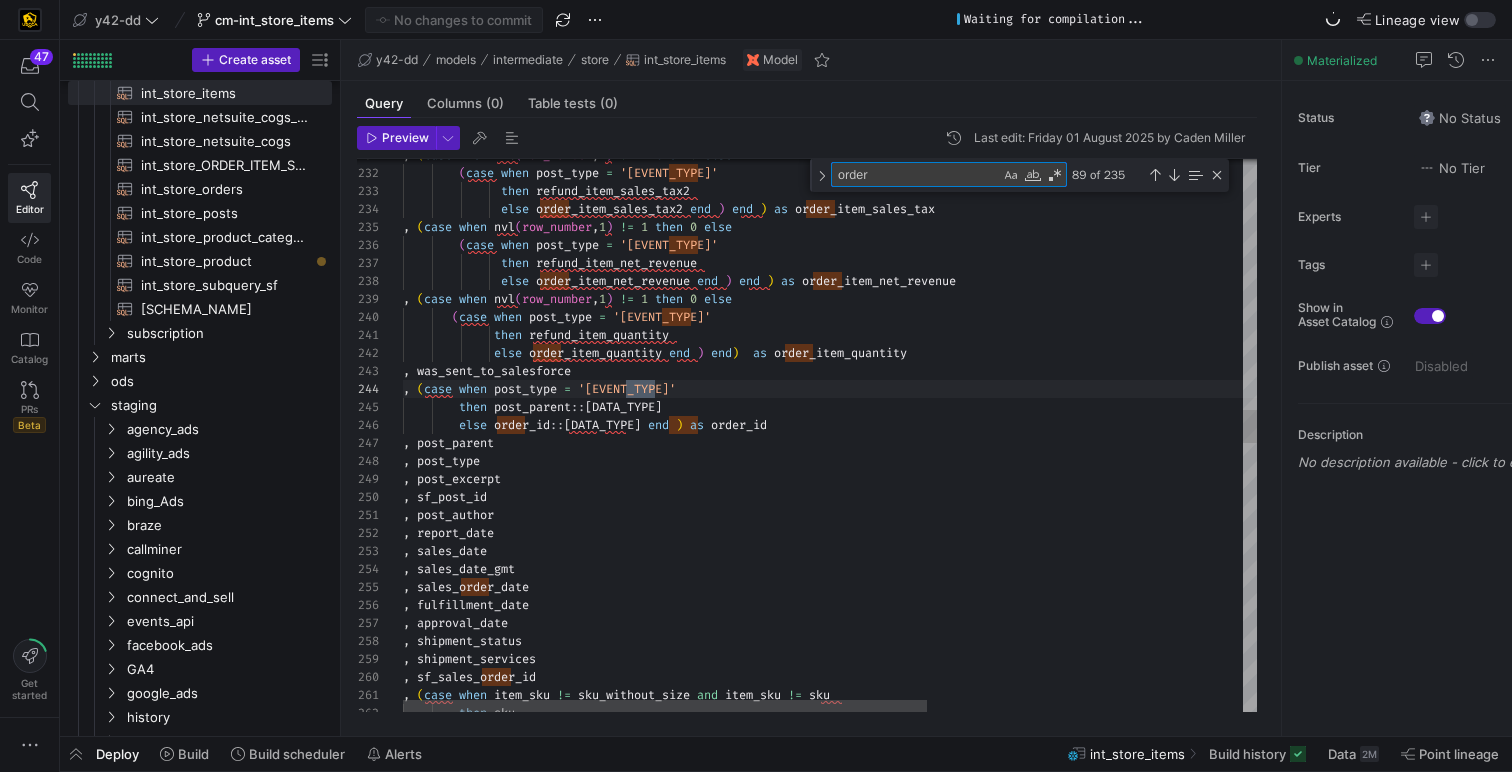 scroll, scrollTop: 18, scrollLeft: 259, axis: both 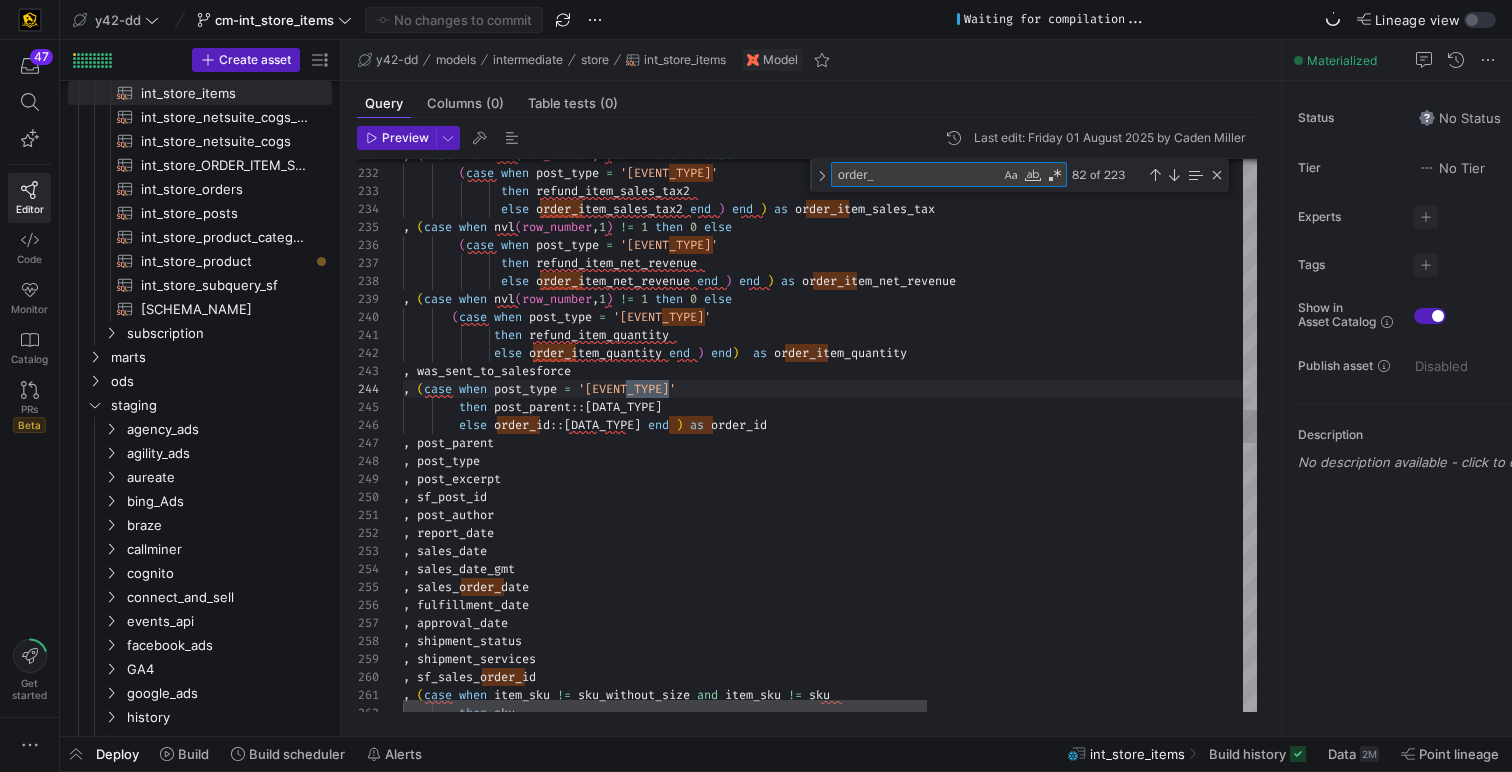 type on "order_i" 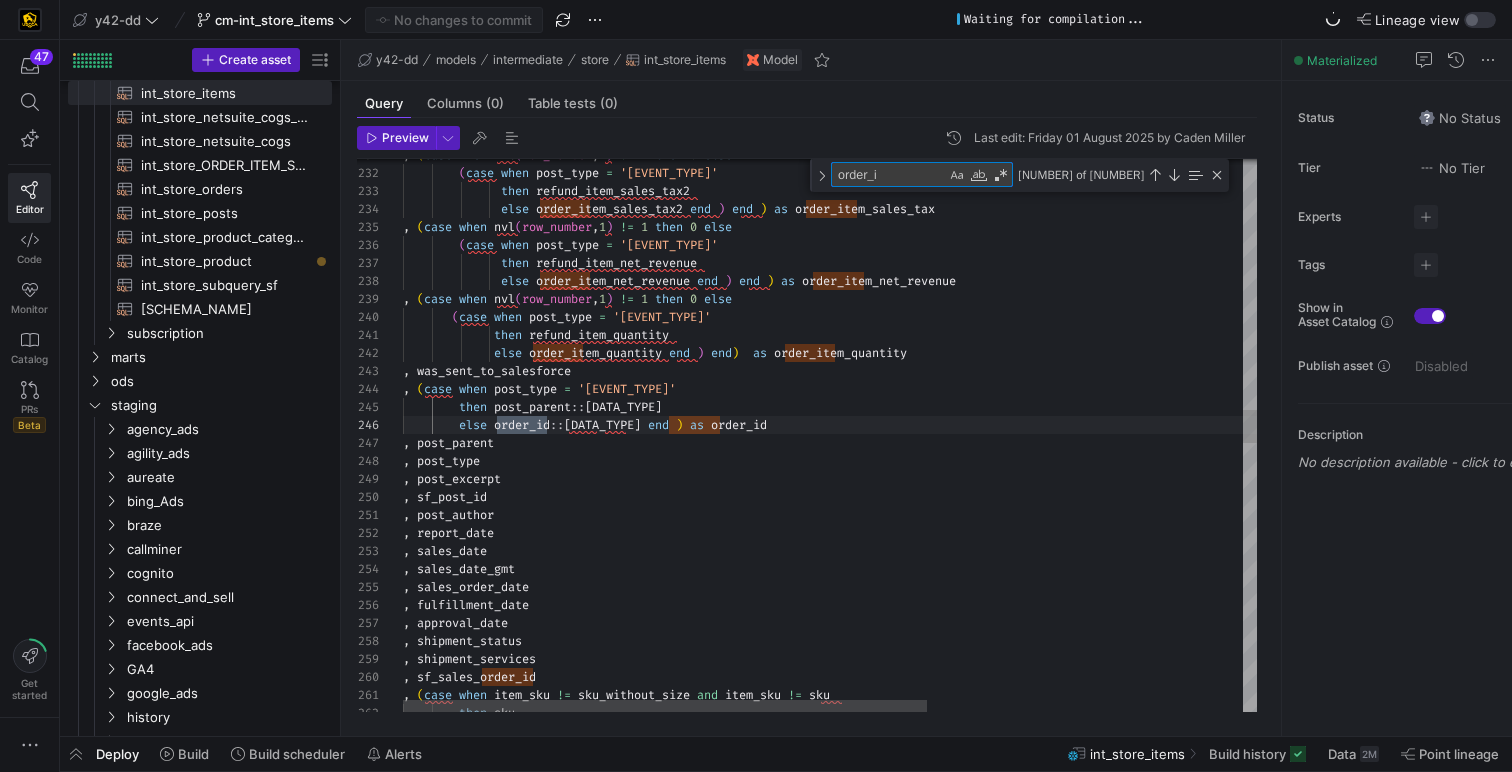 type on ", (case when item_sku != sku_without_size and item_sku != sku
then sku
else 'N/A' end ) as plu
, sf_icp_quantity
, sf_sales_order_item_id
, item_master_record_id
, sf_icp_unit_cost
, item_master_sku
, scmc_item_master_id
, sf_icp_total_cost" 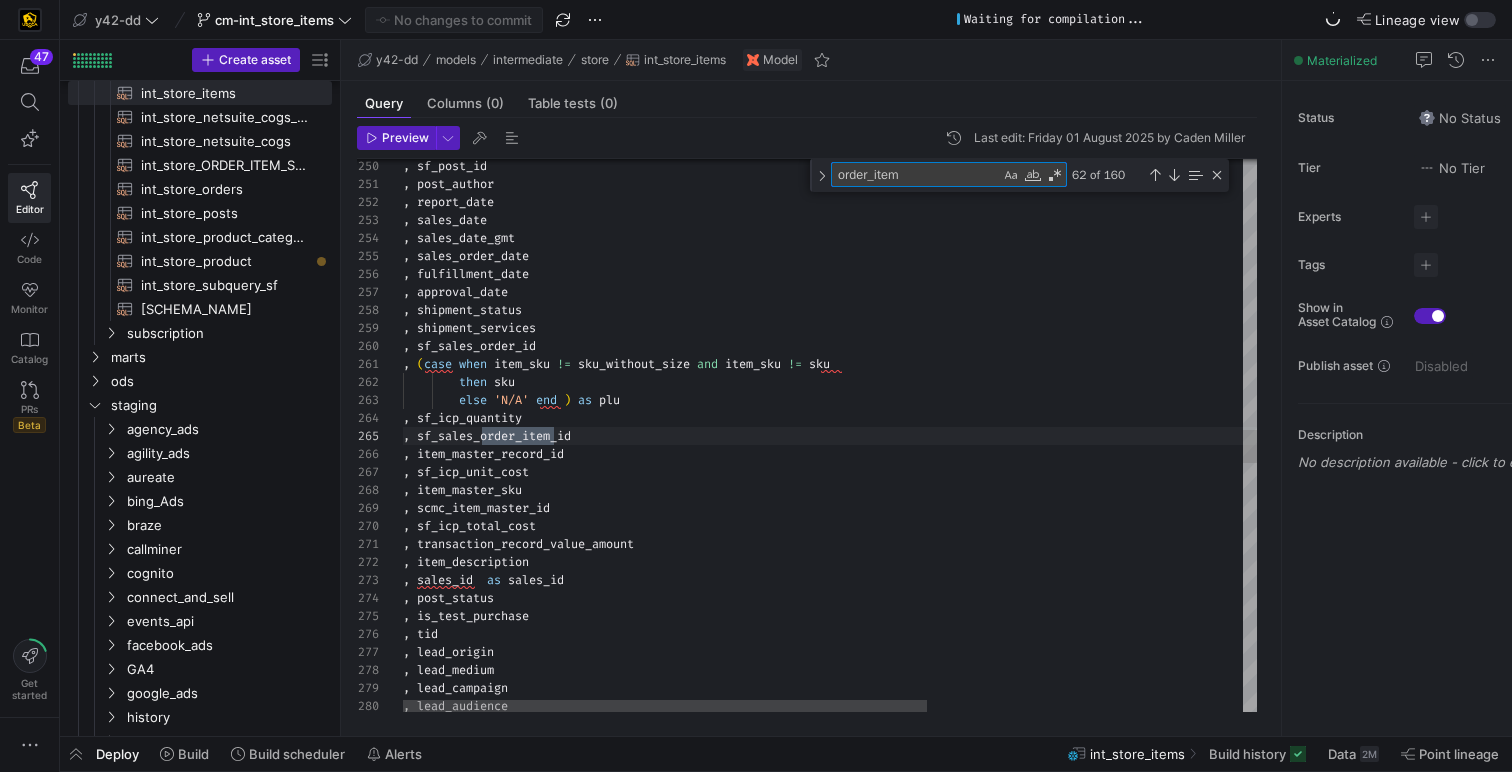type on "order_item_" 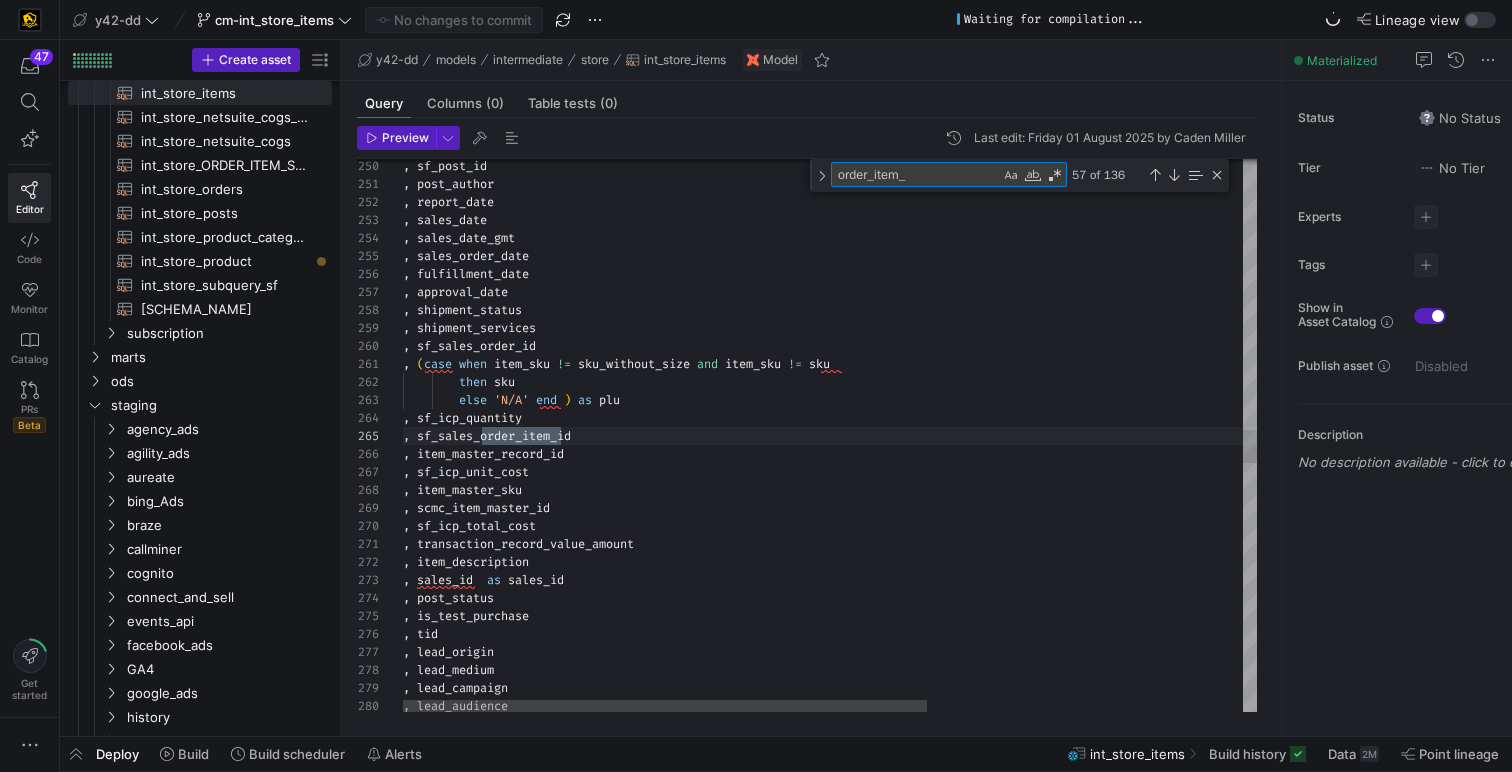 type on ", 'Store' as system_source
,(case
when upper(postmeta_shipping_first_name.meta_value) like ('%PURCHASE%') or upper(postmeta_shipping_first_name.meta_value) like ('%TEST%')
then 'Yes'
else 'No'
end) is_test_purchase
,nvl(cast(item_meta_line_subtotal.meta_value as double precision),0) as order_item_original_amount
/* This will be a Beast Mode calc, Subtotal minus net revenue = discount amount, how much was this order discounted */
,nvl(cast(item_meta_line_subtotal.meta_value as double precision),0) - nvl(cast(item_meta_line_total.meta_value as double precision),0)  as order_item_discount_amount
,nvl(cast(item_meta_fee_amount.meta_value as double precision),0) as order_item_promo_amount" 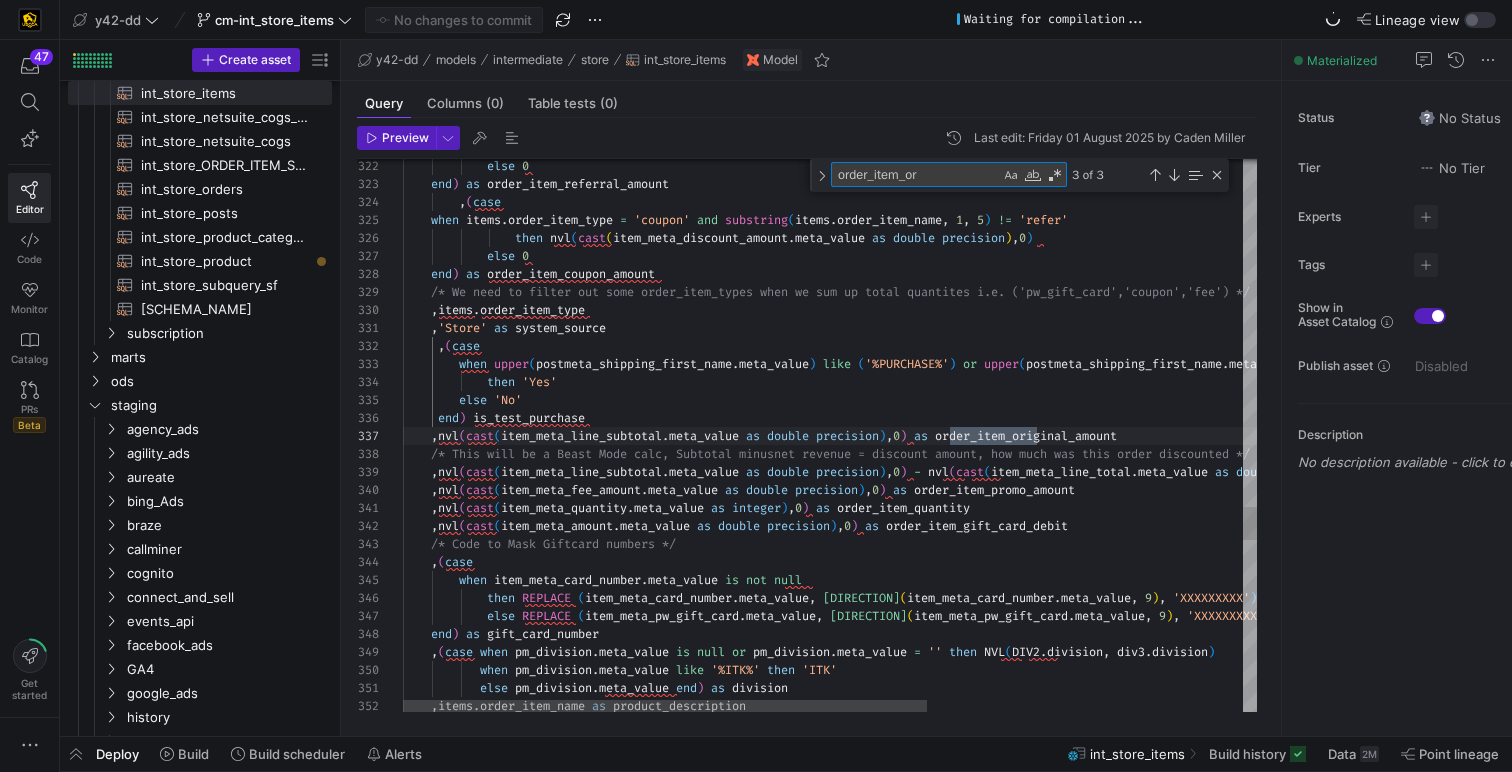 scroll, scrollTop: 180, scrollLeft: 641, axis: both 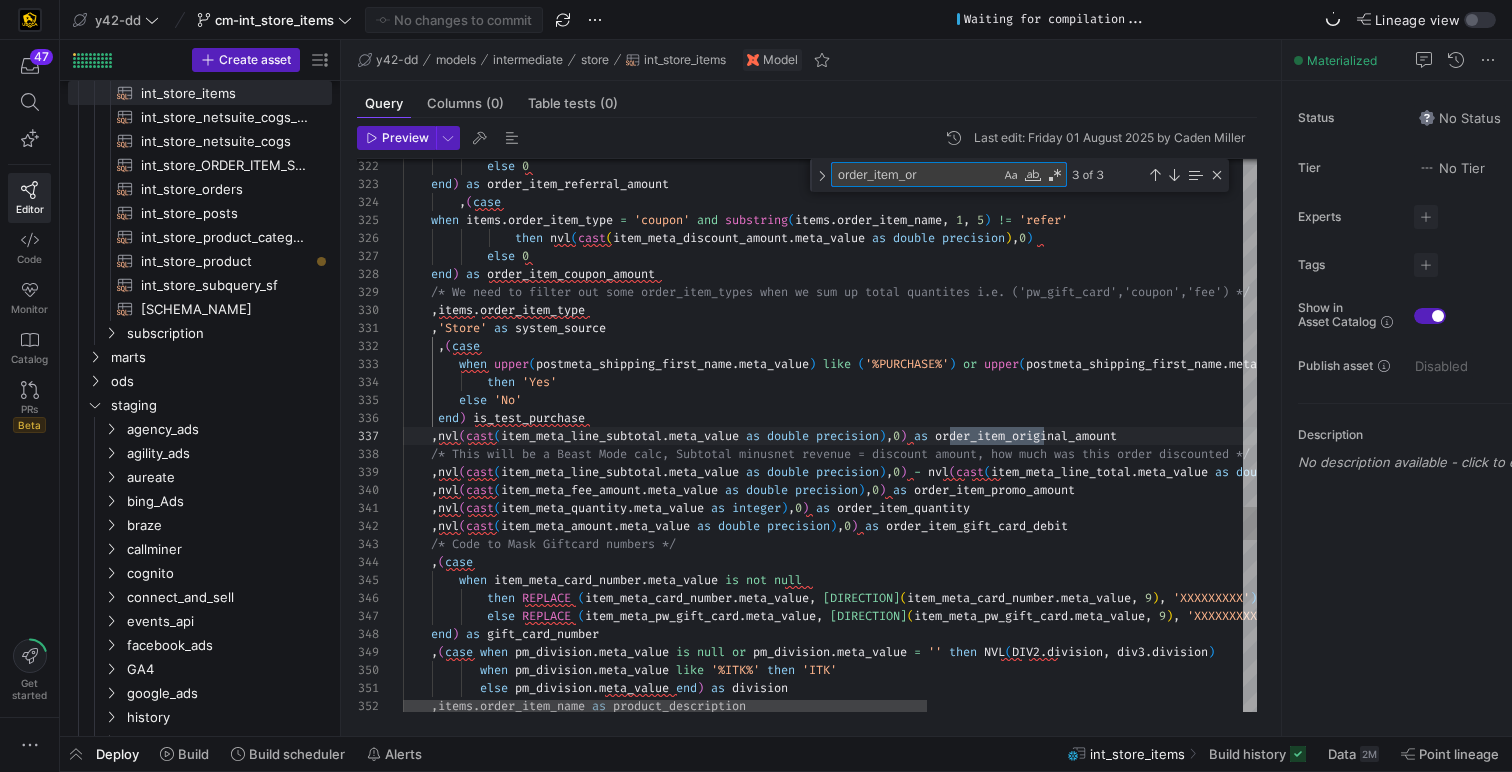 type on "order_item_or" 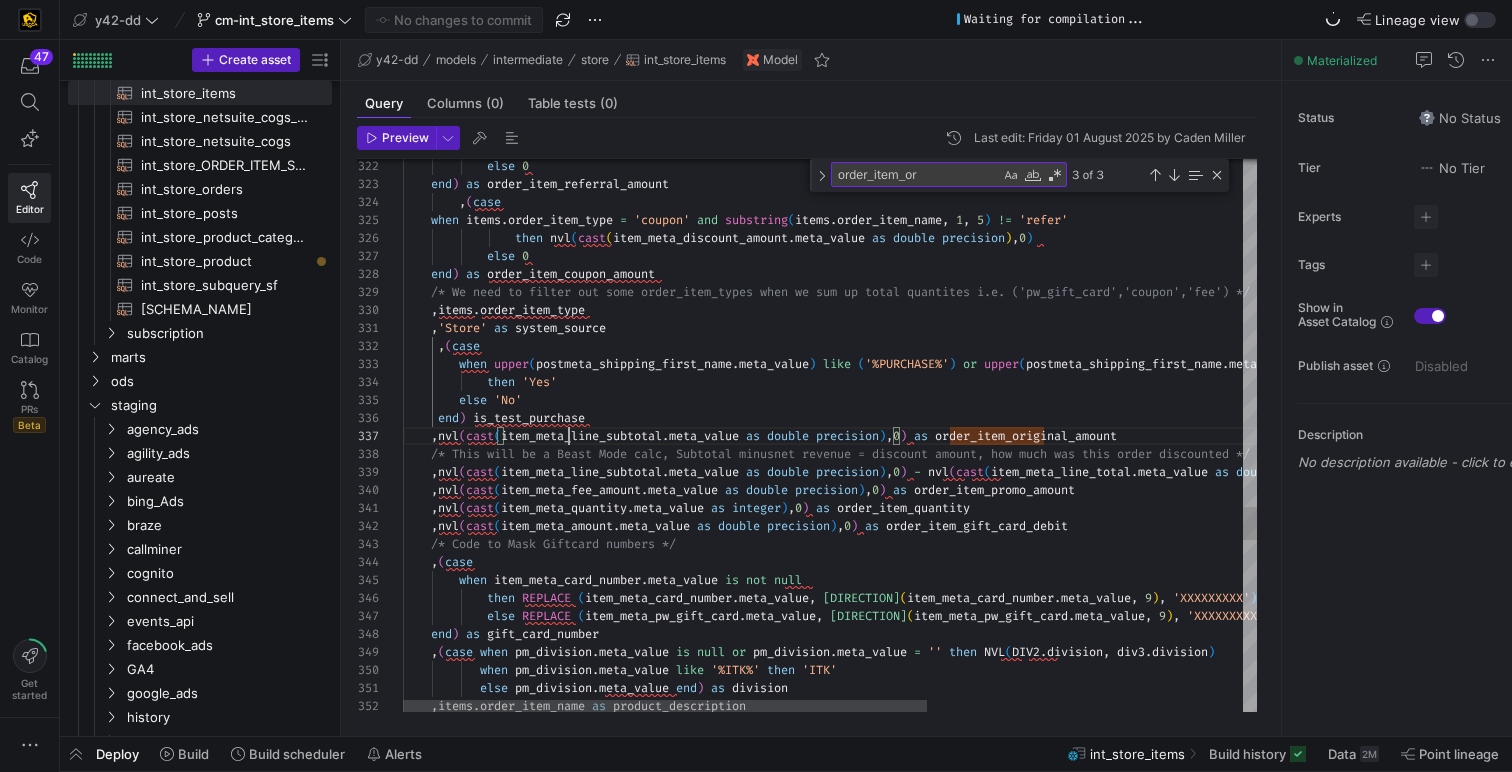 click on "else   0        end )   as   order_item_referral_amount          , ( case        when   items . order_item_type   =   'coupon'   and   substring ( items . order_item_name ,   1 ,   5 )   !=   'refer'                    then   nvl ( cast ( item_meta_discount_amount . meta_value   as   double   precision ) , 0 )              else   0        end )   as   order_item_coupon_amount        /* We need to filter out some order_item_types whe n we sum up total quantites i.e. ('pw_gift_card',' coupon','fee') */      , items . order_item_type        , 'Store'   as   system_source       , ( case            when   upper ( postmeta_shipping_first_name . meta_value )   like   ( '%PURCHASE%' )   or   upper ( postmeta_shipping_first_name . meta_value )   like   ( '%TEST%' )                then   'Yes'           else   'No'         end )   , nvl (" at bounding box center (1086, -1041) 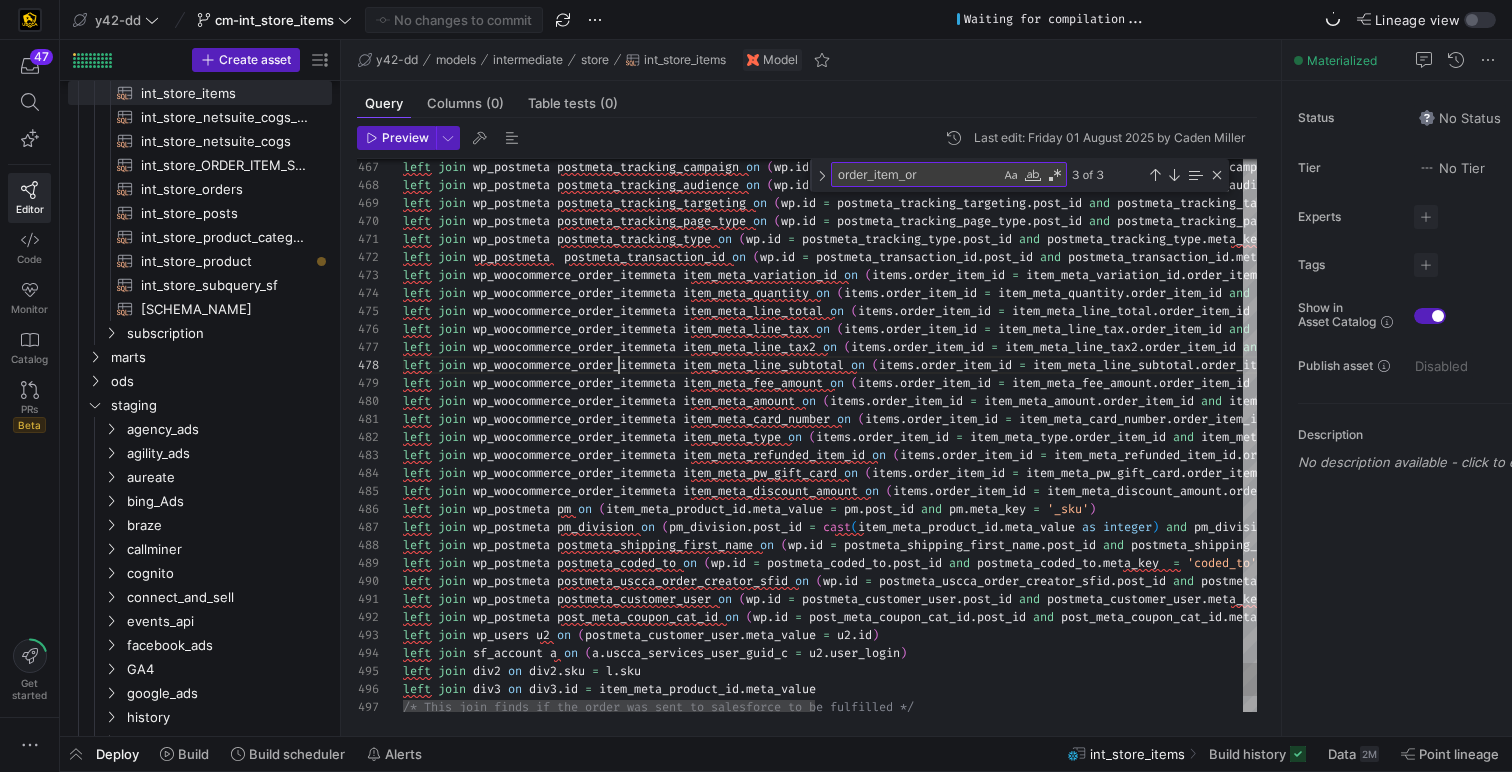 click on "left   join   wp_postmeta   postmeta_tracking_campaign   on   ( wp . id   =   postmeta_tracking_campaign . post_id   and   postmeta_tracking_campaign . meta_key    =   'tracking_campaign' )   left   join   wp_postmeta   postmeta_tracking_audience   on   ( wp . id   =   postmeta_tracking_audience . post_id   and   postmeta_tracking_audience . meta_key    =   'tracking_audience' )   left   join   wp_postmeta   postmeta_tracking_targeting   on   ( wp . id   =   postmeta_tracking_targeting . post_id   and   postmeta_tracking_targeting . meta_key    =   'tracking_targeting' )   left   join   wp_postmeta   postmeta_tracking_page_type   on   ( wp . id   =   postmeta_tracking_page_type . post_id   and   postmeta_tracking_page_type . meta_key    =   'tracking_page_type' )   left   join   wp_postmeta   postmeta_tracking_type   on   ( wp . id   =   postmeta_tracking_type . post_id   and   postmeta_tracking_type . meta_key    =   'tracking_type' )   left" at bounding box center (1273, -3650) 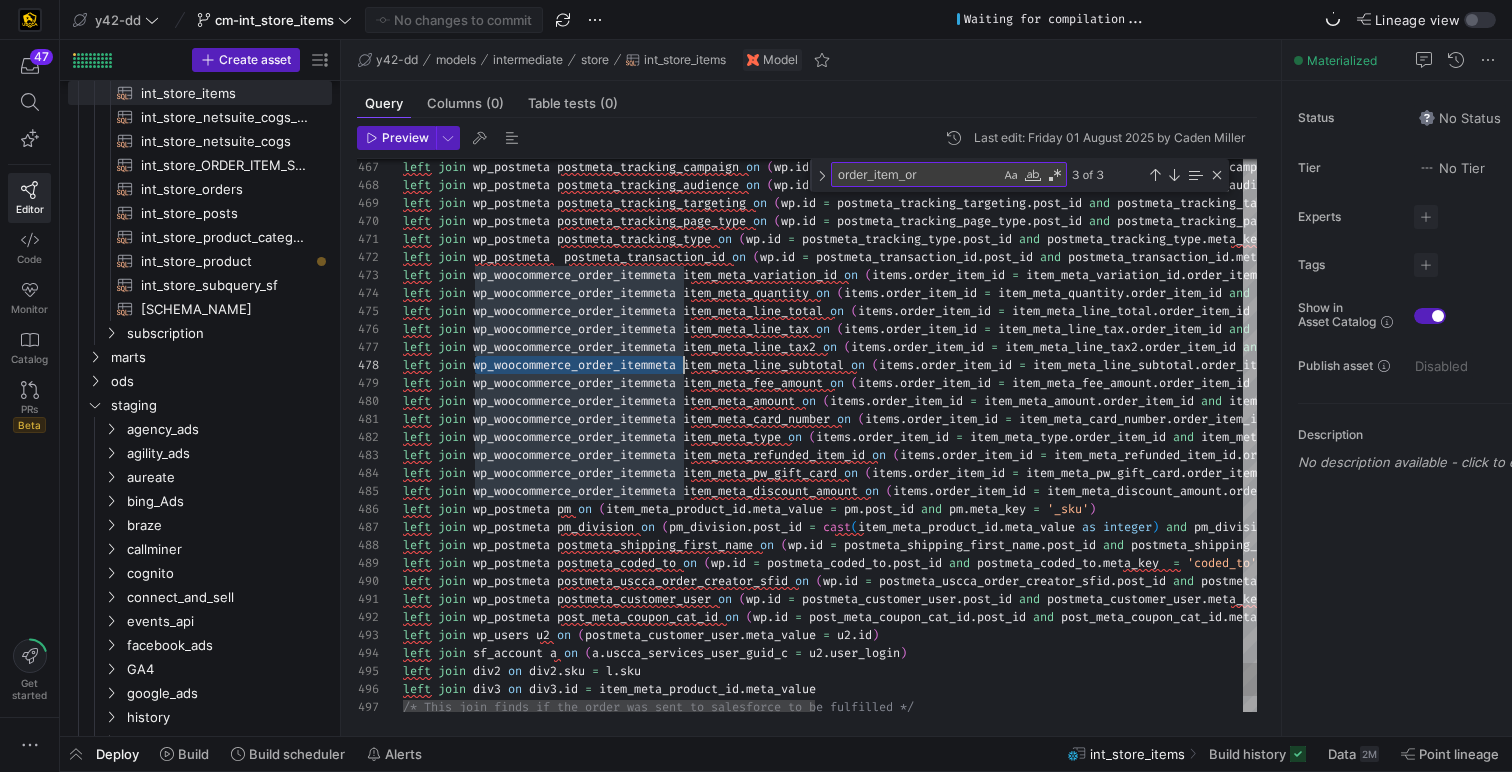 scroll, scrollTop: 54, scrollLeft: 281, axis: both 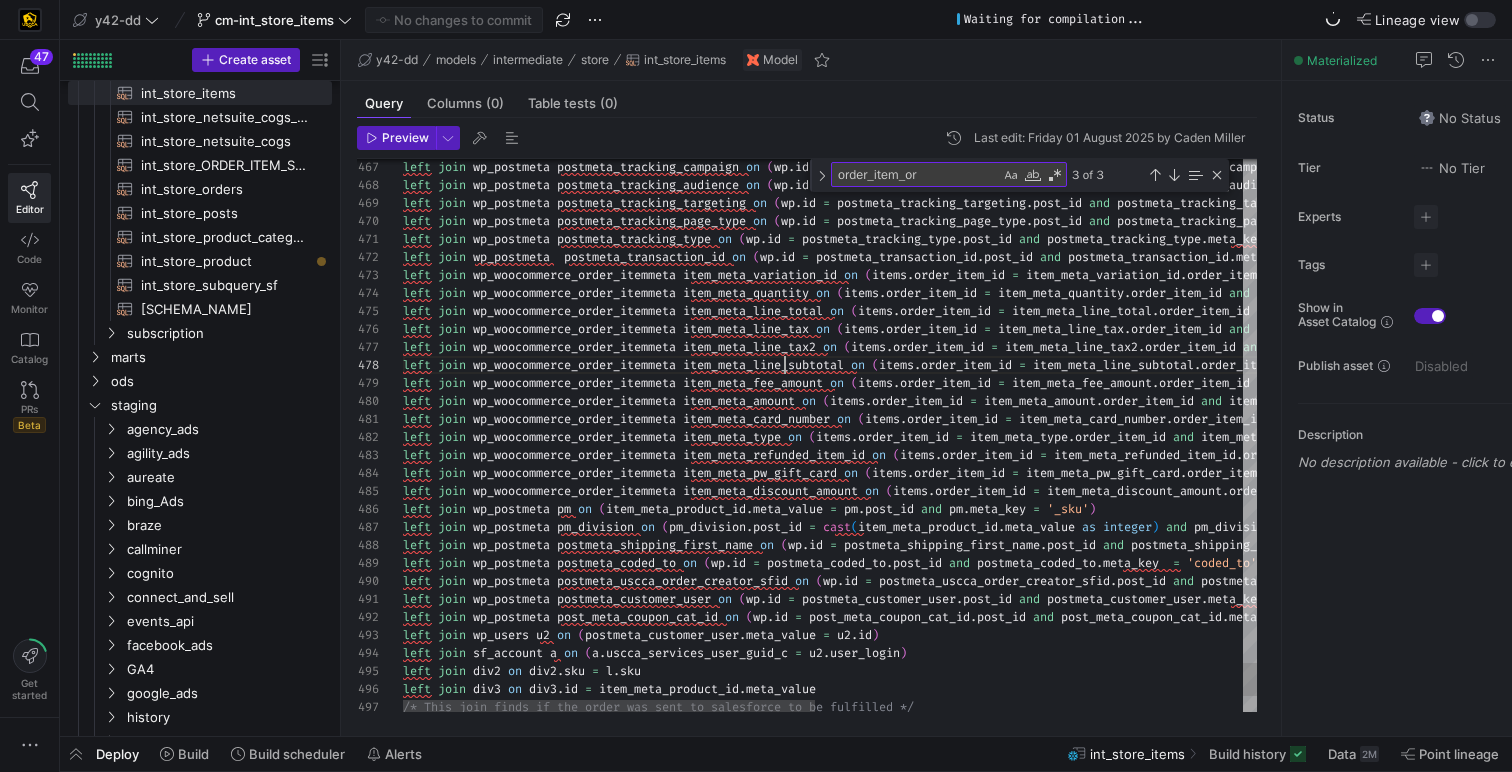 click on "left   join   wp_postmeta   postmeta_tracking_campaign   on   ( wp . id   =   postmeta_tracking_campaign . post_id   and   postmeta_tracking_campaign . meta_key    =   'tracking_campaign' )   left   join   wp_postmeta   postmeta_tracking_audience   on   ( wp . id   =   postmeta_tracking_audience . post_id   and   postmeta_tracking_audience . meta_key    =   'tracking_audience' )   left   join   wp_postmeta   postmeta_tracking_targeting   on   ( wp . id   =   postmeta_tracking_targeting . post_id   and   postmeta_tracking_targeting . meta_key    =   'tracking_targeting' )   left   join   wp_postmeta   postmeta_tracking_page_type   on   ( wp . id   =   postmeta_tracking_page_type . post_id   and   postmeta_tracking_page_type . meta_key    =   'tracking_page_type' )   left   join   wp_postmeta   postmeta_tracking_type   on   ( wp . id   =   postmeta_tracking_type . post_id   and   postmeta_tracking_type . meta_key    =   'tracking_type' )   left" at bounding box center (1273, -3650) 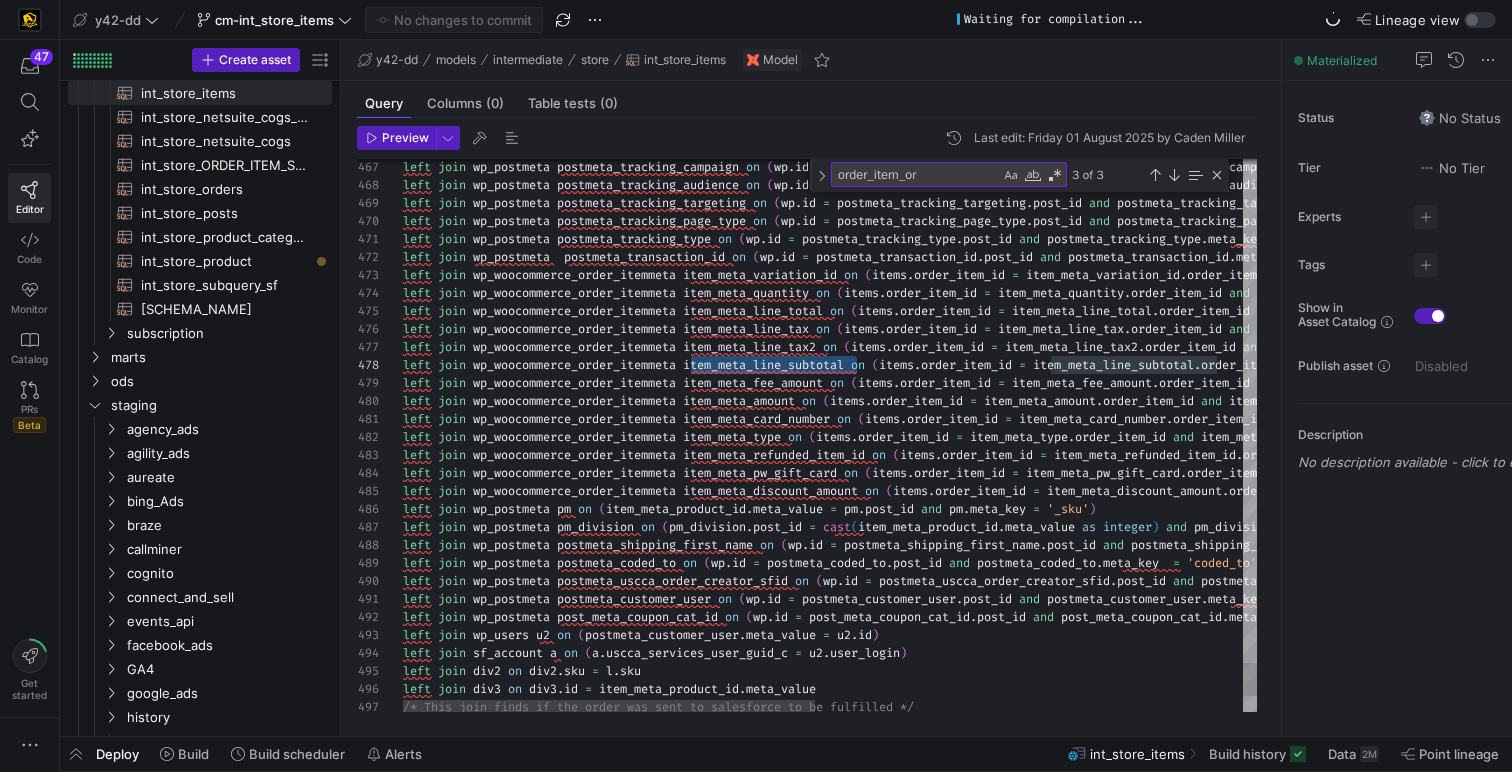 type on "d' and items.order_item_type = 'line_item' )
left join wp_woocommerce_order_itemmeta item_meta_quantity on (items.order_item_id = item_meta_quantity.order_item_id and item_meta_quantity.meta_key = '_qty' and items.order_item_type = 'line_item')
left join wp_woocommerce_order_itemmeta item_meta_line_total on (items.order_item_id = item_meta_line_total.order_item_id and item_meta_line_total.meta_key = '_line_total' and items.order_item_type = 'line_item')
left join wp_woocommerce_order_itemmeta item_meta_line_tax on (items.order_item_id = item_meta_line_tax.order_item_id and item_meta_line_tax.meta_key = '_line_tax' and items.order_item_type = 'line_item')
left join wp_woocommerce_order_itemmeta item_meta_line_tax2 on (items.order_item_id = item_meta_line_tax2.order_item_id and item_meta_line_tax2.meta_key = 'tax_amount' and items.order_item_type = 'tax')
left join wp_woocommerce_order_itemmeta item_meta_line_subtotal on (items.order_item_id = item_meta_line_subtotal.order_item_id and it" 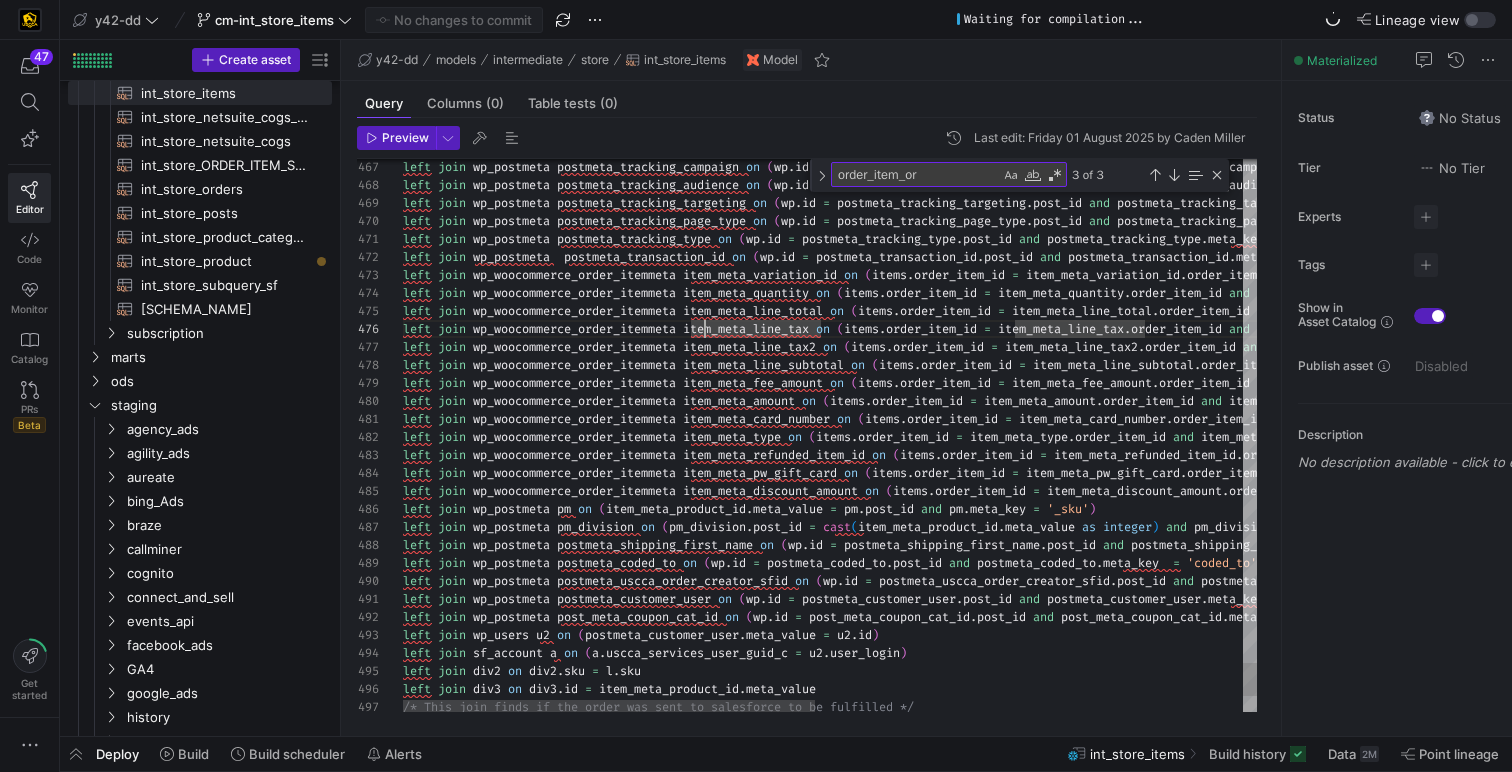 type on "item_meta_line_tax" 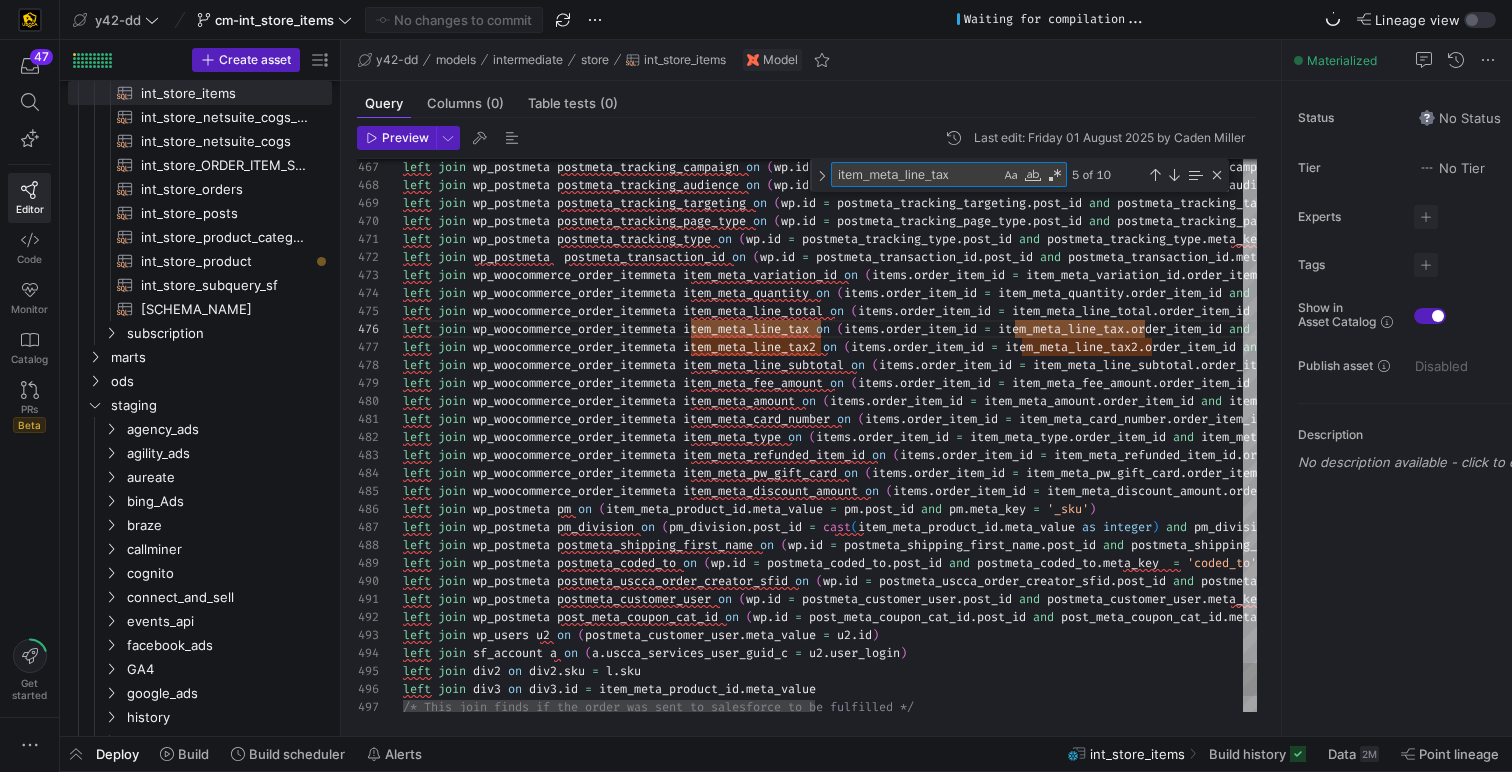 type on "r_item_type = 'line_item' )
left join wp_woocommerce_order_itemmeta item_meta_quantity on (items.order_item_id = item_meta_quantity.order_item_id and item_meta_quantity.meta_key = '_qty' and items.order_item_type = 'line_item')
left join wp_woocommerce_order_itemmeta item_meta_line_total on (items.order_item_id = item_meta_line_total.order_item_id and item_meta_line_total.meta_key = '_line_total' and items.order_item_type = 'line_item')
left join wp_woocommerce_order_itemmeta item_meta_line_tax on (items.order_item_id = item_meta_line_tax.order_item_id and item_meta_line_tax.meta_key = '_line_tax' and items.order_item_type = 'line_item')
left join wp_woocommerce_order_itemmeta item_meta_line_tax2 on (items.order_item_id = item_meta_line_tax2.order_item_id and item_meta_line_tax2.meta_key = 'tax_amount' and items.order_item_type = 'tax')
left join wp_woocommerce_order_itemmeta item_meta_line_subtotal on (items.order_item_id = item_meta_line_subtotal.order_item_id and item_meta_line_subto" 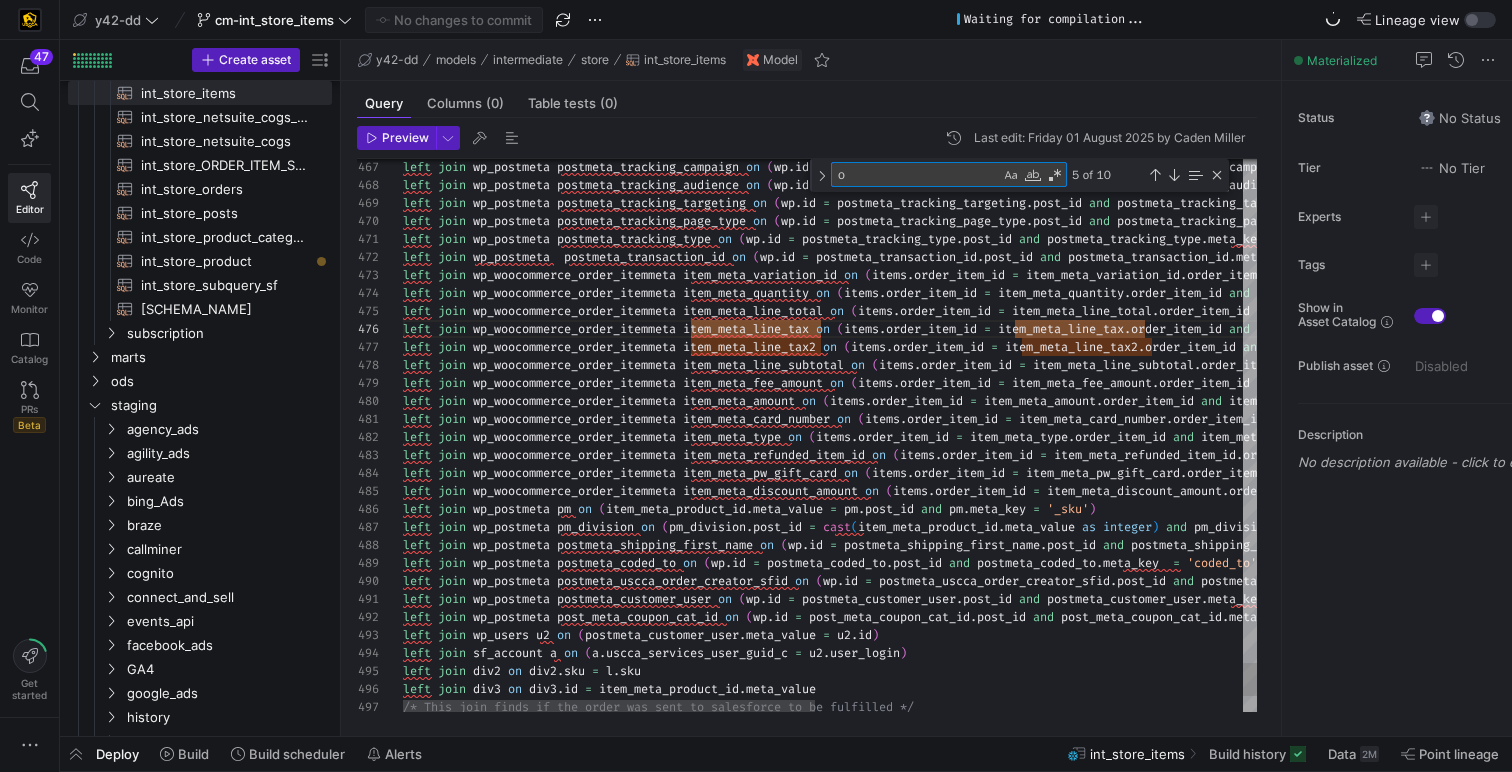 type on "or" 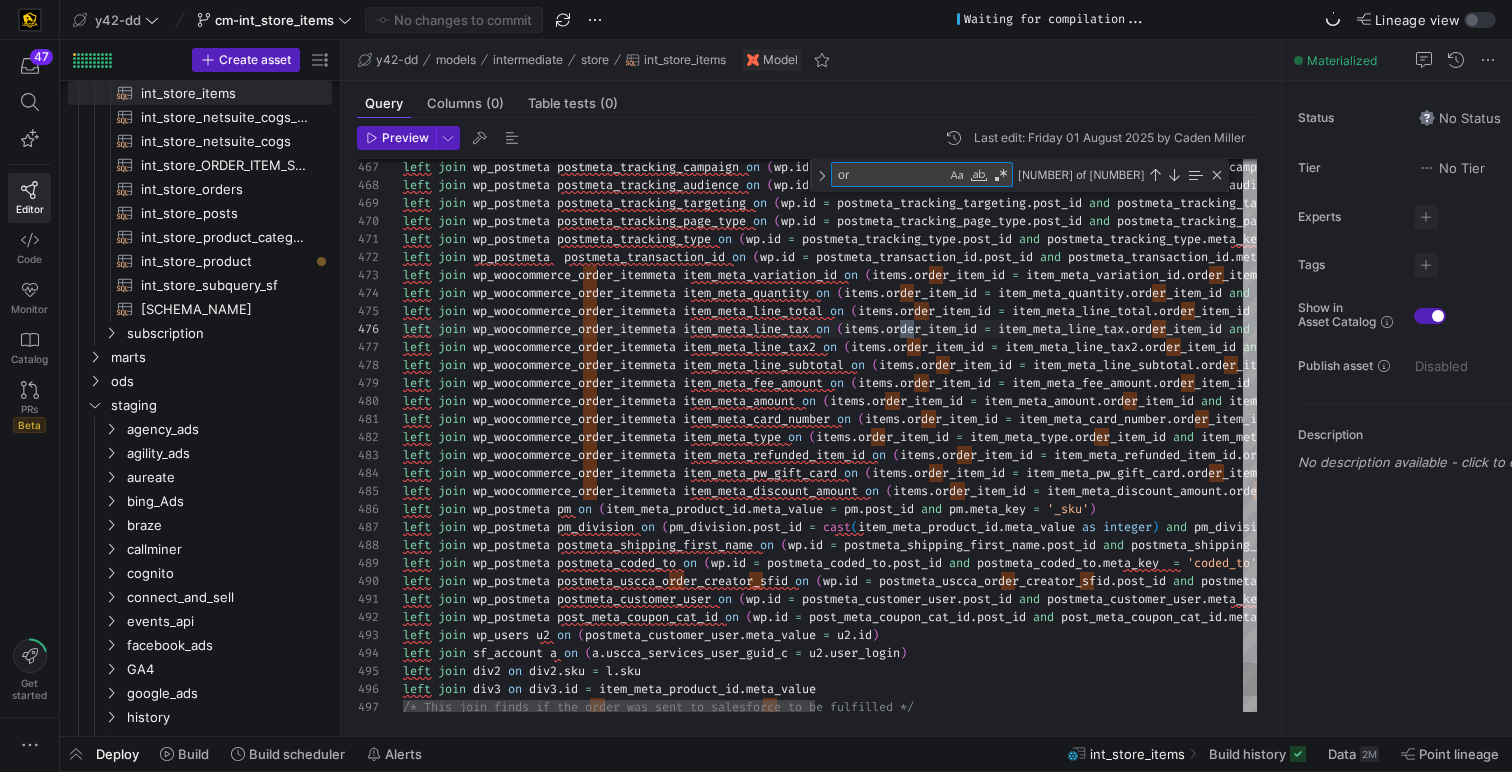 type on "e = 'line_item' )
left join wp_woocommerce_order_itemmeta item_meta_quantity on (items.order_item_id = item_meta_quantity.order_item_id and item_meta_quantity.meta_key = '_qty' and items.order_item_type = 'line_item')
left join wp_woocommerce_order_itemmeta item_meta_line_total on (items.order_item_id = item_meta_line_total.order_item_id and item_meta_line_total.meta_key = '_line_total' and items.order_item_type = 'line_item')
left join wp_woocommerce_order_itemmeta item_meta_line_tax on (items.order_item_id = item_meta_line_tax.order_item_id and item_meta_line_tax.meta_key = '_line_tax' and items.order_item_type = 'line_item')
left join wp_woocommerce_order_itemmeta item_meta_line_tax2 on (items.order_item_id = item_meta_line_tax2.order_item_id and item_meta_line_tax2.meta_key = 'tax_amount' and items.order_item_type = 'tax')
left join wp_woocommerce_order_itemmeta item_meta_line_subtotal on (items.order_item_id = item_meta_line_subtotal.order_item_id and item_meta_line_subtotal.meta_key" 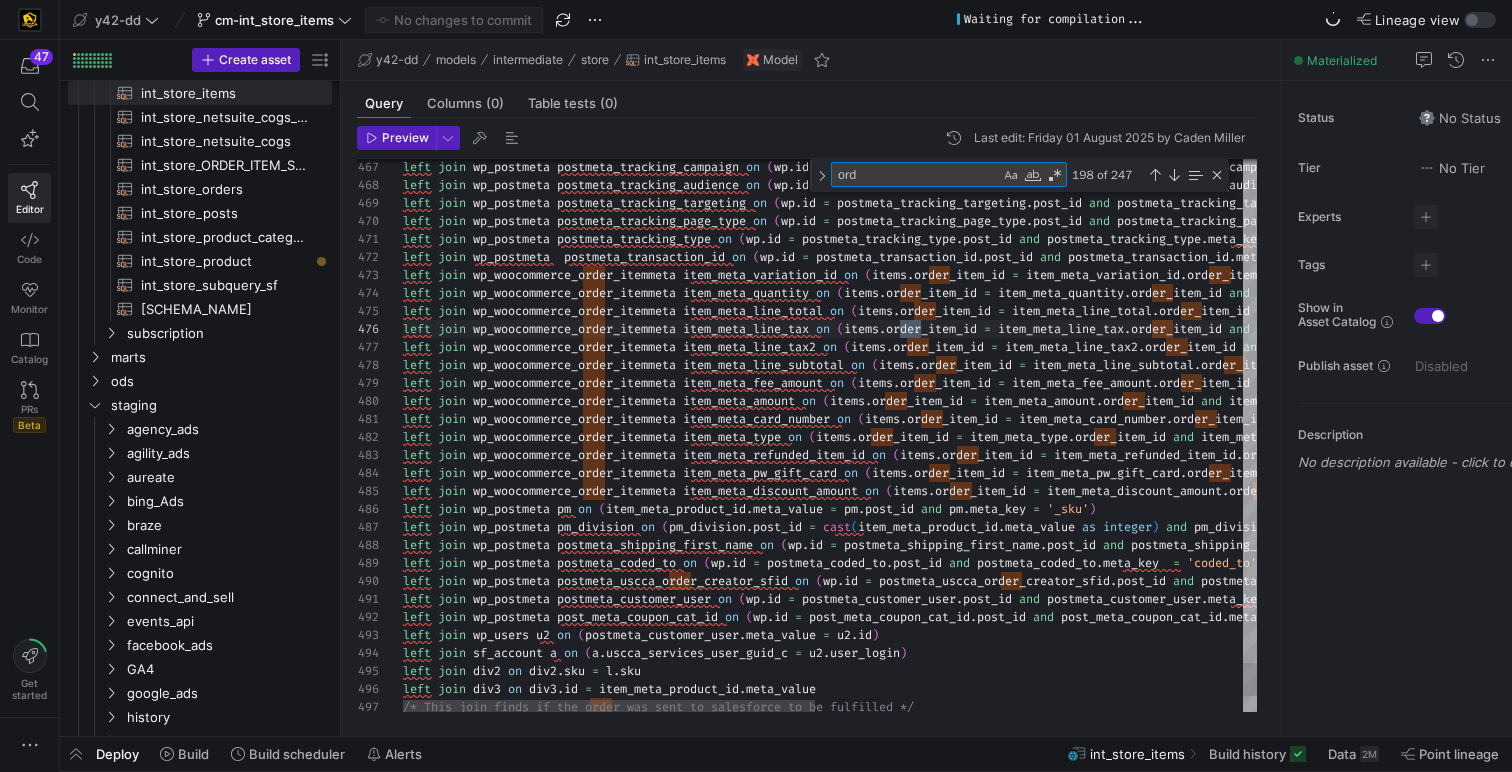 type on "e = 'line_item' )
left join wp_woocommerce_order_itemmeta item_meta_quantity on (items.order_item_id = item_meta_quantity.order_item_id and item_meta_quantity.meta_key = '_qty' and items.order_item_type = 'line_item')
left join wp_woocommerce_order_itemmeta item_meta_line_total on (items.order_item_id = item_meta_line_total.order_item_id and item_meta_line_total.meta_key = '_line_total' and items.order_item_type = 'line_item')
left join wp_woocommerce_order_itemmeta item_meta_line_tax on (items.order_item_id = item_meta_line_tax.order_item_id and item_meta_line_tax.meta_key = '_line_tax' and items.order_item_type = 'line_item')
left join wp_woocommerce_order_itemmeta item_meta_line_tax2 on (items.order_item_id = item_meta_line_tax2.order_item_id and item_meta_line_tax2.meta_key = 'tax_amount' and items.order_item_type = 'tax')
left join wp_woocommerce_order_itemmeta item_meta_line_subtotal on (items.order_item_id = item_meta_line_subtotal.order_item_id and item_meta_line_subtotal.meta_key" 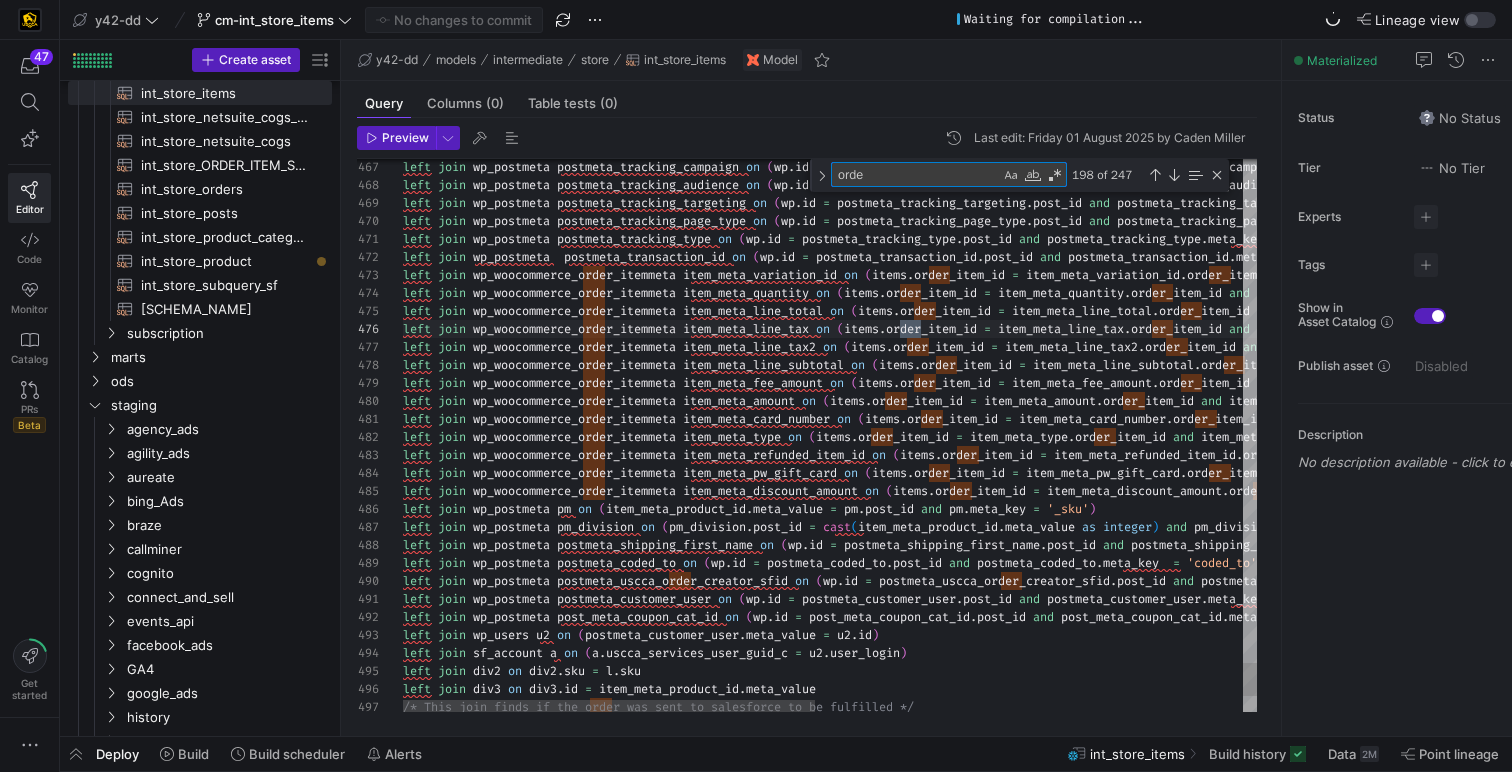 type on "e = 'line_item' )
left join wp_woocommerce_order_itemmeta item_meta_quantity on (items.order_item_id = item_meta_quantity.order_item_id and item_meta_quantity.meta_key = '_qty' and items.order_item_type = 'line_item')
left join wp_woocommerce_order_itemmeta item_meta_line_total on (items.order_item_id = item_meta_line_total.order_item_id and item_meta_line_total.meta_key = '_line_total' and items.order_item_type = 'line_item')
left join wp_woocommerce_order_itemmeta item_meta_line_tax on (items.order_item_id = item_meta_line_tax.order_item_id and item_meta_line_tax.meta_key = '_line_tax' and items.order_item_type = 'line_item')
left join wp_woocommerce_order_itemmeta item_meta_line_tax2 on (items.order_item_id = item_meta_line_tax2.order_item_id and item_meta_line_tax2.meta_key = 'tax_amount' and items.order_item_type = 'tax')
left join wp_woocommerce_order_itemmeta item_meta_line_subtotal on (items.order_item_id = item_meta_line_subtotal.order_item_id and item_meta_line_subtotal.meta_key =" 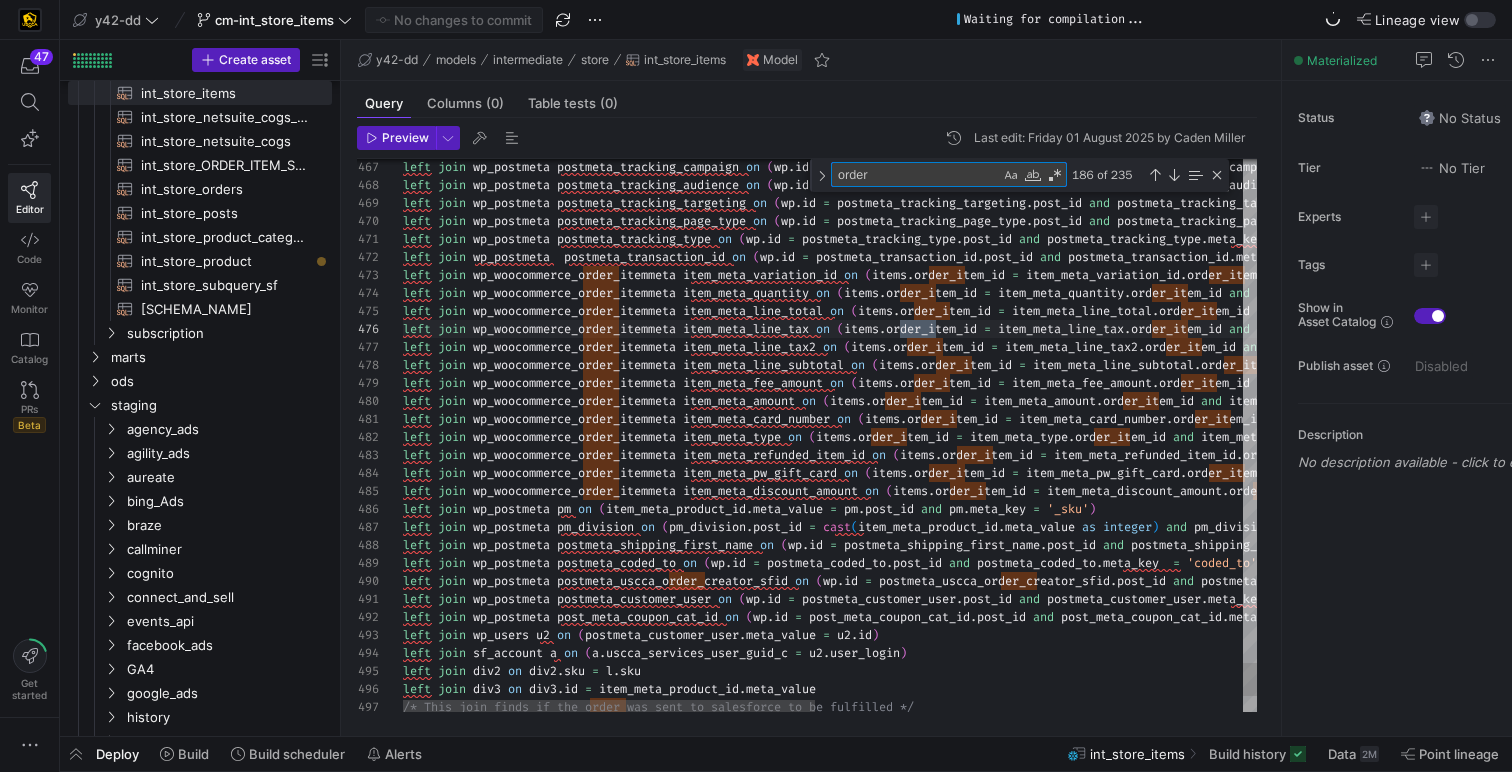 type on "e = 'line_item' )
left join wp_woocommerce_order_itemmeta item_meta_quantity on (items.order_item_id = item_meta_quantity.order_item_id and item_meta_quantity.meta_key = '_qty' and items.order_item_type = 'line_item')
left join wp_woocommerce_order_itemmeta item_meta_line_total on (items.order_item_id = item_meta_line_total.order_item_id and item_meta_line_total.meta_key = '_line_total' and items.order_item_type = 'line_item')
left join wp_woocommerce_order_itemmeta item_meta_line_tax on (items.order_item_id = item_meta_line_tax.order_item_id and item_meta_line_tax.meta_key = '_line_tax' and items.order_item_type = 'line_item')
left join wp_woocommerce_order_itemmeta item_meta_line_tax2 on (items.order_item_id = item_meta_line_tax2.order_item_id and item_meta_line_tax2.meta_key = 'tax_amount' and items.order_item_type = 'tax')
left join wp_woocommerce_order_itemmeta item_meta_line_subtotal on (items.order_item_id = item_meta_line_subtotal.order_item_id and item_meta_line_subtotal.meta_key =" 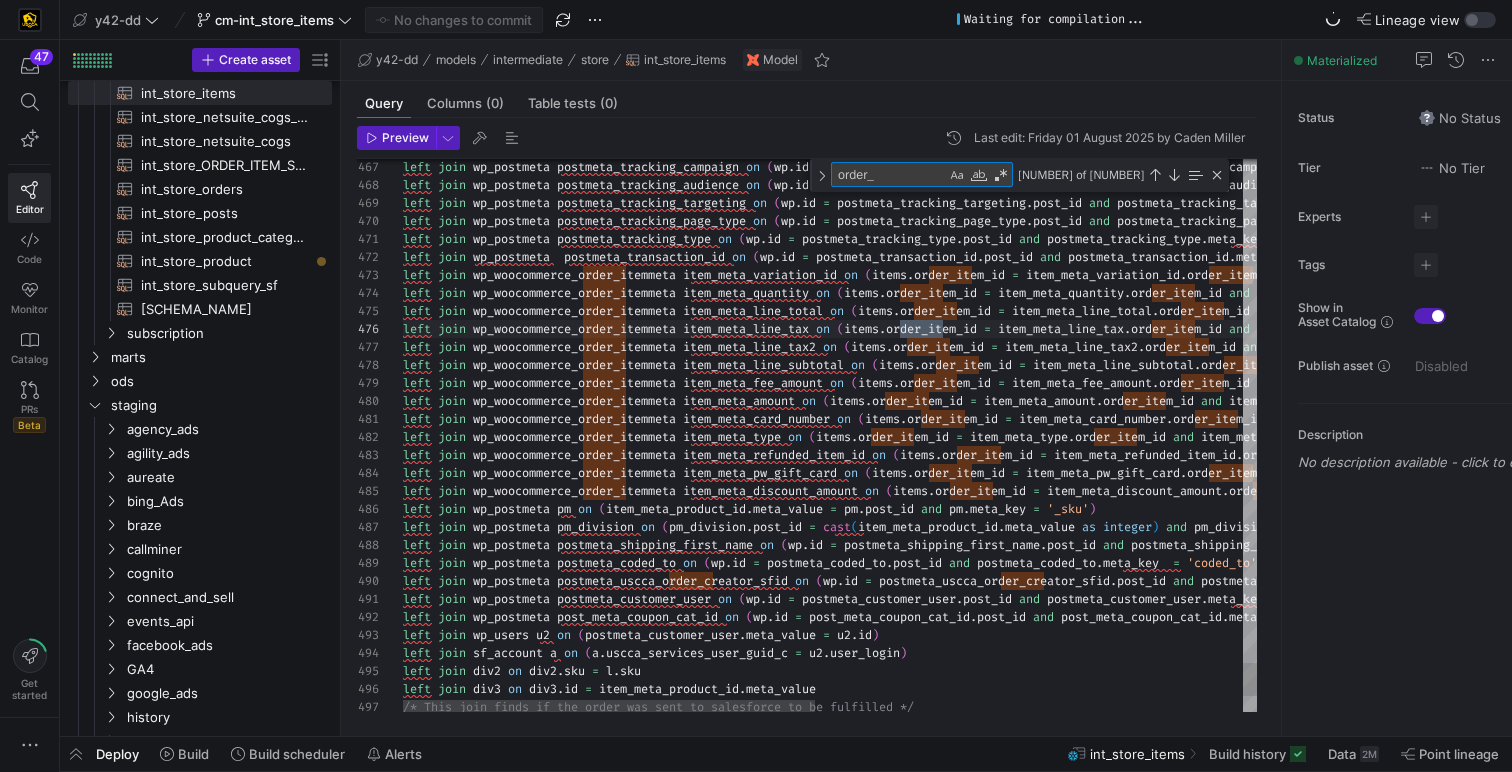 type on "e = 'line_item' )
left join wp_woocommerce_order_itemmeta item_meta_quantity on (items.order_item_id = item_meta_quantity.order_item_id and item_meta_quantity.meta_key = '_qty' and items.order_item_type = 'line_item')
left join wp_woocommerce_order_itemmeta item_meta_line_total on (items.order_item_id = item_meta_line_total.order_item_id and item_meta_line_total.meta_key = '_line_total' and items.order_item_type = 'line_item')
left join wp_woocommerce_order_itemmeta item_meta_line_tax on (items.order_item_id = item_meta_line_tax.order_item_id and item_meta_line_tax.meta_key = '_line_tax' and items.order_item_type = 'line_item')
left join wp_woocommerce_order_itemmeta item_meta_line_tax2 on (items.order_item_id = item_meta_line_tax2.order_item_id and item_meta_line_tax2.meta_key = 'tax_amount' and items.order_item_type = 'tax')
left join wp_woocommerce_order_itemmeta item_meta_line_subtotal on (items.order_item_id = item_meta_line_subtotal.order_item_id and item_meta_line_subtotal.meta_key = '" 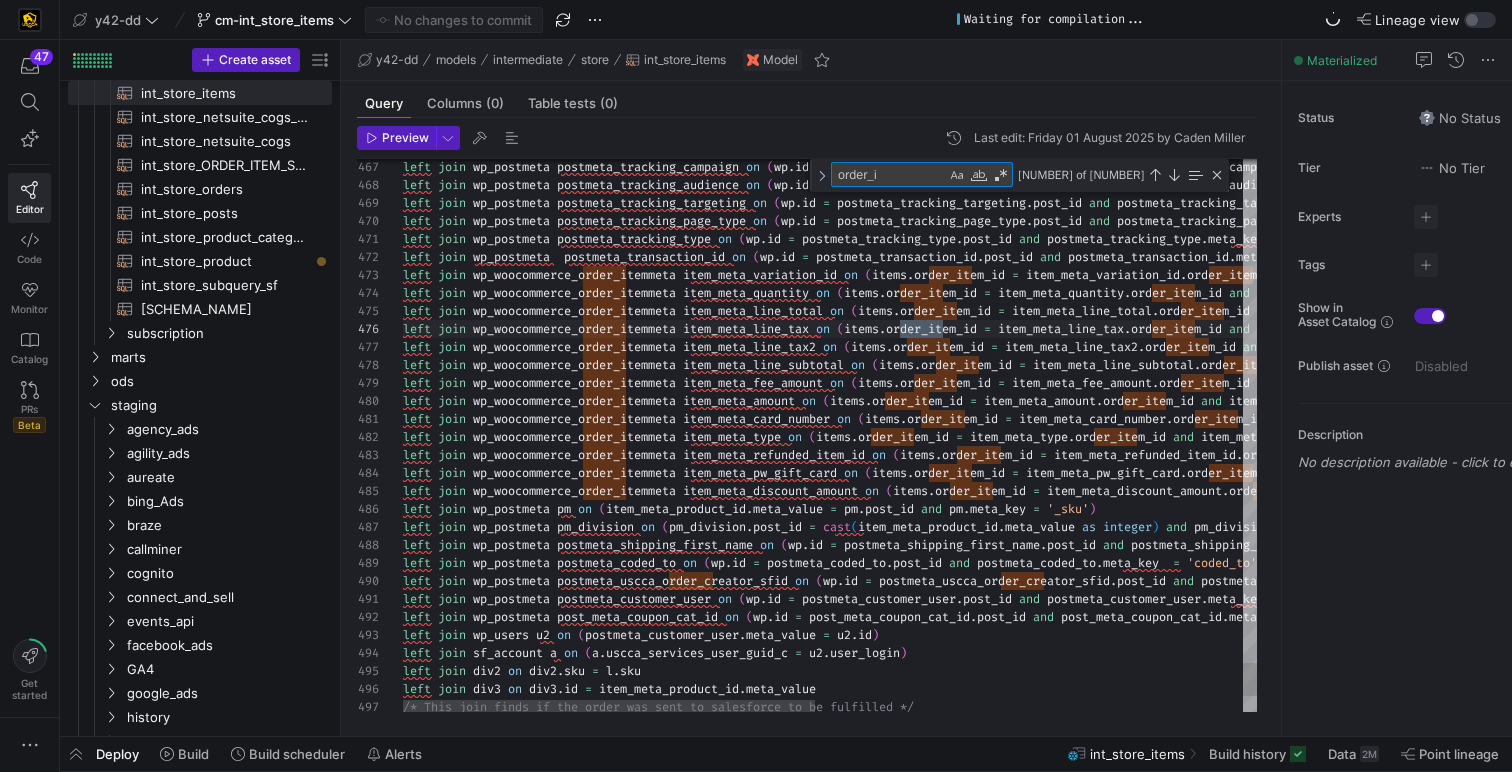 type on "e = 'line_item' )
left join wp_woocommerce_order_itemmeta item_meta_quantity on (items.order_item_id = item_meta_quantity.order_item_id and item_meta_quantity.meta_key = '_qty' and items.order_item_type = 'line_item')
left join wp_woocommerce_order_itemmeta item_meta_line_total on (items.order_item_id = item_meta_line_total.order_item_id and item_meta_line_total.meta_key = '_line_total' and items.order_item_type = 'line_item')
left join wp_woocommerce_order_itemmeta item_meta_line_tax on (items.order_item_id = item_meta_line_tax.order_item_id and item_meta_line_tax.meta_key = '_line_tax' and items.order_item_type = 'line_item')
left join wp_woocommerce_order_itemmeta item_meta_line_tax2 on (items.order_item_id = item_meta_line_tax2.order_item_id and item_meta_line_tax2.meta_key = 'tax_amount' and items.order_item_type = 'tax')
left join wp_woocommerce_order_itemmeta item_meta_line_subtotal on (items.order_item_id = item_meta_line_subtotal.order_item_id and item_meta_line_subtotal.meta_key = '_" 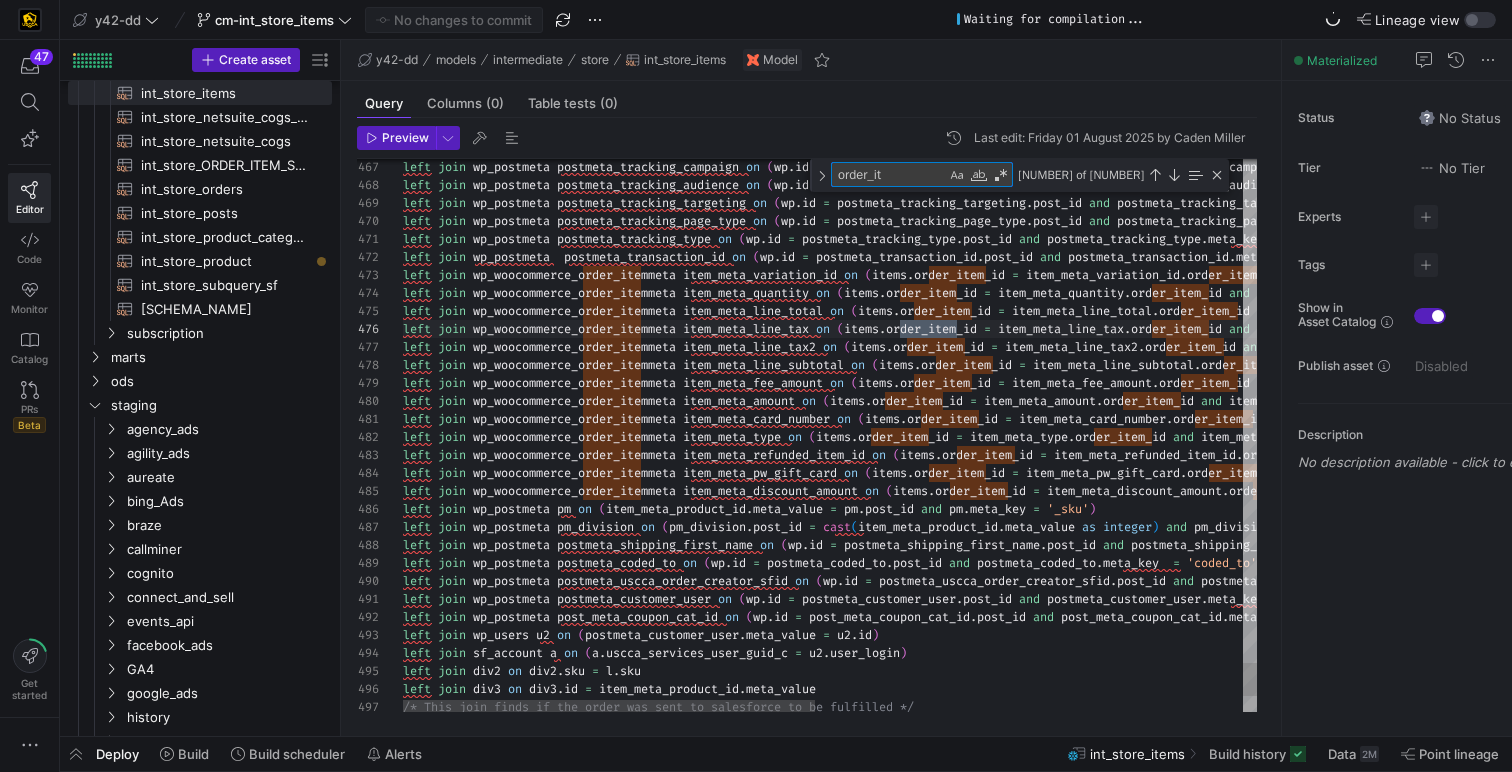 type on "e = 'line_item' )
left join wp_woocommerce_order_itemmeta item_meta_quantity on (items.order_item_id = item_meta_quantity.order_item_id and item_meta_quantity.meta_key = '_qty' and items.order_item_type = 'line_item')
left join wp_woocommerce_order_itemmeta item_meta_line_total on (items.order_item_id = item_meta_line_total.order_item_id and item_meta_line_total.meta_key = '_line_total' and items.order_item_type = 'line_item')
left join wp_woocommerce_order_itemmeta item_meta_line_tax on (items.order_item_id = item_meta_line_tax.order_item_id and item_meta_line_tax.meta_key = '_line_tax' and items.order_item_type = 'line_item')
left join wp_woocommerce_order_itemmeta item_meta_line_tax2 on (items.order_item_id = item_meta_line_tax2.order_item_id and item_meta_line_tax2.meta_key = 'tax_amount' and items.order_item_type = 'tax')
left join wp_woocommerce_order_itemmeta item_meta_line_subtotal on (items.order_item_id = item_meta_line_subtotal.order_item_id and item_meta_line_subtotal.meta_key = '_l" 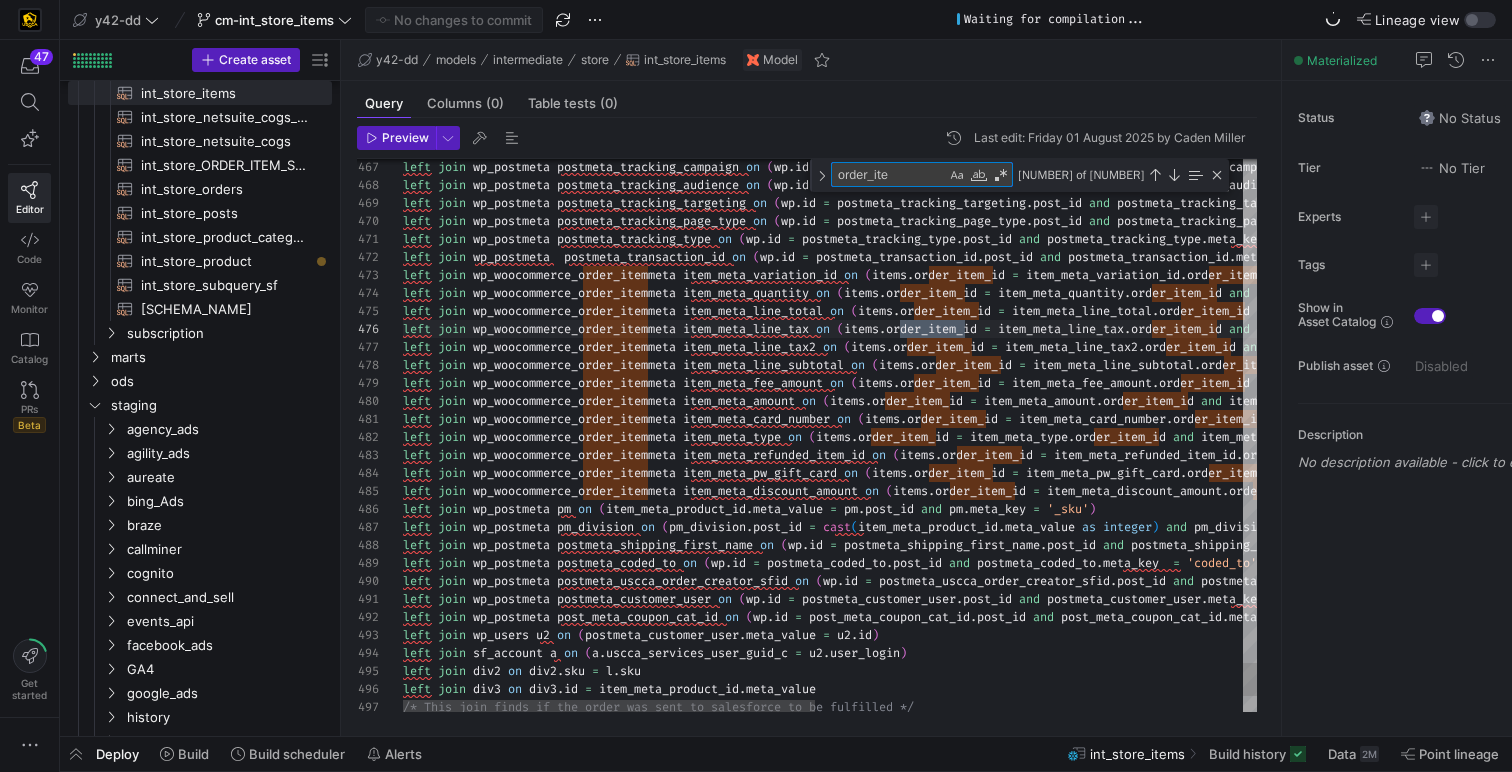 type on "order_item" 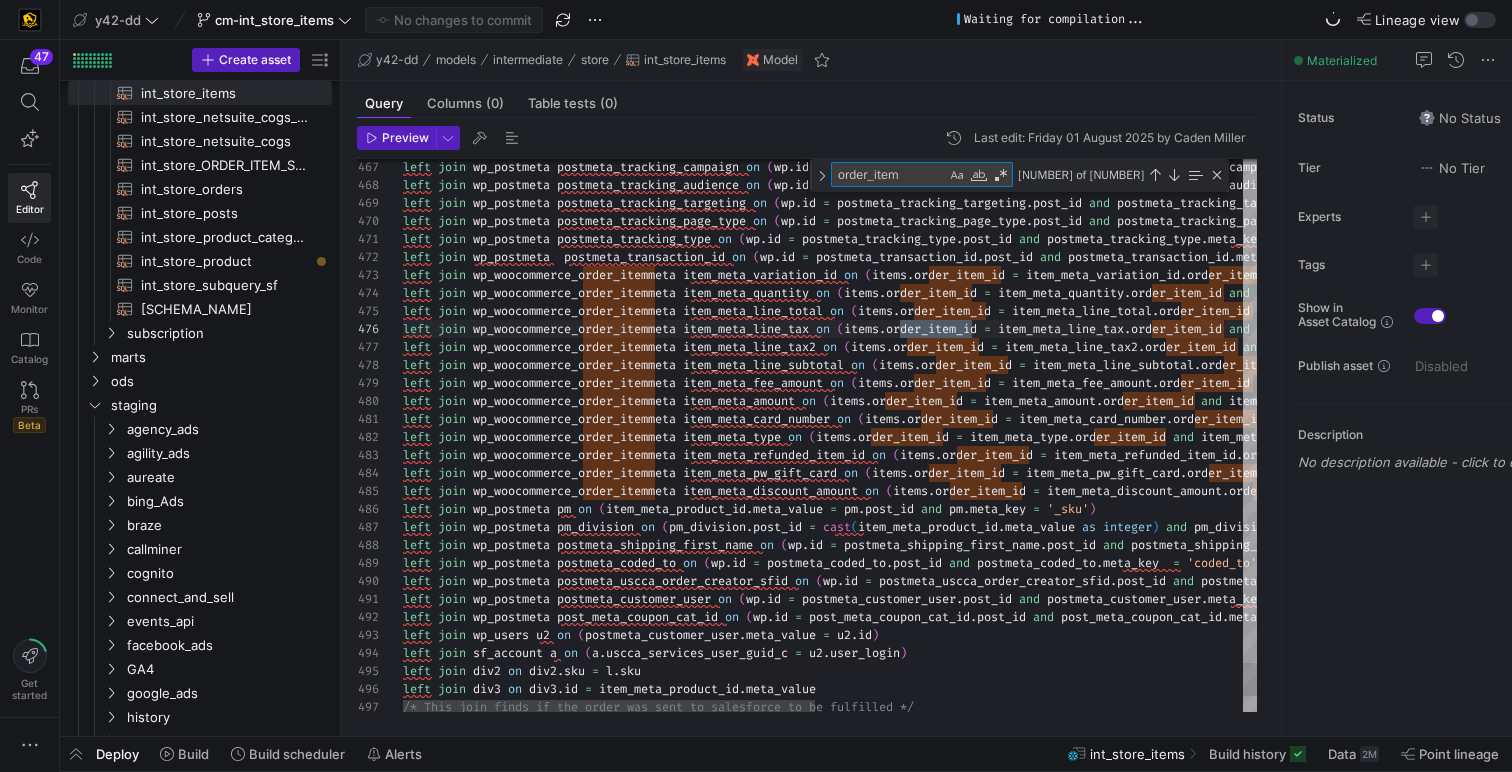 type on "e = 'line_item' )
left join wp_woocommerce_order_itemmeta item_meta_quantity on (items.order_item_id = item_meta_quantity.order_item_id and item_meta_quantity.meta_key = '_qty' and items.order_item_type = 'line_item')
left join wp_woocommerce_order_itemmeta item_meta_line_total on (items.order_item_id = item_meta_line_total.order_item_id and item_meta_line_total.meta_key = '_line_total' and items.order_item_type = 'line_item')
left join wp_woocommerce_order_itemmeta item_meta_line_tax on (items.order_item_id = item_meta_line_tax.order_item_id and item_meta_line_tax.meta_key = '_line_tax' and items.order_item_type = 'line_item')
left join wp_woocommerce_order_itemmeta item_meta_line_tax2 on (items.order_item_id = item_meta_line_tax2.order_item_id and item_meta_line_tax2.meta_key = 'tax_amount' and items.order_item_type = 'tax')
left join wp_woocommerce_order_itemmeta item_meta_line_subtotal on (items.order_item_id = item_meta_line_subtotal.order_item_id and item_meta_line_subtotal.meta_key = '_lin" 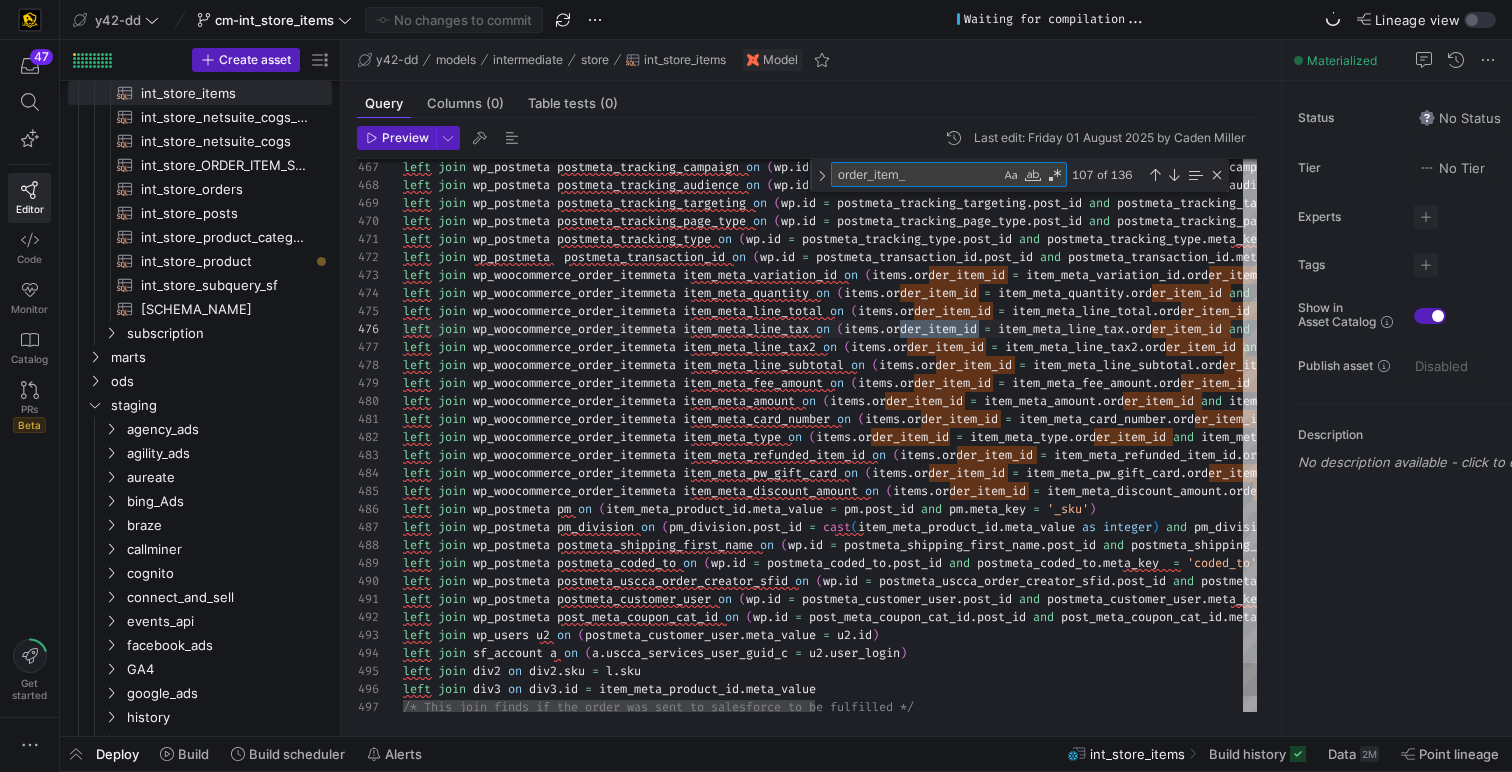 type on ", product_variation_id::text as product_variation_id
, parent_order_id::text as parent_order_id
, purchased_date as transaction_date_time
, order_item_name
, sku_without_size
, item_sku
, (case when item_sku != sku_without_size and item_sku != sku
then item_sku
else sku end ) as sku
, order_item_donation_amount as promo_sum" 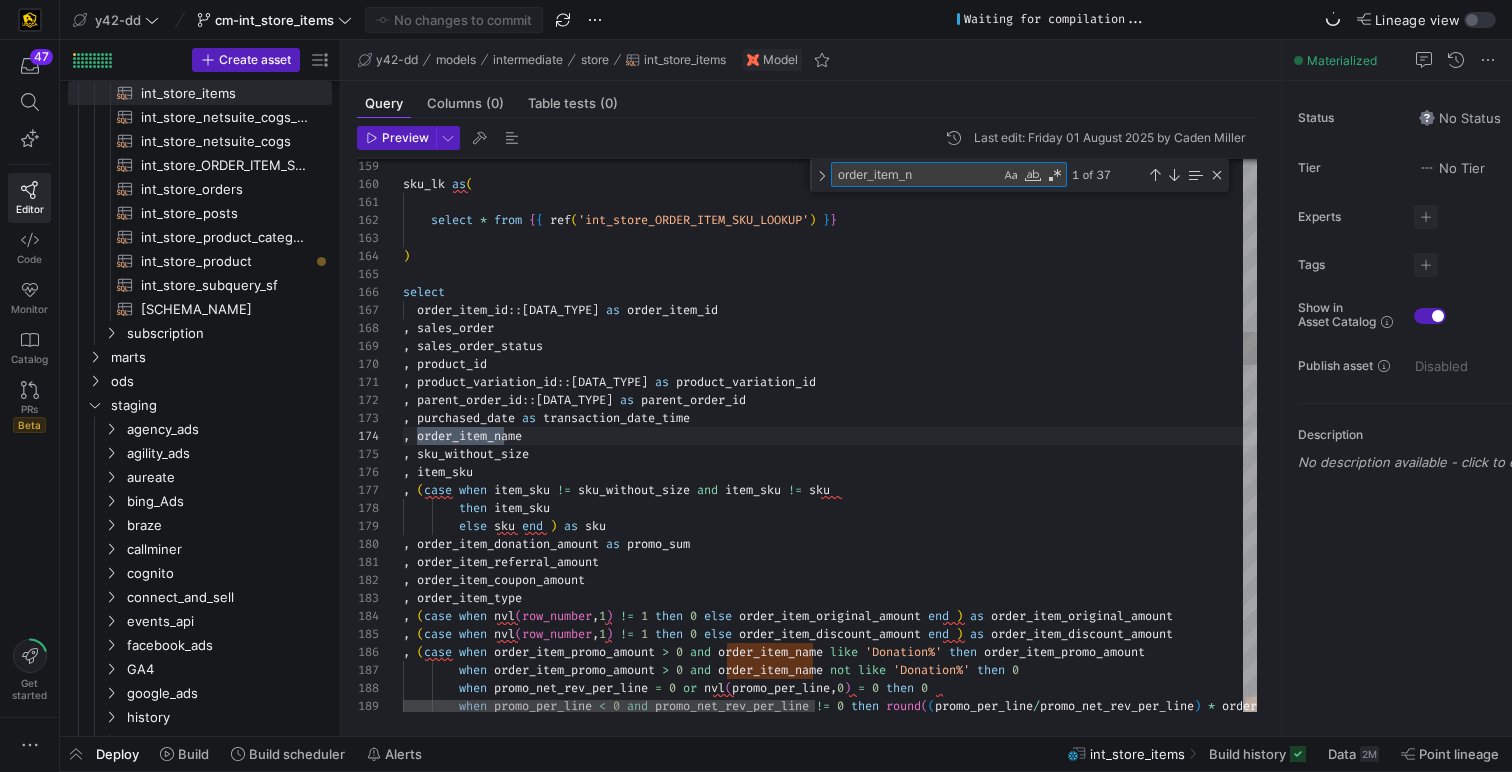type on "t
, (case when nvl(row_number,1) != 1 then 0 else order_item_discount_amount end ) as order_item_discount_amount
, (case when order_item_promo_amount > 0 and order_item_name like 'Donation%' then order_item_promo_amount
when order_item_promo_amount > 0 and order_item_name not like 'Donation%' then 0
when promo_net_rev_per_line = 0 or nvl(promo_per_line,0) = 0 then 0
when promo_per_line < 0 and promo_net_rev_per_line != 0 then round((promo_per_line/promo_net_rev_per_line) * order_item_net_revenue, 2)
else 0" 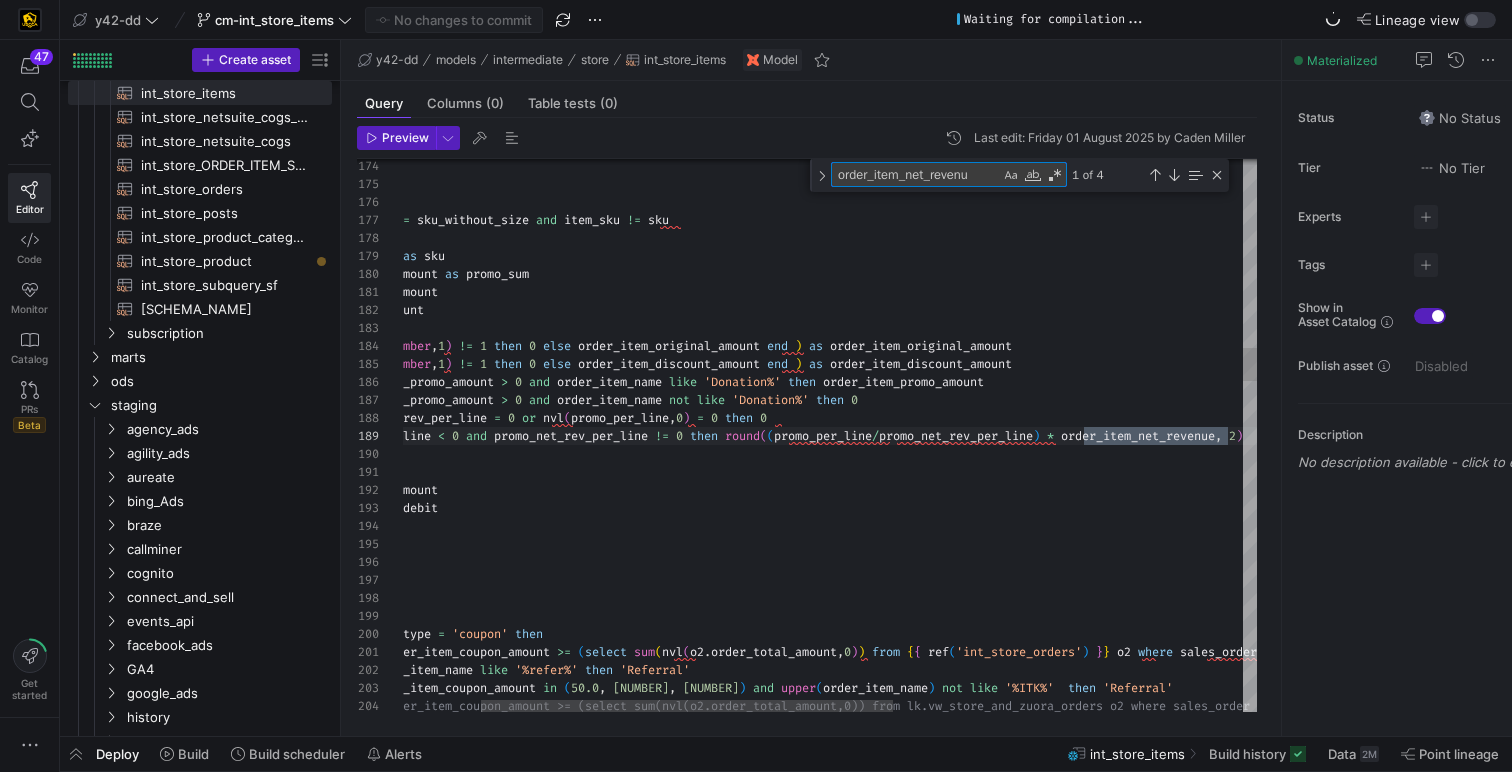 type on "order_item_net_revenue" 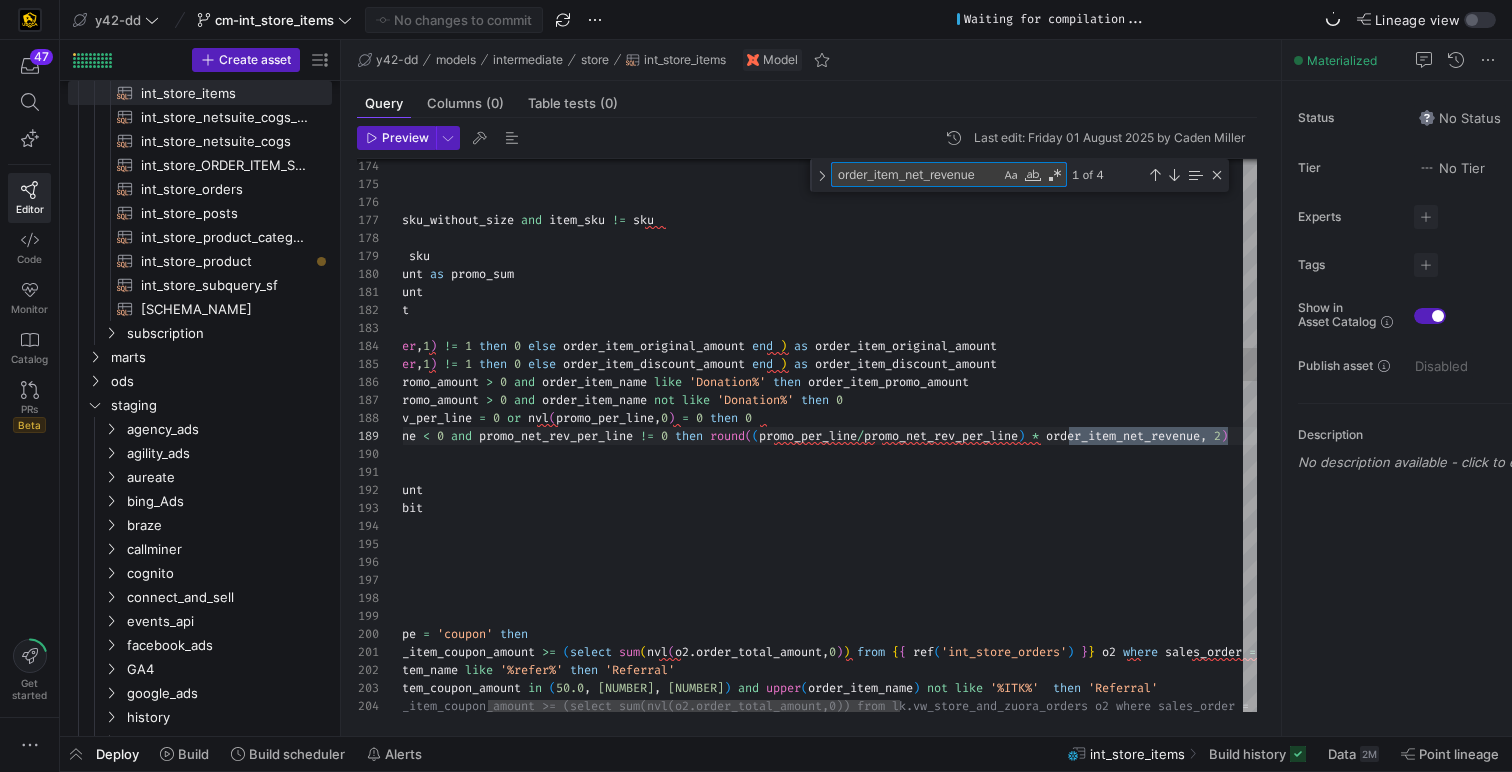 type on ", (case when nvl(row_number,1) != 1 then 0 else
(case when post_type = 'shop_order_refund'
then refund_item_sales_tax2
else order_item_sales_tax2 end ) end ) as order_item_sales_tax
, (case when nvl(row_number,1) != 1 then 0 else
(case when post_type = 'shop_order_refund'
then refund_item_net_revenue
else order_item_net_revenue end ) end ) as order_item_net_revenue
, (case when nvl(row_number,1) != 1 then 0 else
(case when post_type = 'shop_order_refund'" 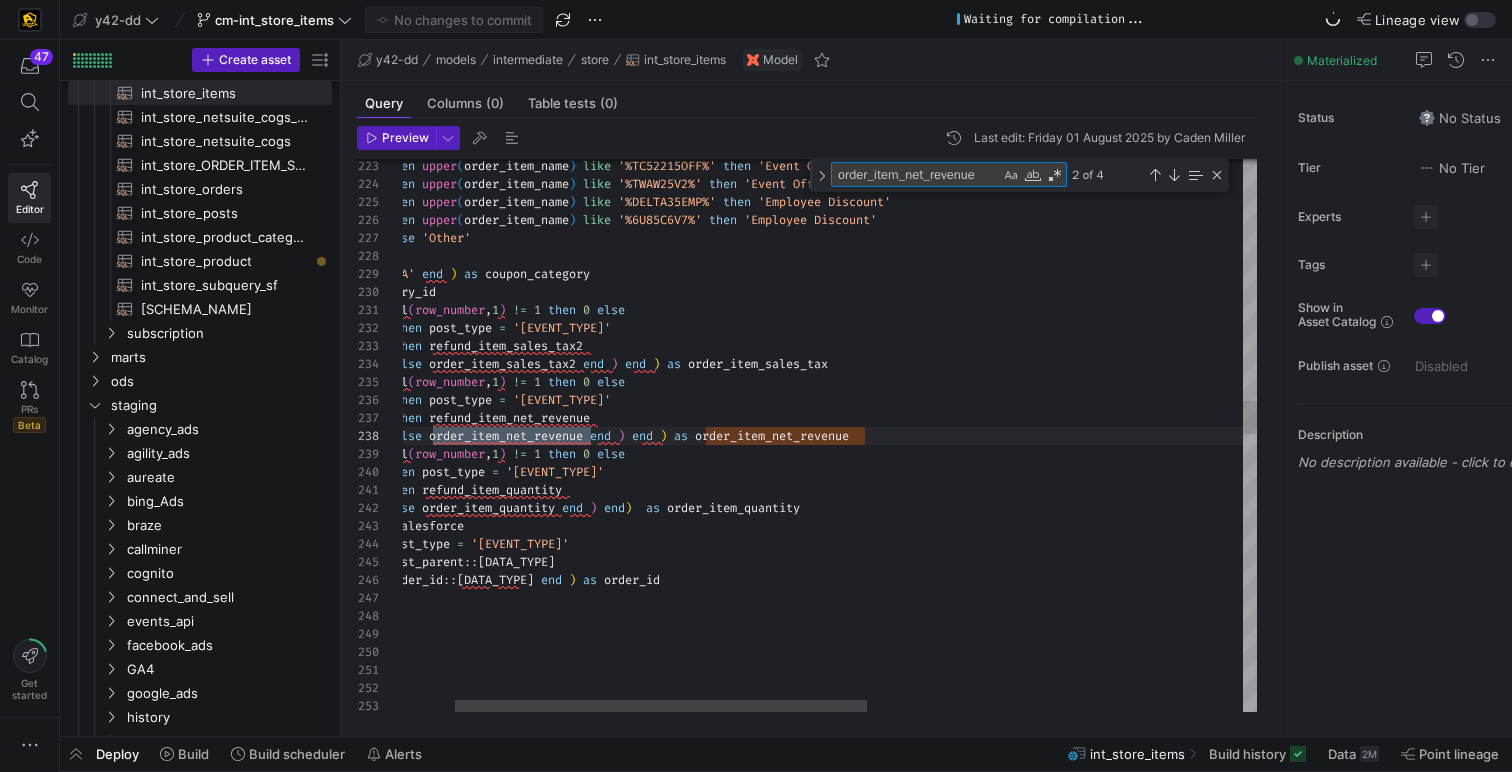 scroll, scrollTop: 180, scrollLeft: 295, axis: both 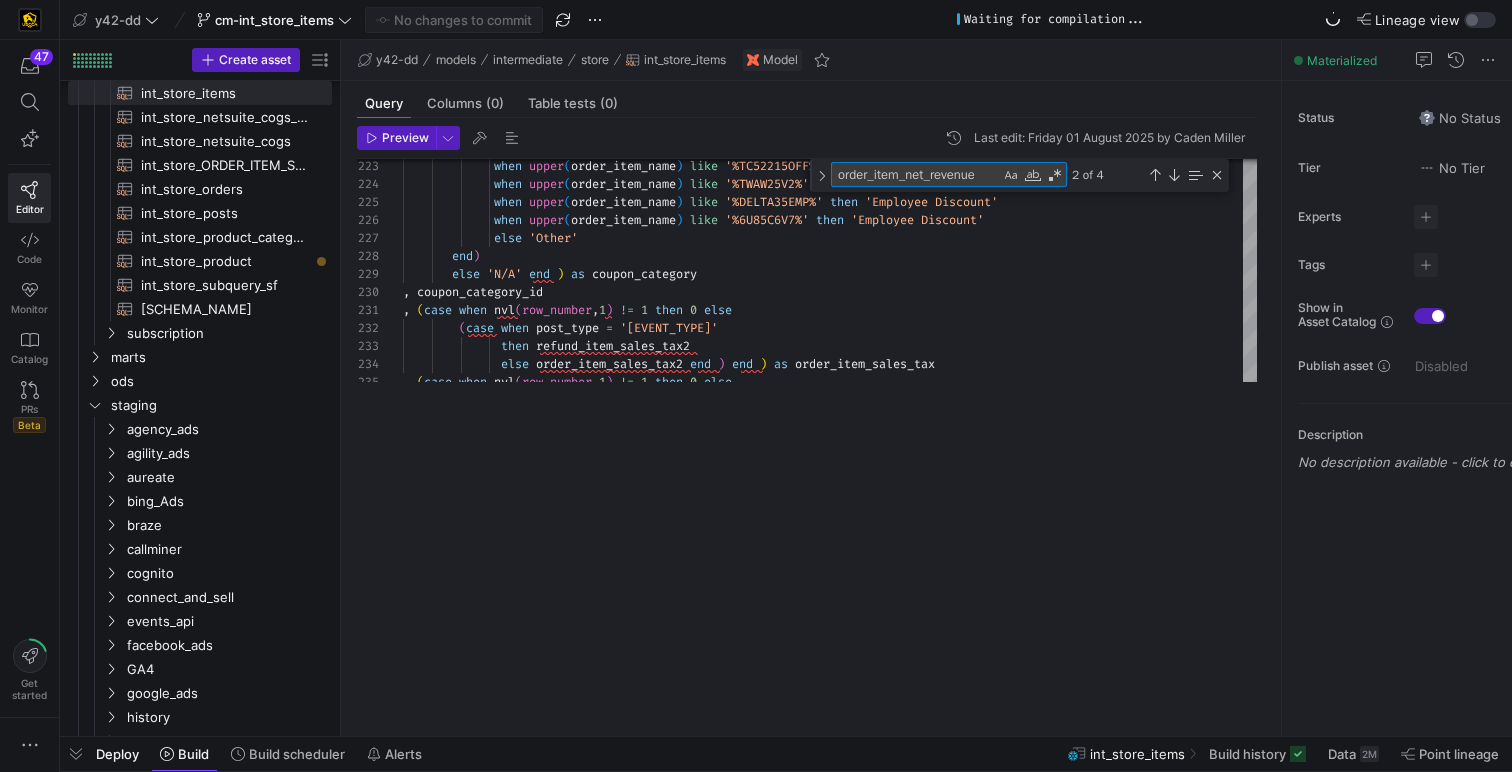drag, startPoint x: 1071, startPoint y: 406, endPoint x: 1067, endPoint y: 772, distance: 366.02185 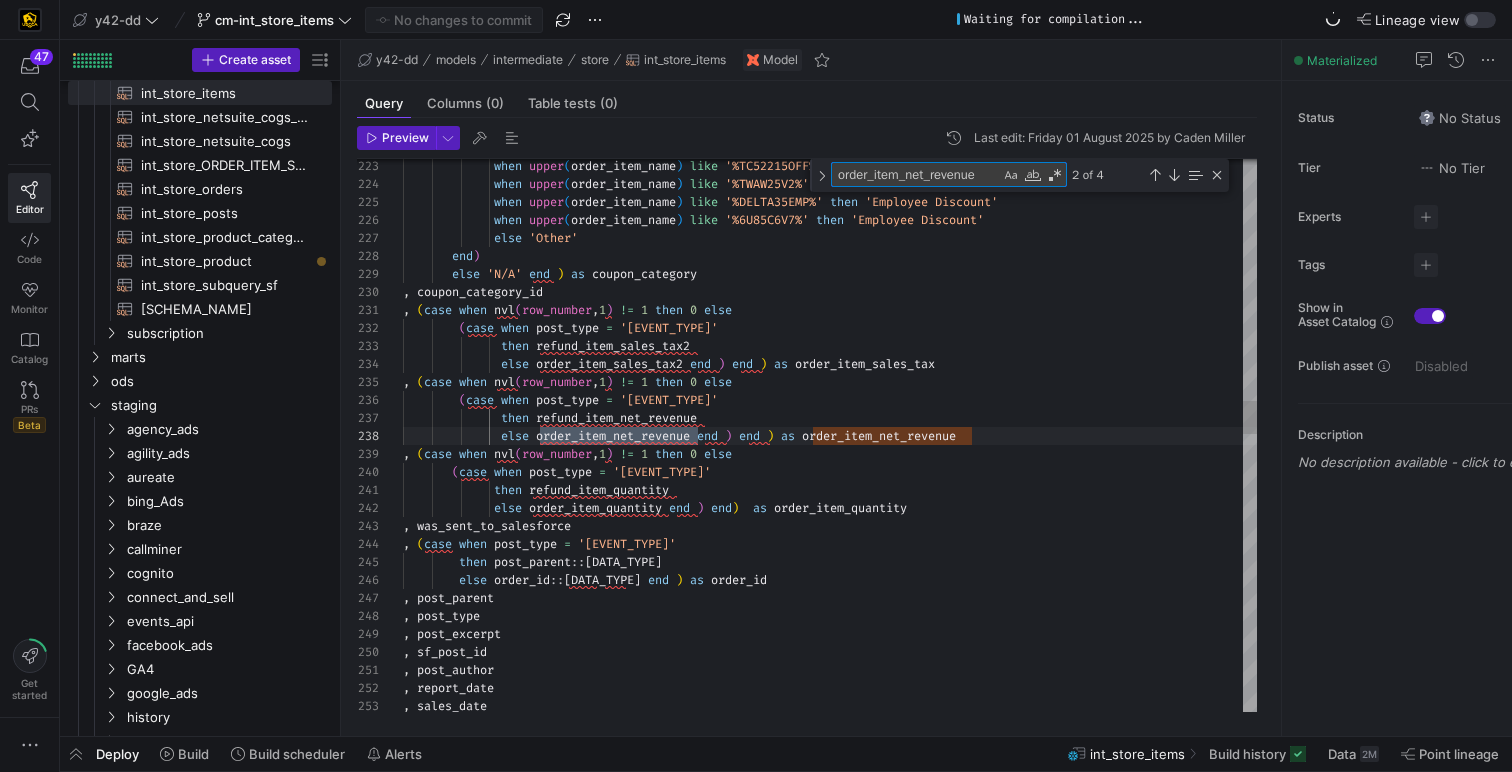 type on "order_item_net_revenue" 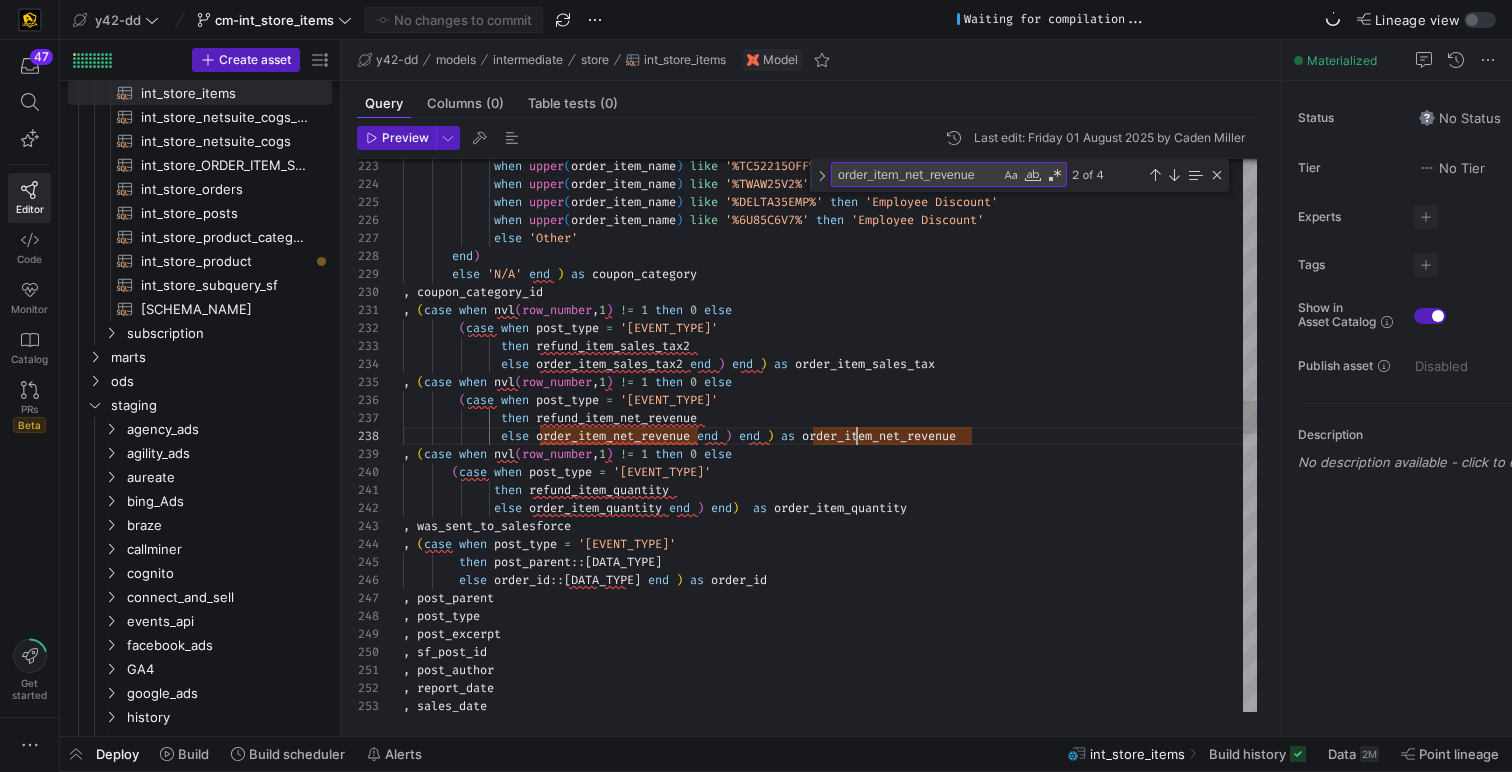 click on "when   upper ( order_item_name )   like   '%TC52215OFF%'   then   'Event Offer'               when   upper ( order_item_name )   like   '%TWAW25V2%'   then   'Event Offer'               when   upper ( order_item_name )   like   '%DELTA35EMP%'   then   'Employee Discount'               when   upper ( order_item_name )   like   '%6U85C6V7%'   then   'Employee Discount'               else   'Other'         end )         else   'N/A'   end   )   as   coupon_category ,   coupon_category_id ,   ( case   when   nvl ( row_number , 1 )   !=   1   then   0   else          ( case   when   post_type   =   'shop_order_refund'                then   refund_item_sales_tax2                  else   order_item_sales_tax2   end   )   end   )   as   order_item_sales_tax ,   ( case   when   nvl ( row_number , 1 )   !=   1   then   0   else (" at bounding box center [830, 735] 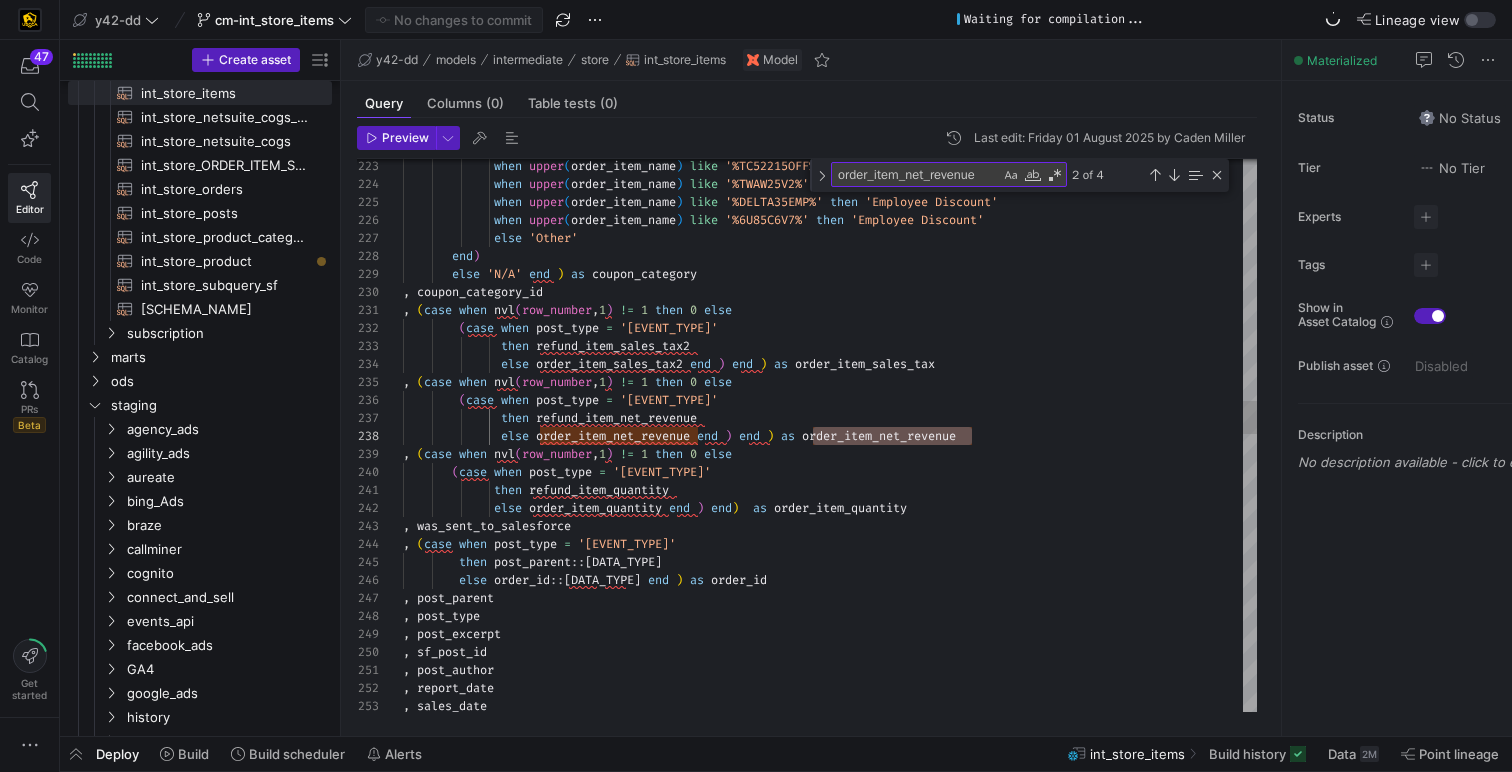 click on "when   upper ( order_item_name )   like   '%TC52215OFF%'   then   'Event Offer'               when   upper ( order_item_name )   like   '%TWAW25V2%'   then   'Event Offer'               when   upper ( order_item_name )   like   '%DELTA35EMP%'   then   'Employee Discount'               when   upper ( order_item_name )   like   '%6U85C6V7%'   then   'Employee Discount'               else   'Other'         end )         else   'N/A'   end   )   as   coupon_category ,   coupon_category_id ,   ( case   when   nvl ( row_number , 1 )   !=   1   then   0   else          ( case   when   post_type   =   'shop_order_refund'                then   refund_item_sales_tax2                  else   order_item_sales_tax2   end   )   end   )   as   order_item_sales_tax ,   ( case   when   nvl ( row_number , 1 )   !=   1   then   0   else (" at bounding box center (830, 735) 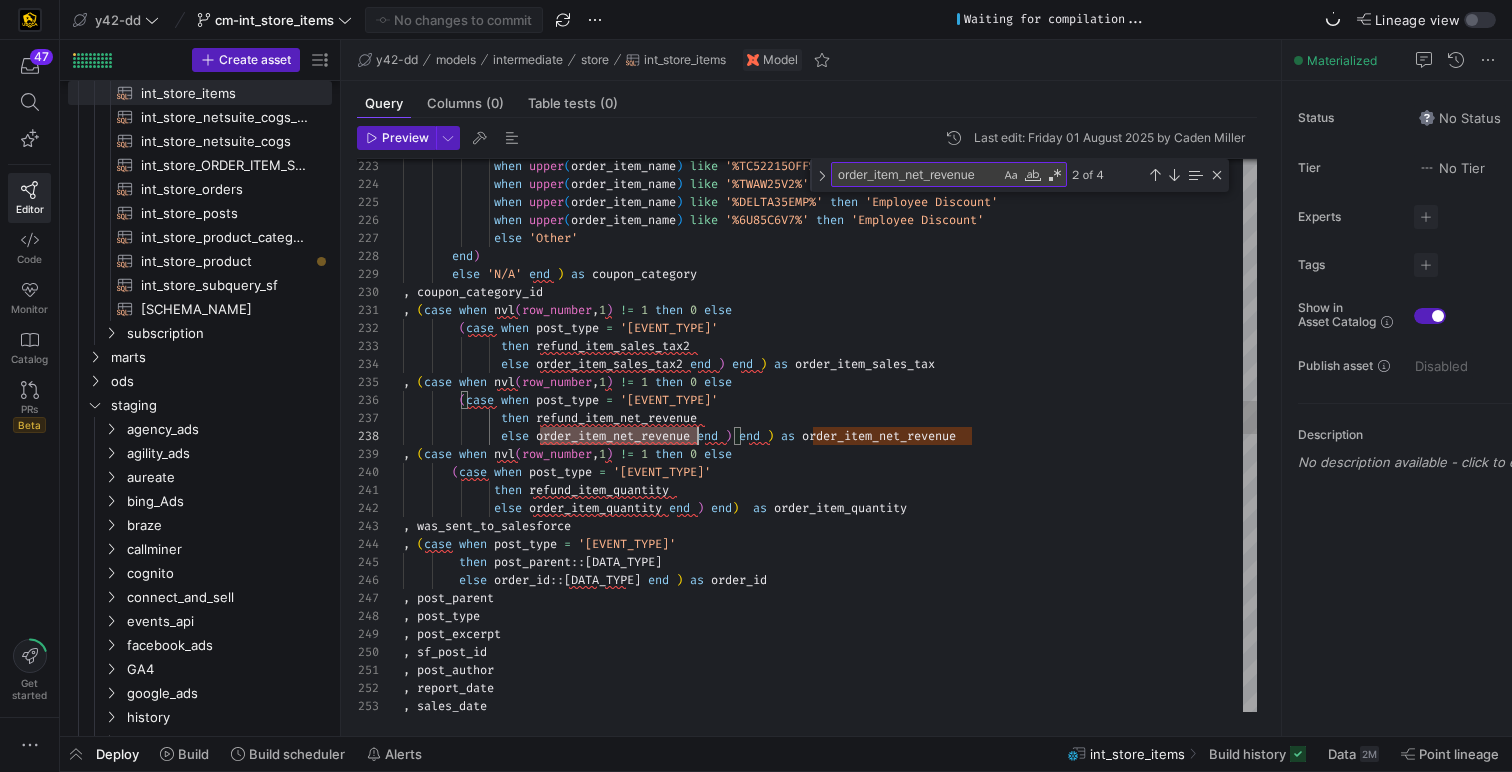 click on "when   upper ( order_item_name )   like   '%TC52215OFF%'   then   'Event Offer'               when   upper ( order_item_name )   like   '%TWAW25V2%'   then   'Event Offer'               when   upper ( order_item_name )   like   '%DELTA35EMP%'   then   'Employee Discount'               when   upper ( order_item_name )   like   '%6U85C6V7%'   then   'Employee Discount'               else   'Other'         end )         else   'N/A'   end   )   as   coupon_category ,   coupon_category_id ,   ( case   when   nvl ( row_number , 1 )   !=   1   then   0   else          ( case   when   post_type   =   'shop_order_refund'                then   refund_item_sales_tax2                  else   order_item_sales_tax2   end   )   end   )   as   order_item_sales_tax ,   ( case   when   nvl ( row_number , 1 )   !=   1   then   0   else (" at bounding box center (830, 735) 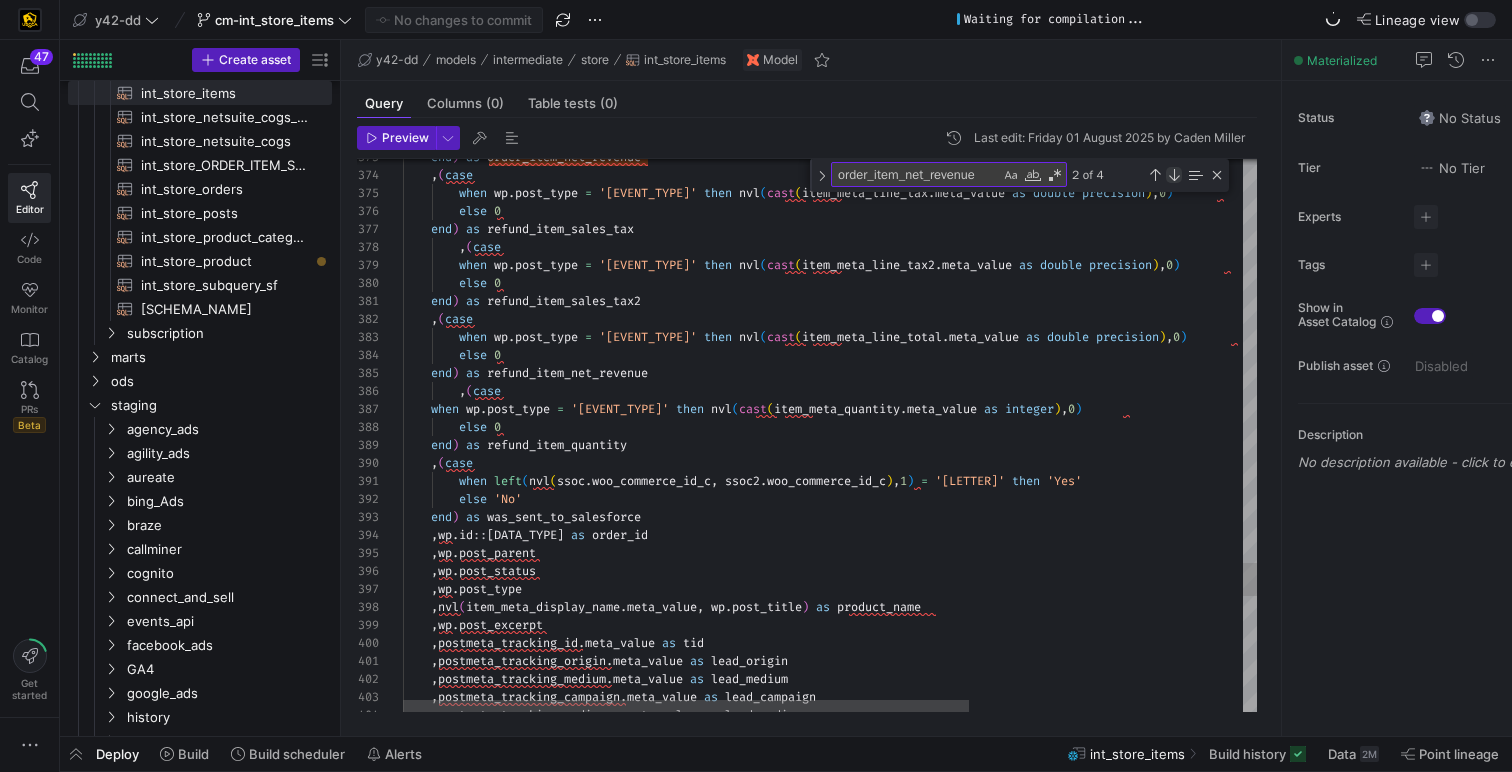 click at bounding box center (1174, 175) 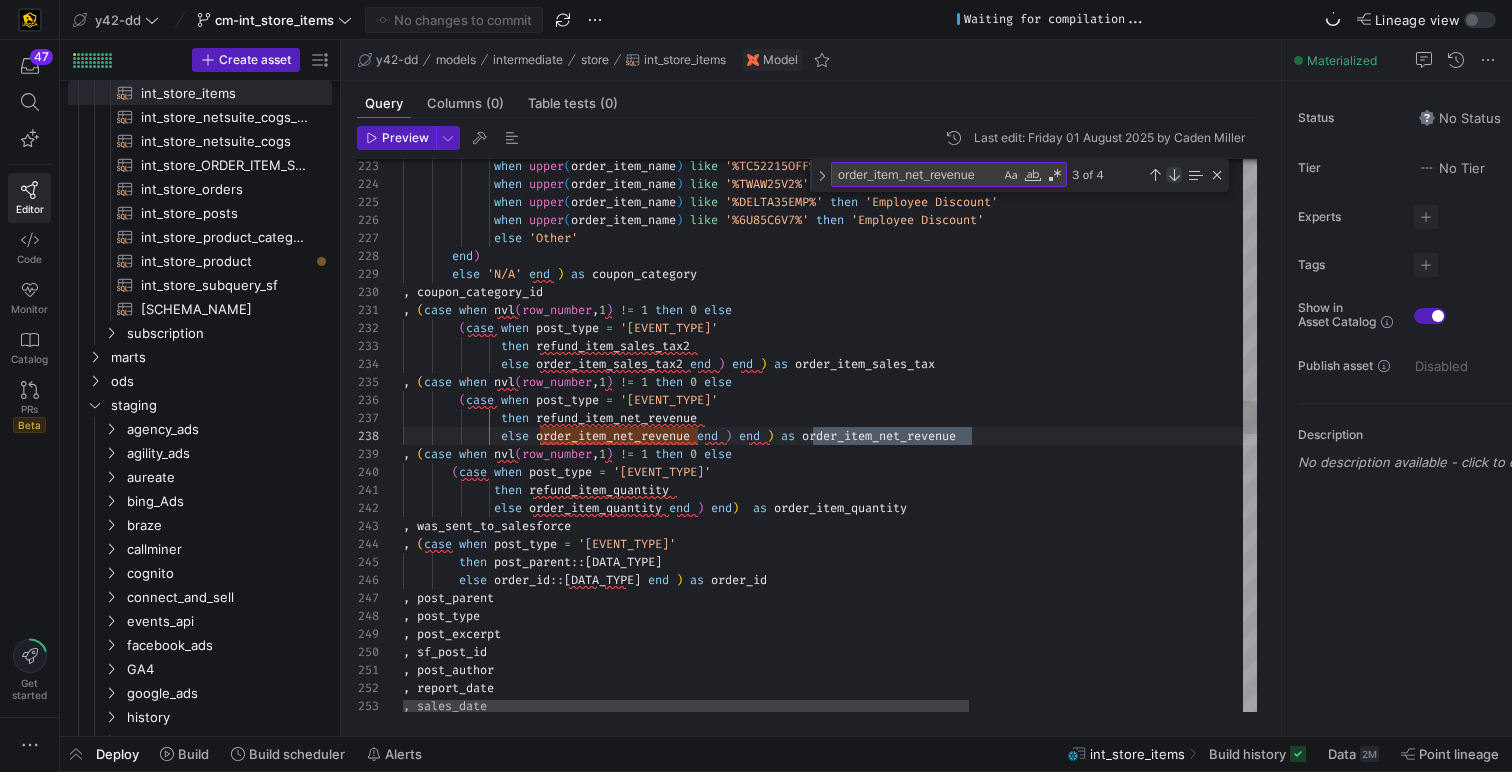 click at bounding box center [1174, 175] 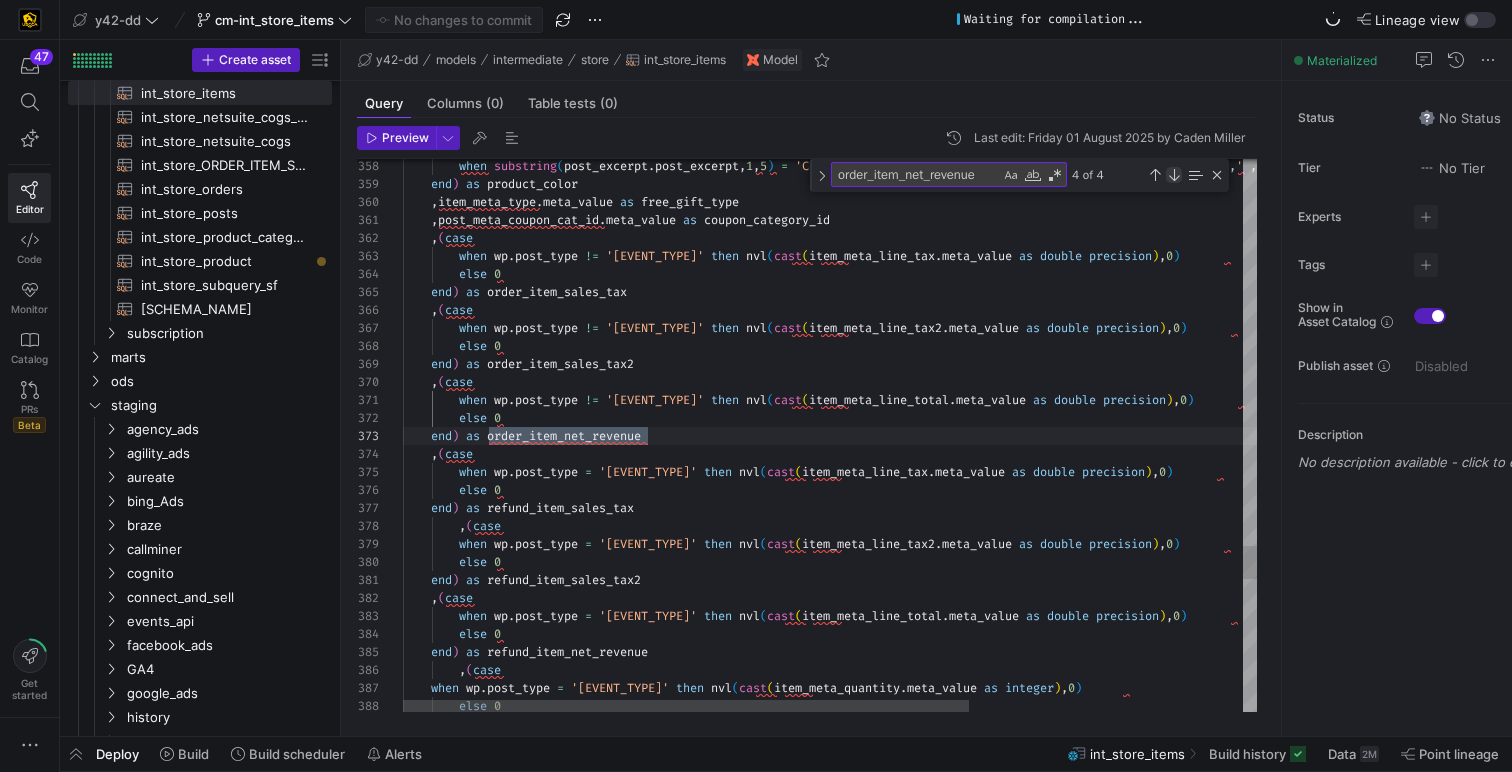 scroll, scrollTop: 0, scrollLeft: 245, axis: horizontal 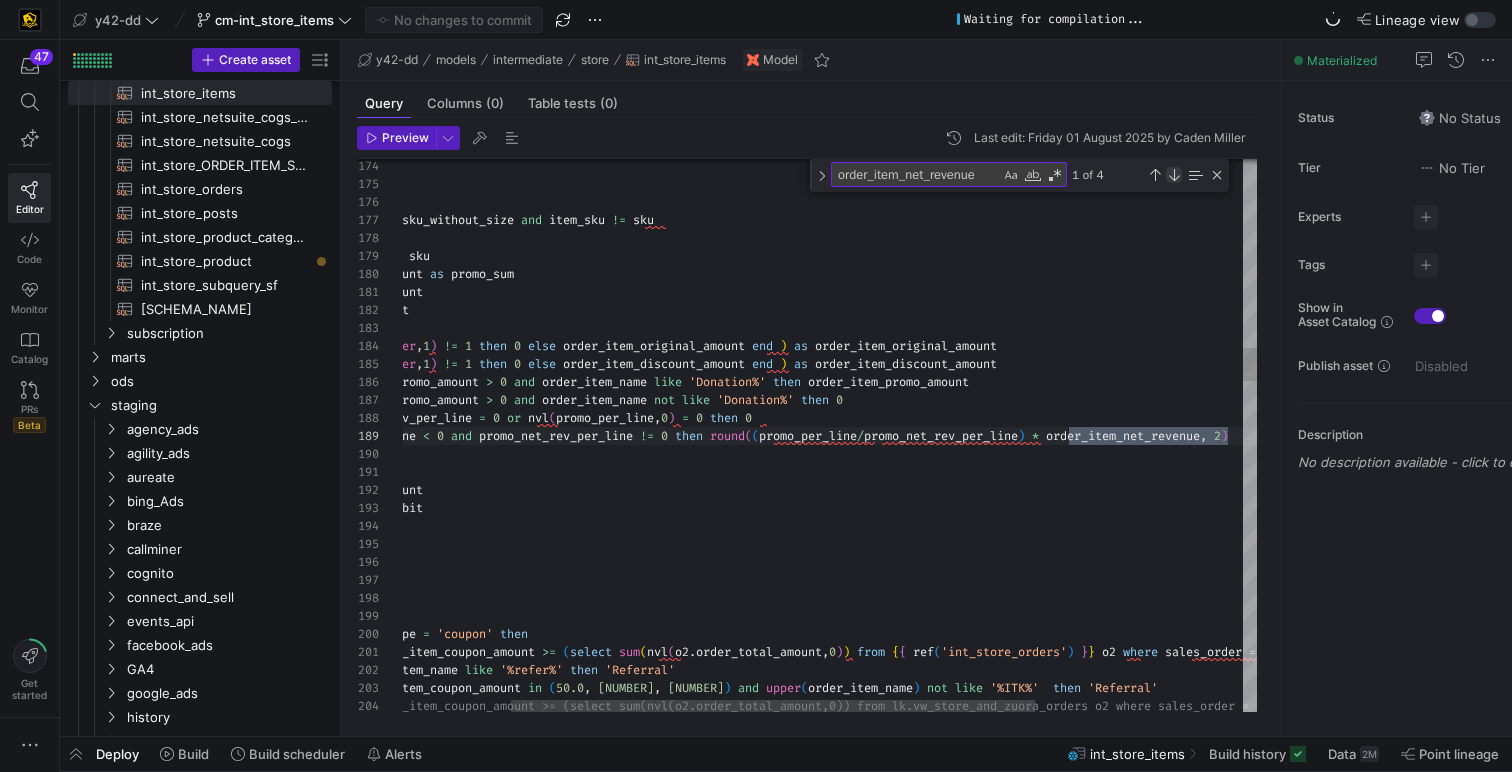 click at bounding box center [1174, 175] 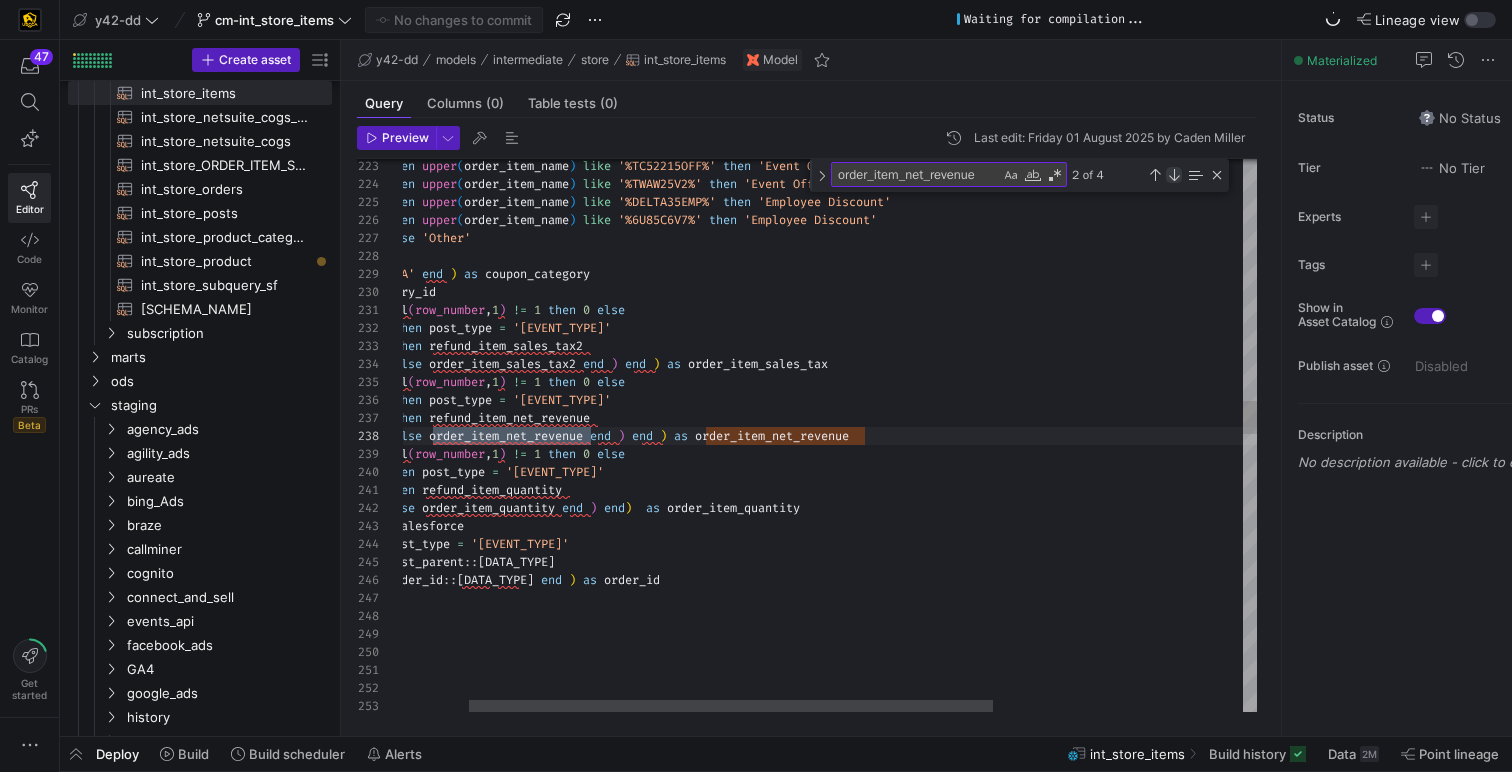 click at bounding box center (1174, 175) 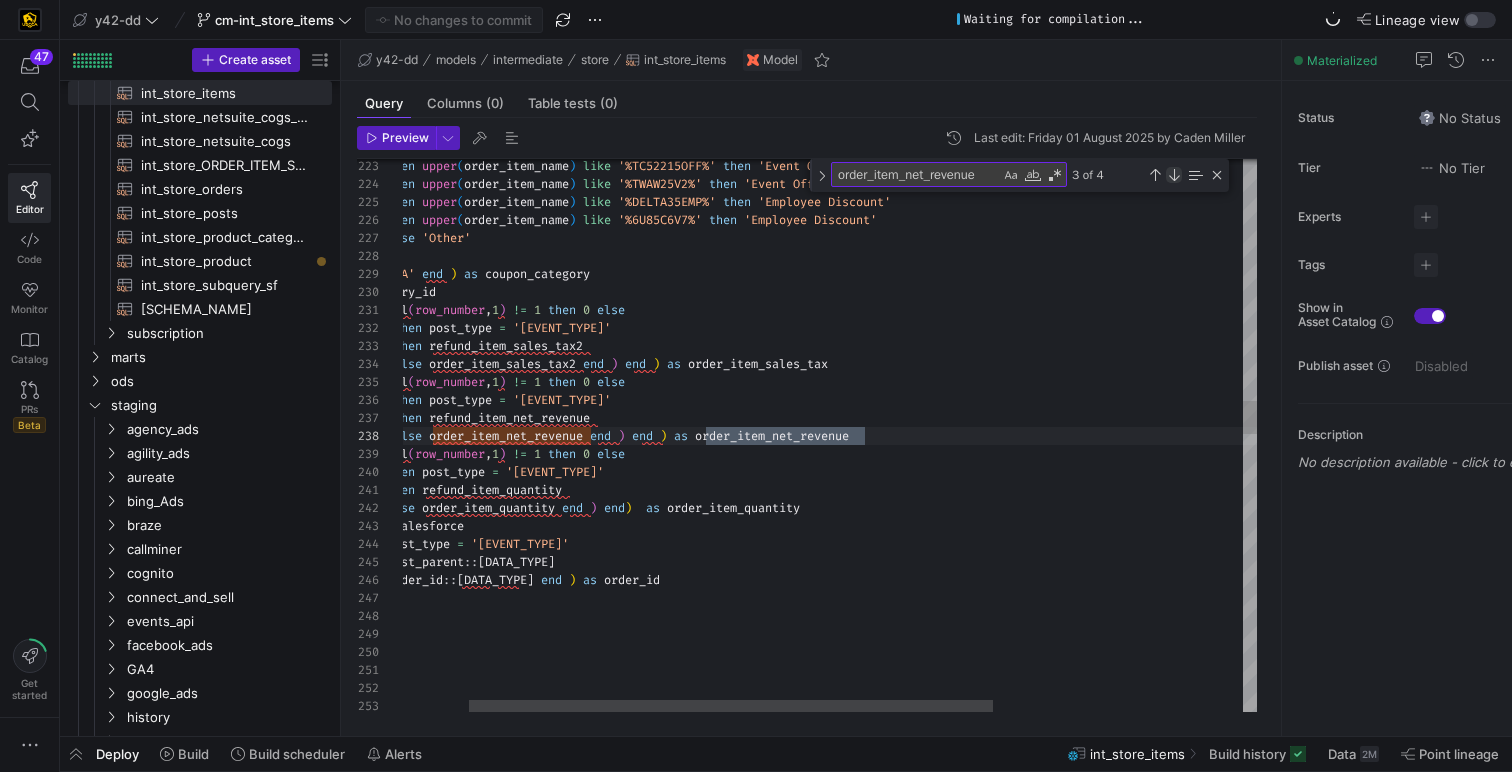 click at bounding box center [1174, 175] 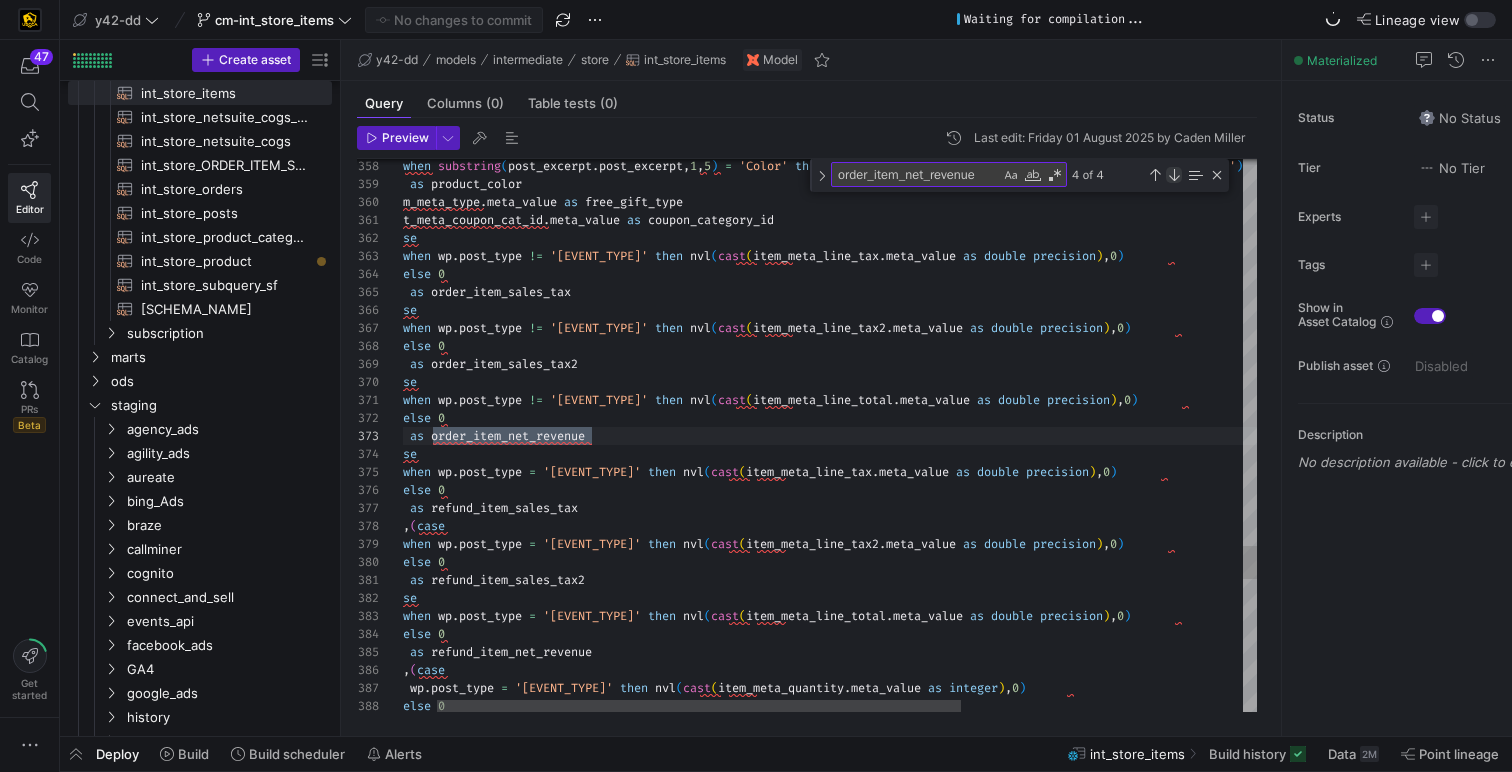 scroll, scrollTop: 0, scrollLeft: 245, axis: horizontal 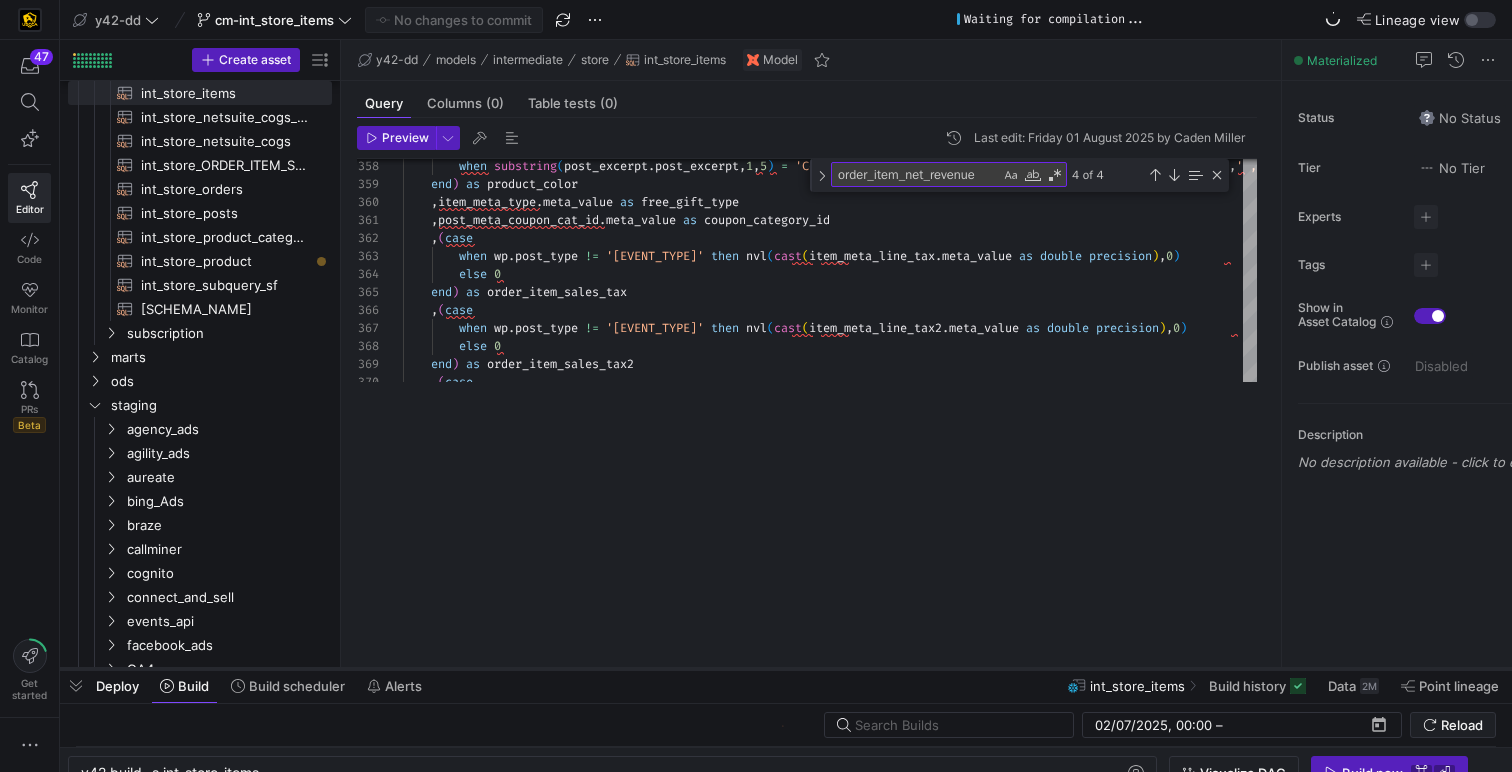 drag, startPoint x: 900, startPoint y: 404, endPoint x: 869, endPoint y: 695, distance: 292.64655 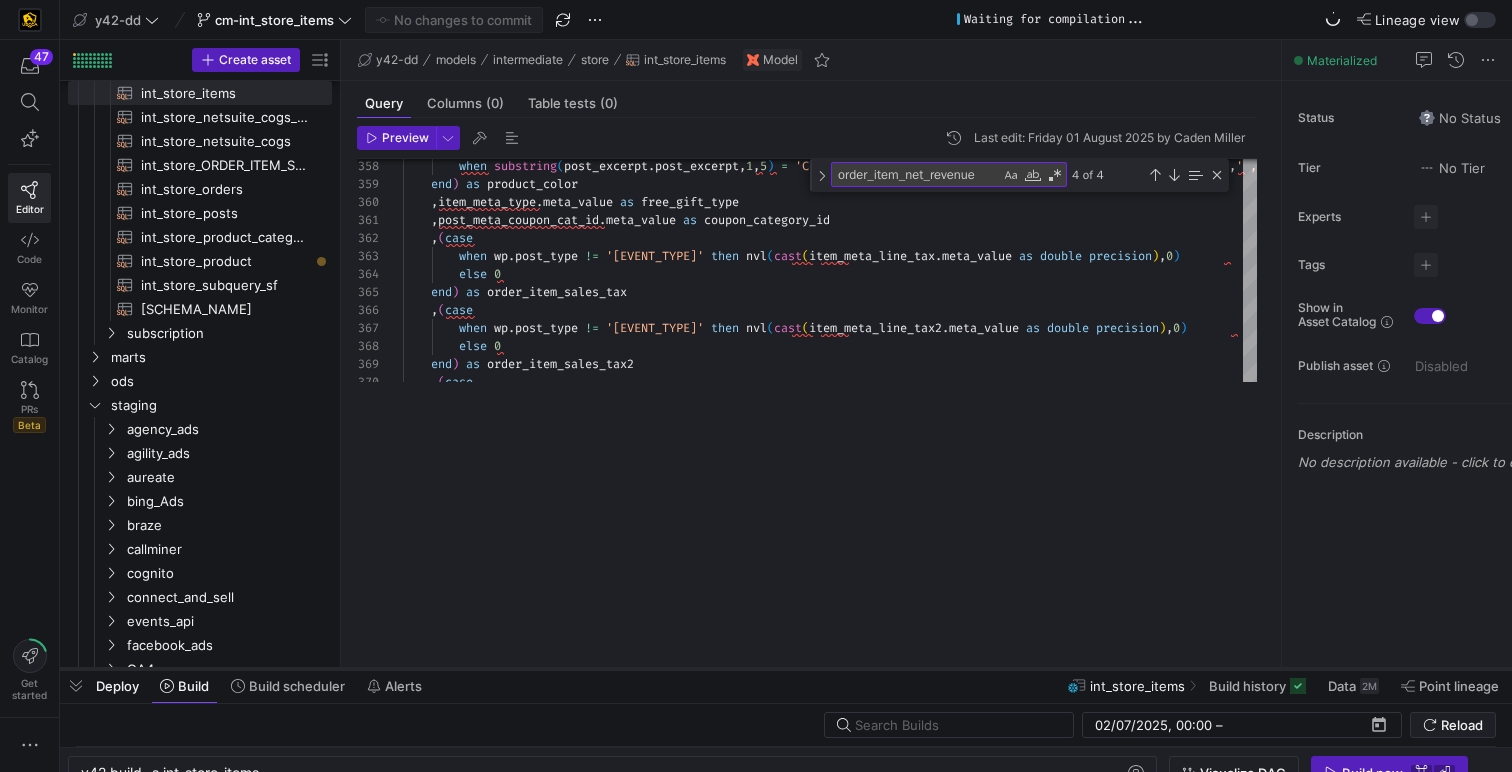 click 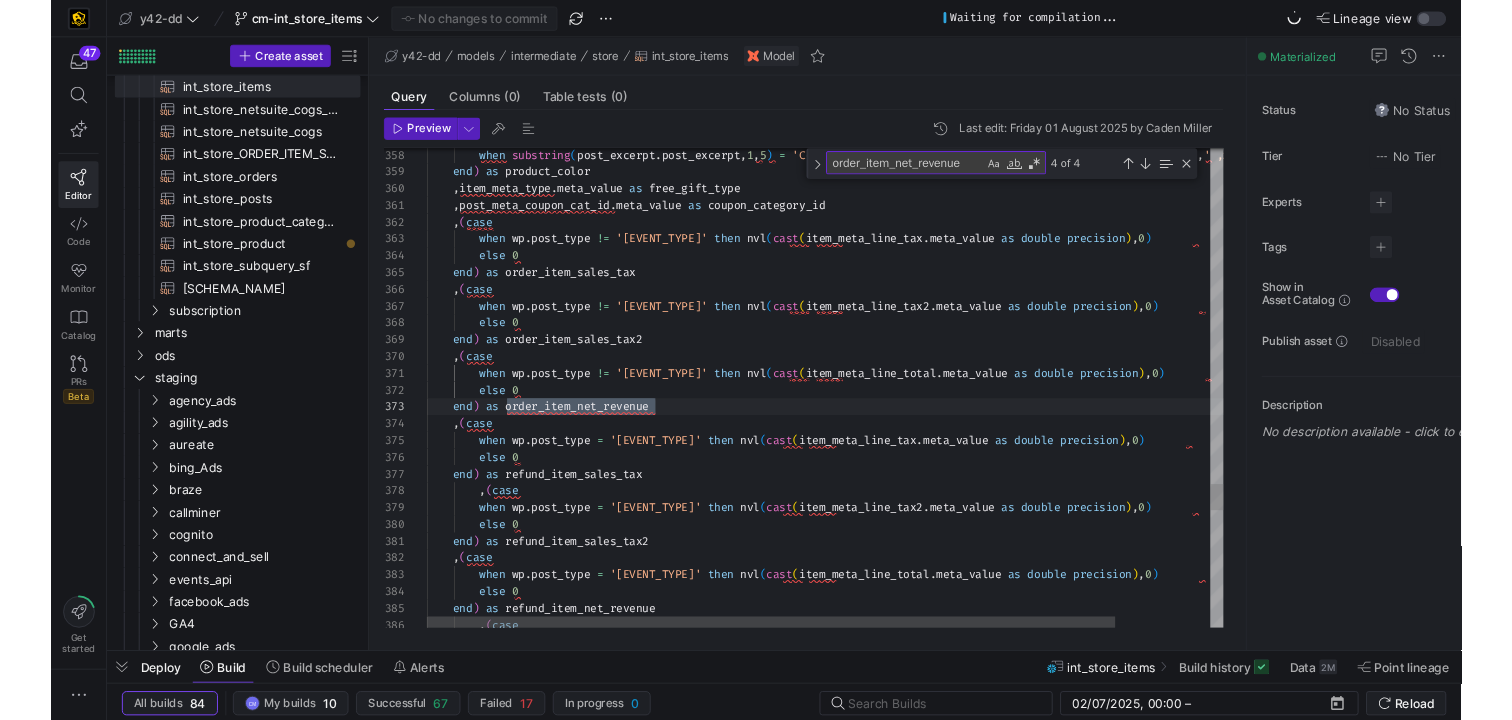 scroll, scrollTop: 108, scrollLeft: 238, axis: both 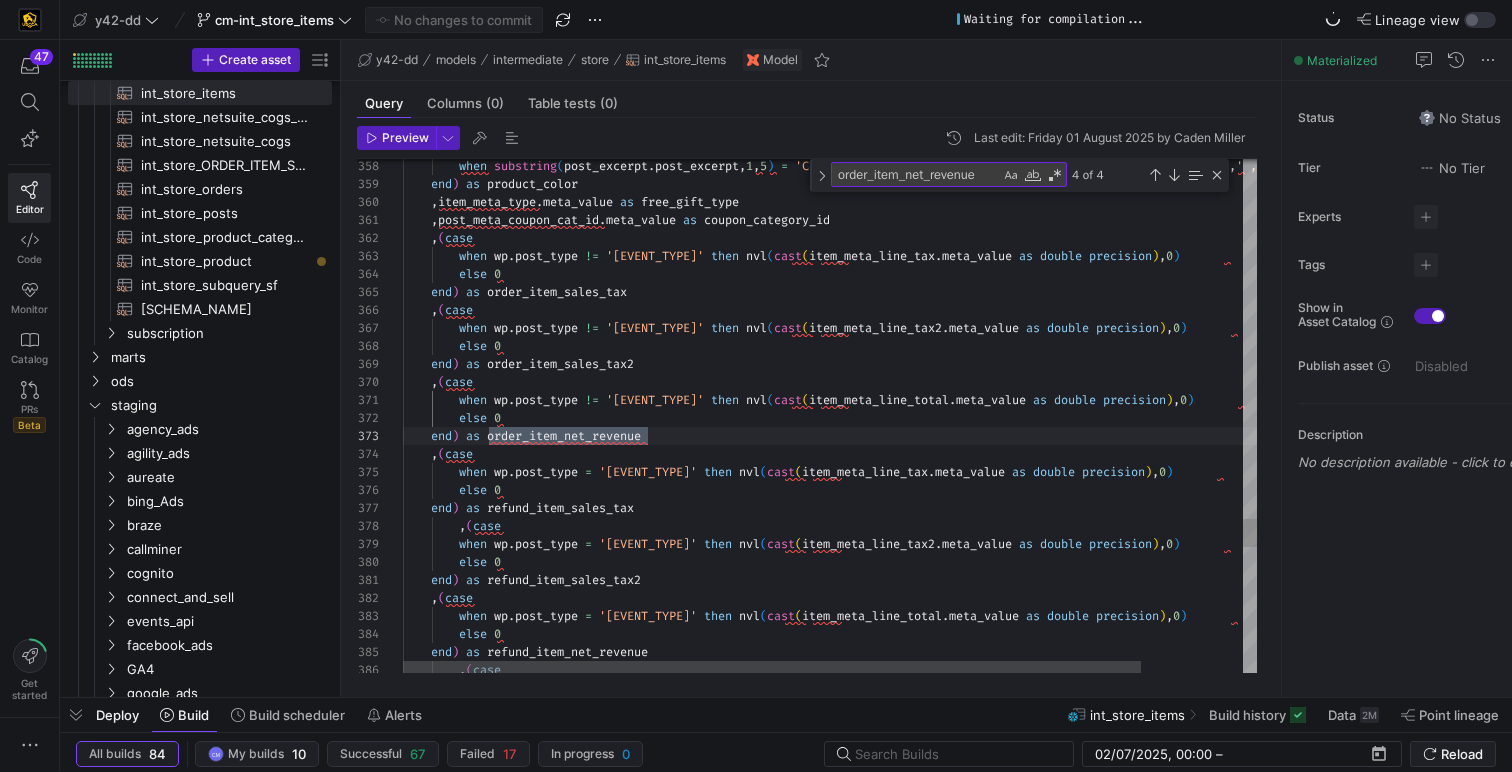 click on "when  substring ( post_excerpt . post_excerpt , 1 , 5 )  =  'Color'  then  rtrim ( split_part ( post_excerpt . post_excerpt , ':' , 2 ) , ' ,Size' )   end )  as  product_color     , item_meta_type . meta_value  as  free_gift_type     , post_meta_coupon_cat_id . meta_value  as  coupon_category_id     , ( case          when  wp . post_type  !=  'shop_order_refund'  then  nvl ( cast ( item_meta_line_tax . meta_value   as  double  precision ) , 0 )          else  0          end )  as  order_item_sales_tax     , ( case          when  wp . post_type  !=  'shop_order_refund'  then  nvl ( cast ( item_meta_line_tax2 . meta_value   as  double  precision ) , 0 )          else  0          end )  as  order_item_sales_tax2     , ( case          when  wp . post_type  !=  'shop_order_refund'  then  nvl ( cast ( item_meta_line_total .  as" at bounding box center (888, -1689) 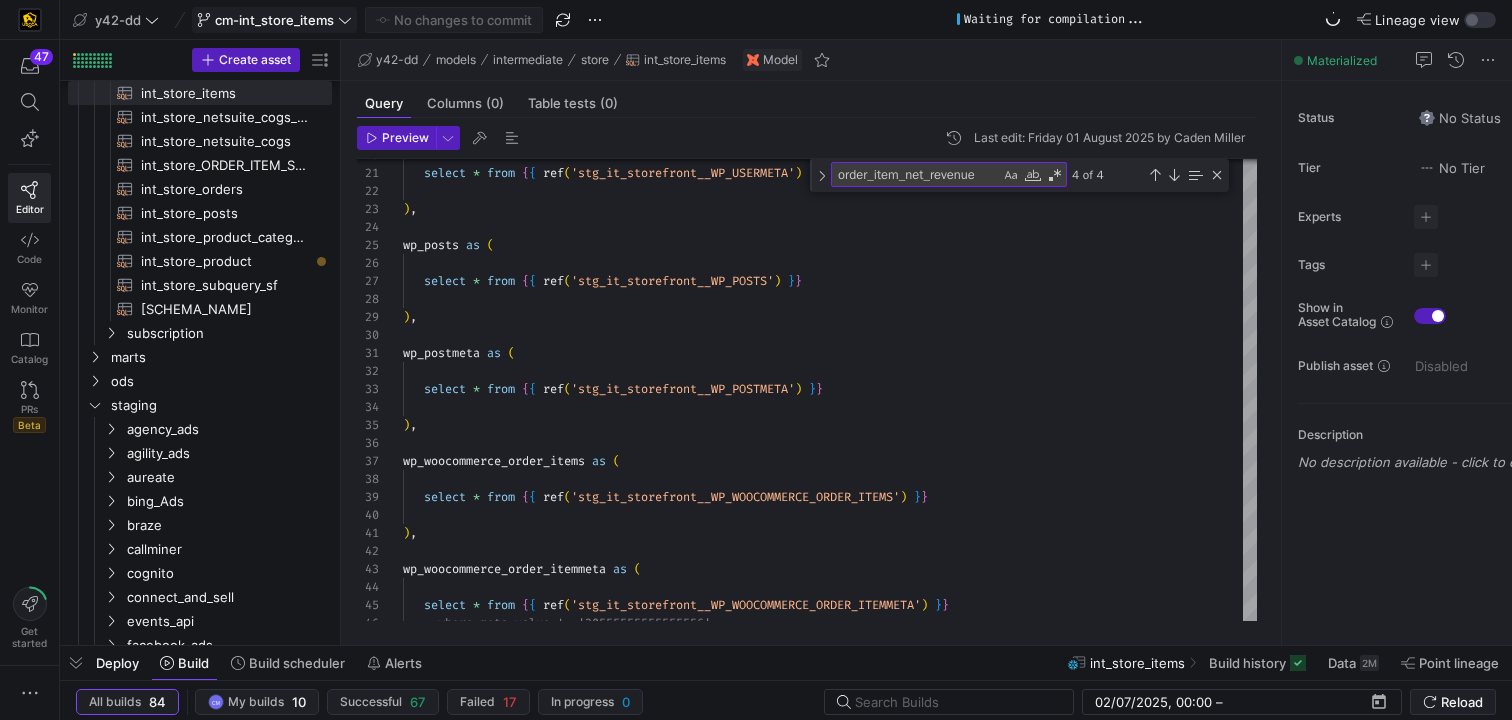 click on "cm-int_store_items" 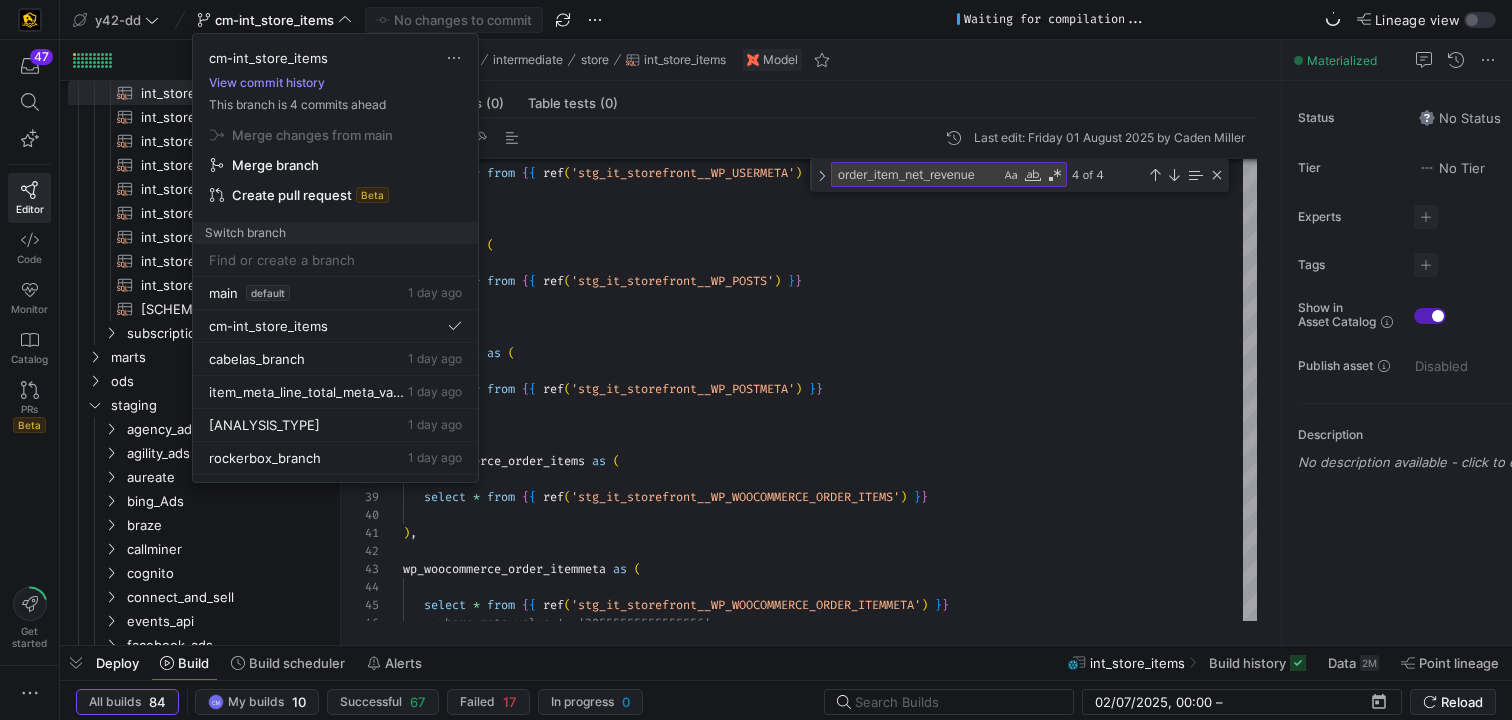 click on "View commit history" at bounding box center [267, 83] 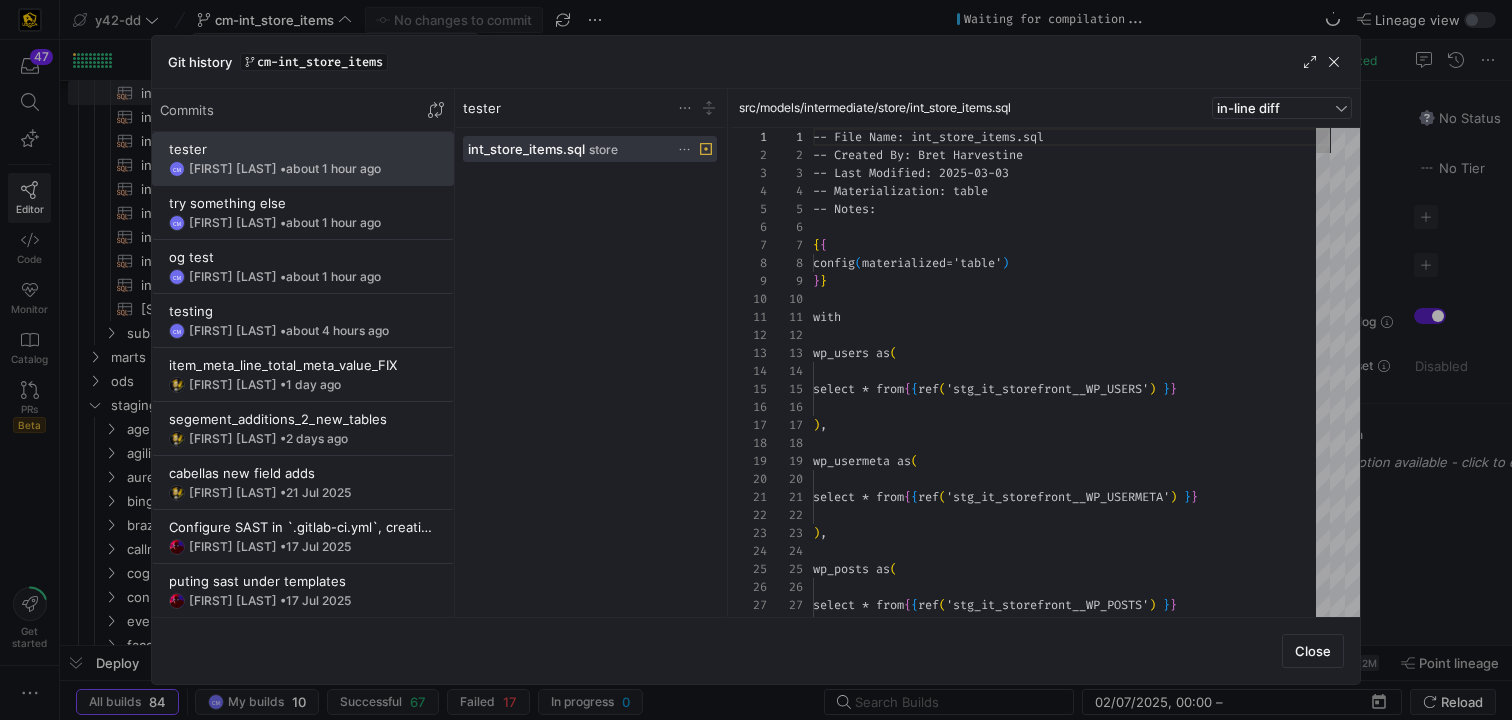 scroll, scrollTop: 180, scrollLeft: 0, axis: vertical 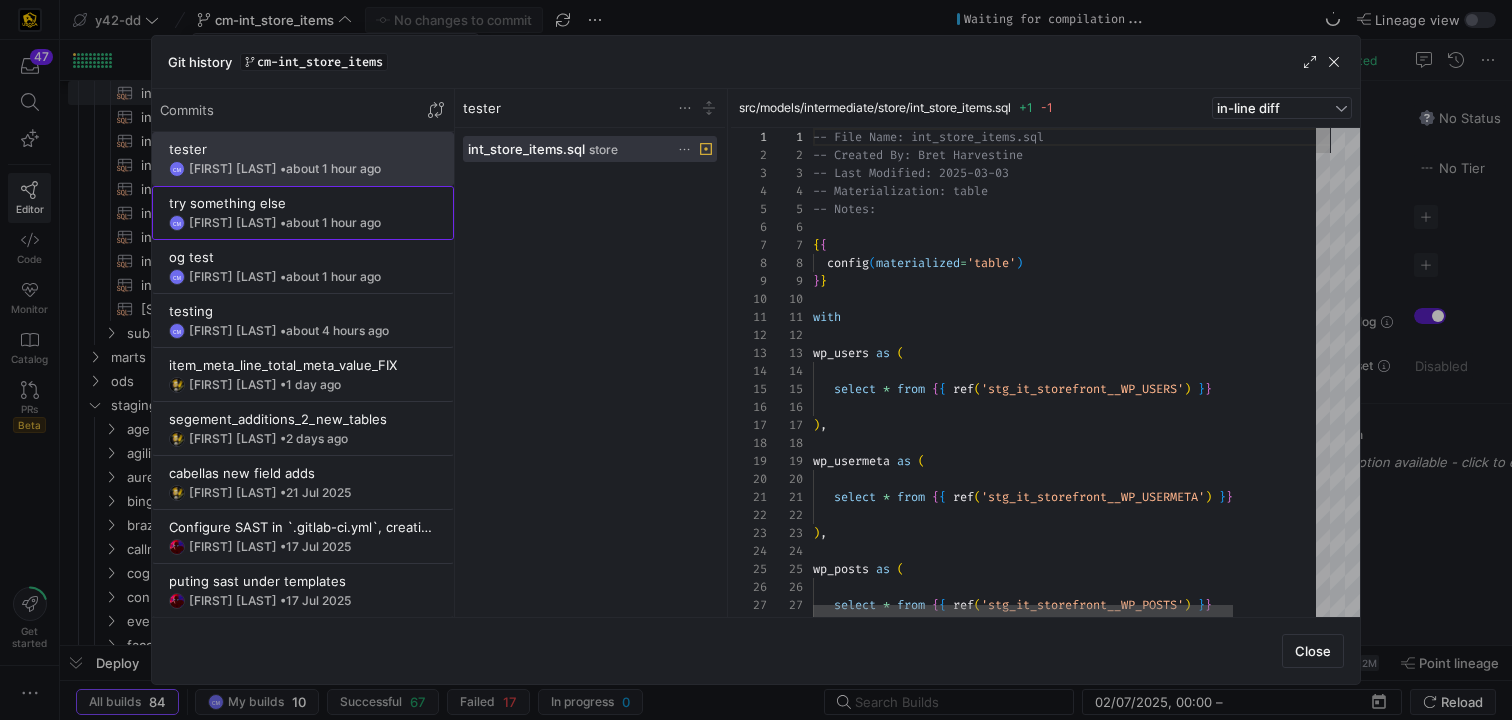 click on "try something else" at bounding box center [303, 203] 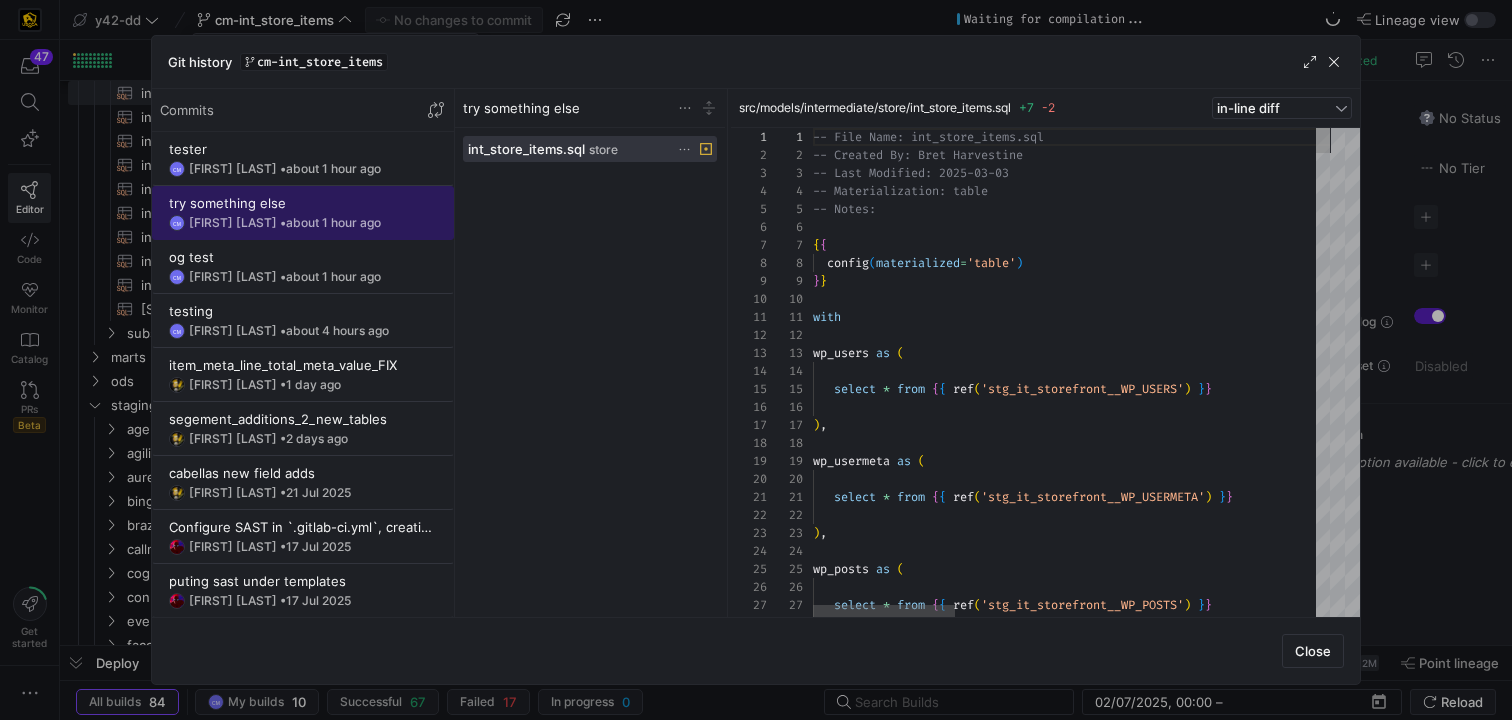 scroll, scrollTop: 180, scrollLeft: 0, axis: vertical 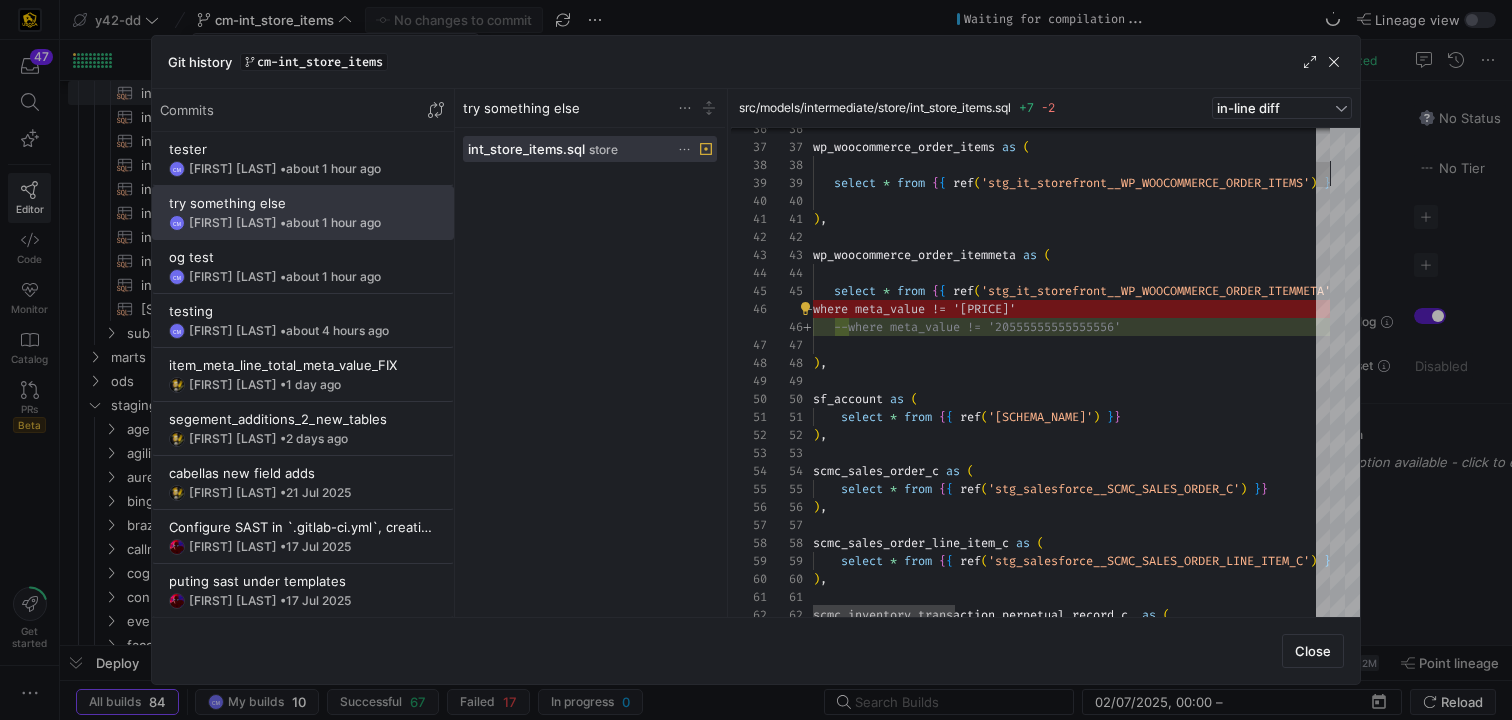 click on ") , scmc_sales_order_line_item_c   as   (     select  *  from  { {  ref ( 'stg_salesforce__SCMC_SALES_ORDER_LINE_ITEM_C' )  } } ) , scmc_inventory_transaction_perpetual_record_c   as   (     select  *  from  { {  ref ( 'stg_salesforce__SCMC_SALES_ORDER_C' )  } } scmc_sales_order_c   as   ( ) ,   select  *  from  { {  ref ( 'stg_salesforce__ACCOUNT' )  } } sf_account   as   ( ) ,   --where  meta_value  !=  '[NUMBER]'    select  *  from  { {  ref ( 'stg_it_storefront__WP_WOOCOMMERCE_ORDER_ITEMMETA' )  } } wp_woocommerce_order_itemmeta   as   ( ) ,   select  *  from  { {  ref ( 'stg_it_storefront__WP_WOOCOMMERCE_ORDER_ITEMS' )  } } wp_woocommerce_order_items   as   (" at bounding box center [1723, 4113] 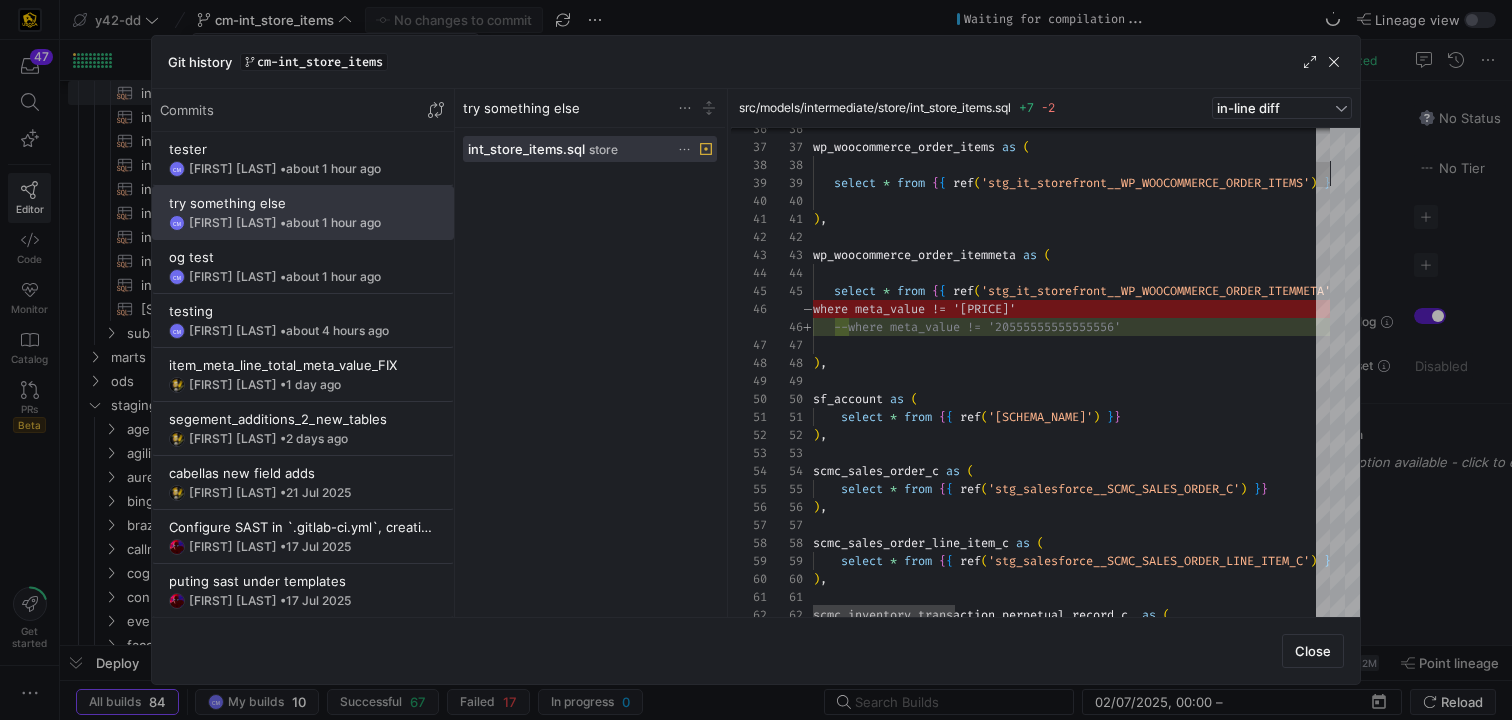 type on "),
wp_woocommerce_order_itemmeta as (
select * from "[SCHEMA_NAME]" . "[SCHEMA_ID]" . "[TABLE_ID]"
--where meta_value != '20555555555555556'
),
sf_account as (" 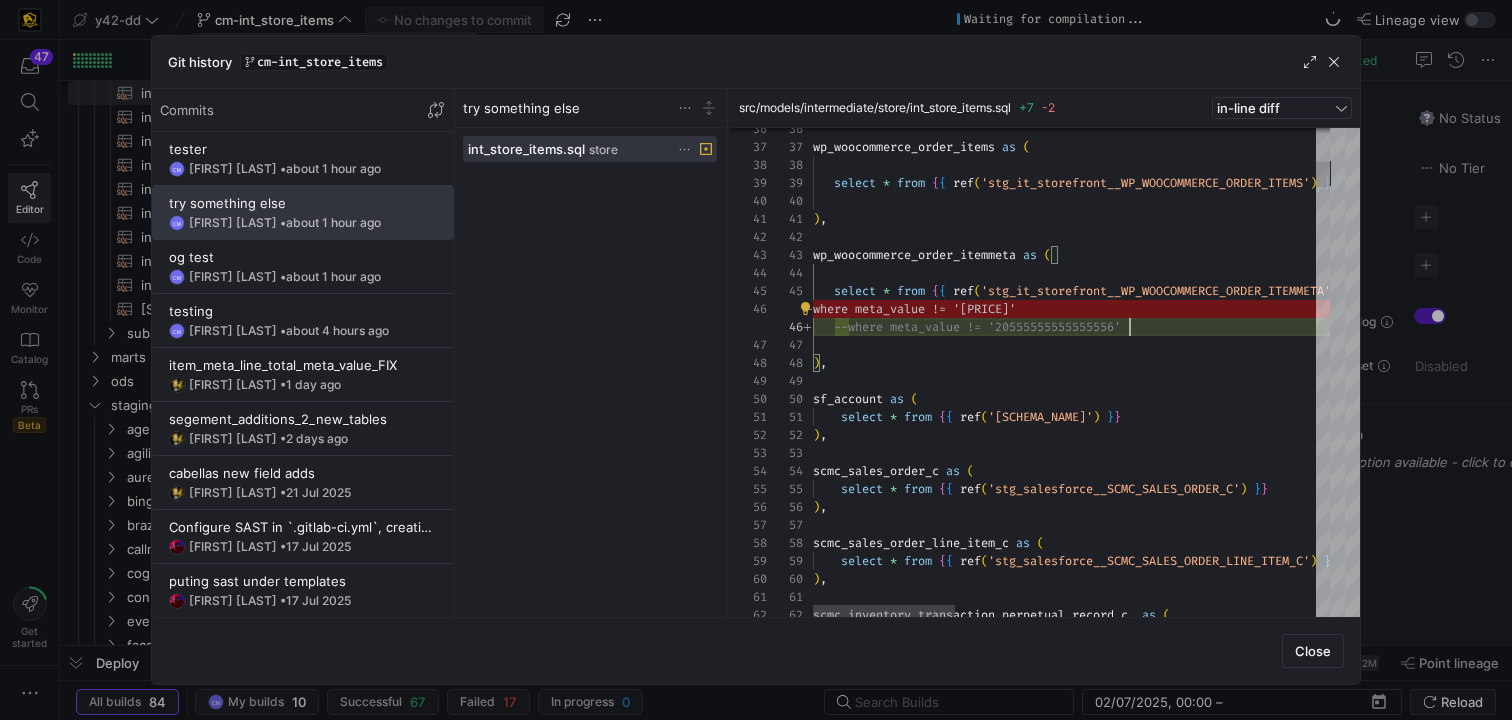 click on ") , scmc_sales_order_line_item_c   as   (     select  *  from  { {  ref ( 'stg_salesforce__SCMC_SALES_ORDER_LINE_ITEM_C' )  } } ) , scmc_inventory_transaction_perpetual_record_c   as   (     select  *  from  { {  ref ( 'stg_salesforce__SCMC_SALES_ORDER_C' )  } } scmc_sales_order_c   as   ( ) ,   select  *  from  { {  ref ( 'stg_salesforce__ACCOUNT' )  } } sf_account   as   ( ) ,   --where  meta_value  !=  '[NUMBER]'    select  *  from  { {  ref ( 'stg_it_storefront__WP_WOOCOMMERCE_ORDER_ITEMMETA' )  } } wp_woocommerce_order_itemmeta   as   ( ) ,   select  *  from  { {  ref ( 'stg_it_storefront__WP_WOOCOMMERCE_ORDER_ITEMS' )  } } wp_woocommerce_order_items   as   (" at bounding box center [1723, 4113] 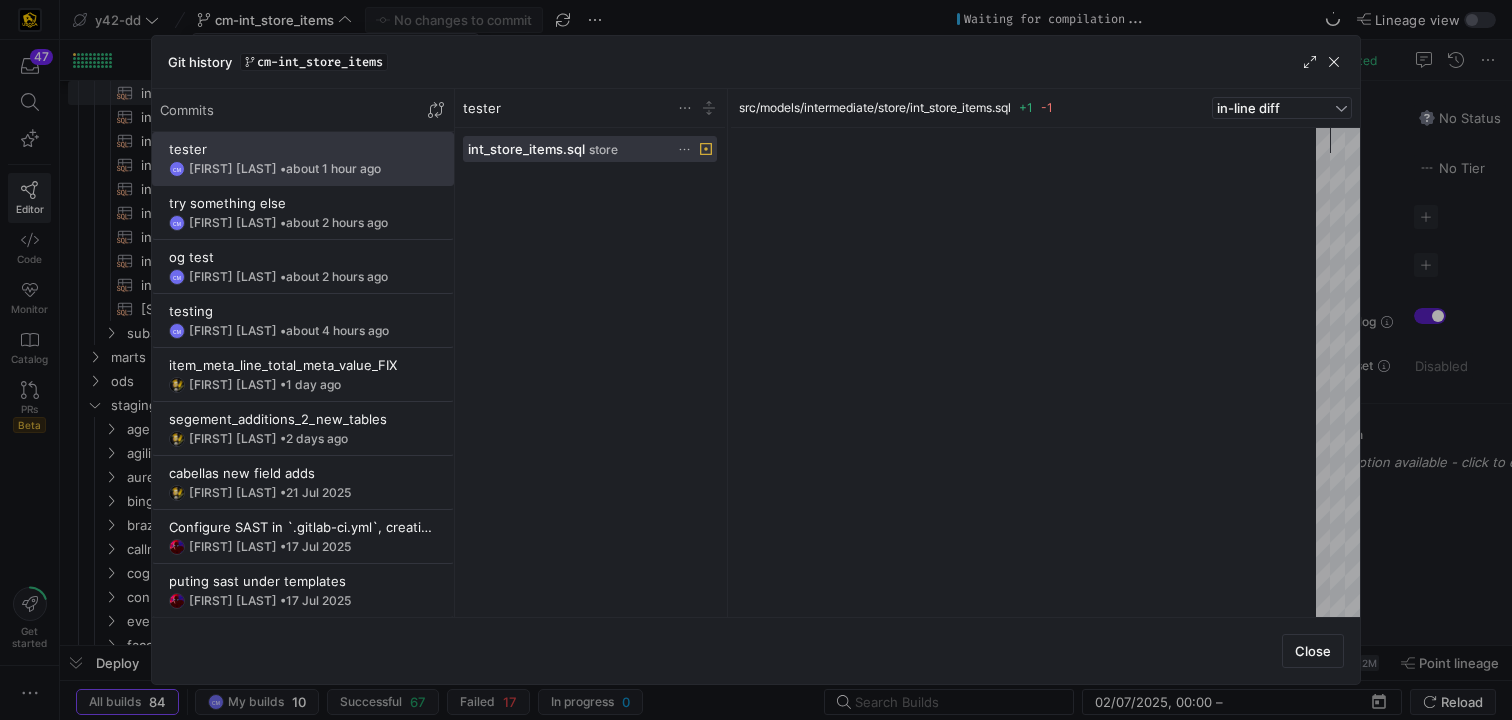 scroll, scrollTop: 180, scrollLeft: 0, axis: vertical 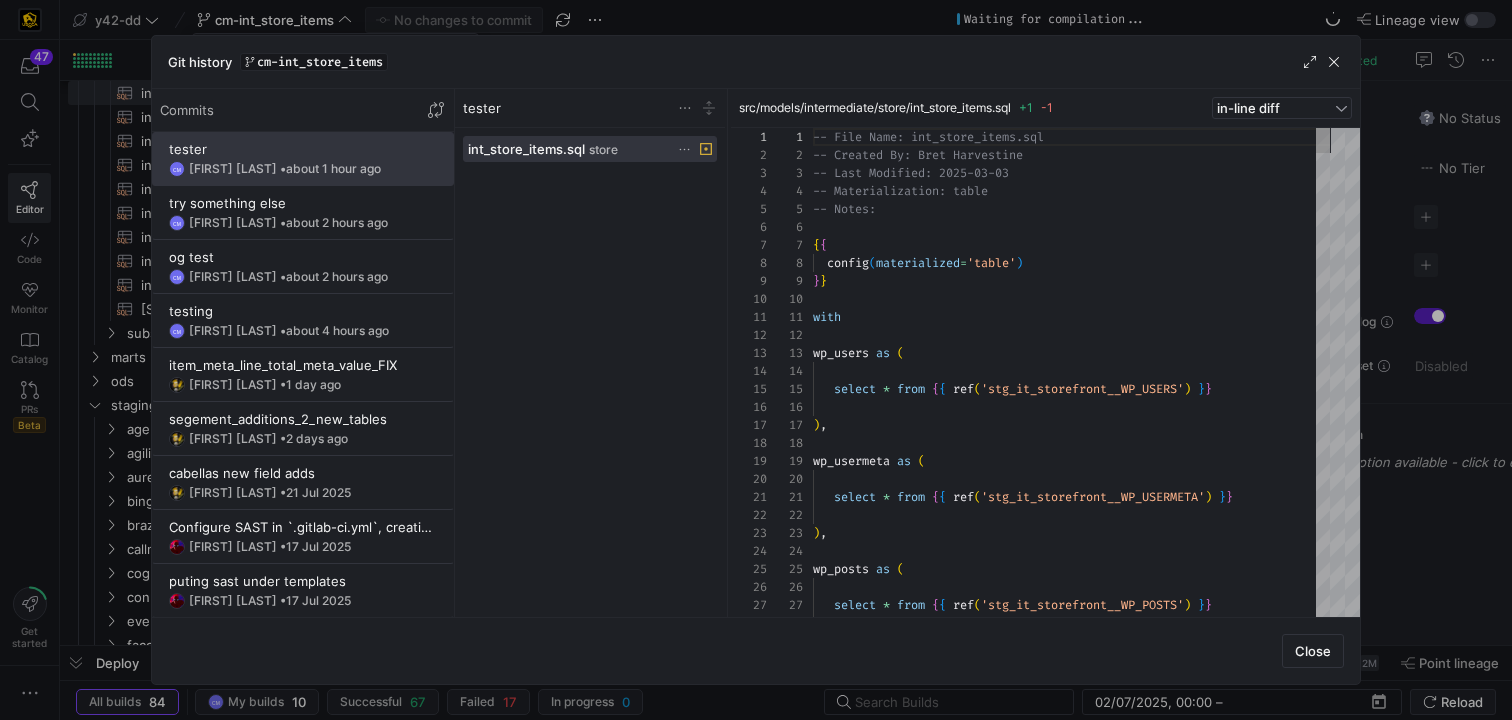 click at bounding box center (756, 360) 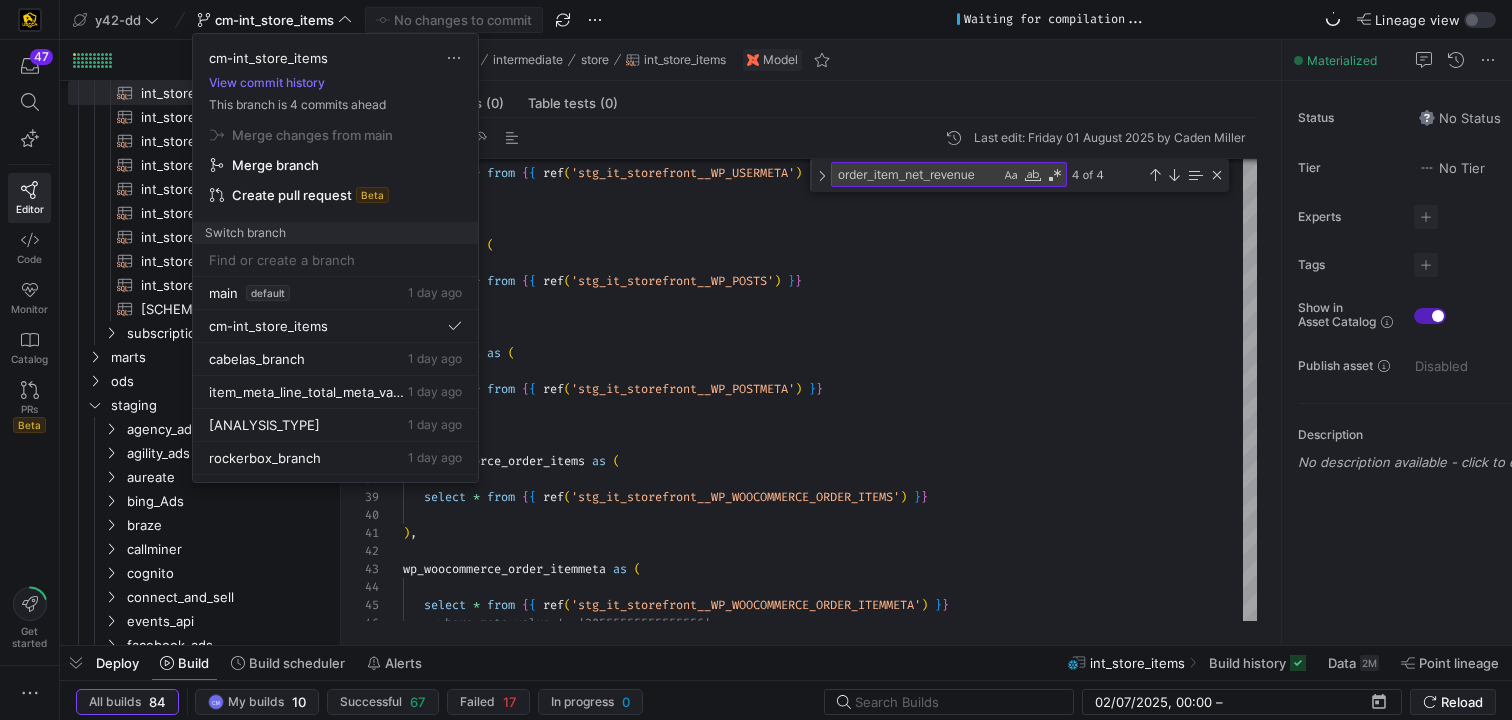 click at bounding box center (756, 360) 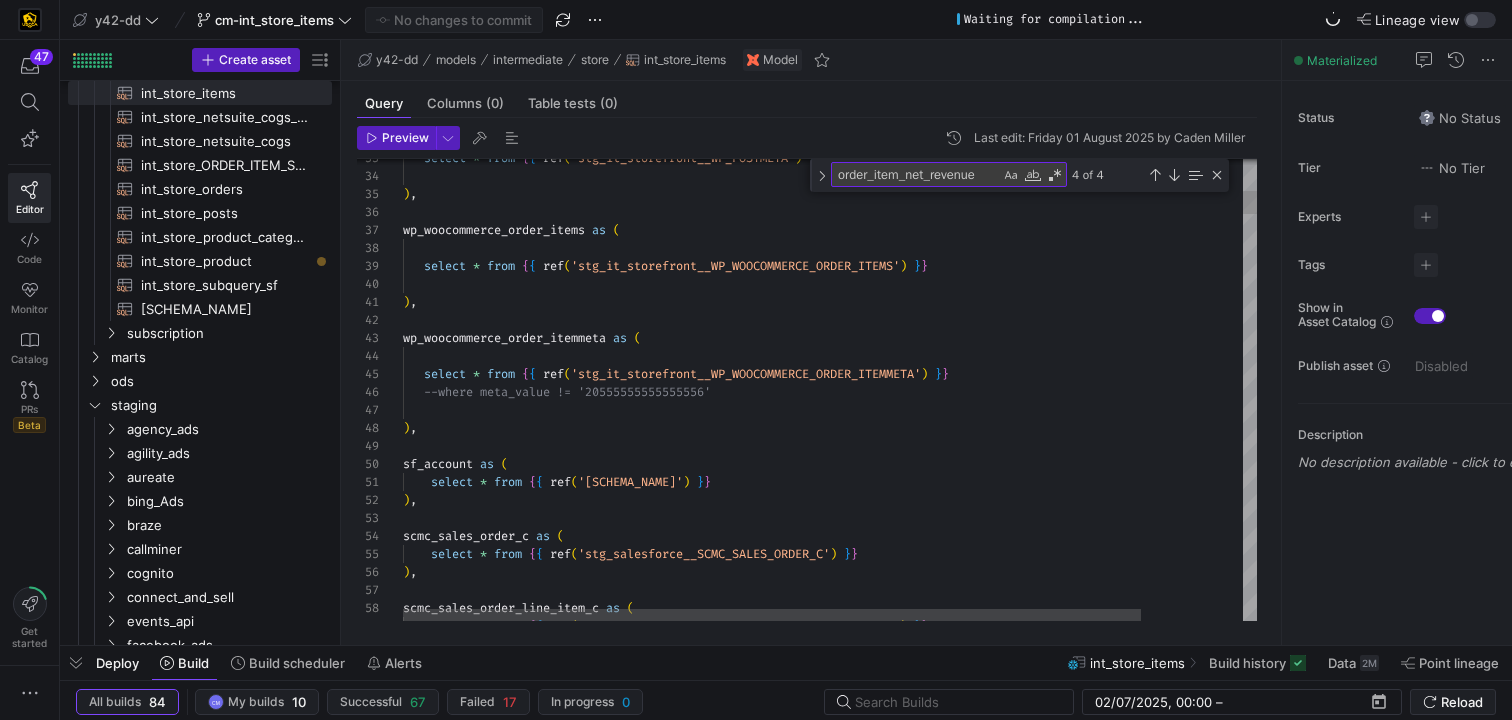 click on "select   *   from   { {   ref ( 'stg_it_storefront__WP_POSTMETA' )   } } ) , wp_woocommerce_order_items   as   (     select   *   from   { {   ref ( 'stg_it_storefront__WP_WOOCOMMERCE_ORDER_ITEMS' )   } } ) , wp_woocommerce_order_itemmeta   as   (     select   *   from   { {   ref ( 'stg_it_storefront__WP_WOOCOMMERCE_ORDER_ITEMMETA' )   } }     --where meta_value != '[NUMBER]' ) , sf_account   as   (      select   *   from   { {   ref ( 'stg_salesforce__ACCOUNT' )   } } ) , scmc_sales_order_c   as   (      select   *   from   { {   ref ( 'stg_salesforce__SCMC_SALES_ORDER_C' )   } } ) , scmc_sales_order_line_item_c   as   (      select   *   from   { {   ref ( 'stg_salesforce__SCMC_SALES_ORDER_LINE_ITEM_C' )   } }" at bounding box center (888, 4153) 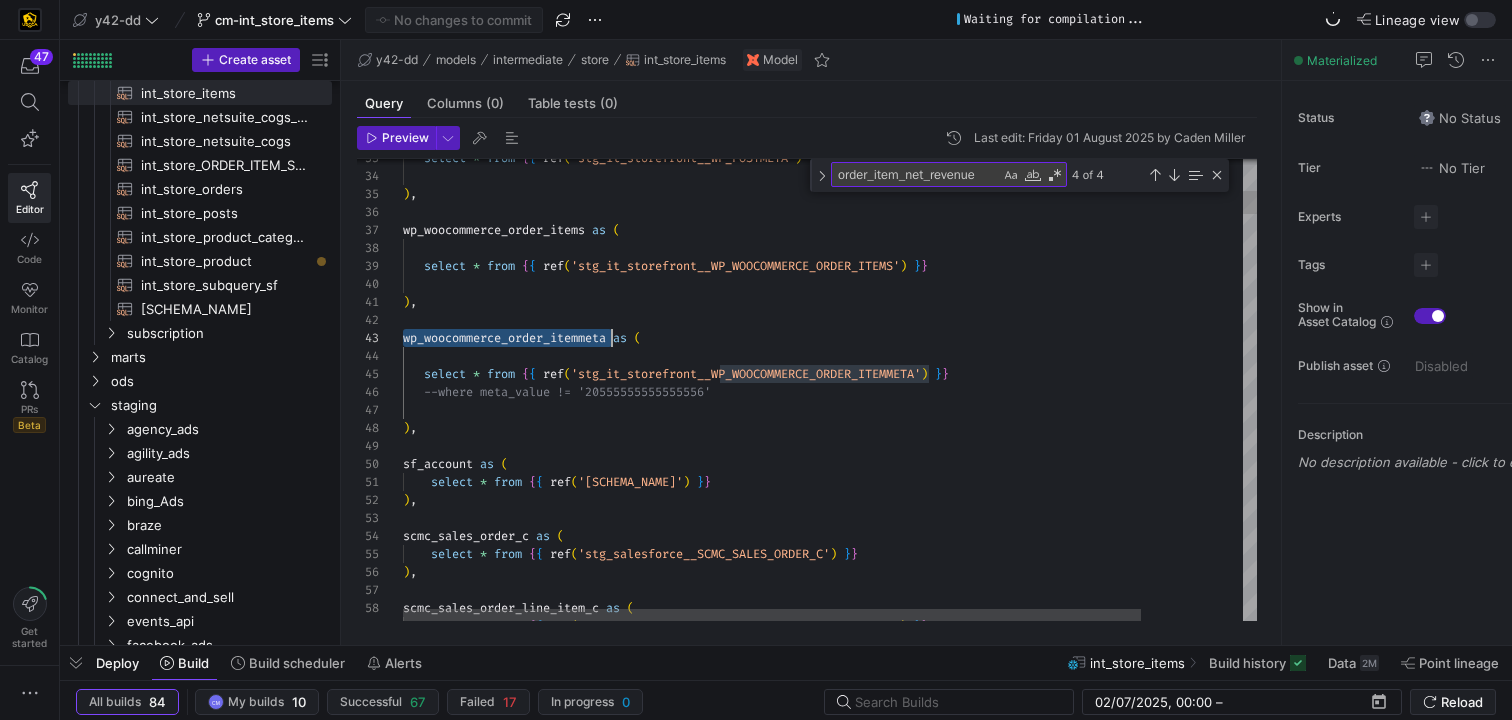 scroll, scrollTop: 36, scrollLeft: 209, axis: both 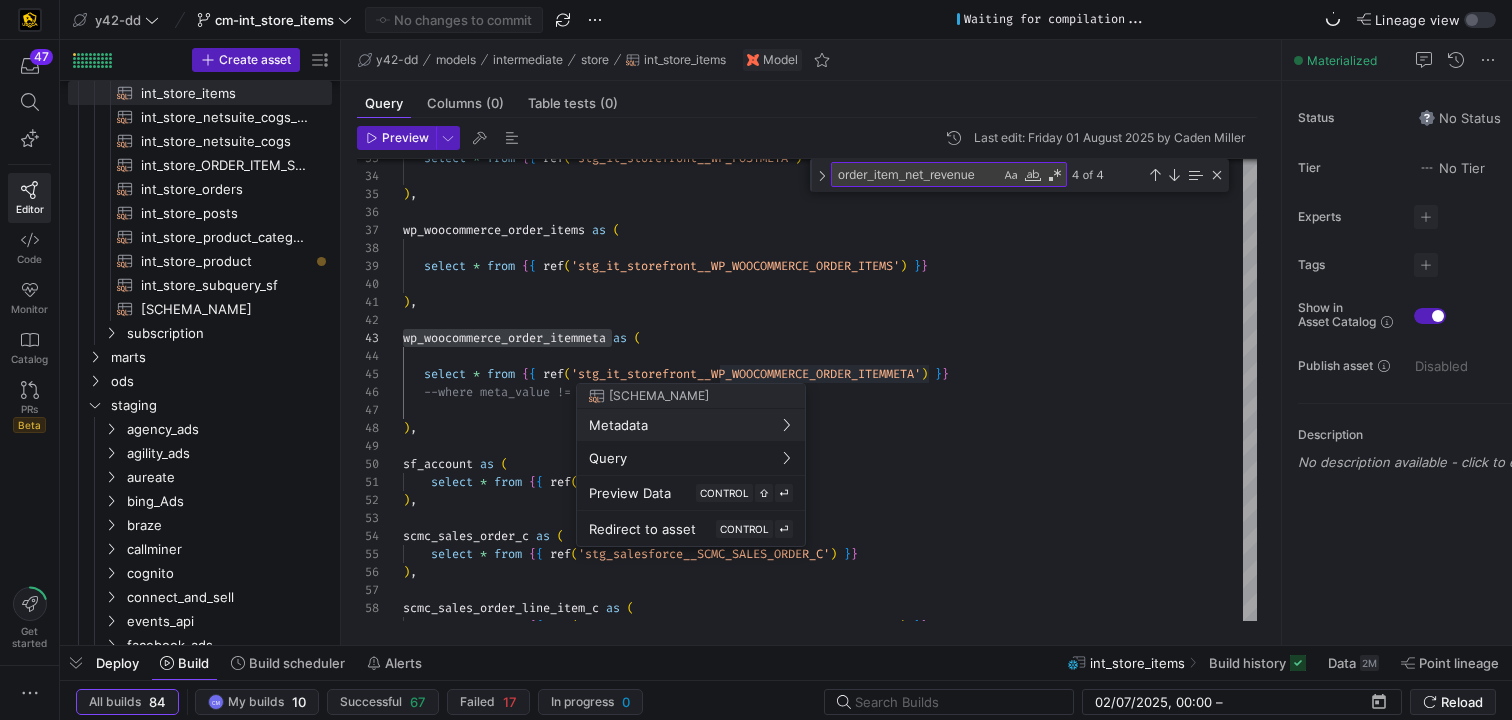 click at bounding box center (756, 360) 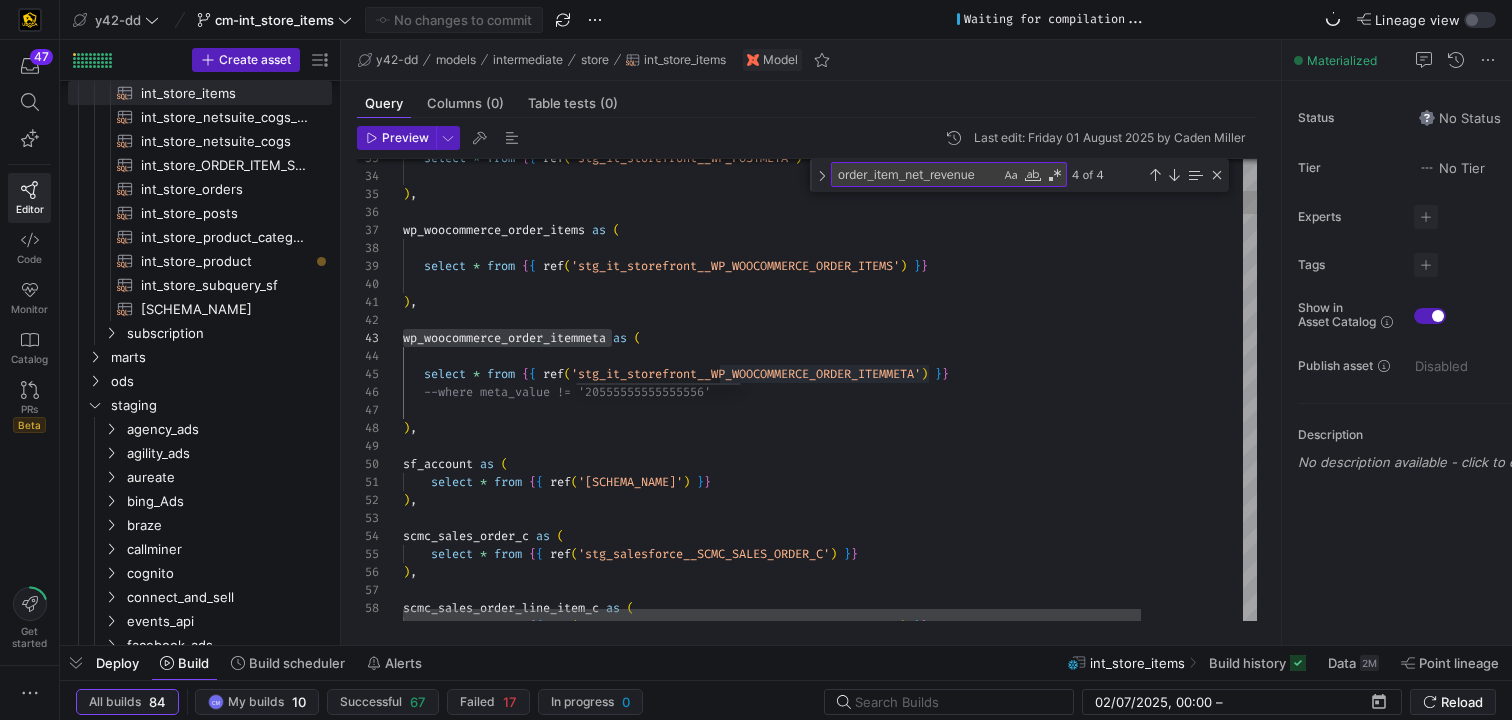 click on "select   *   from   { {   ref ( 'stg_it_storefront__WP_POSTMETA' )   } } ) , wp_woocommerce_order_items   as   (     select   *   from   { {   ref ( 'stg_it_storefront__WP_WOOCOMMERCE_ORDER_ITEMS' )   } } ) , wp_woocommerce_order_itemmeta   as   (     select   *   from   { {   ref ( 'stg_it_storefront__WP_WOOCOMMERCE_ORDER_ITEMMETA' )   } }     --where meta_value != '[NUMBER]' ) , sf_account   as   (      select   *   from   { {   ref ( 'stg_salesforce__ACCOUNT' )   } } ) , scmc_sales_order_c   as   (      select   *   from   { {   ref ( 'stg_salesforce__SCMC_SALES_ORDER_C' )   } } ) , scmc_sales_order_line_item_c   as   (      select   *   from   { {   ref ( 'stg_salesforce__SCMC_SALES_ORDER_LINE_ITEM_C' )   } }" at bounding box center [888, 4153] 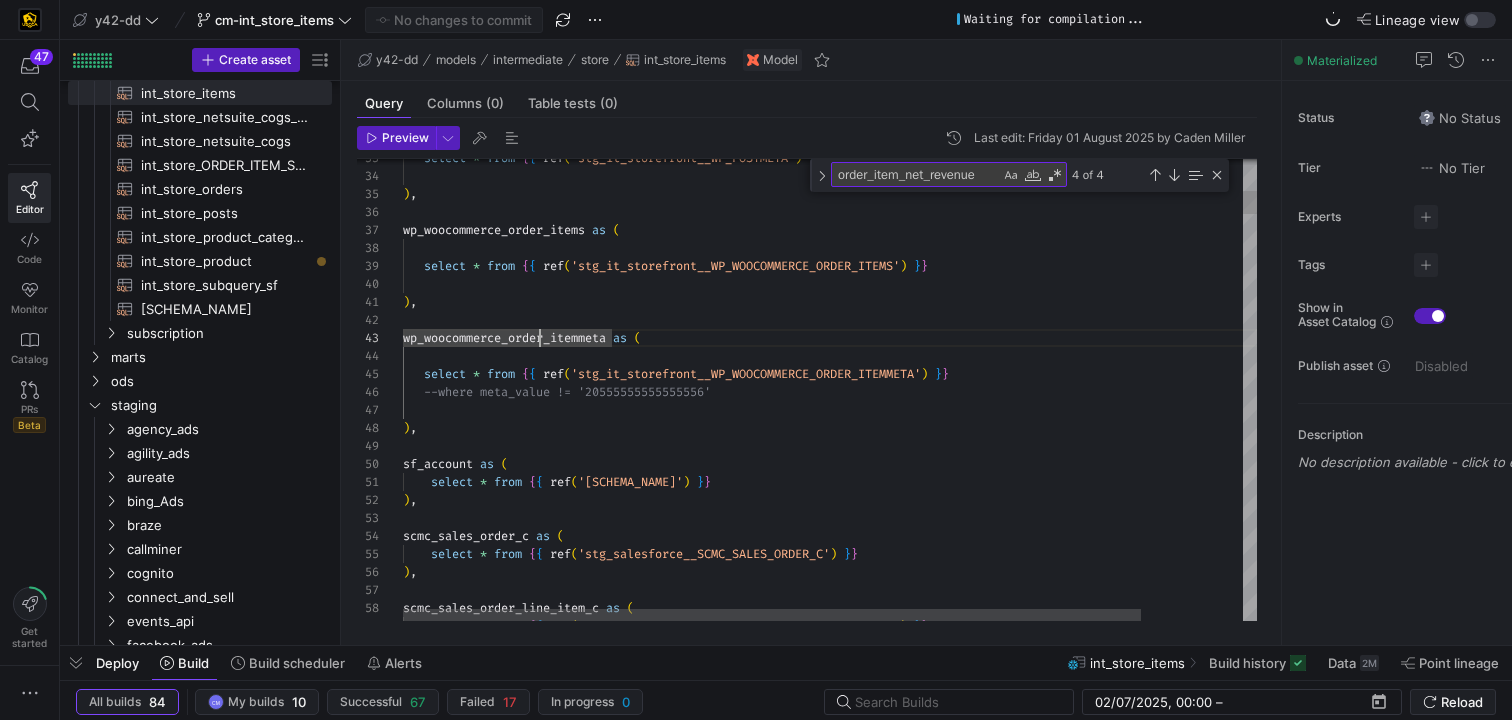 click on "select   *   from   { {   ref ( 'stg_it_storefront__WP_POSTMETA' )   } } ) , wp_woocommerce_order_items   as   (     select   *   from   { {   ref ( 'stg_it_storefront__WP_WOOCOMMERCE_ORDER_ITEMS' )   } } ) , wp_woocommerce_order_itemmeta   as   (     select   *   from   { {   ref ( 'stg_it_storefront__WP_WOOCOMMERCE_ORDER_ITEMMETA' )   } }     --where meta_value != '[NUMBER]' ) , sf_account   as   (      select   *   from   { {   ref ( 'stg_salesforce__ACCOUNT' )   } } ) , scmc_sales_order_c   as   (      select   *   from   { {   ref ( 'stg_salesforce__SCMC_SALES_ORDER_C' )   } } ) , scmc_sales_order_line_item_c   as   (      select   *   from   { {   ref ( 'stg_salesforce__SCMC_SALES_ORDER_LINE_ITEM_C' )   } }" at bounding box center [888, 4153] 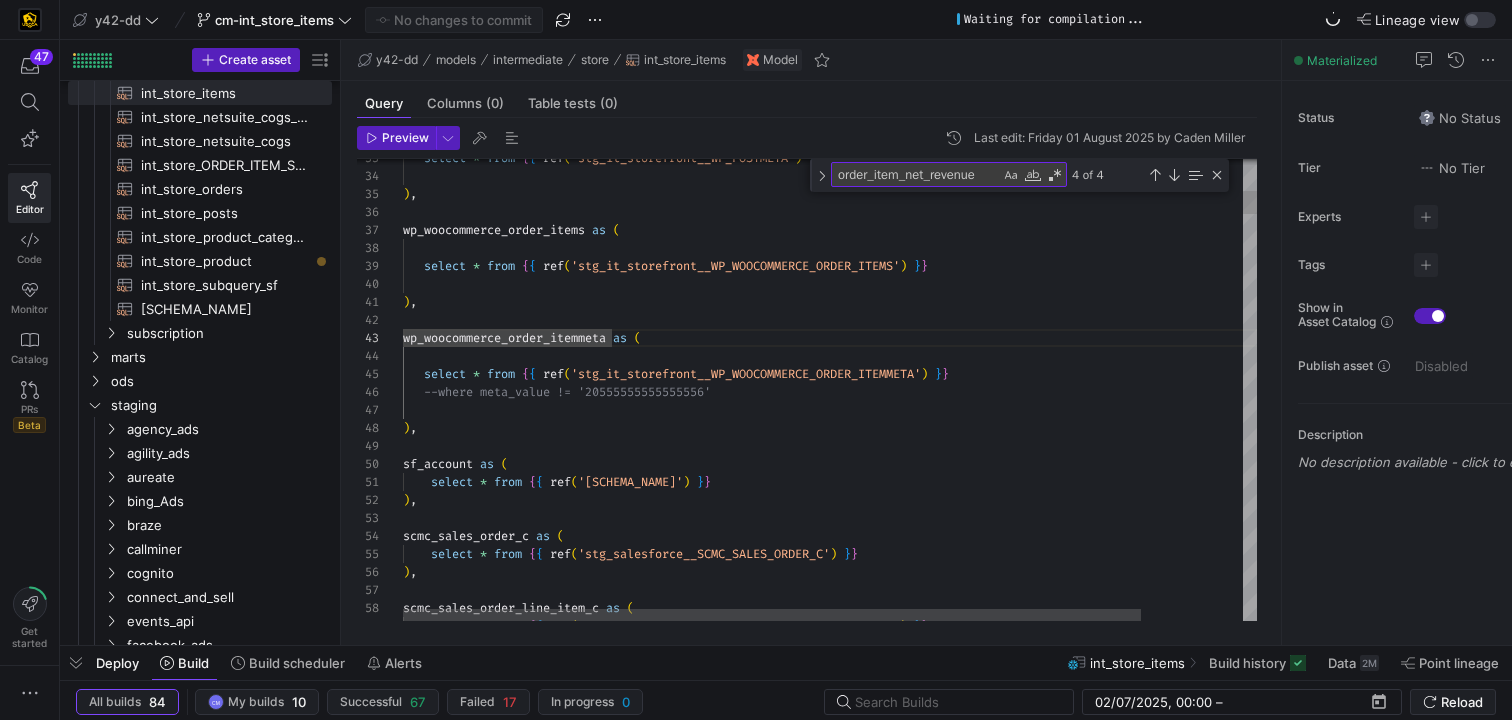 click on "select   *   from   { {   ref ( 'stg_it_storefront__WP_POSTMETA' )   } } ) , wp_woocommerce_order_items   as   (     select   *   from   { {   ref ( 'stg_it_storefront__WP_WOOCOMMERCE_ORDER_ITEMS' )   } } ) , wp_woocommerce_order_itemmeta   as   (     select   *   from   { {   ref ( 'stg_it_storefront__WP_WOOCOMMERCE_ORDER_ITEMMETA' )   } }     --where meta_value != '[NUMBER]' ) , sf_account   as   (      select   *   from   { {   ref ( 'stg_salesforce__ACCOUNT' )   } } ) , scmc_sales_order_c   as   (      select   *   from   { {   ref ( 'stg_salesforce__SCMC_SALES_ORDER_C' )   } } ) , scmc_sales_order_line_item_c   as   (      select   *   from   { {   ref ( 'stg_salesforce__SCMC_SALES_ORDER_LINE_ITEM_C' )   } }" at bounding box center (888, 4153) 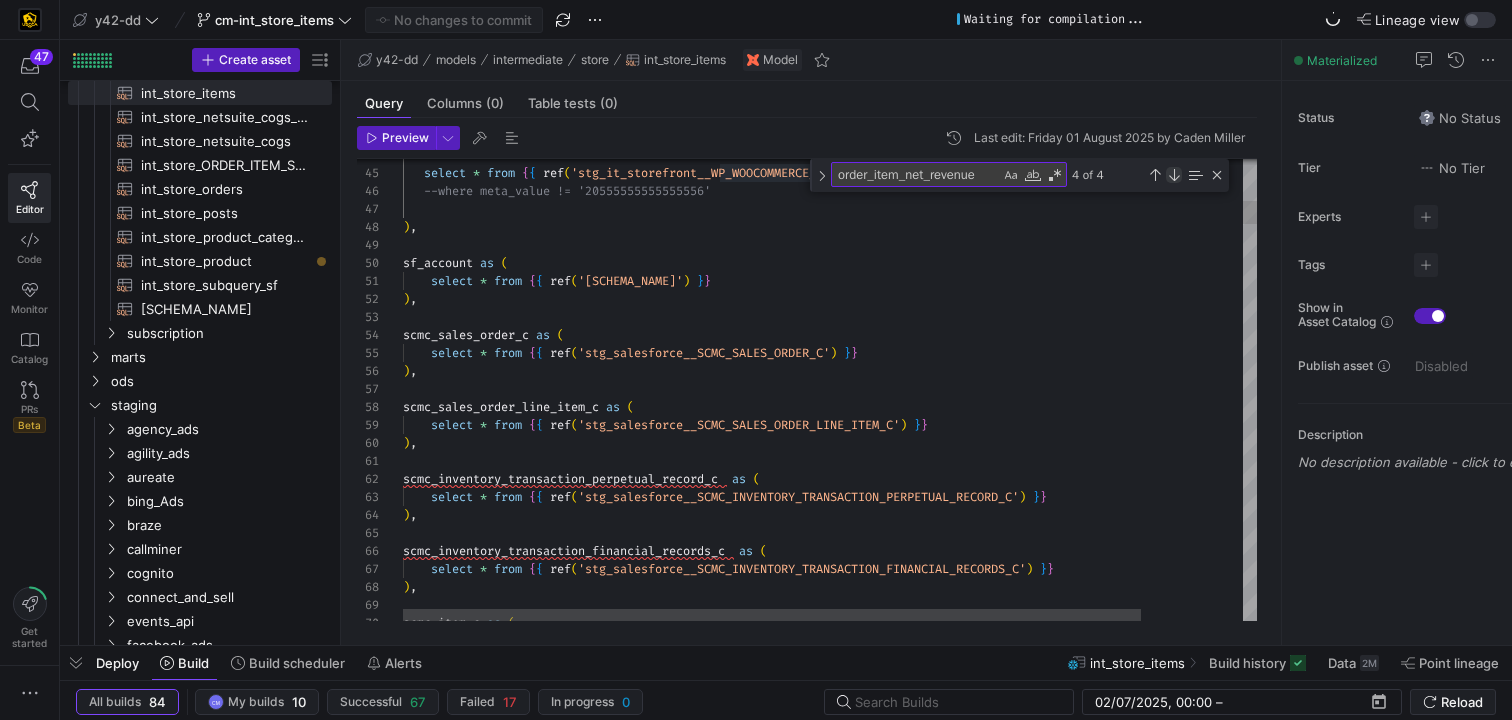 click at bounding box center (1174, 175) 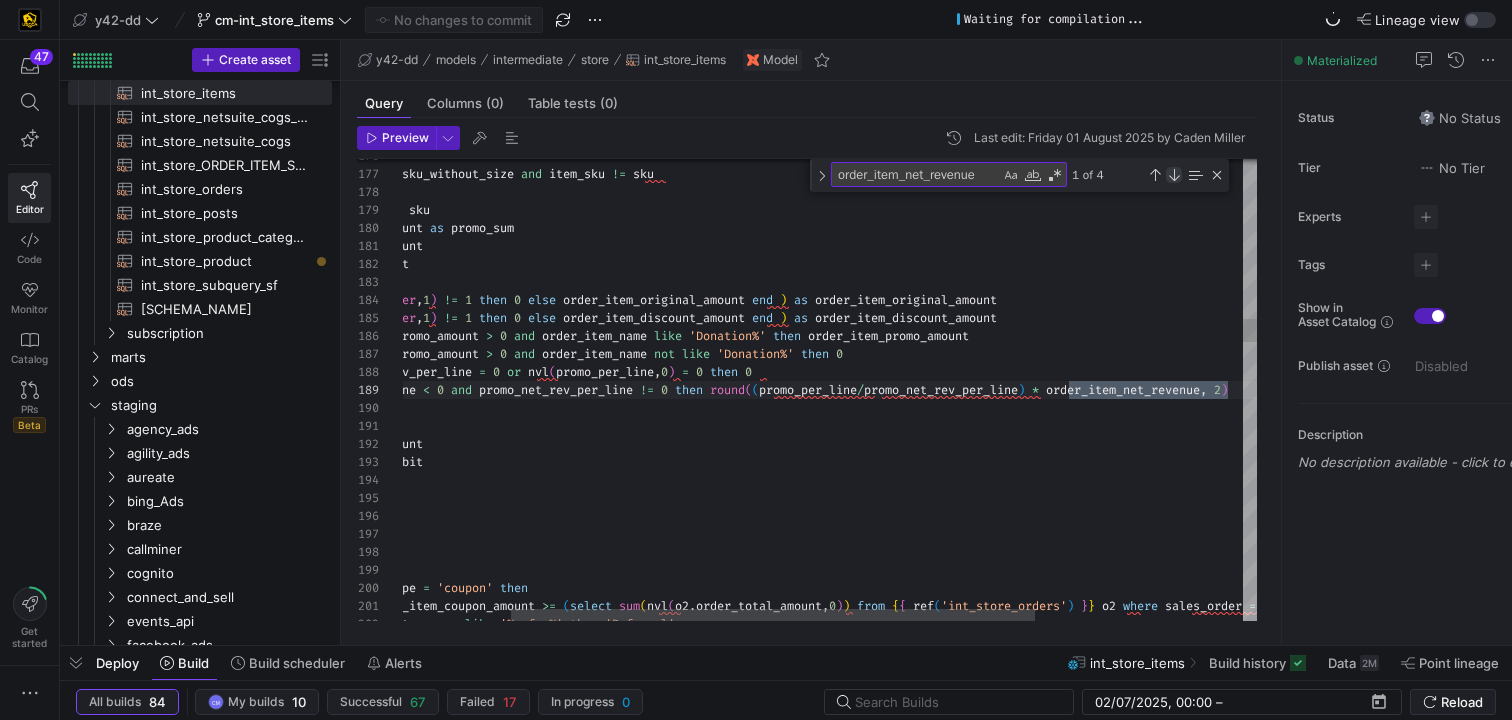 click at bounding box center [1174, 175] 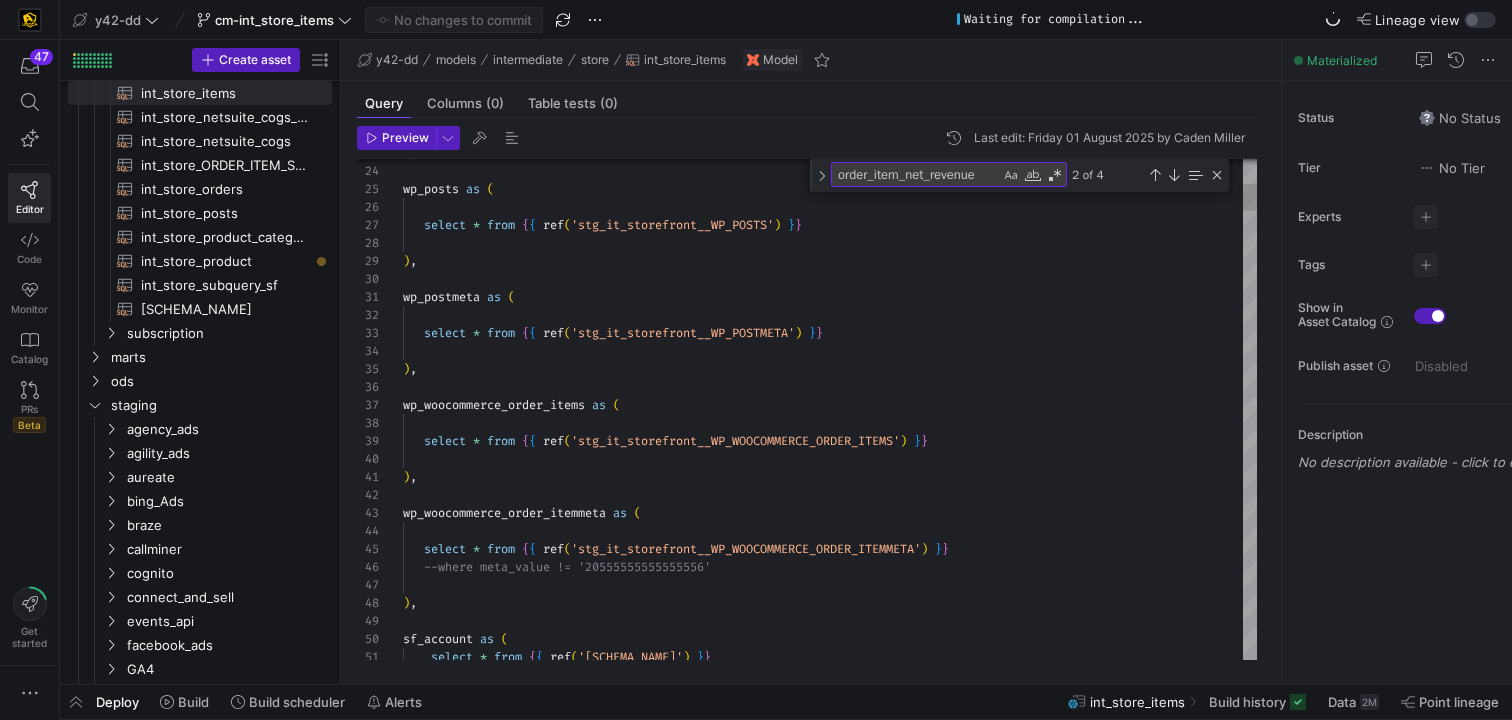 type on "),
wp_woocommerce_order_itemmeta as (
select * from "[SCHEMA_NAME]" . "[SCHEMA_ID]" . "[TABLE_ID]"
--where meta_value != '20555555555555556'
),
sf_account as (" 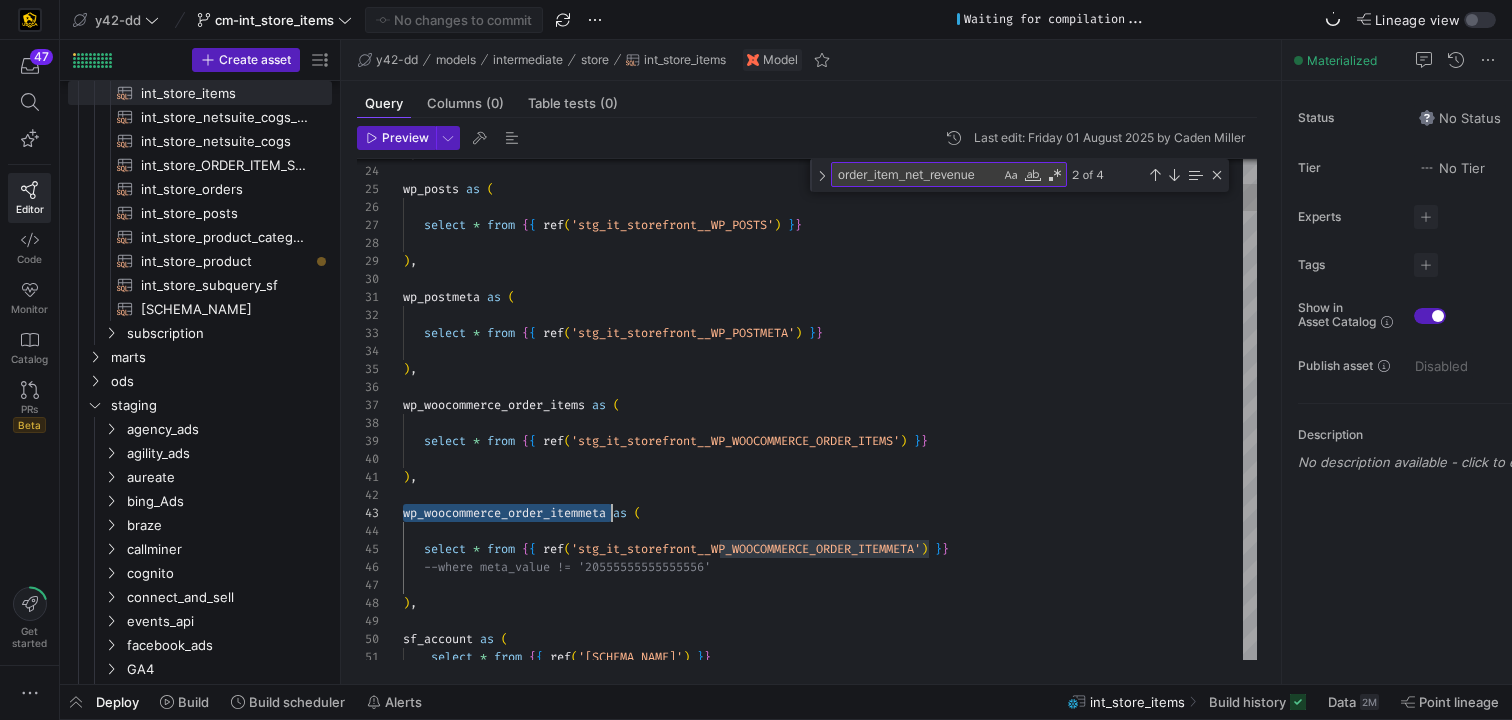 click on ") , wp_posts  as  (     select  *  from  { {  ref ( 'stg_it_storefront__WP_POSTS' )  } } ) , wp_postmeta  as  (     select  *  from  { {  ref ( 'stg_it_storefront__WP_POSTMETA' )  } } ) , wp_woocommerce_order_items  as  (     select  *  from  { {  ref ( 'stg_it_storefront__WP_WOOCOMMERCE_ORDER_ITEMS' )  } } ) , wp_woocommerce_order_itemmeta  as  (     select  *  from  { {  ref ( 'stg_it_storefront__WP_WOOCOMMERCE_ORDER_ITEMMETA' )  } }     --where  meta_value  !=  '[NUMBER]' ) , sf_account  as  (     select  *  from  { {  ref ( 'stg_salesforce__ACCOUNT' )  } }" at bounding box center (830, 4322) 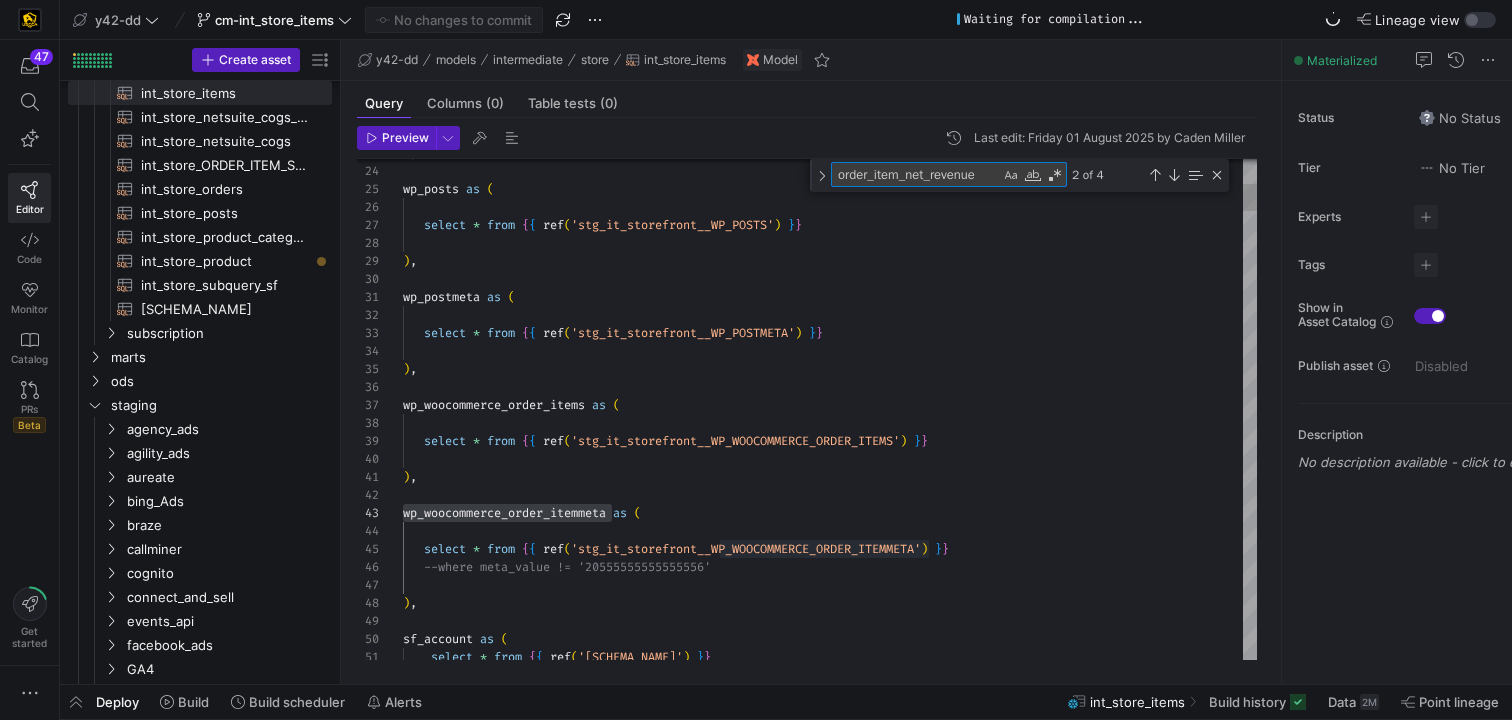 click on "order_item_net_revenue" at bounding box center [916, 174] 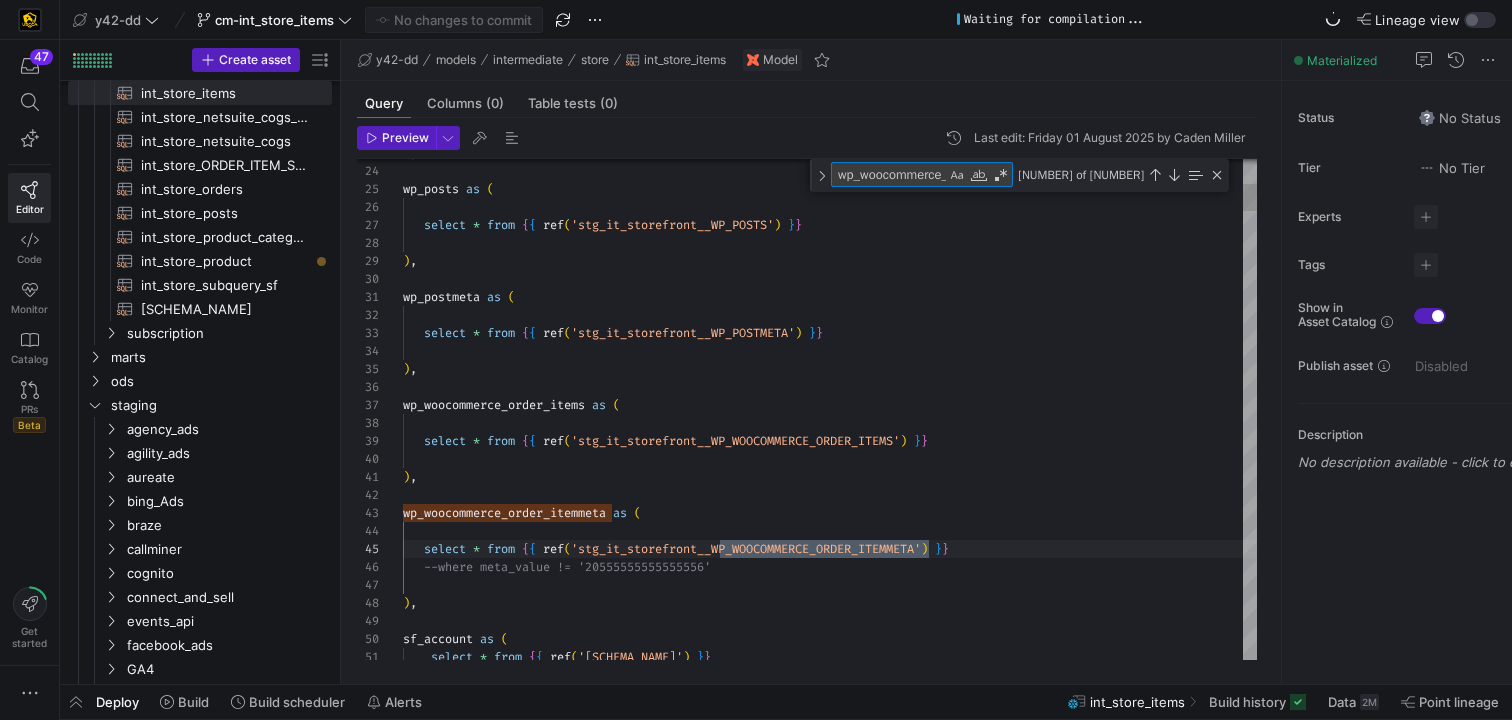 scroll, scrollTop: 0, scrollLeft: 53, axis: horizontal 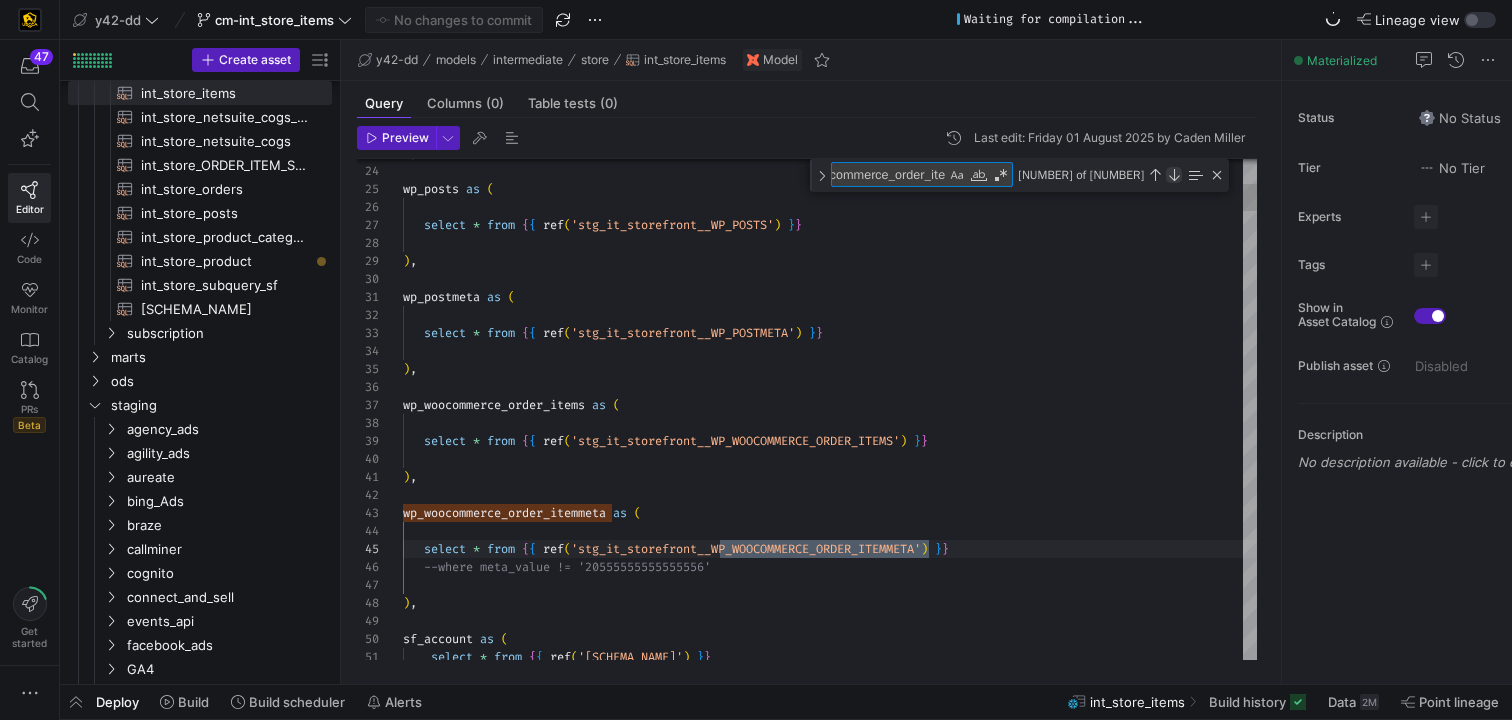 type on "wp_woocommerce_order_itemmeta" 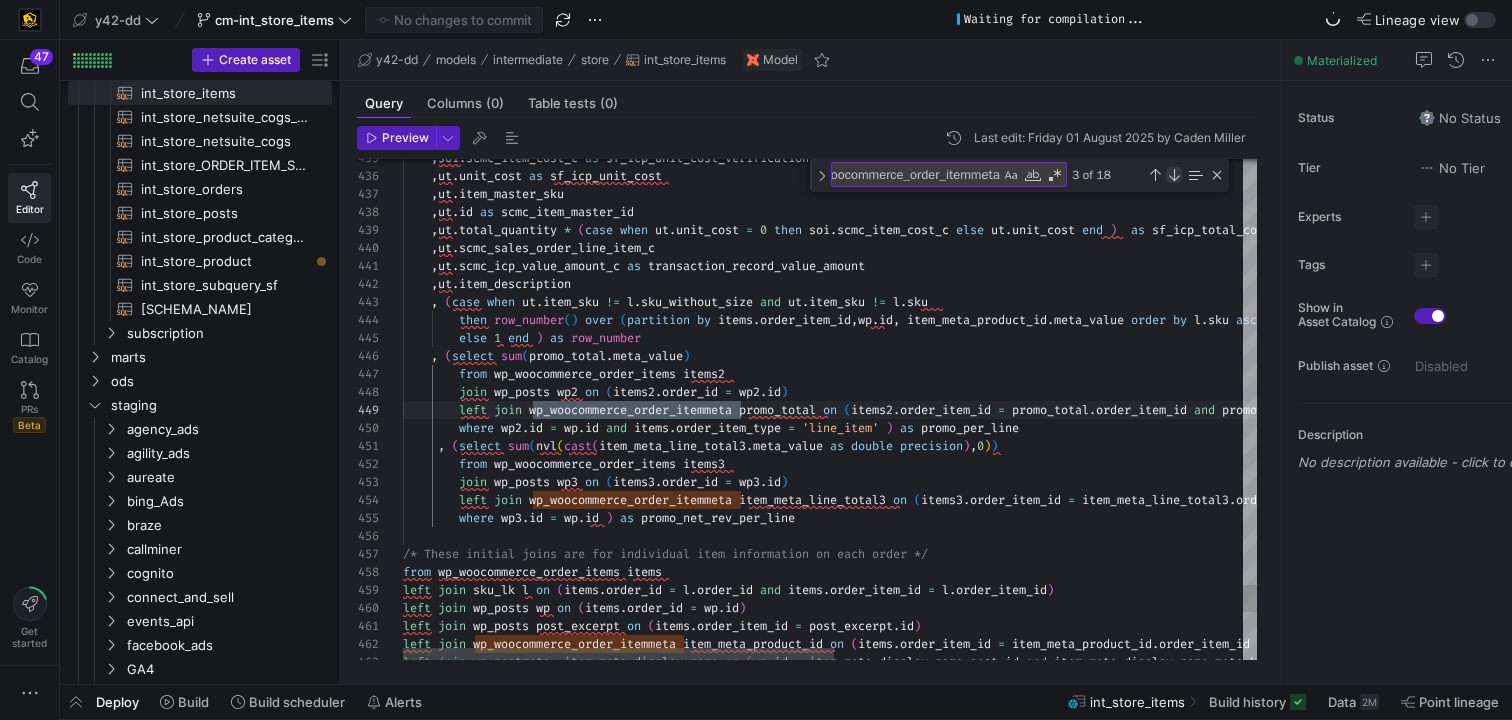 scroll, scrollTop: 180, scrollLeft: 338, axis: both 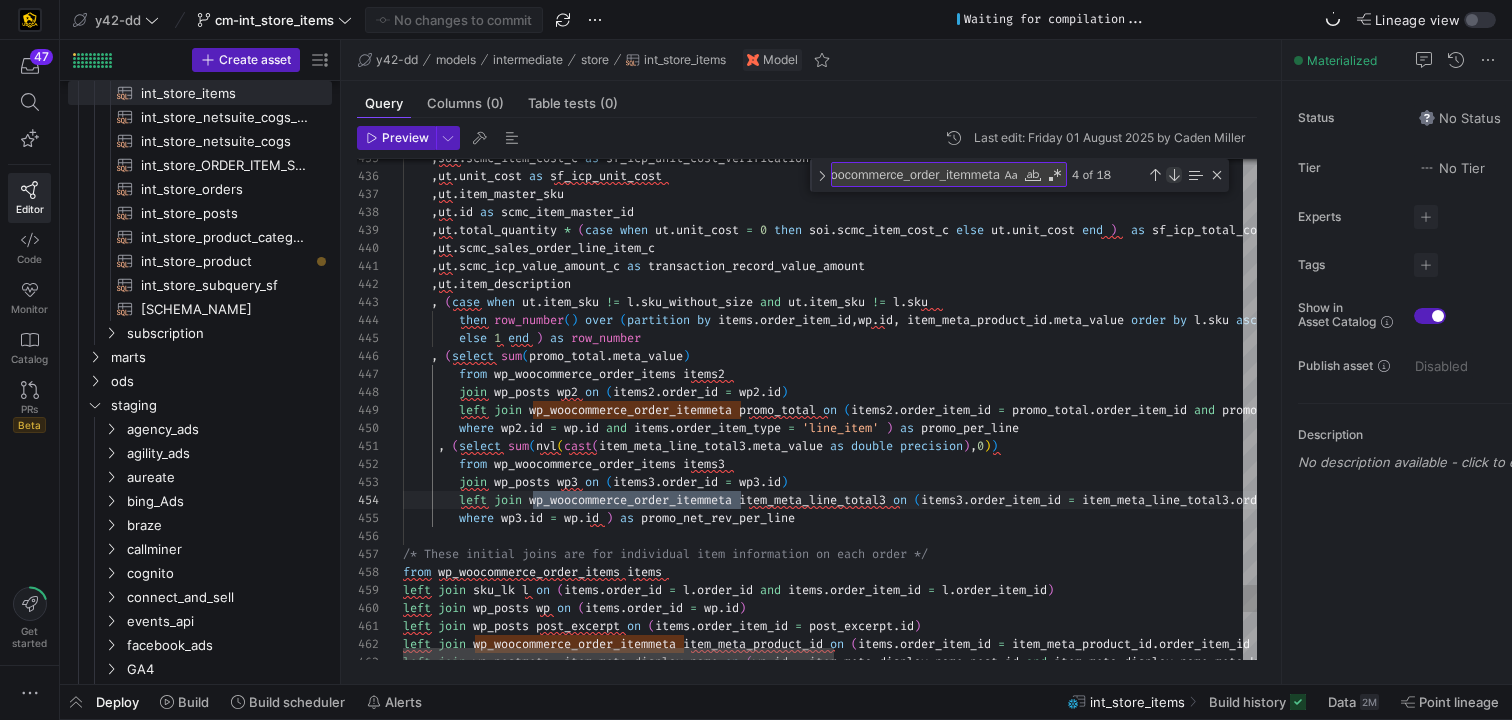 click at bounding box center [1174, 175] 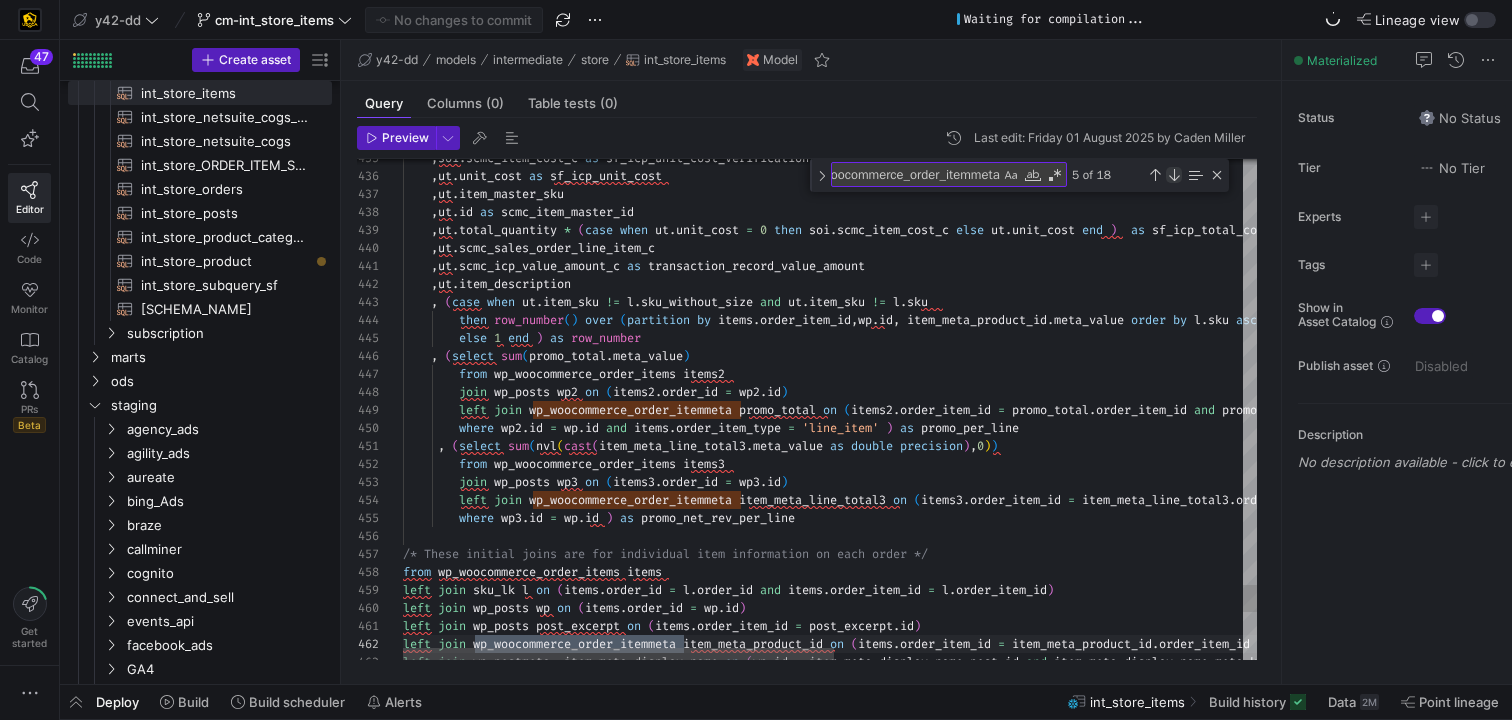 click at bounding box center [1174, 175] 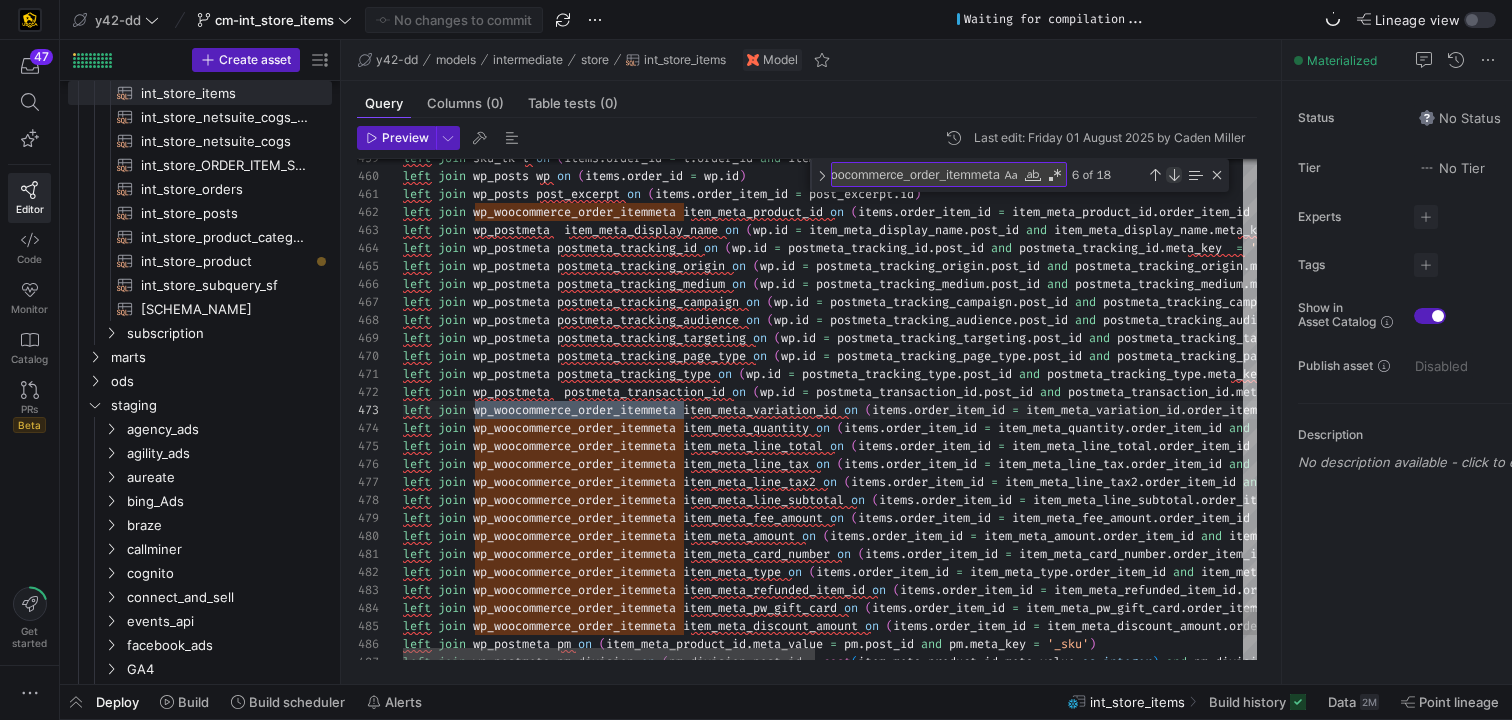 click at bounding box center (1174, 175) 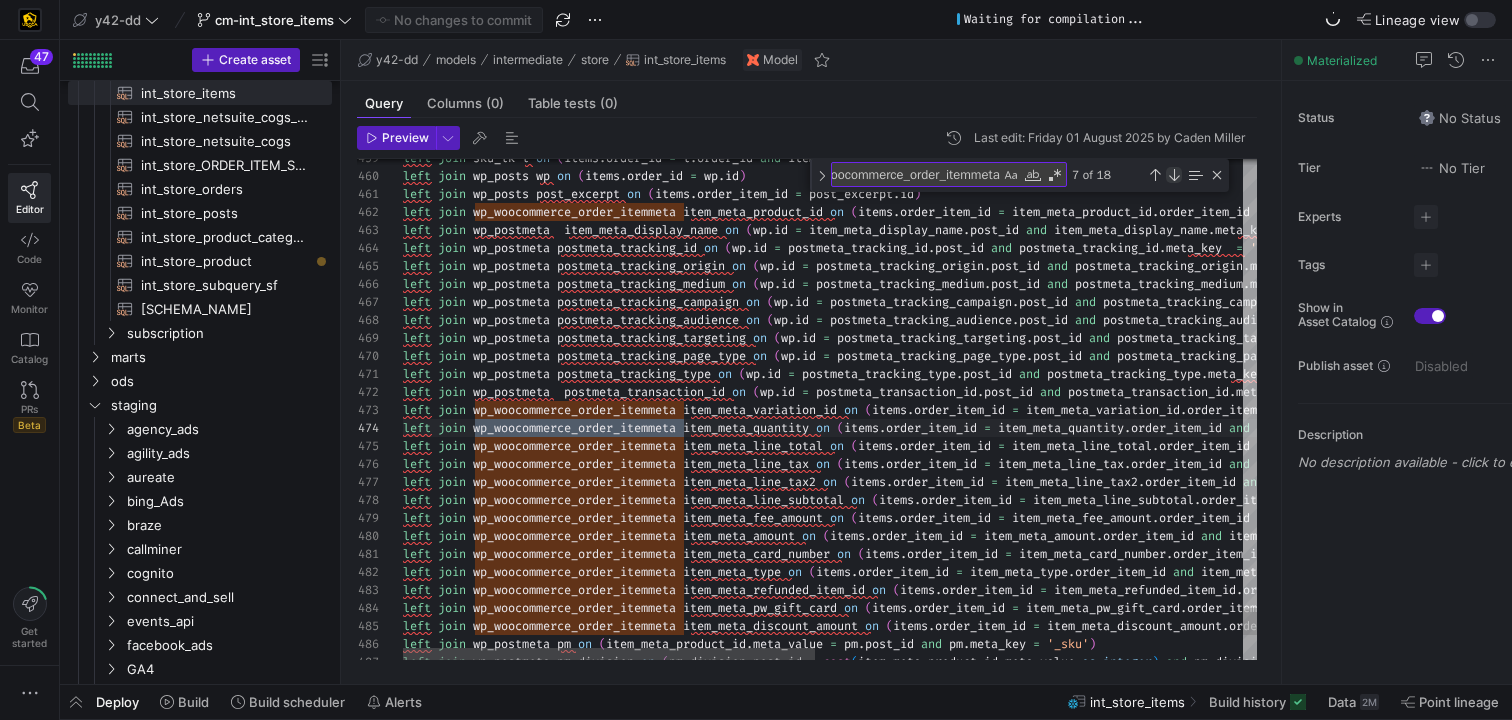 scroll, scrollTop: 90, scrollLeft: 281, axis: both 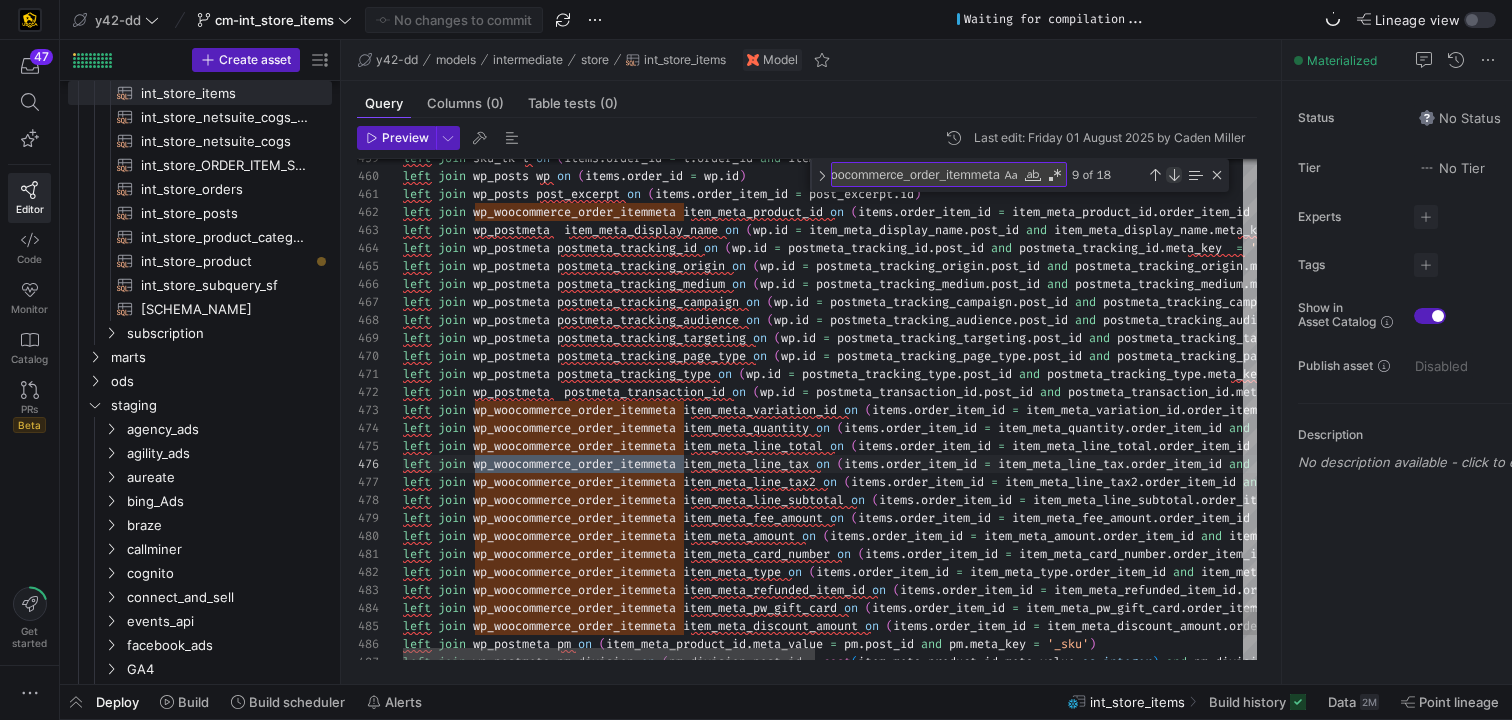 click at bounding box center [1174, 175] 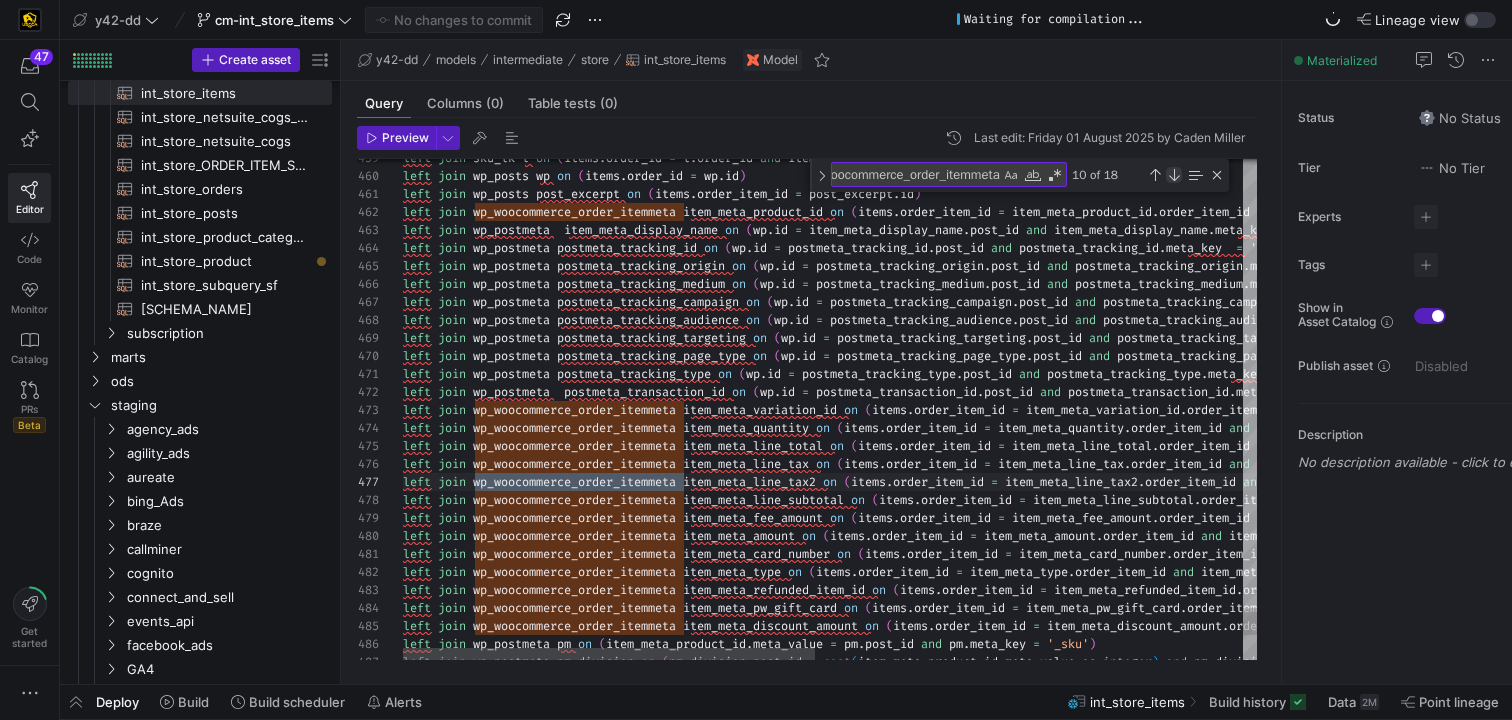 click at bounding box center (1174, 175) 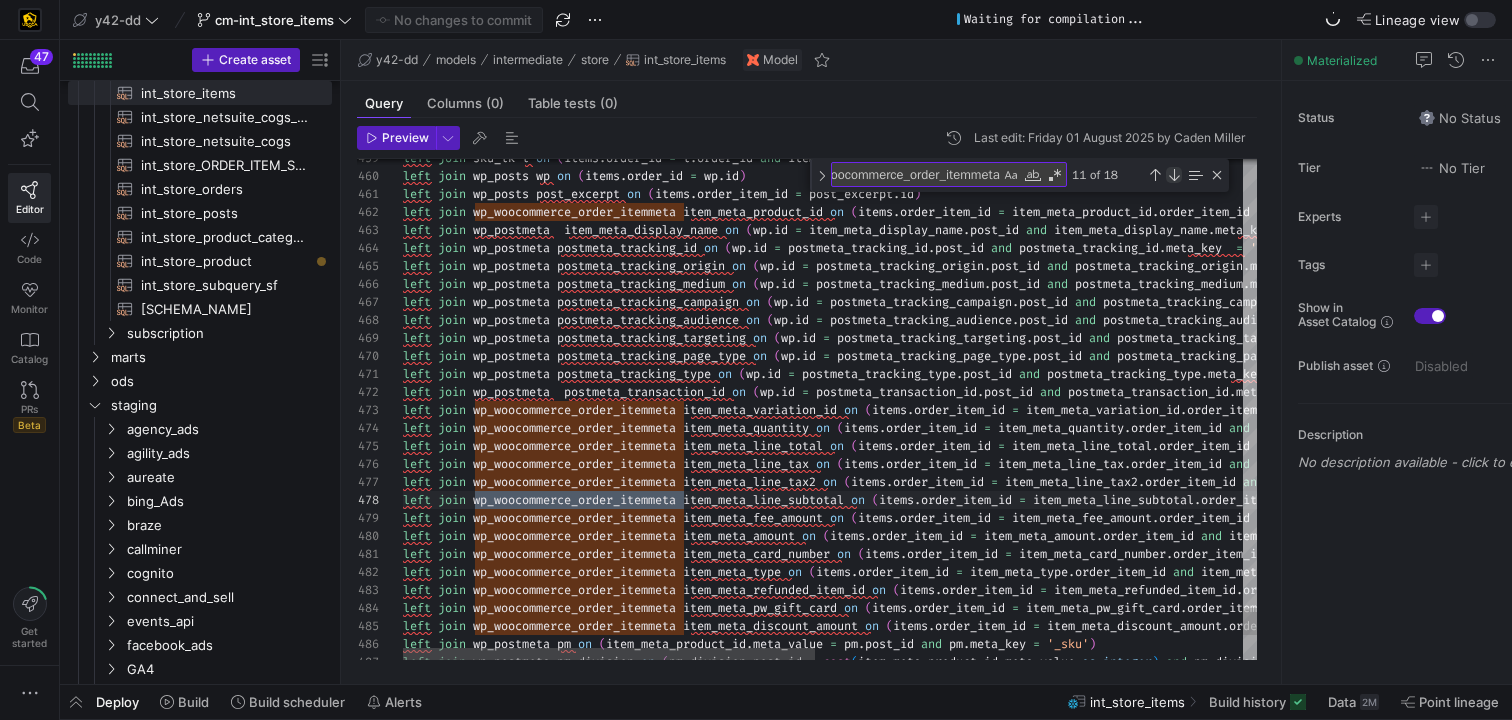 click at bounding box center (1174, 175) 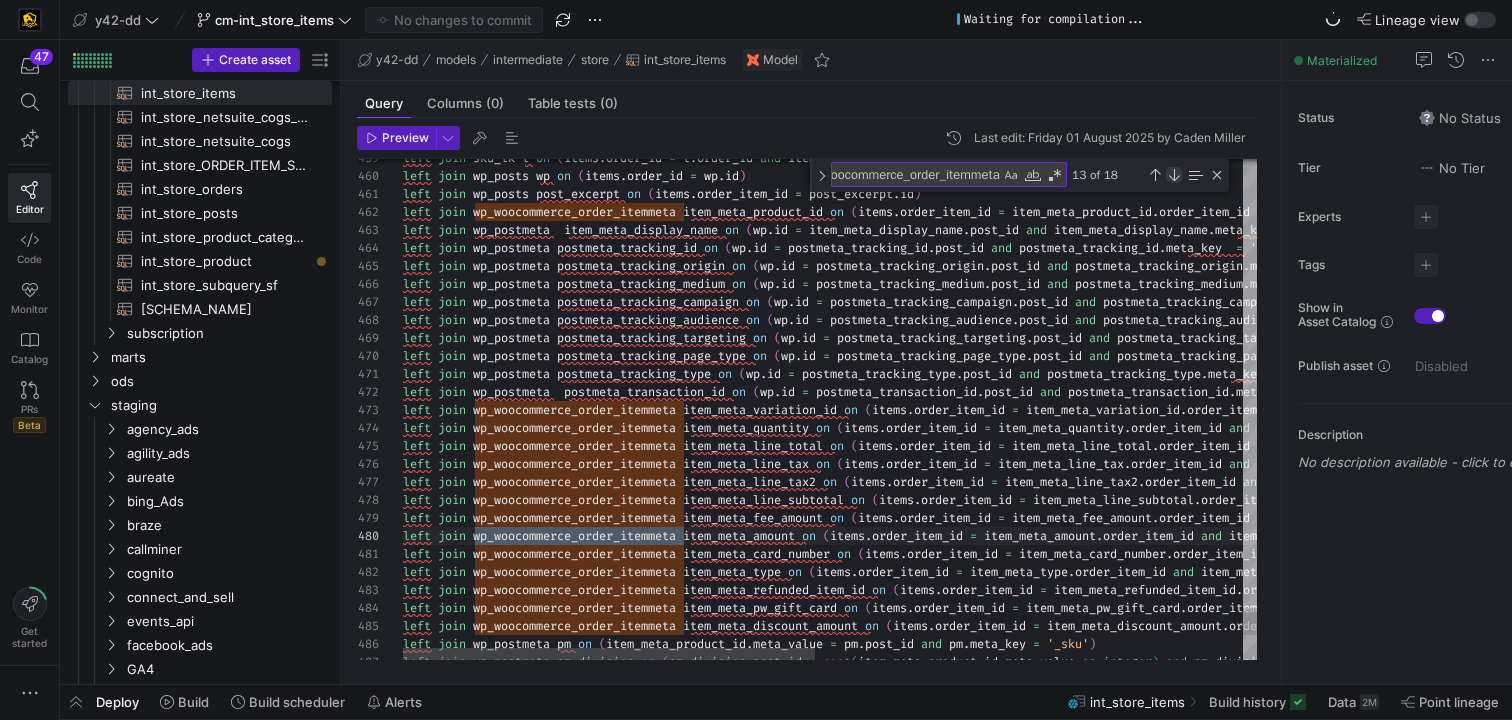 click at bounding box center (1174, 175) 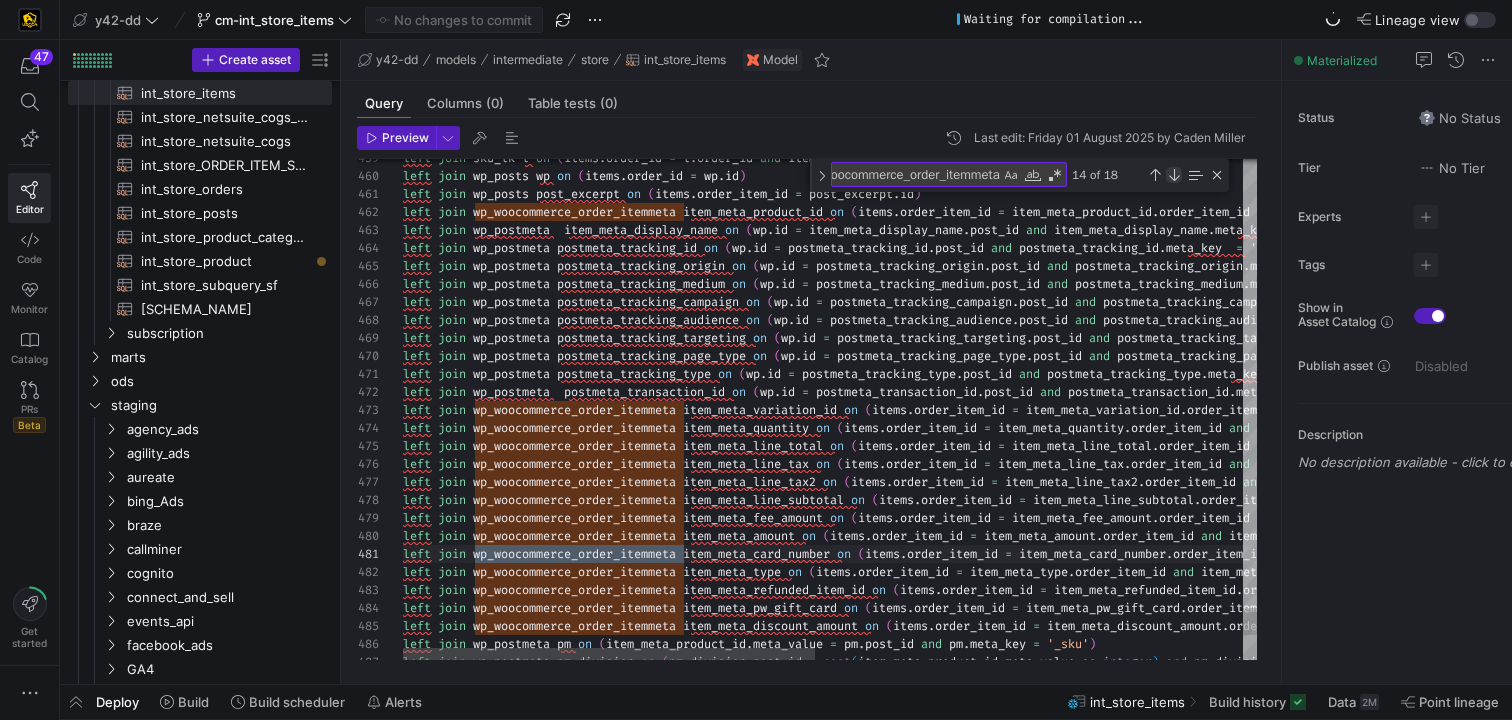 scroll, scrollTop: 36, scrollLeft: 281, axis: both 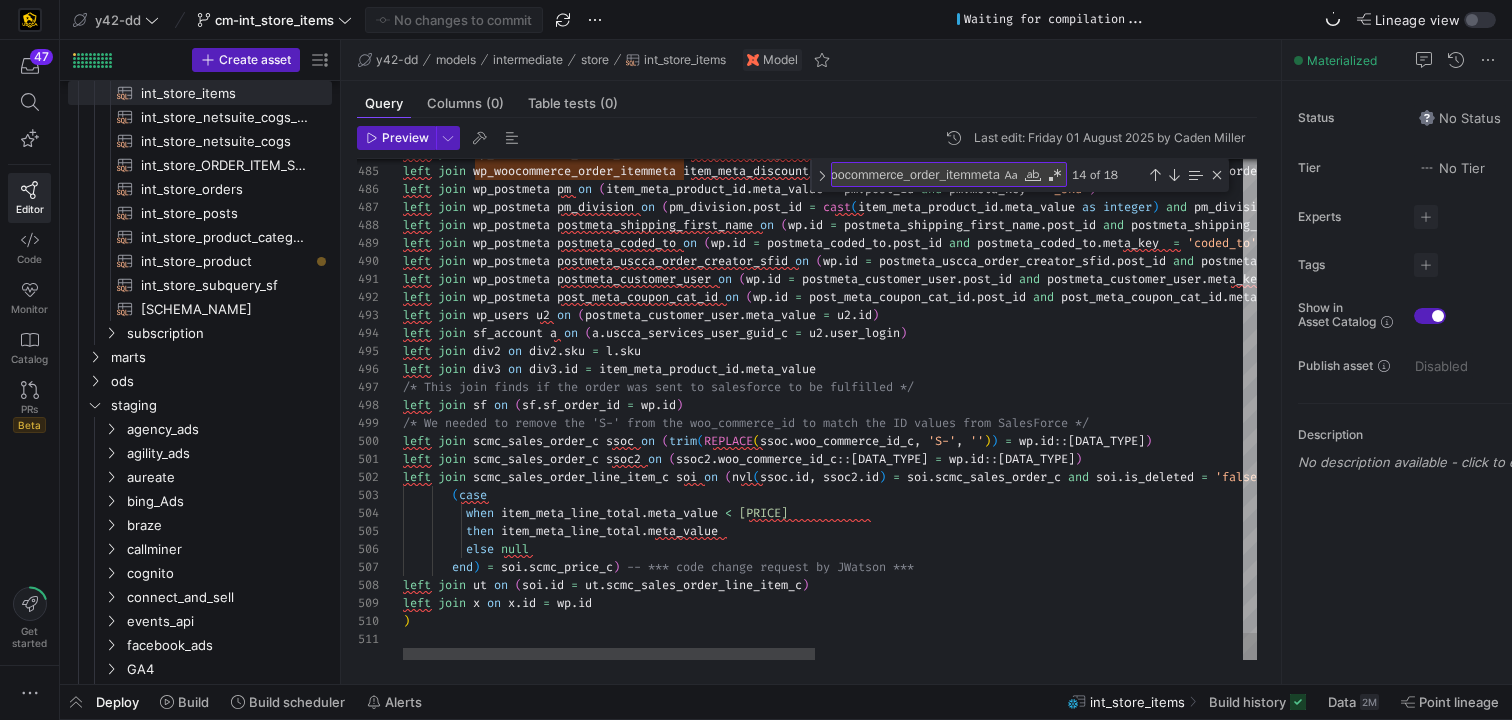 type on "left join scmc_sales_order_c ssoc2 on (ssoc2.woo_commerce_id_c::text = wp.id::text)
left join scmc_sales_order_line_item_c soi on (nvl(ssoc.id, ssoc2.id) = soi.scmc_sales_order_c and soi.is_deleted = 'false' and soi.sku_scm_c = l.sku and
(case
when item_meta_line_total.meta_value < 20555555555555556
then item_meta_line_total.meta_value
else null
end) = soi.scmc_price_c) -- *** code change request by JWatson ***
left join ut on (soi.id = ut.scmc_sales_order_line_item_c)
left join x on x.id = wp.id
)" 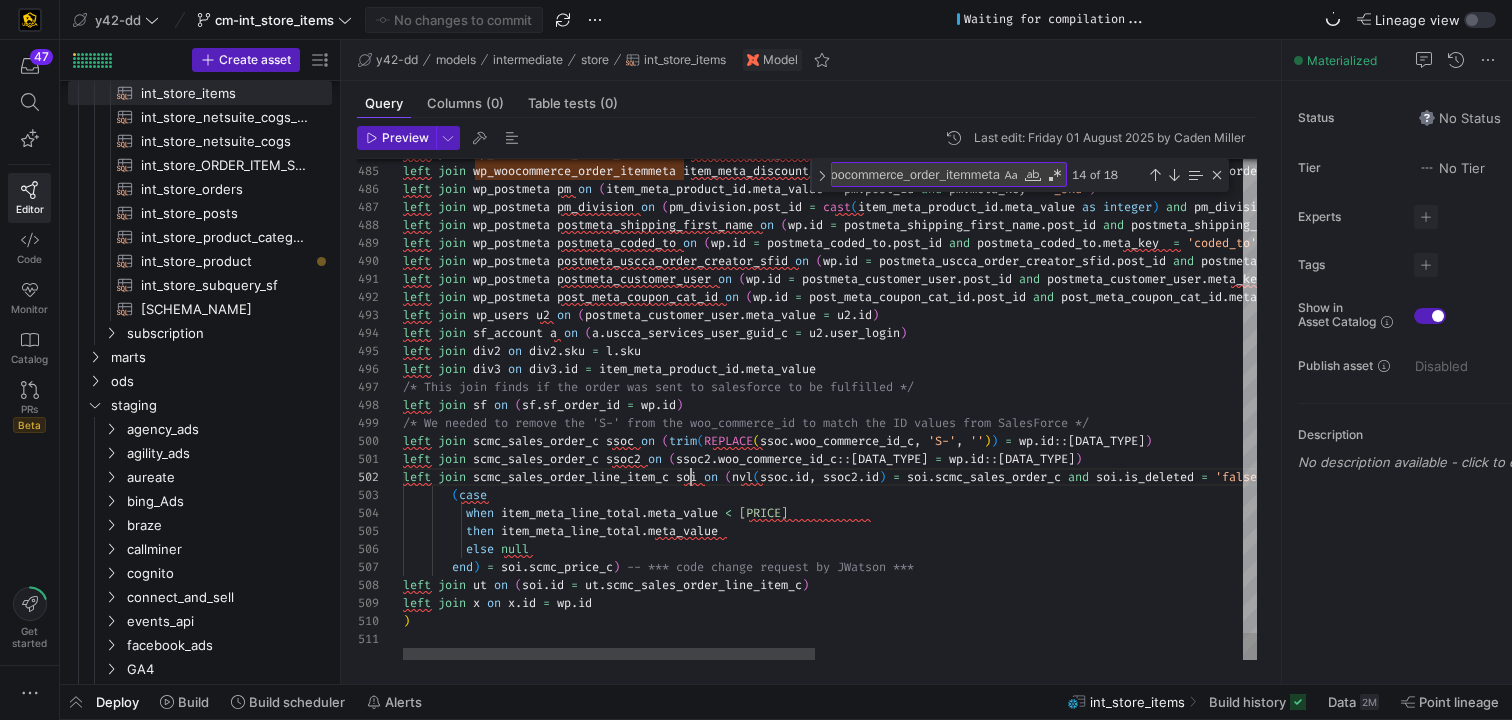 click on "left   join   wp_woocommerce_order_itemmeta   item_meta_pw_gift_card   on   ( items . order_item_id   =   item_meta_pw_gift_card . order_item_id   and   item_meta_pw_gift_card . meta_key   =   'pw_gift_card_number'   and   items . order_item_type   =   'line_item' ) left   join   wp_woocommerce_order_itemmeta   item_meta_discount_amount   on   ( items . order_item_id   =   item_meta_discount_amount . order_item_id   and   item_meta_discount_amount . meta_key   =   'discount_amount'   and   items . order_item_type   =   'coupon' ) left   join   wp_postmeta   pm   on   ( item_meta_product_id . meta_value   =   pm . post_id   and   pm . meta_key   =   '_sku' ) left   join   wp_postmeta   pm_division   on   ( pm_division . post_id   =   cast ( item_meta_product_id . meta_value   as   integer )   and   pm_division . meta_key   =   'division_marker' ) left   join   wp_postmeta   postmeta_shipping_first_name   on   ( wp . id   =   . post_id   and   . = )" at bounding box center [1273, -3970] 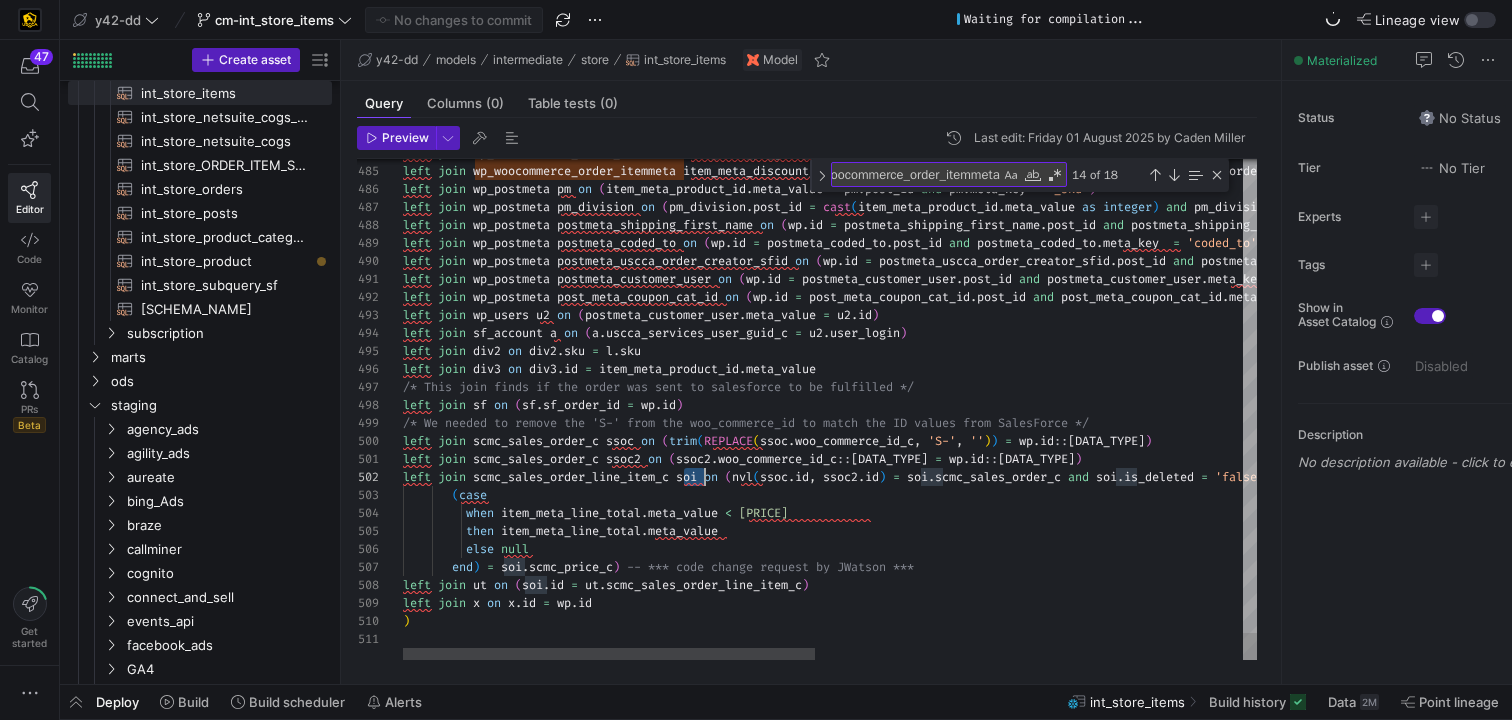 scroll, scrollTop: 18, scrollLeft: 302, axis: both 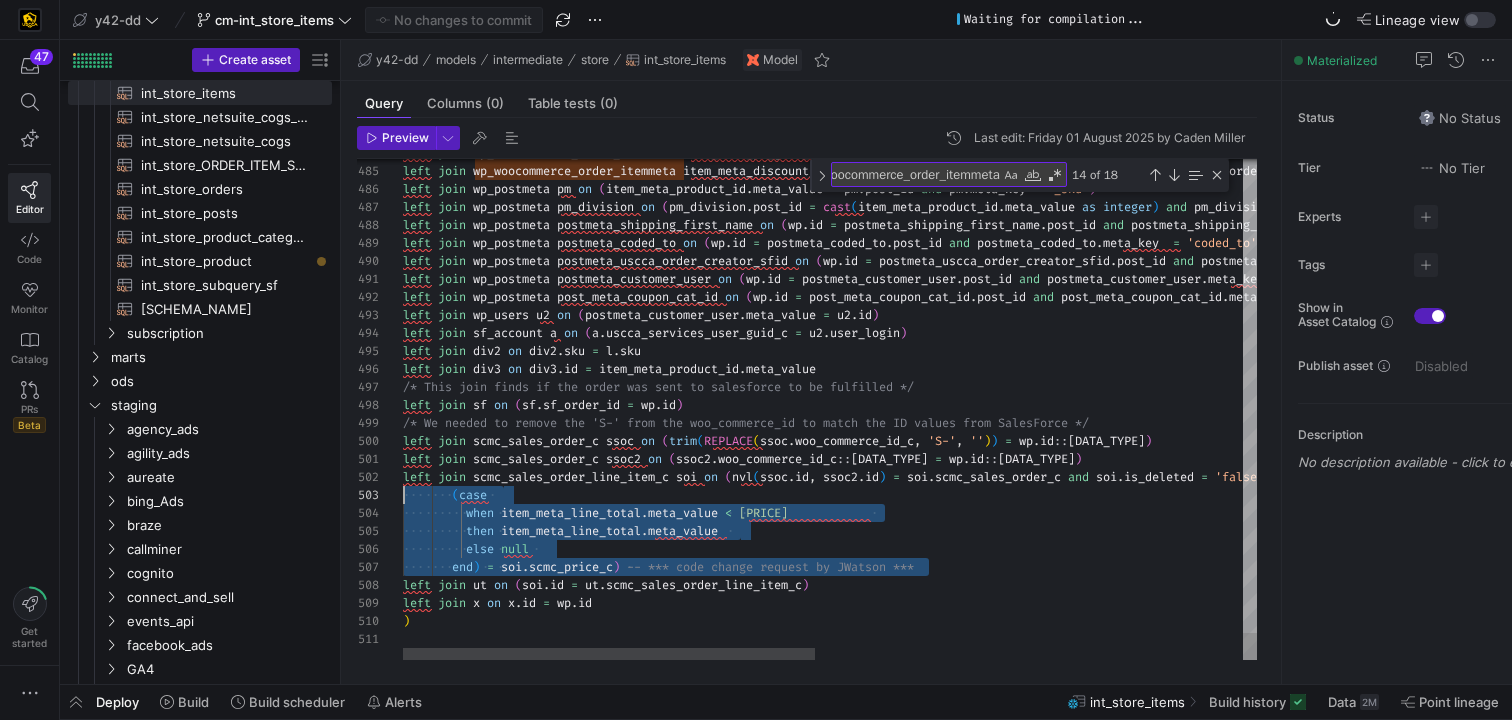 drag, startPoint x: 997, startPoint y: 561, endPoint x: 313, endPoint y: 496, distance: 687.0815 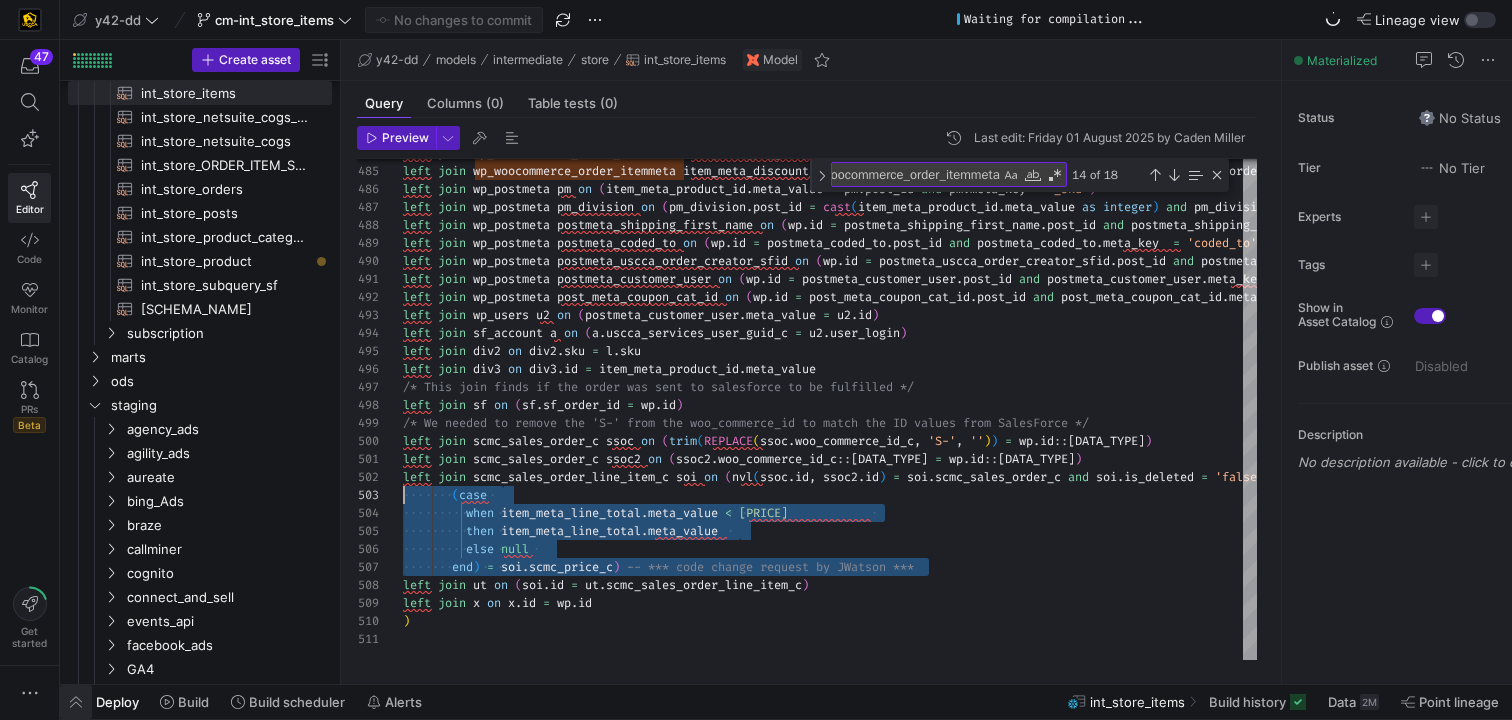 click 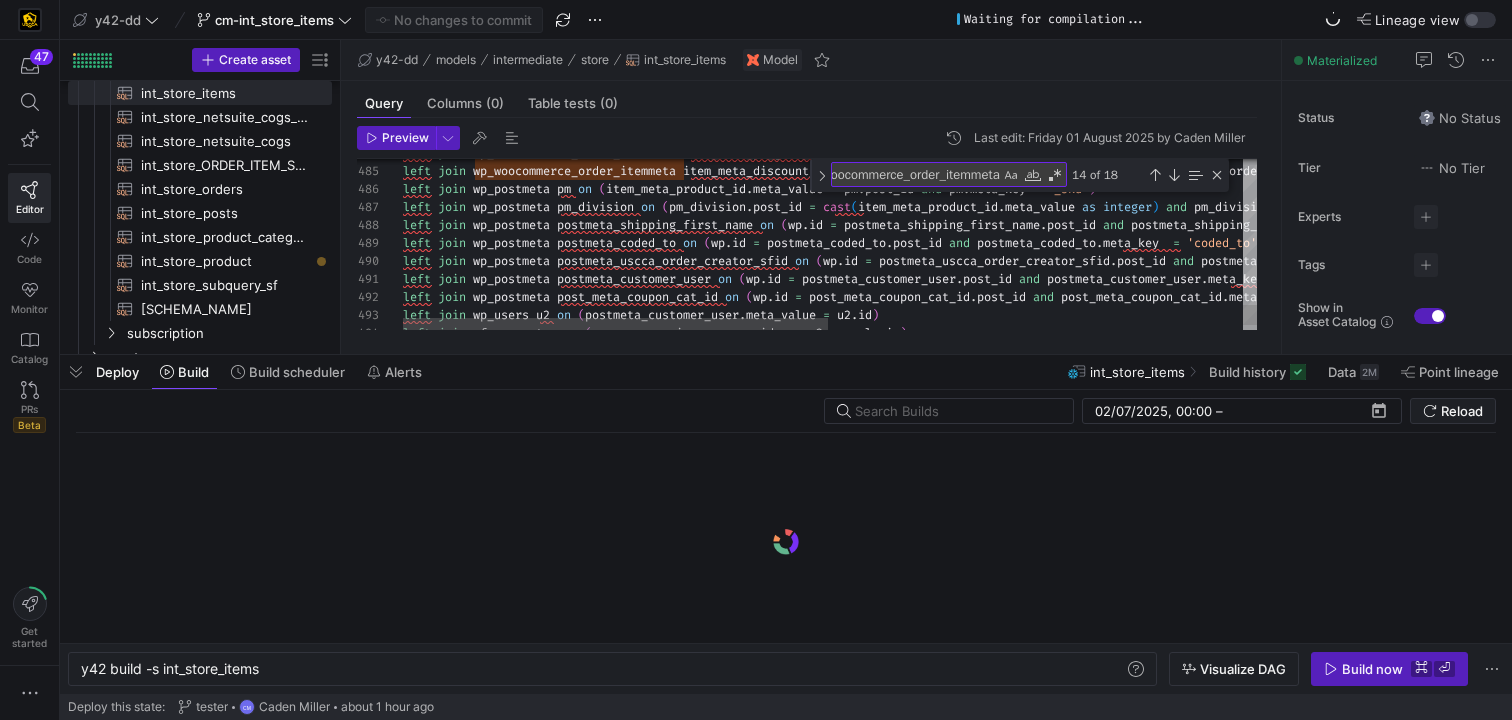 scroll, scrollTop: 0, scrollLeft: 181, axis: horizontal 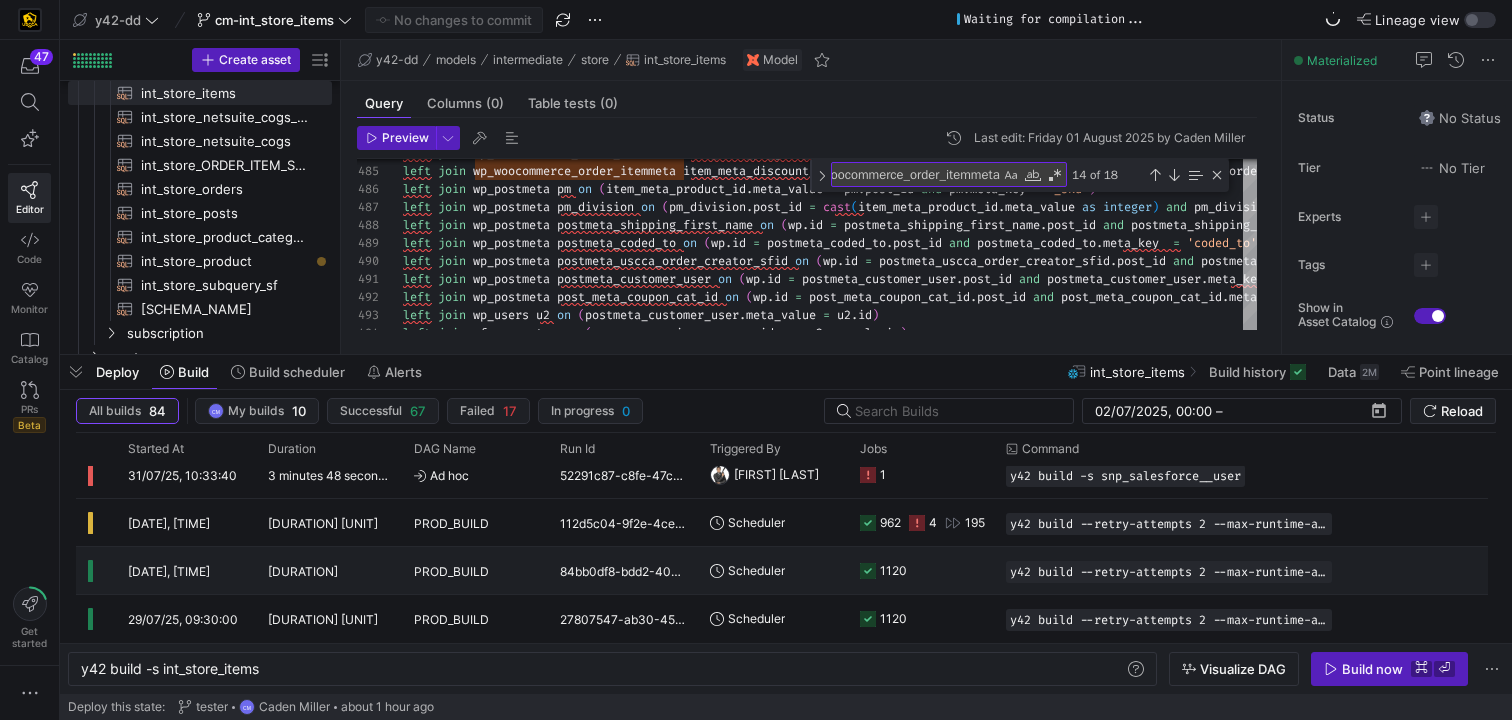 click on "1120" 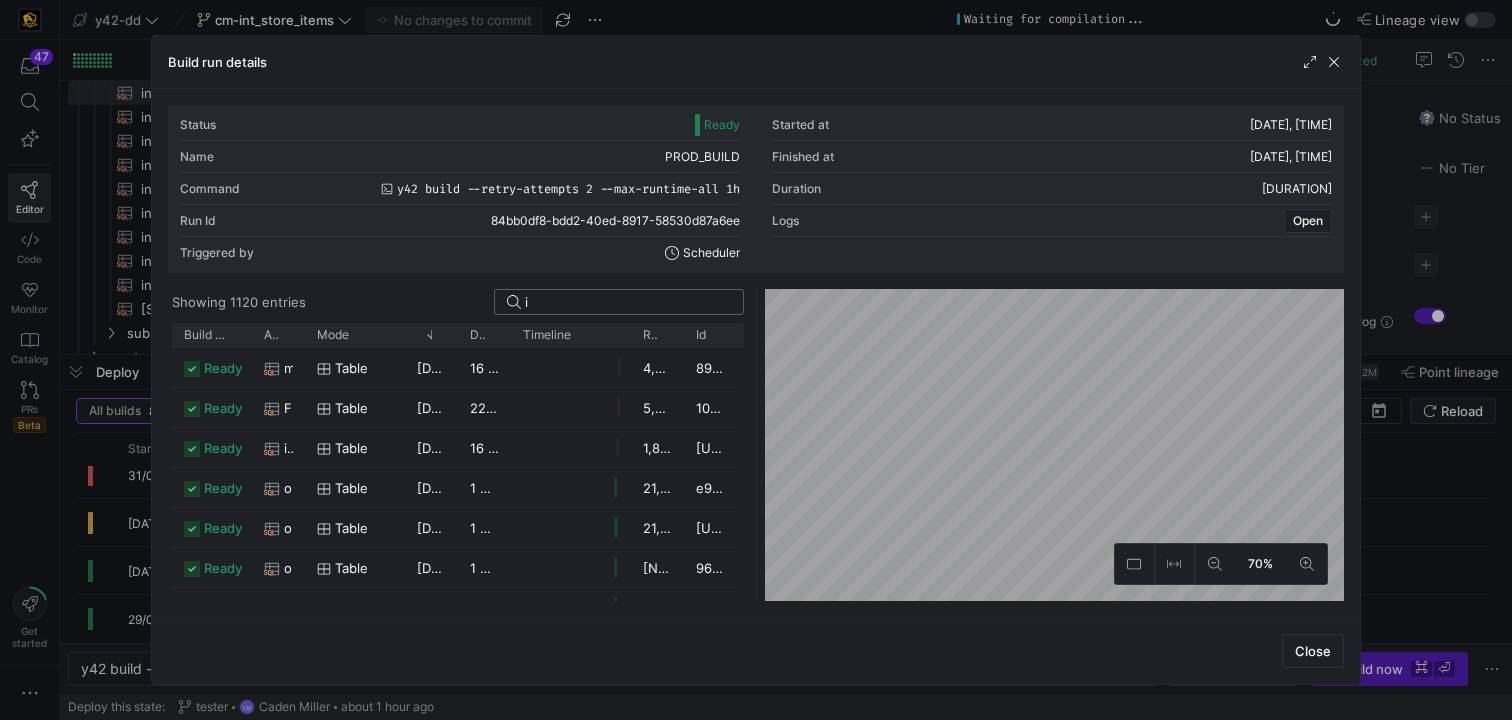 click on "i" at bounding box center (628, 302) 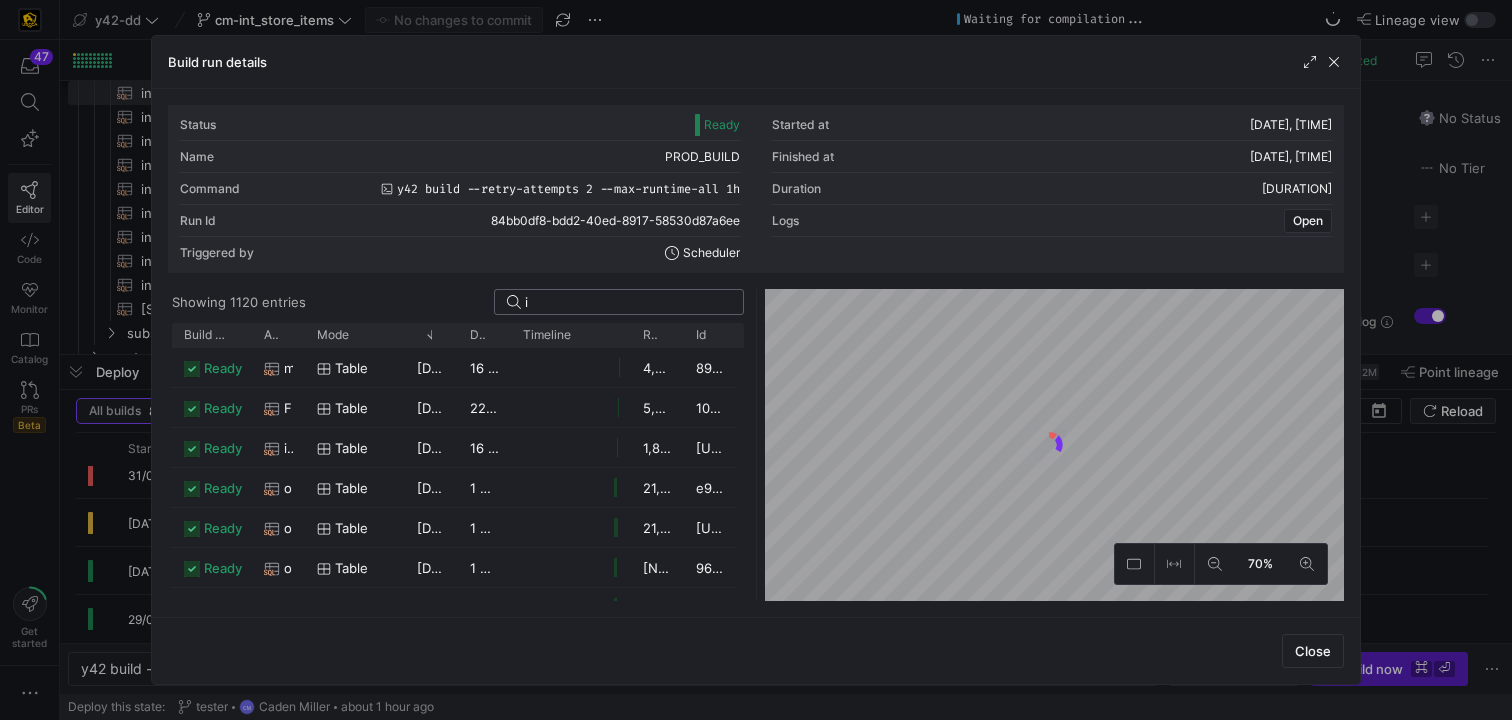 click 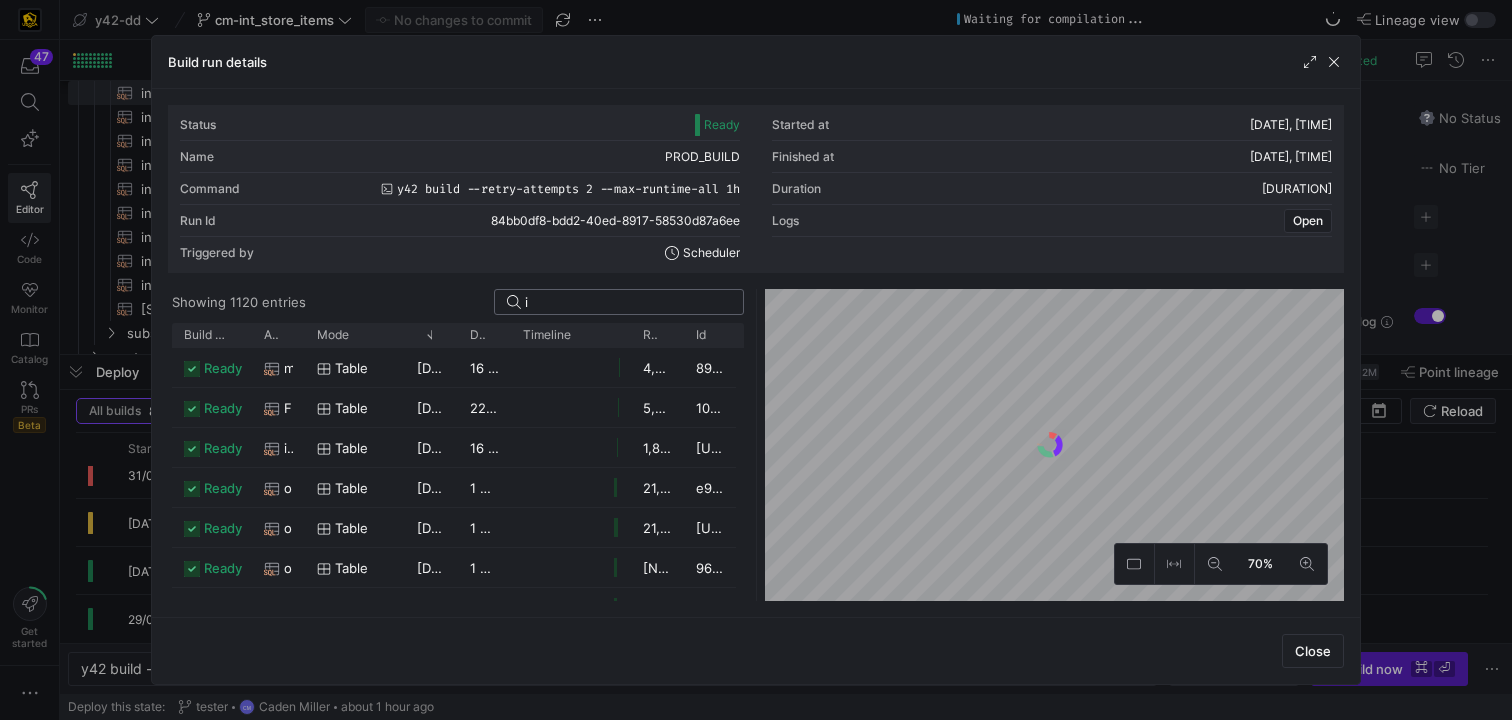 click on "i" at bounding box center [628, 302] 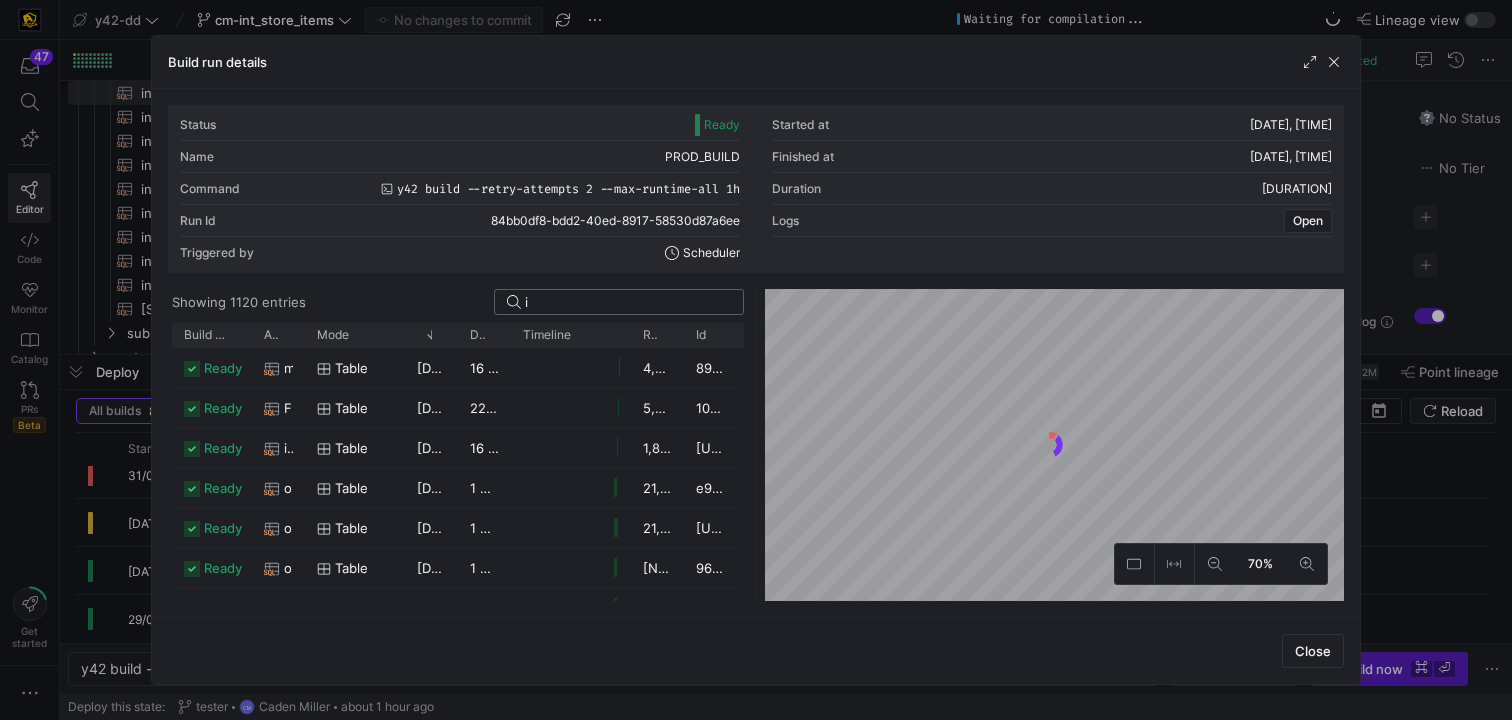 click on "i" at bounding box center (628, 302) 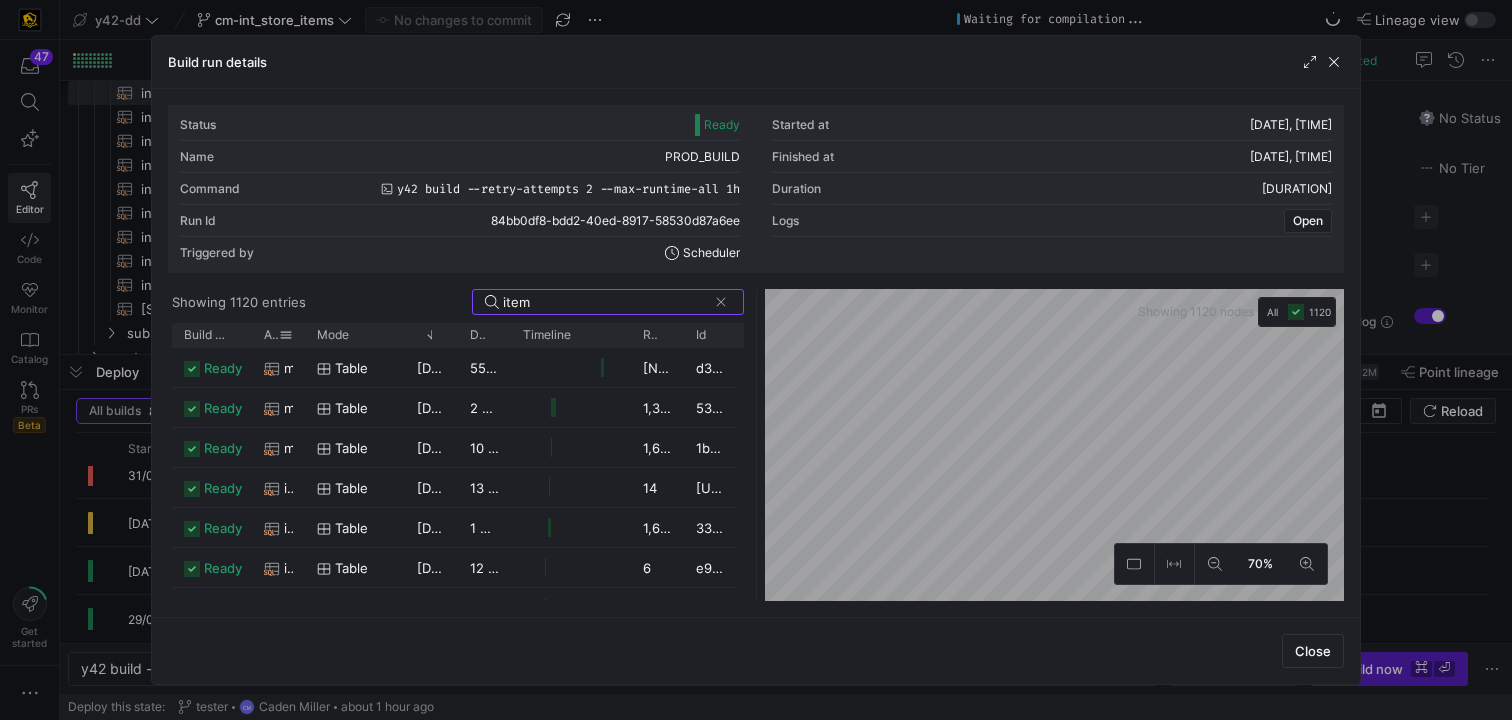 type on "item" 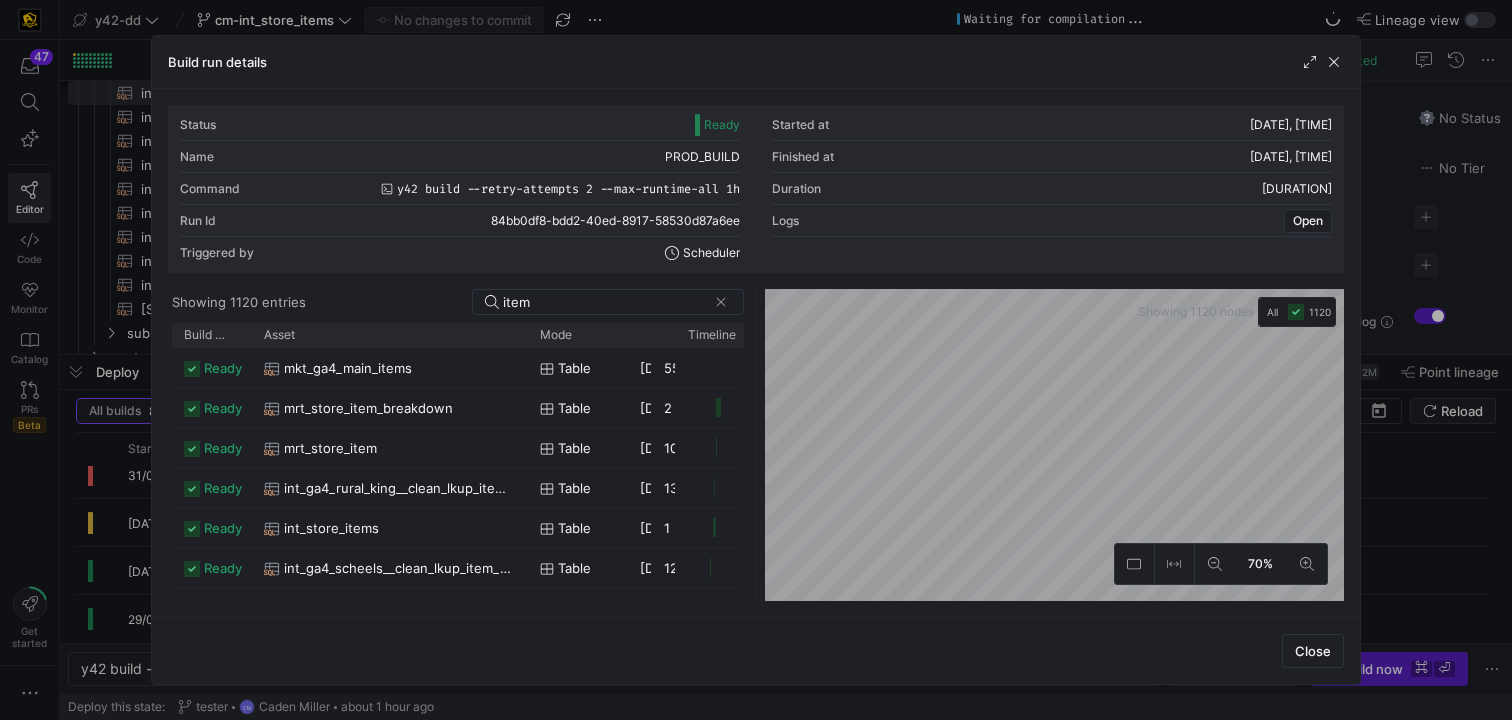 drag, startPoint x: 304, startPoint y: 337, endPoint x: 526, endPoint y: 354, distance: 222.64995 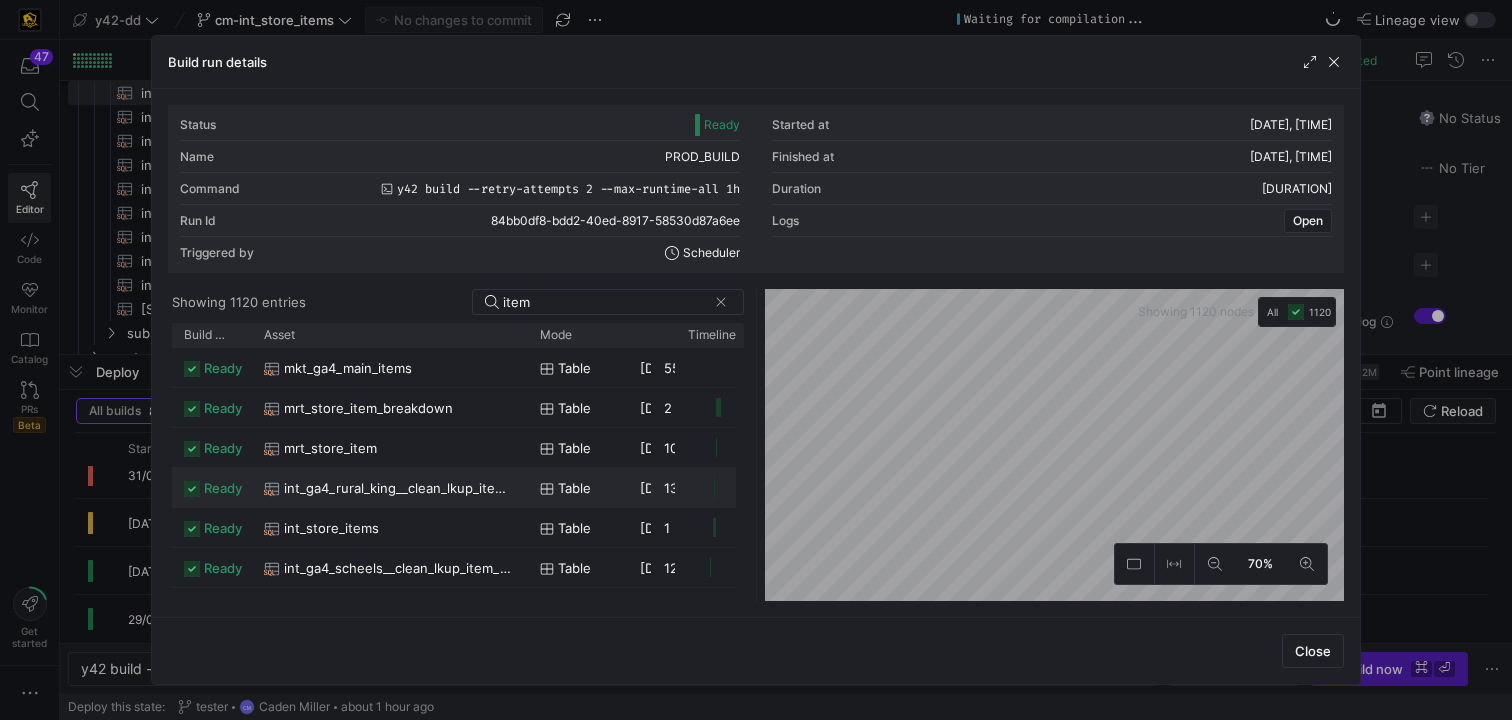 scroll, scrollTop: 34, scrollLeft: 0, axis: vertical 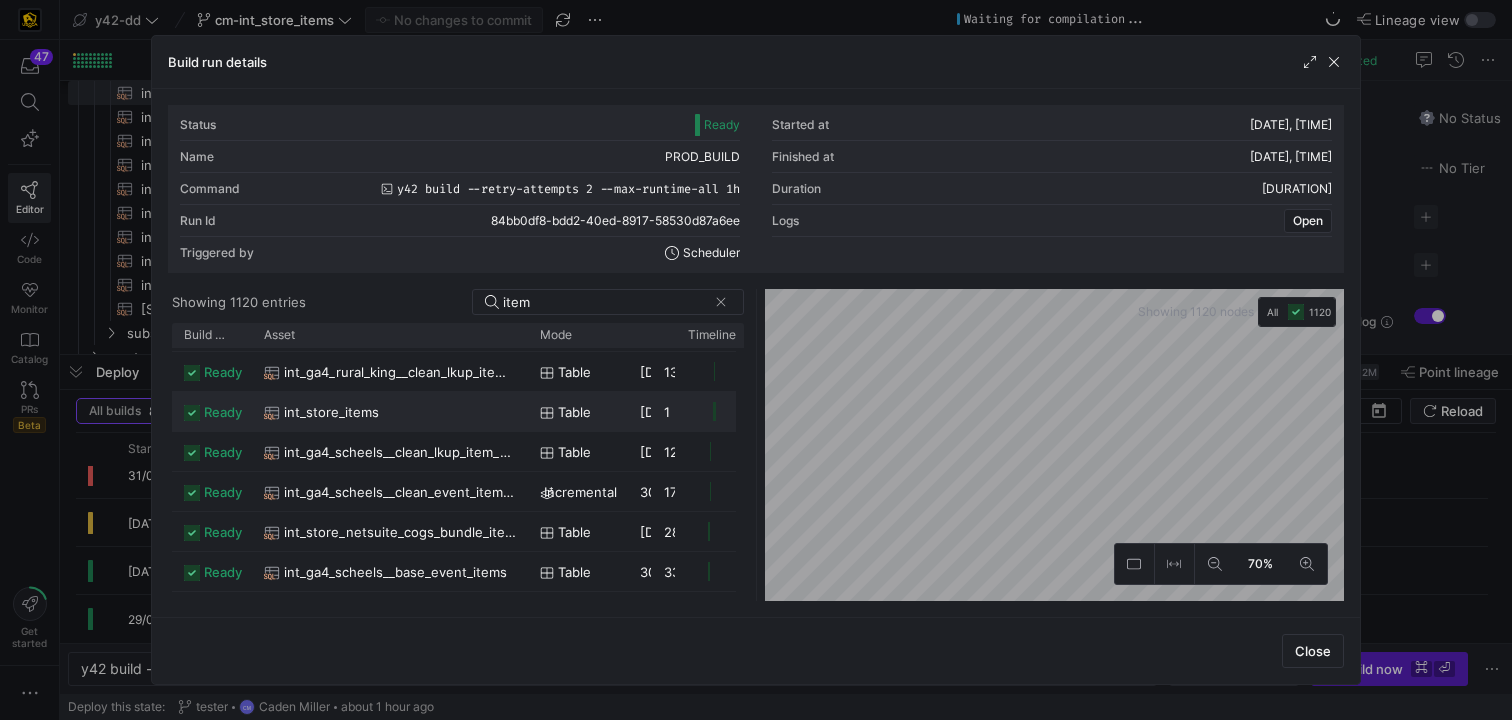 click on "int_store_items" 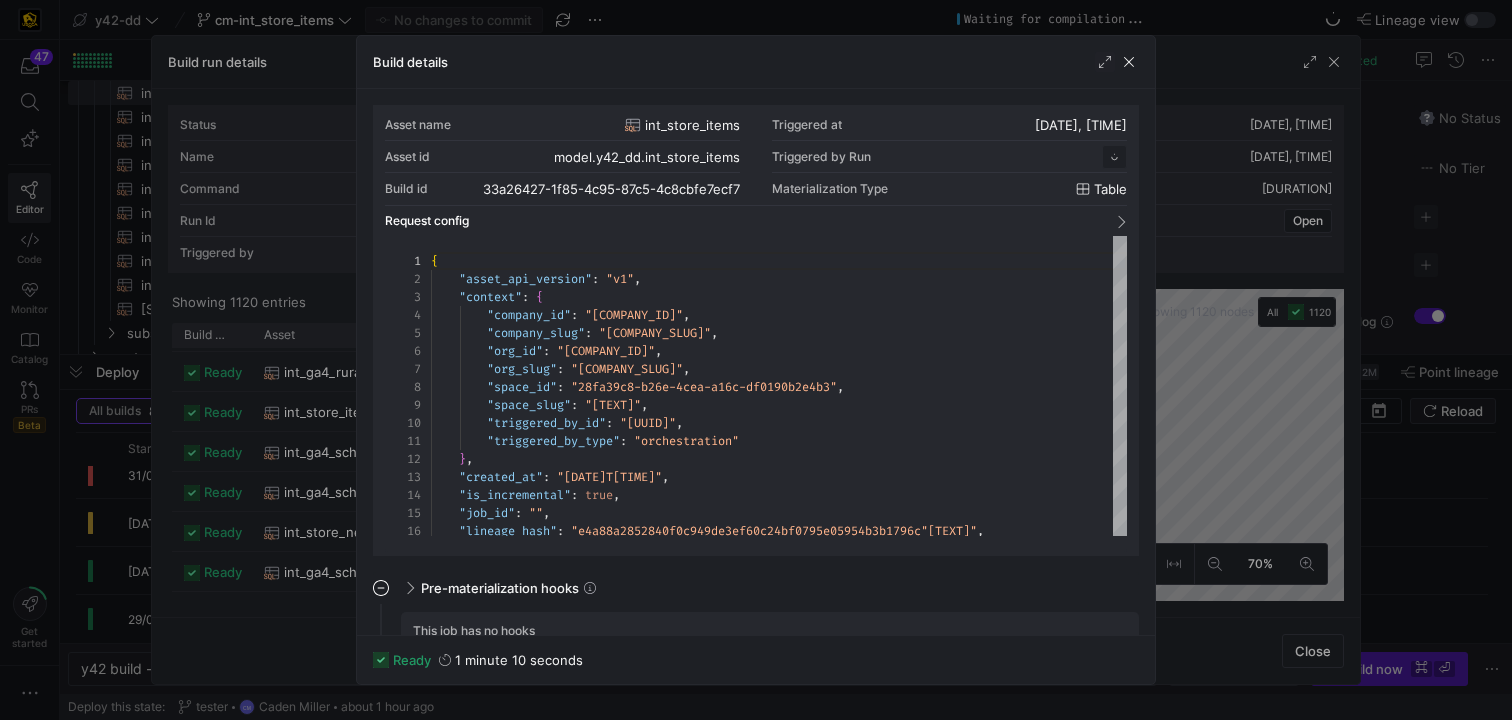 scroll, scrollTop: 180, scrollLeft: 0, axis: vertical 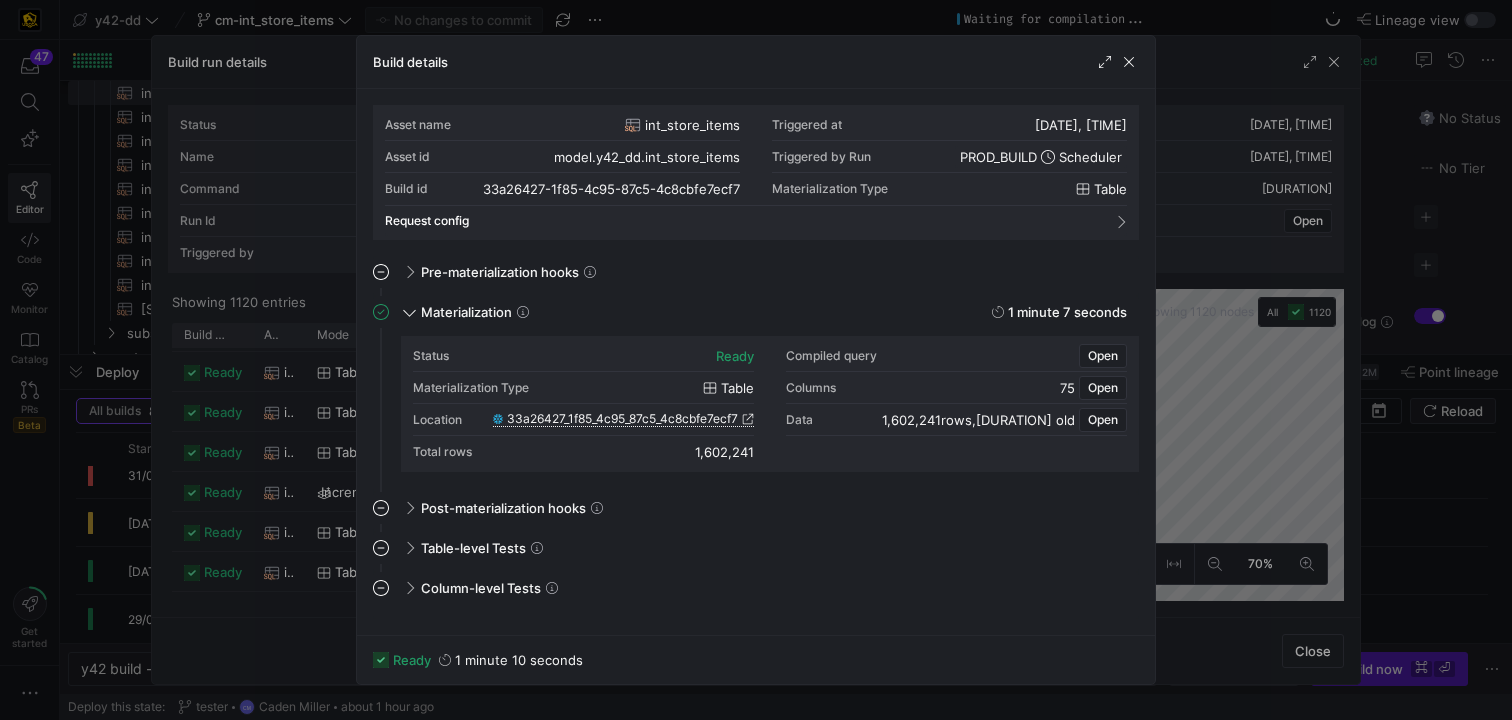 click on "33a26427_1f85_4c95_87c5_4c8cbfe7ecf7" at bounding box center [622, 419] 